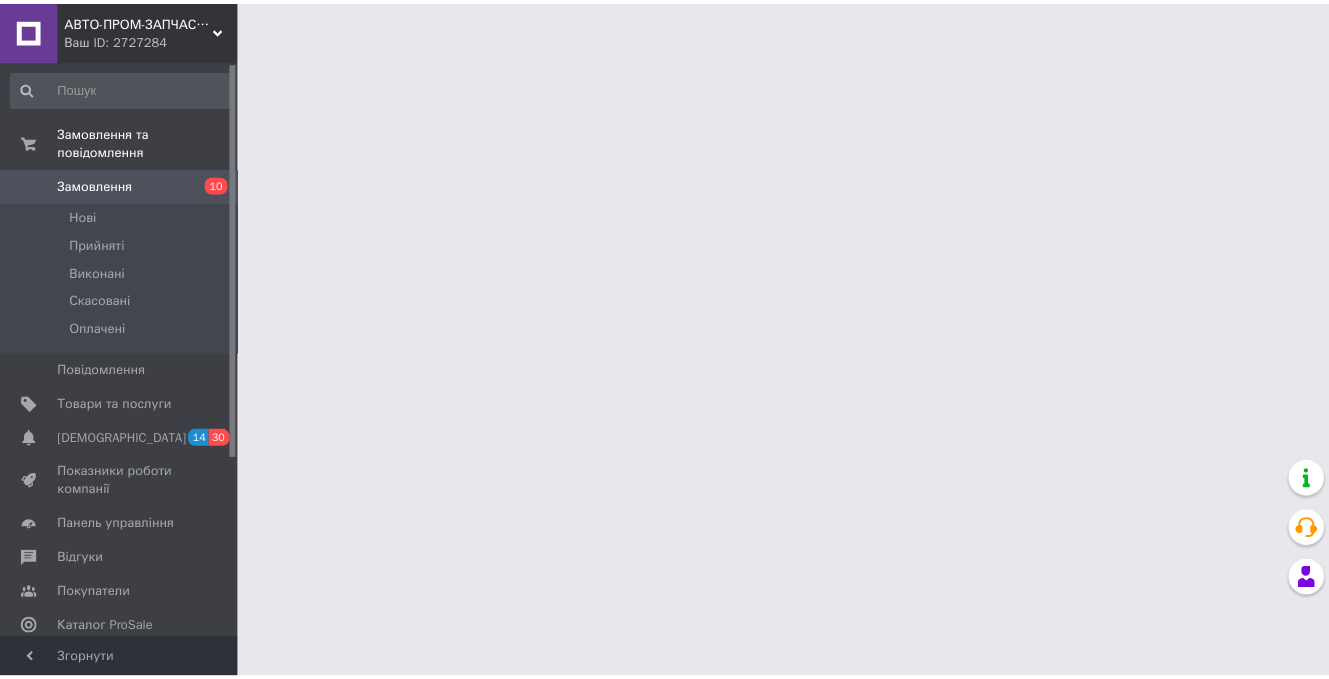 scroll, scrollTop: 0, scrollLeft: 0, axis: both 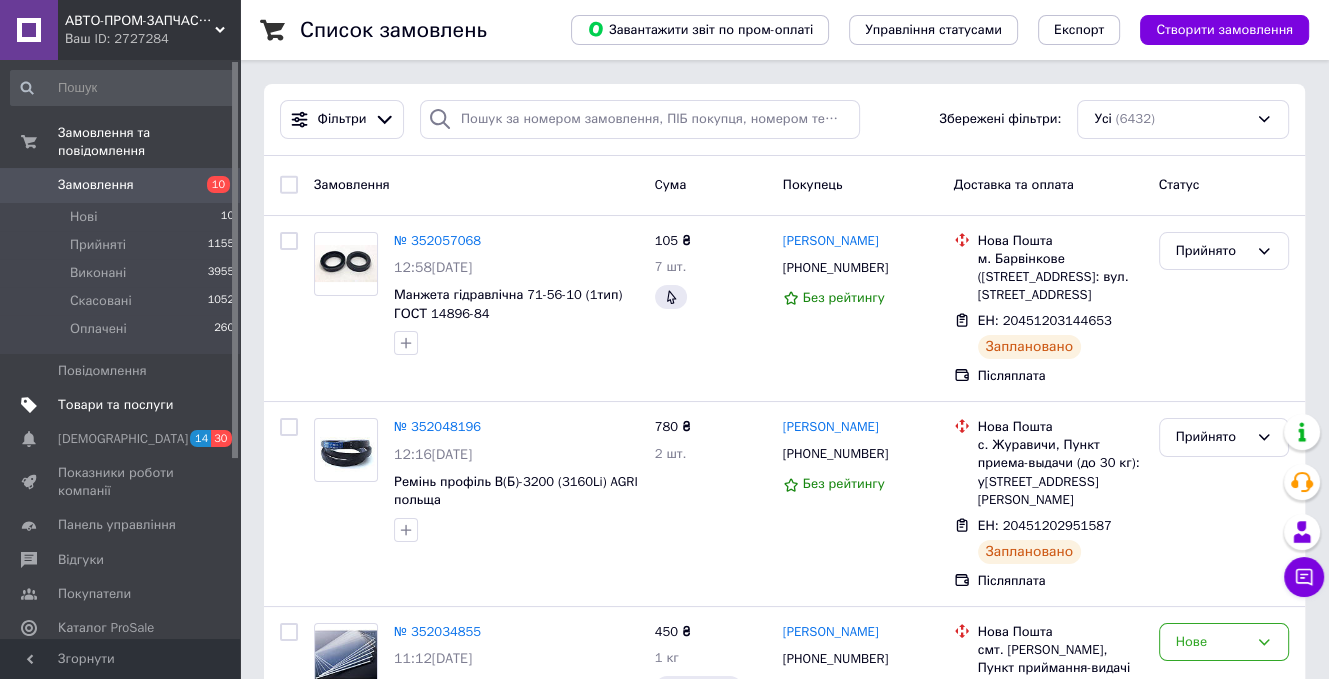 click on "Товари та послуги" at bounding box center [115, 405] 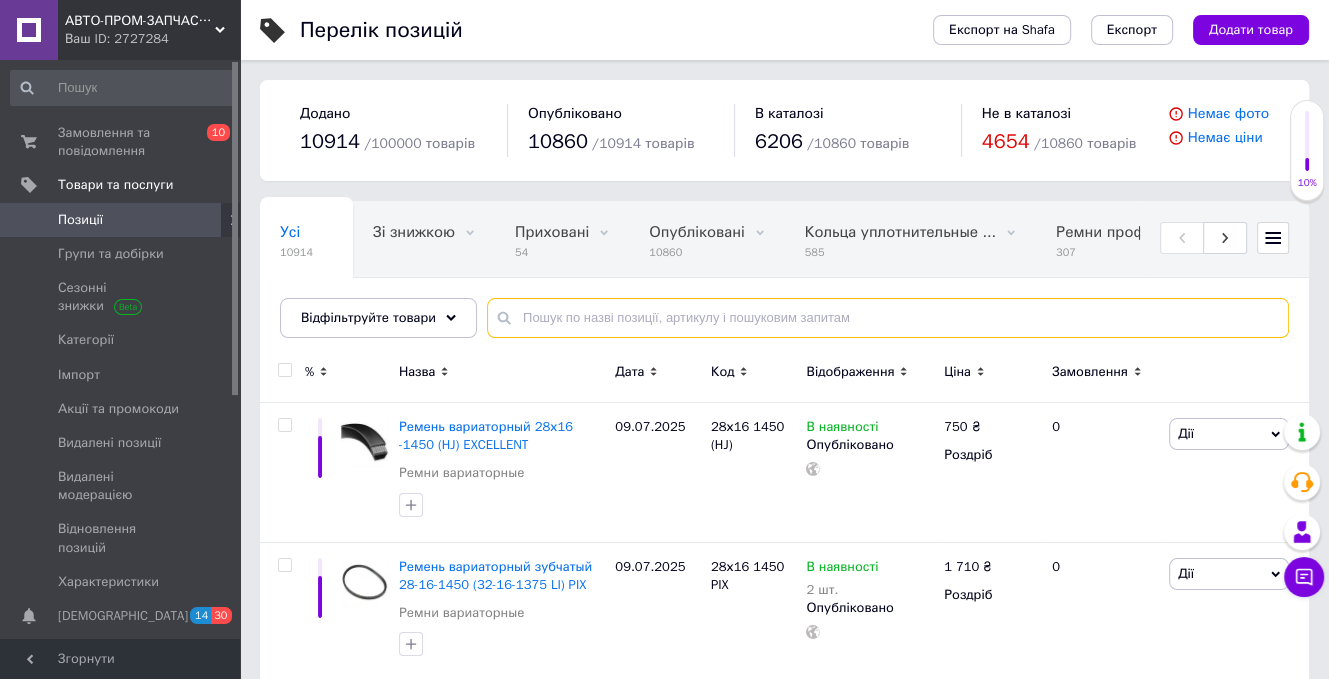 paste on "В-1120 АПП-AGRI" 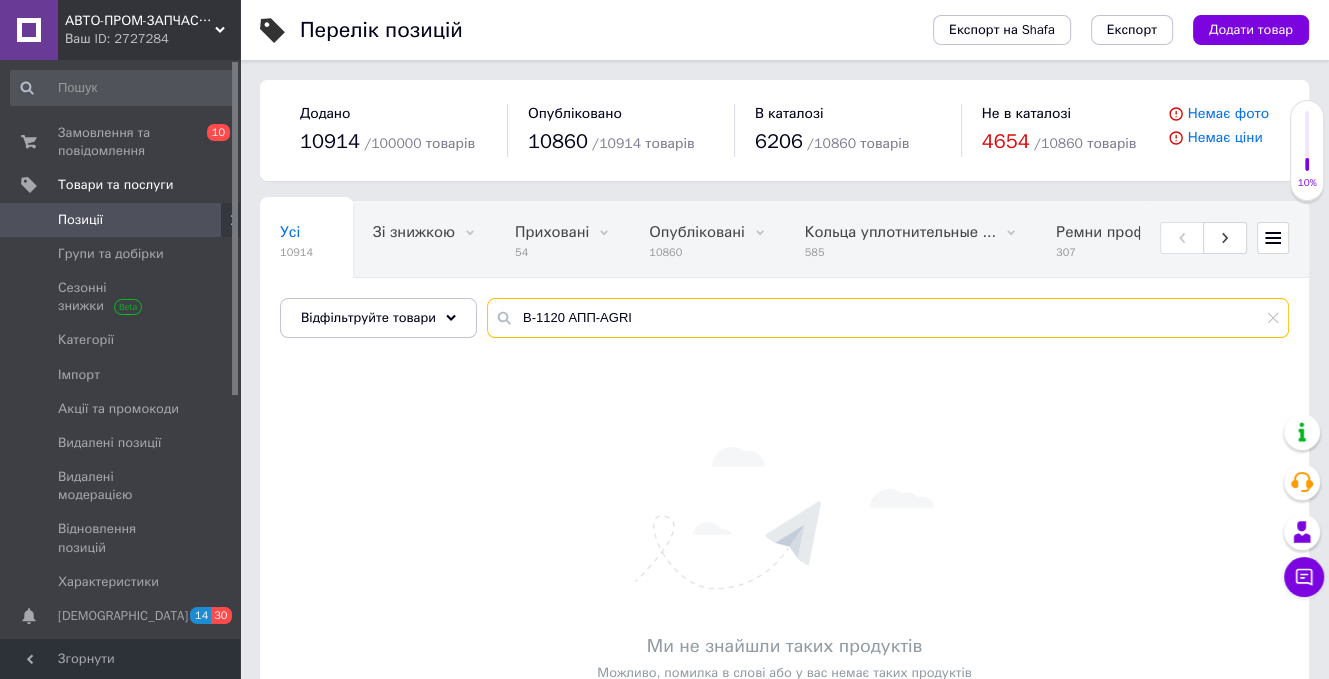 drag, startPoint x: 636, startPoint y: 321, endPoint x: 557, endPoint y: 312, distance: 79.51101 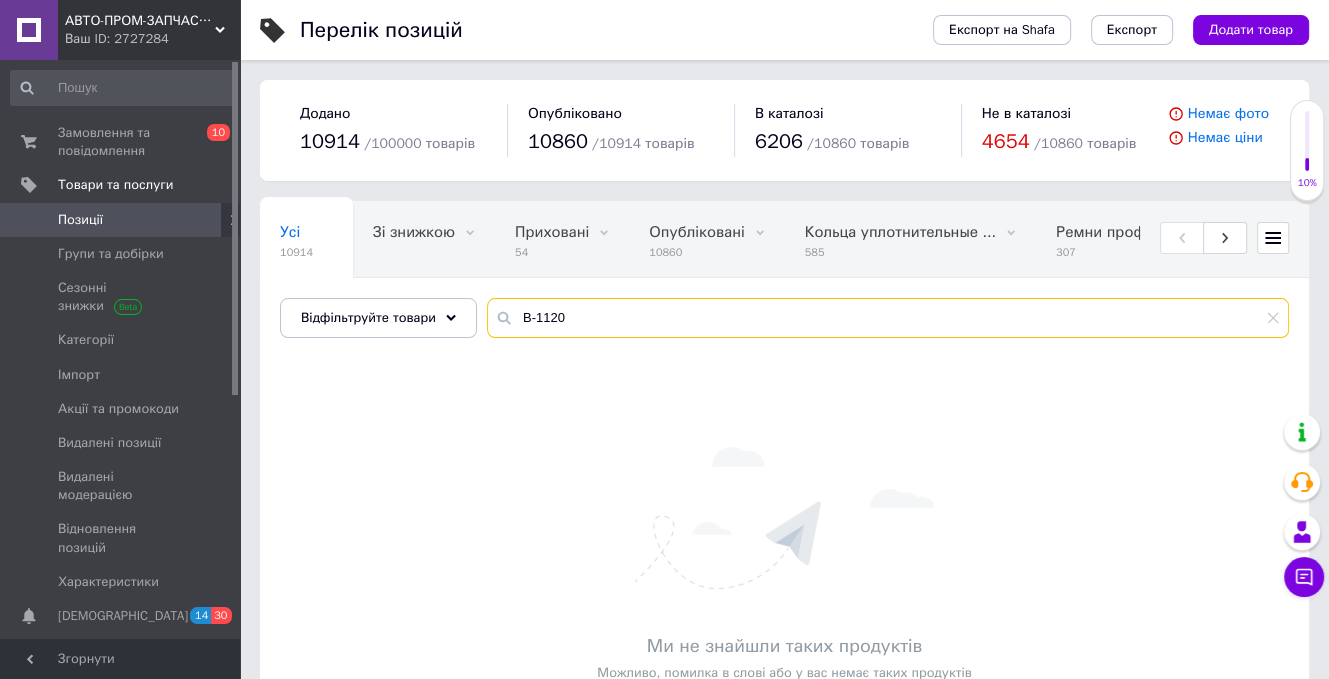 type on "В-1120" 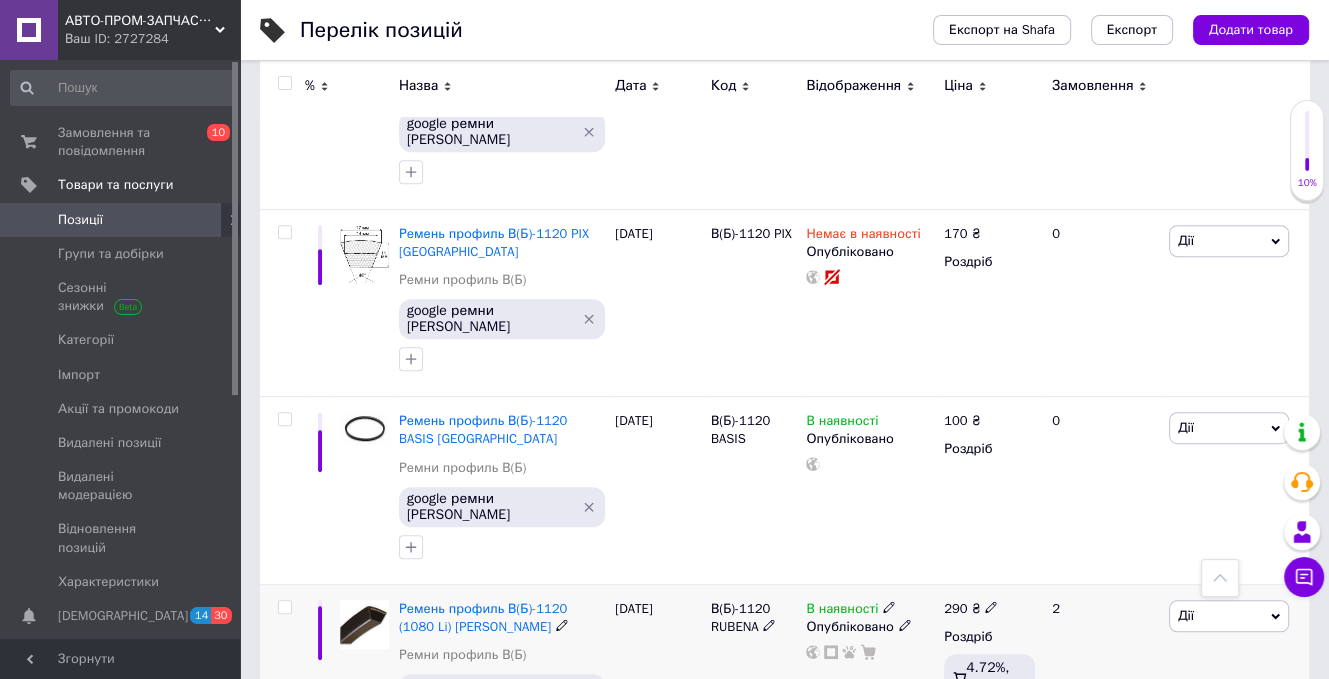 scroll, scrollTop: 784, scrollLeft: 0, axis: vertical 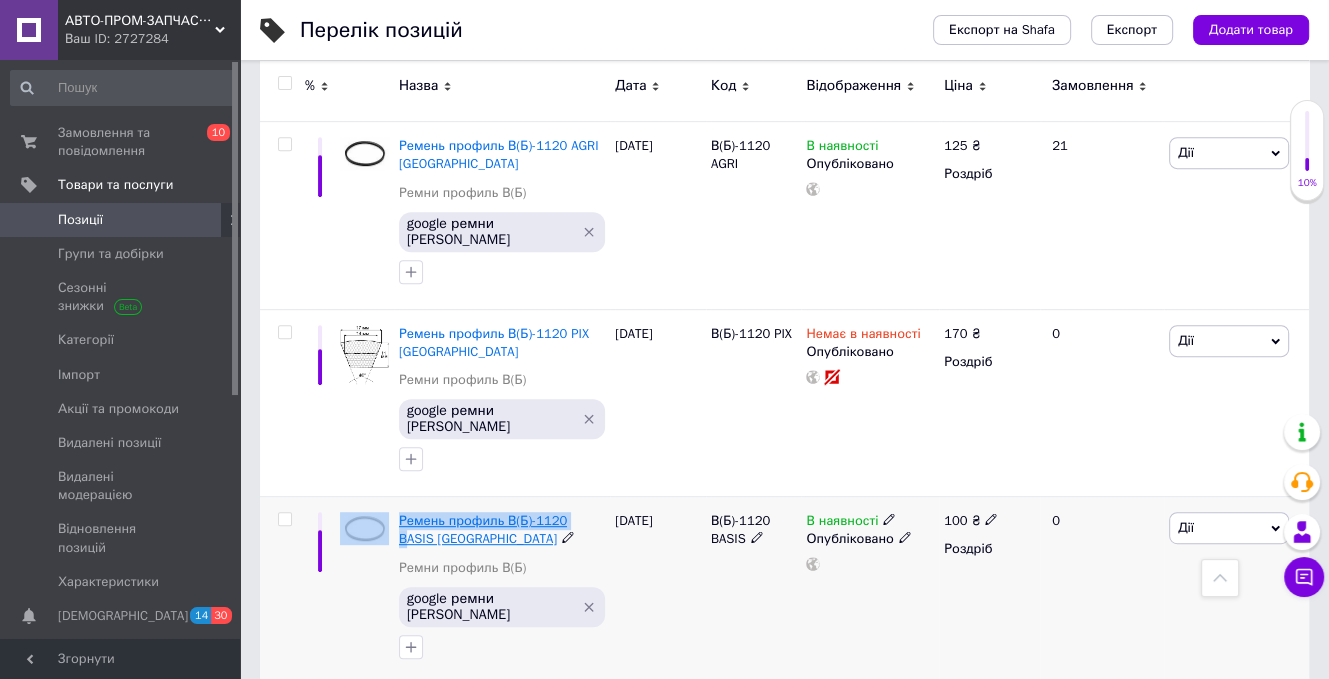 drag, startPoint x: 389, startPoint y: 340, endPoint x: 569, endPoint y: 337, distance: 180.025 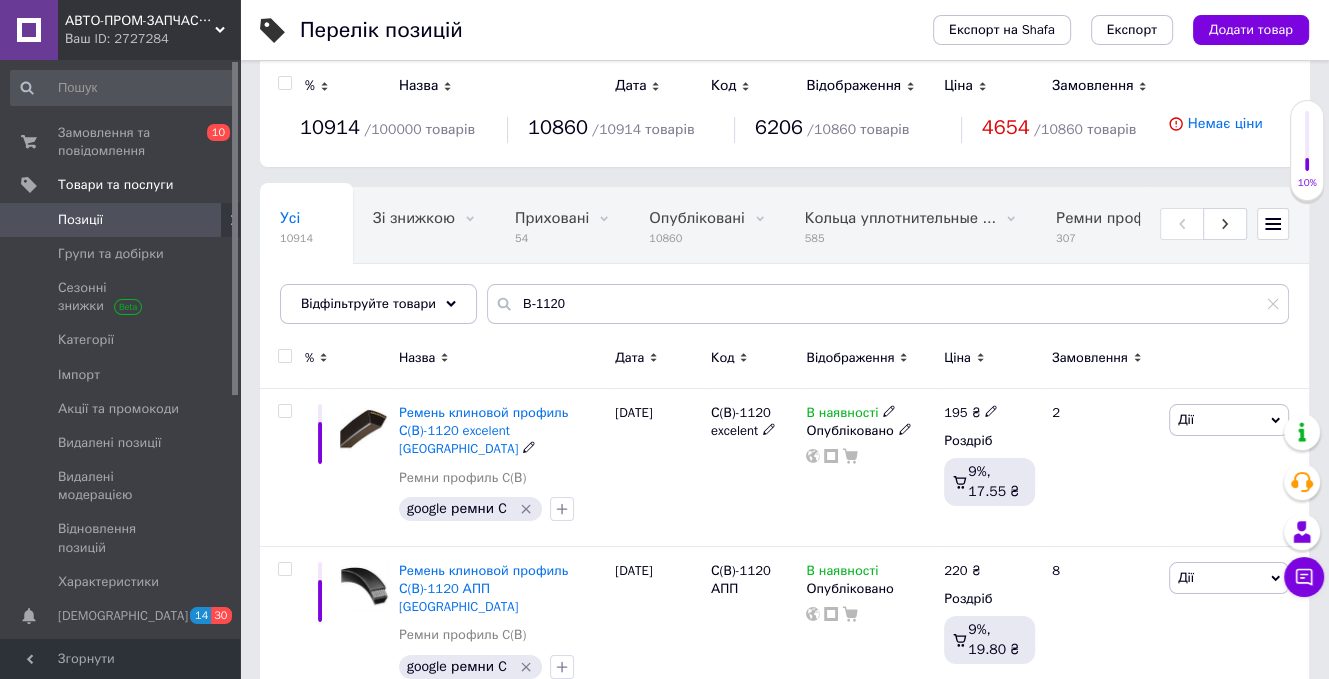 scroll, scrollTop: 0, scrollLeft: 0, axis: both 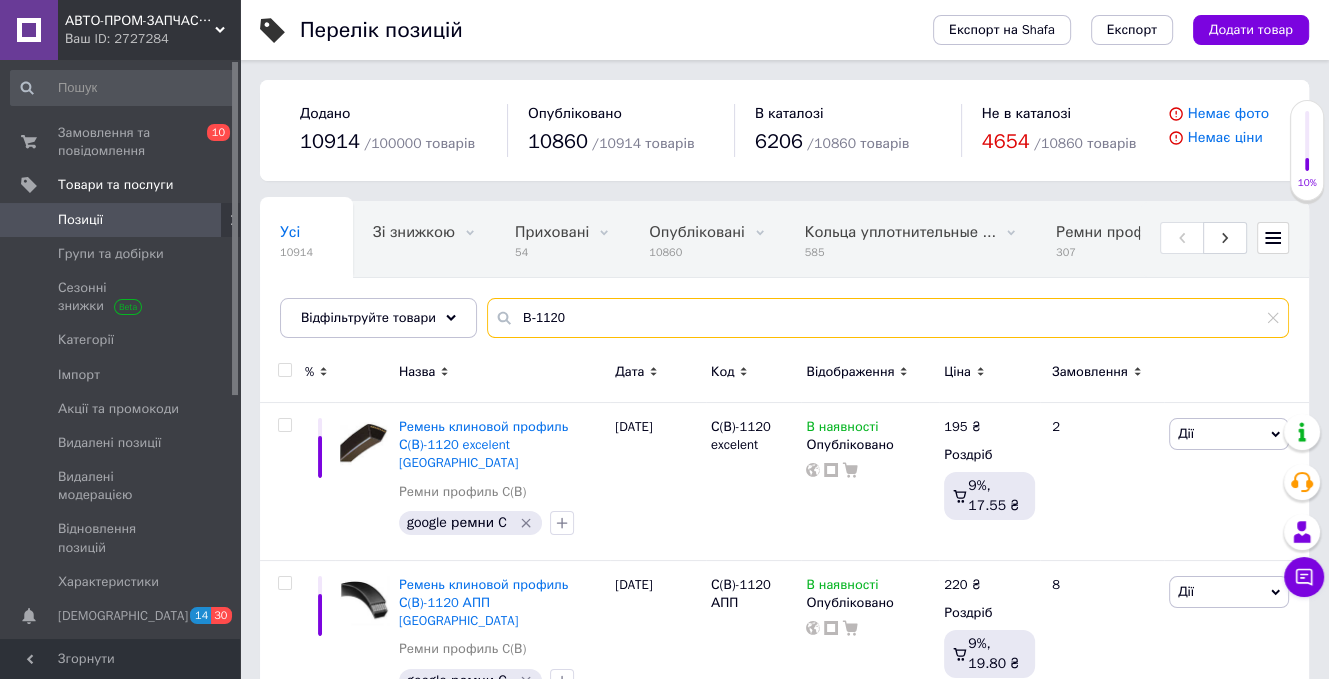 drag, startPoint x: 568, startPoint y: 319, endPoint x: 484, endPoint y: 319, distance: 84 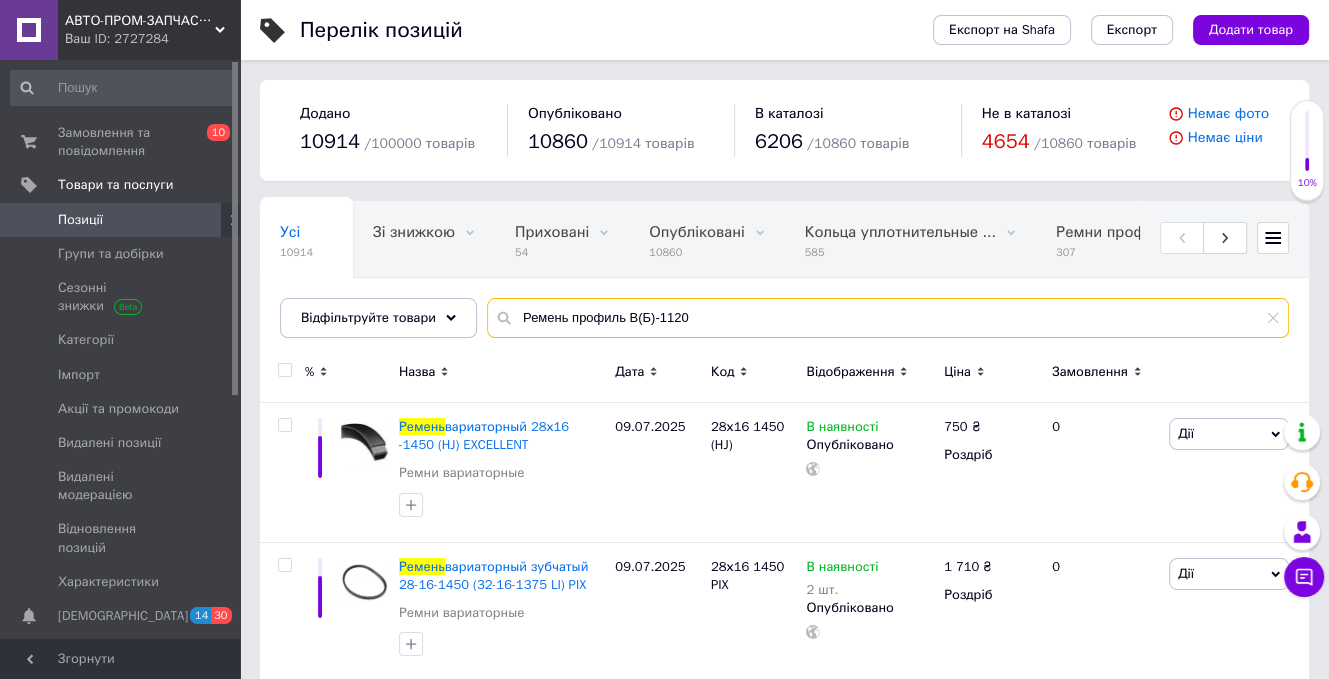 type on "Ремень профиль В(Б)-1120" 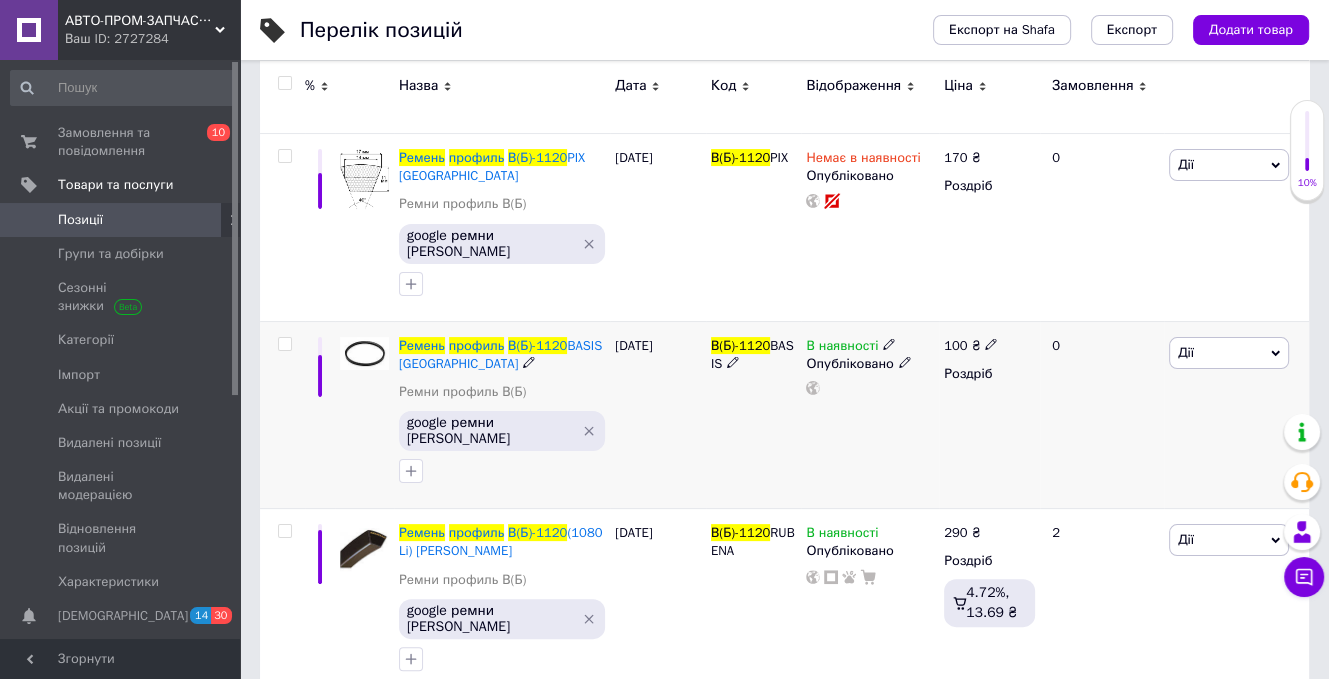scroll, scrollTop: 301, scrollLeft: 0, axis: vertical 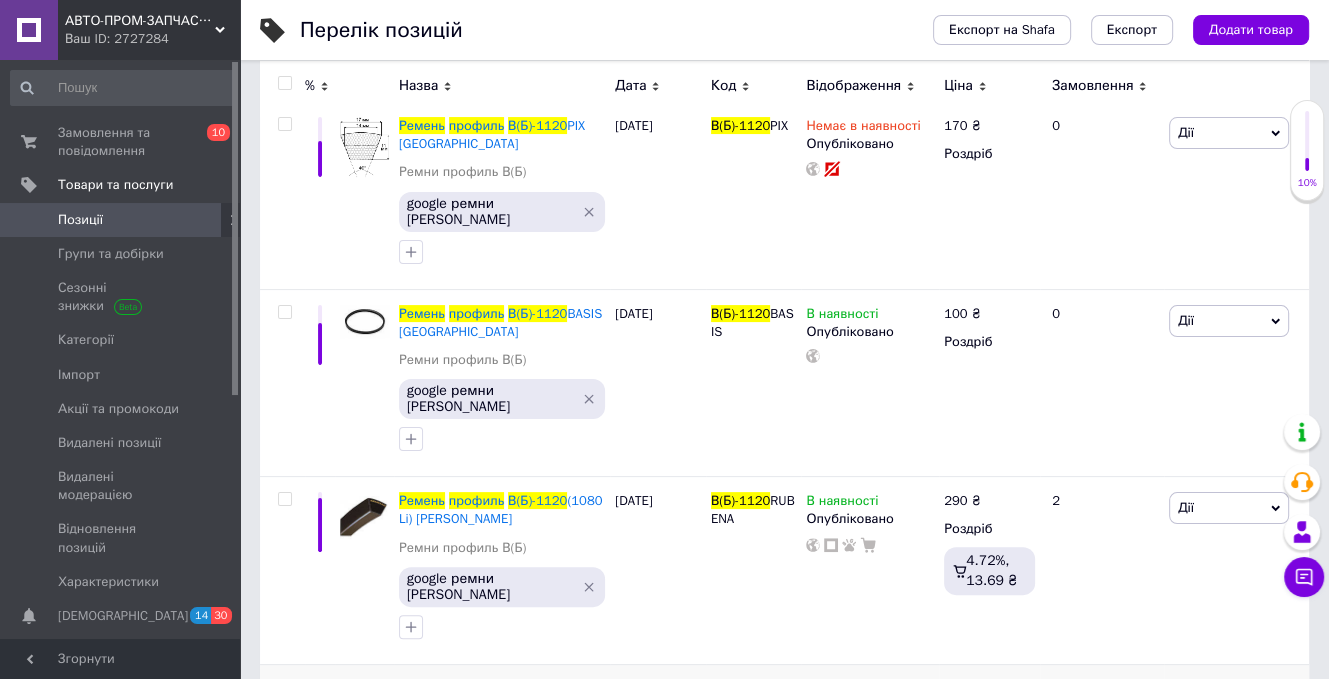 click on "AGRI [GEOGRAPHIC_DATA]" at bounding box center (497, 697) 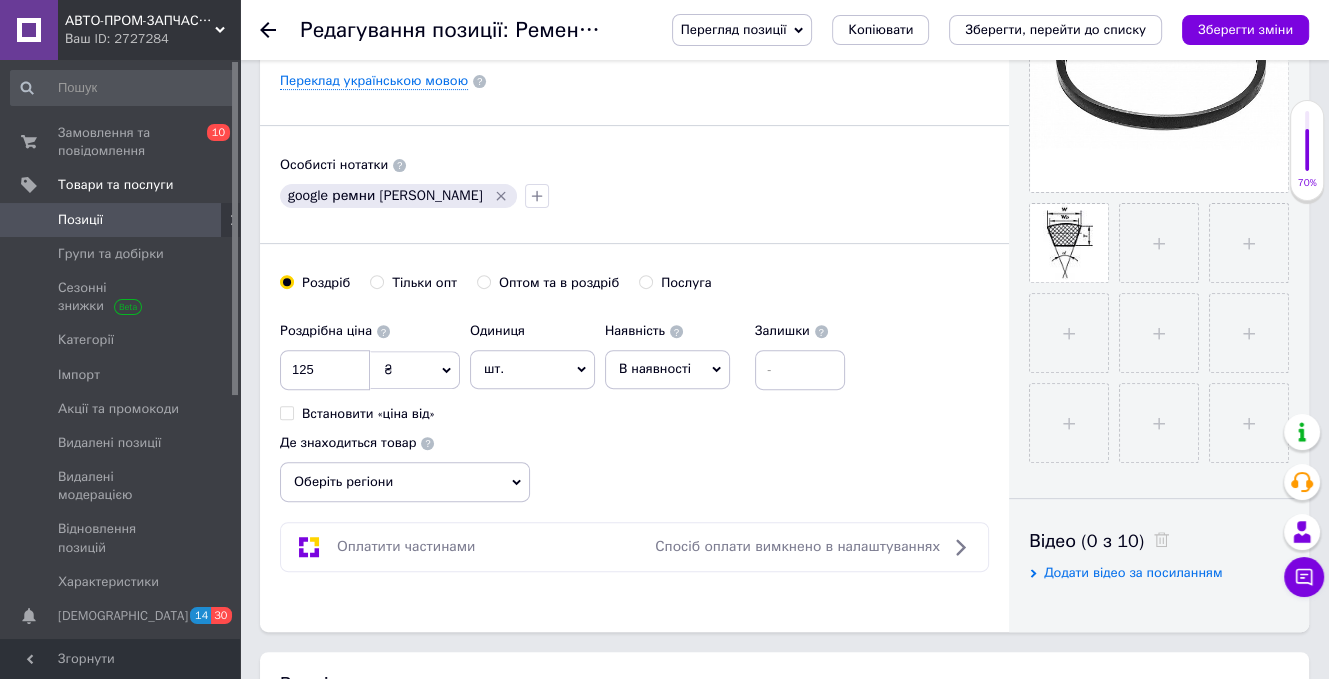 scroll, scrollTop: 600, scrollLeft: 0, axis: vertical 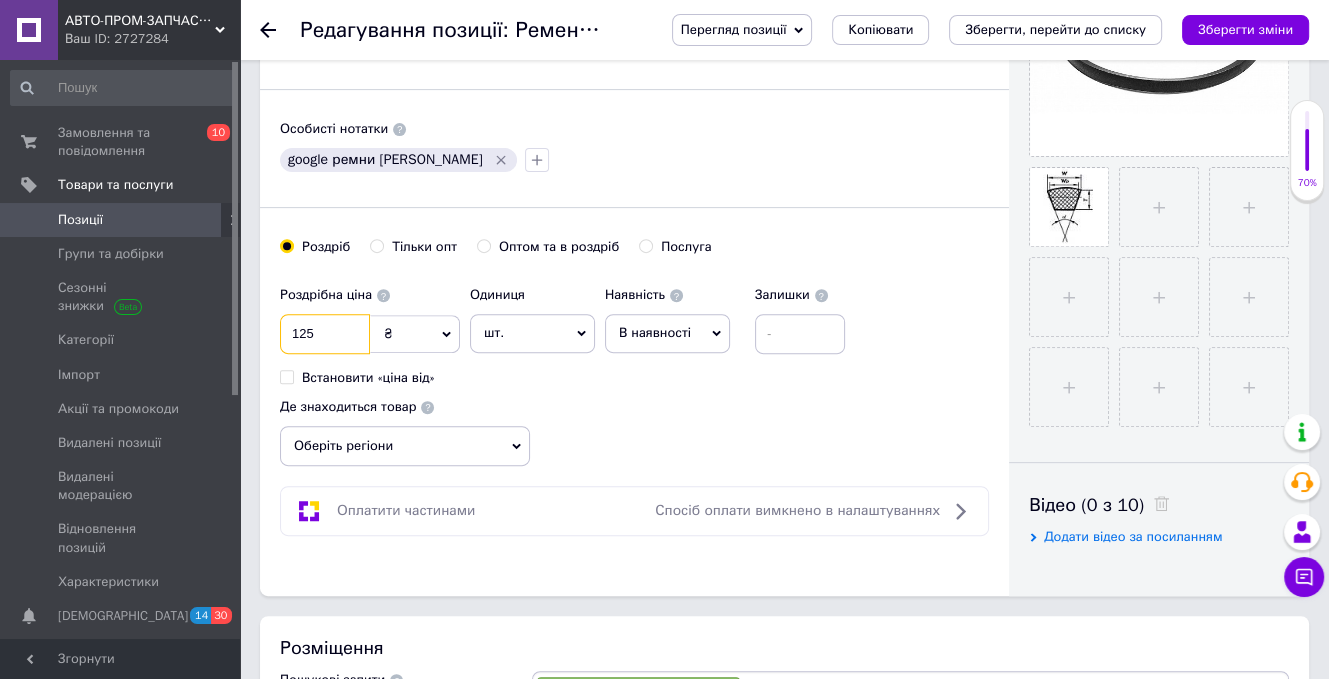 click on "125" at bounding box center (325, 334) 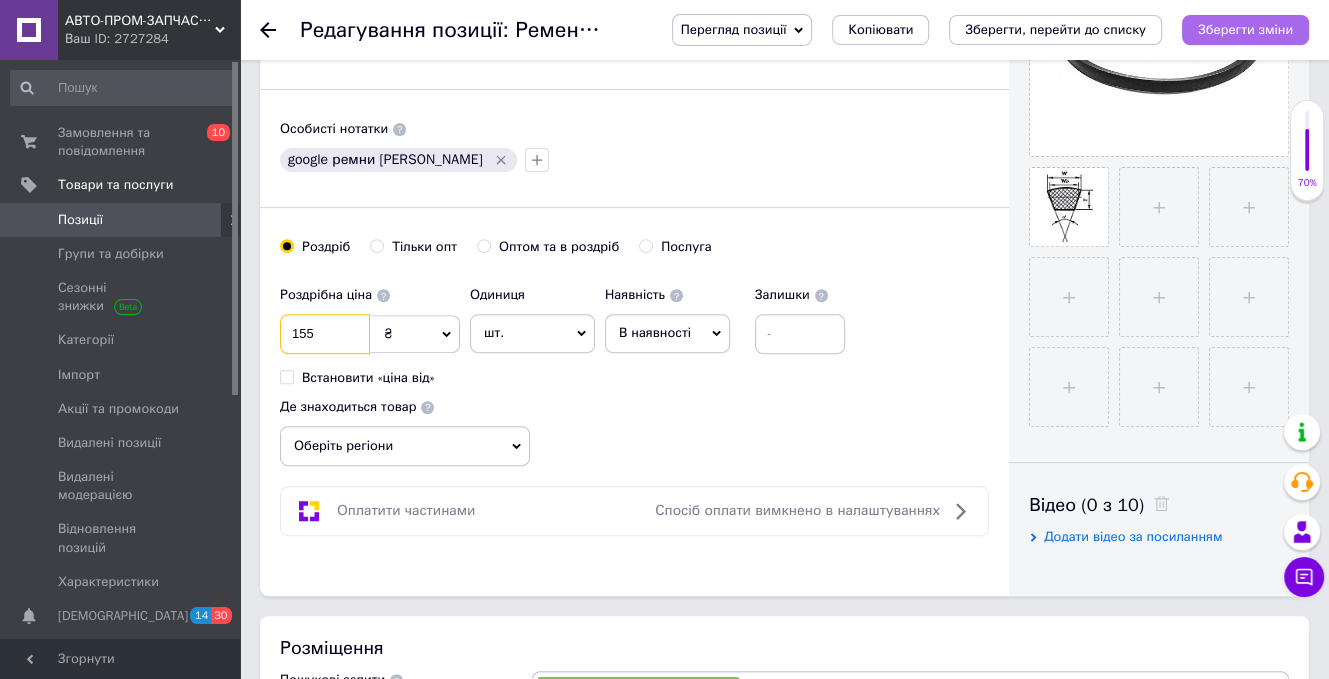type on "155" 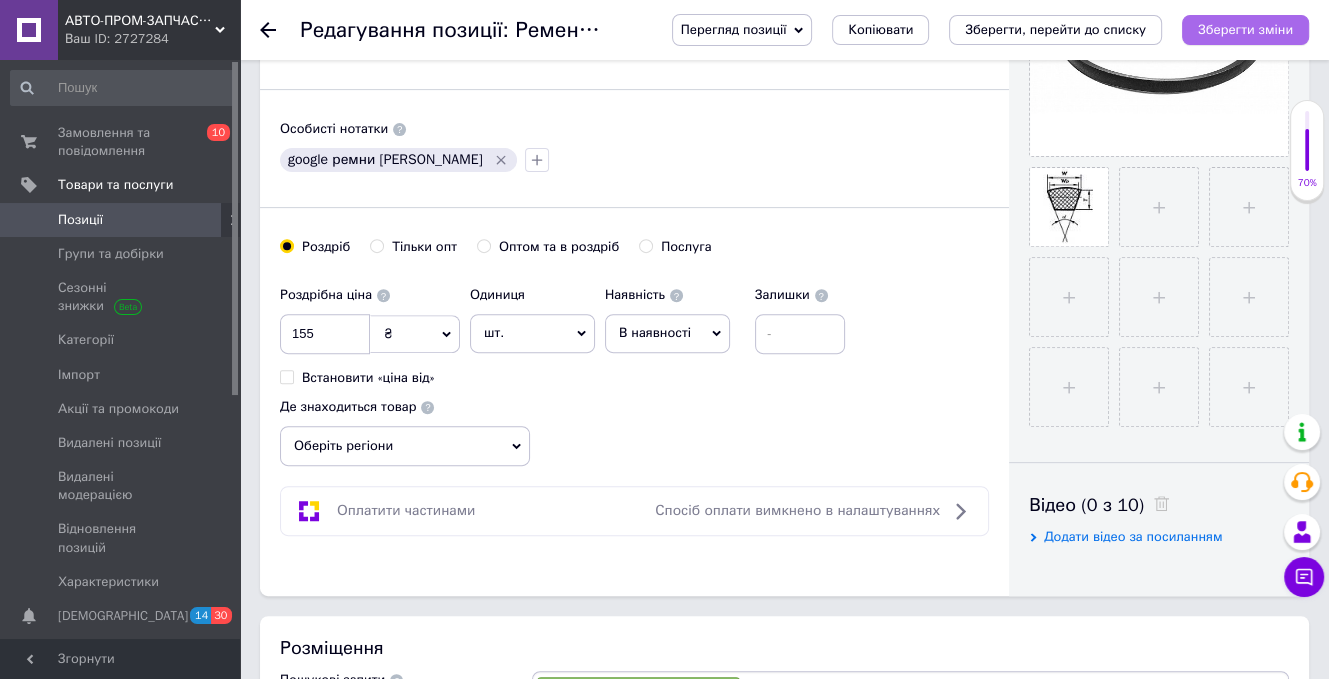 click on "Зберегти зміни" at bounding box center (1245, 29) 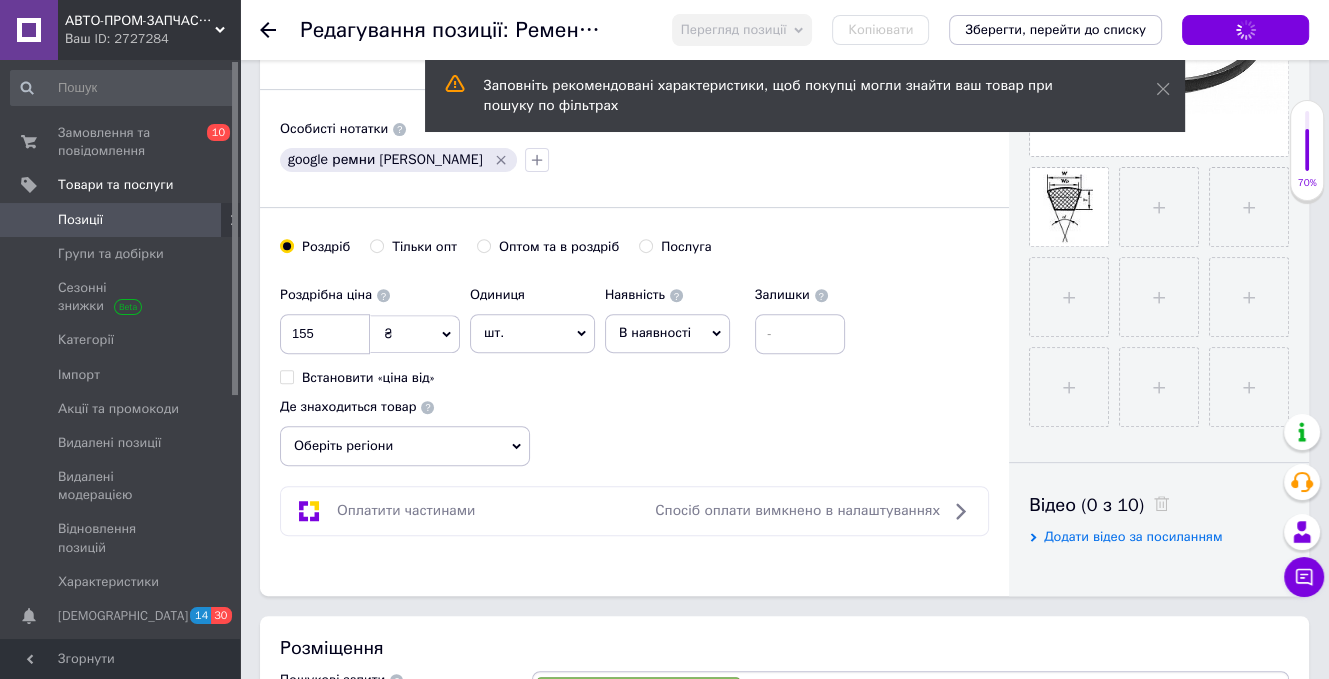 click on "АВТО-ПРОМ-ЗАПЧАСТИНА Ваш ID: 2727284 Сайт АВТО-ПРОМ-ЗАПЧАСТИНА Кабінет покупця Перевірити стан системи Сторінка на порталі Довідка Вийти Замовлення та повідомлення 0 10 Товари та послуги Позиції Групи та добірки Сезонні знижки Категорії Імпорт Акції та промокоди Видалені позиції Видалені модерацією Відновлення позицій Характеристики Сповіщення 14 30 Показники роботи компанії Панель управління Відгуки Покупатели Каталог ProSale Аналітика Інструменти веб-майстра та SEO Управління сайтом Гаманець компанії Маркет" at bounding box center (664, 1139) 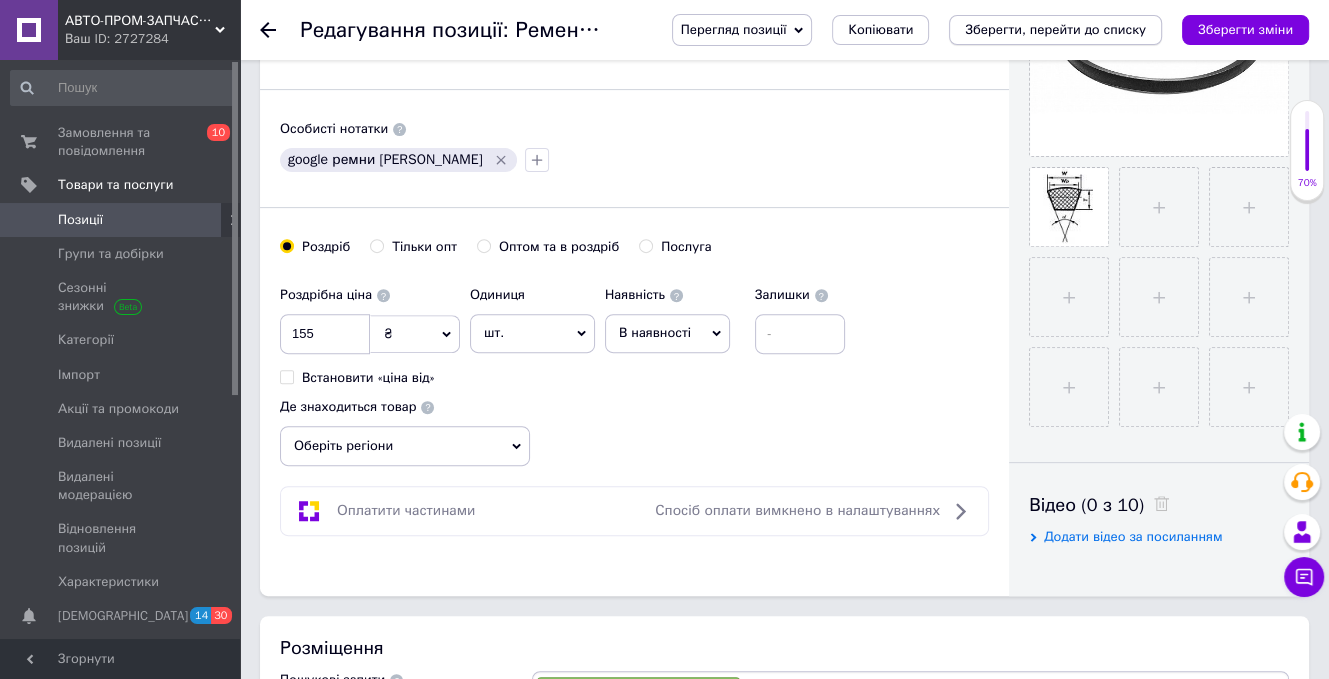 click on "Зберегти, перейти до списку" at bounding box center [1055, 30] 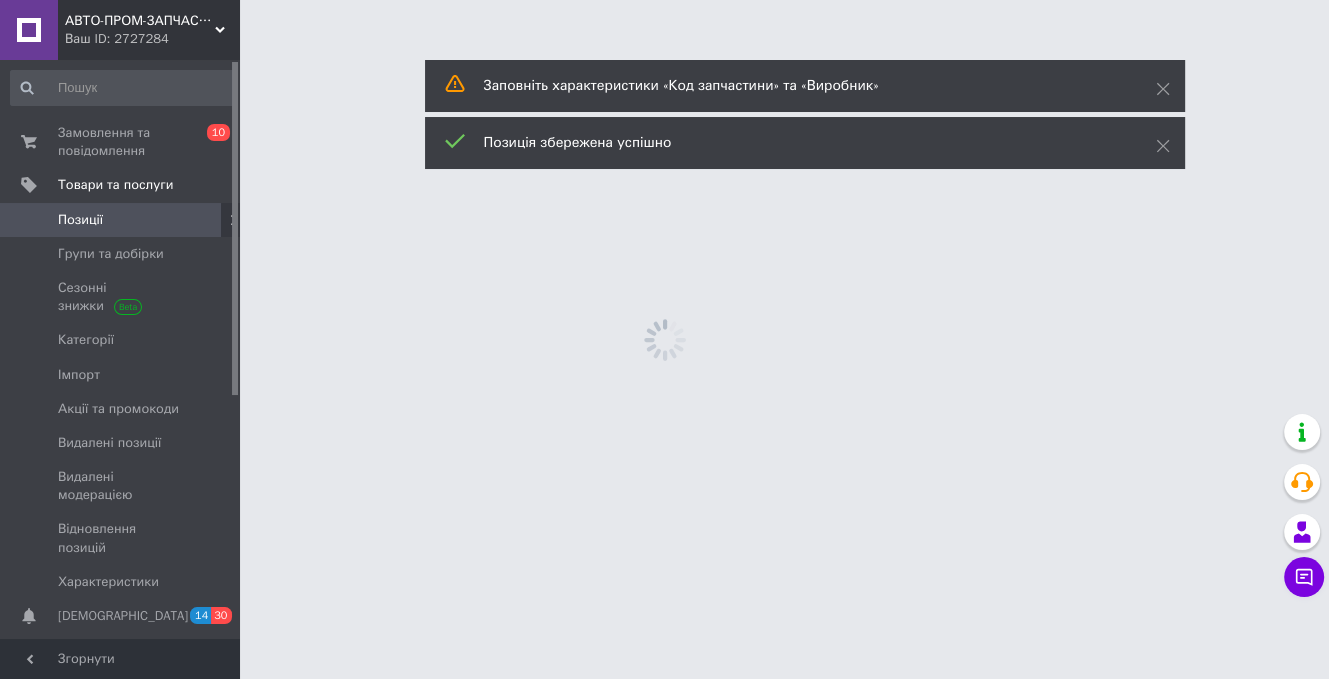 scroll, scrollTop: 0, scrollLeft: 0, axis: both 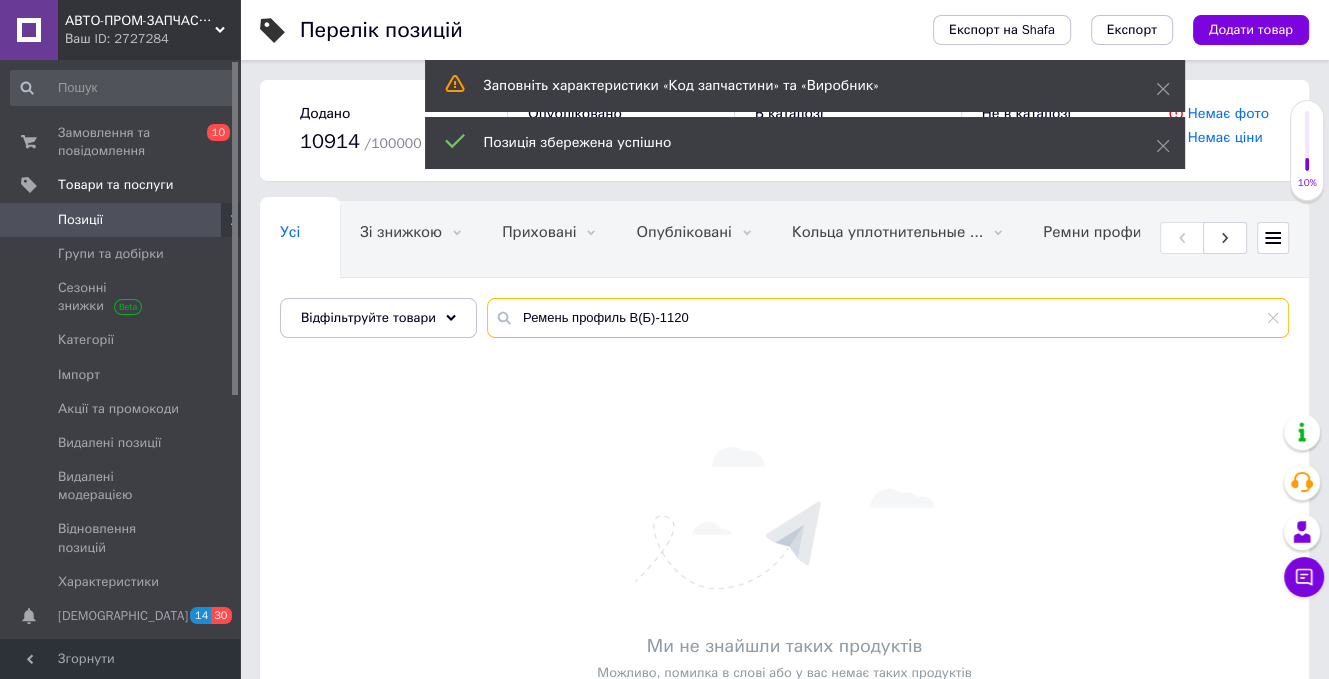 drag, startPoint x: 709, startPoint y: 303, endPoint x: 472, endPoint y: 303, distance: 237 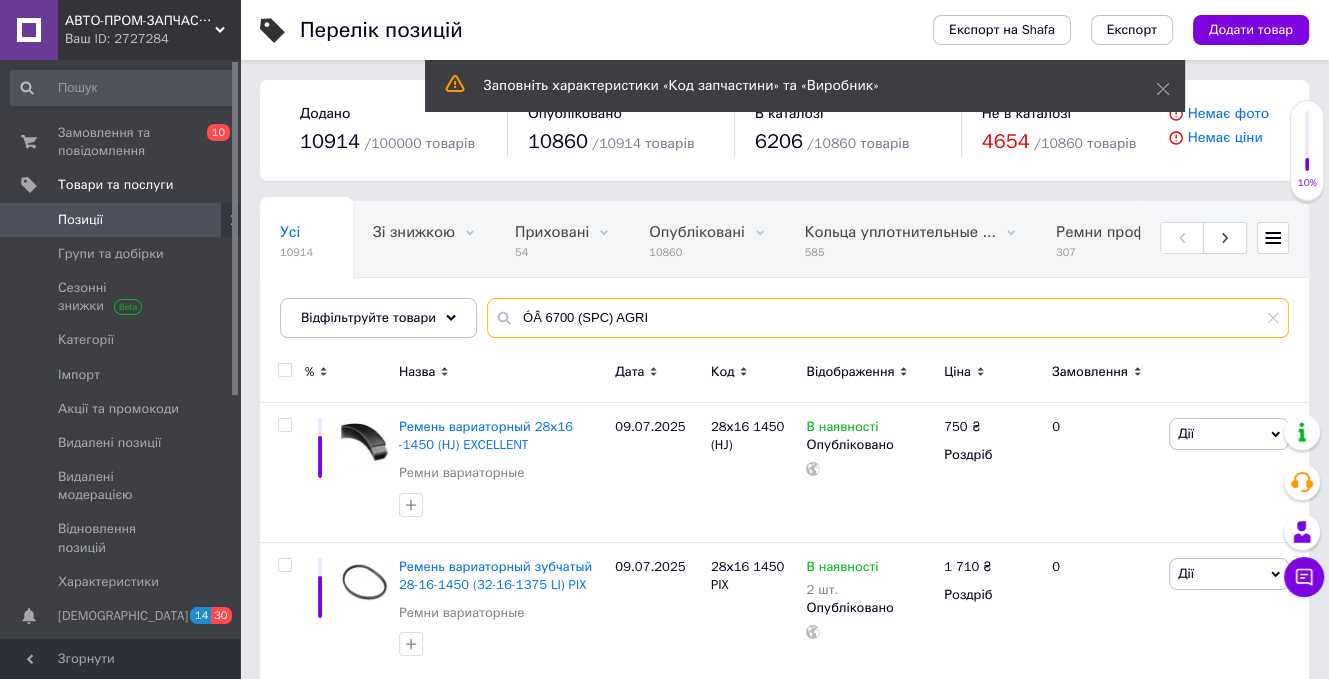 click on "ÓÂ 6700 (SPC) AGRI" at bounding box center (888, 318) 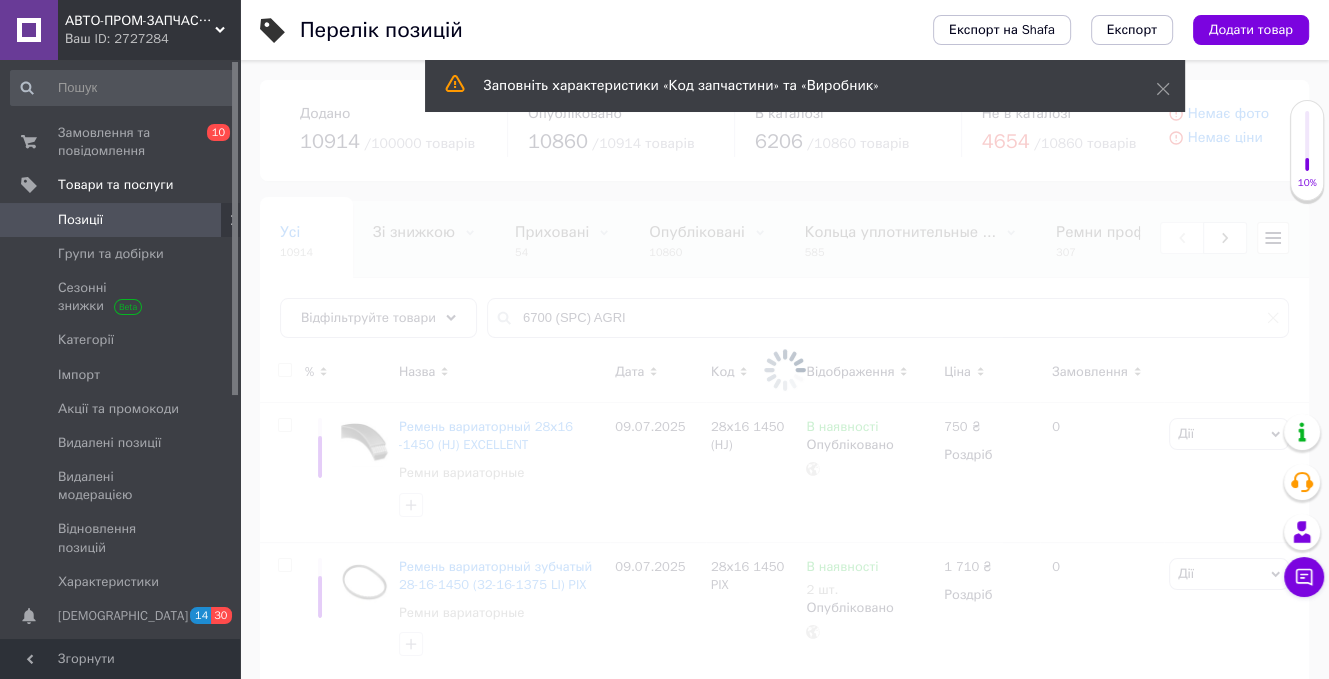 click at bounding box center [784, 369] 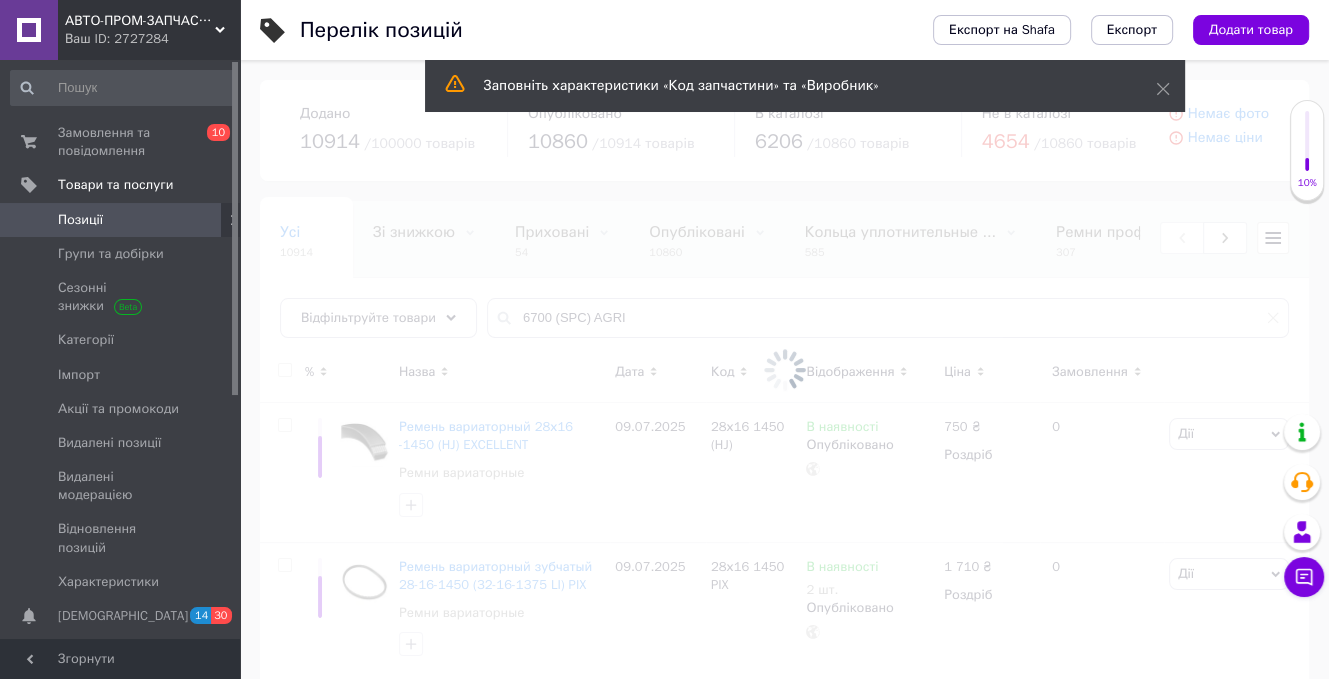 click at bounding box center [784, 369] 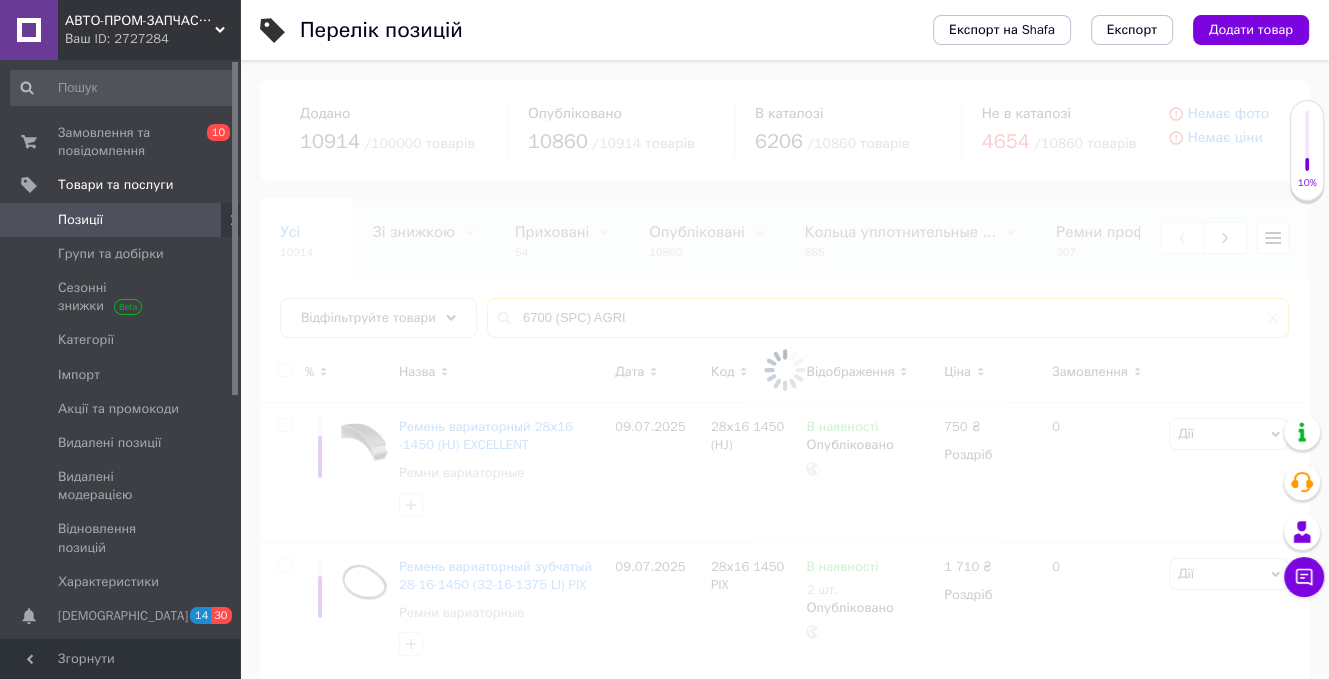 click on "6700 (SPC) AGRI" at bounding box center [888, 318] 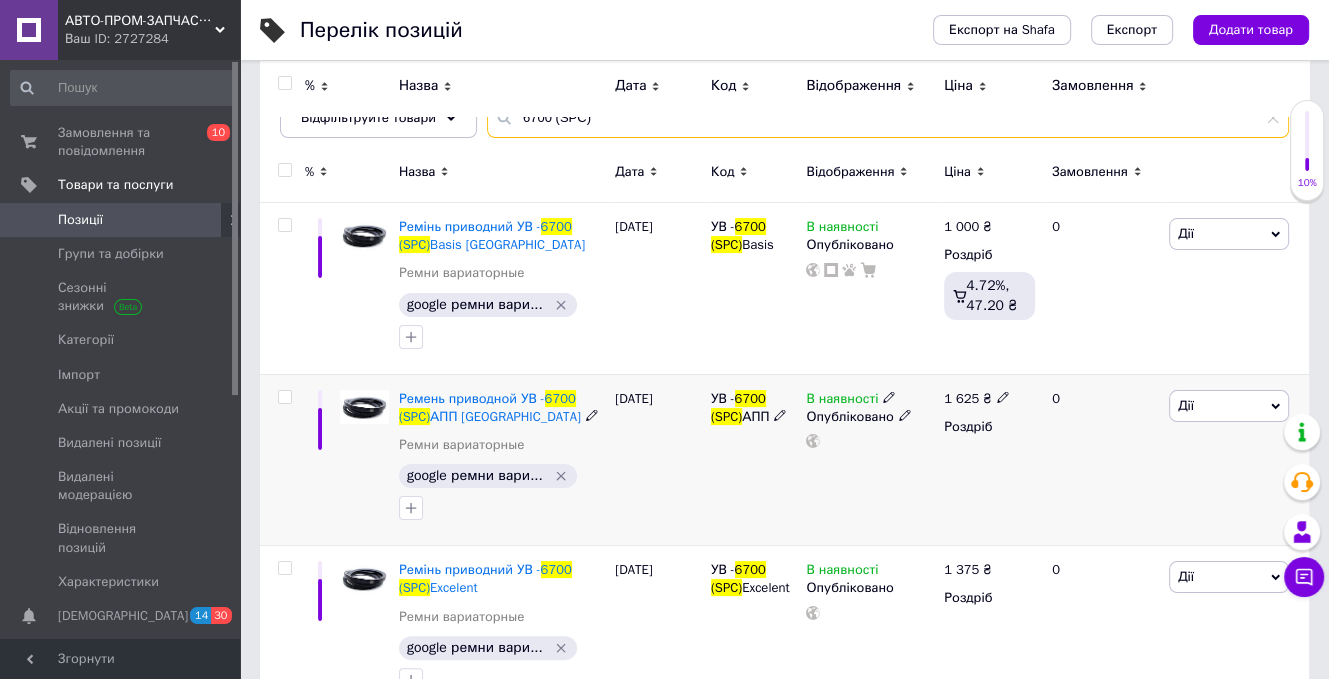 scroll, scrollTop: 256, scrollLeft: 0, axis: vertical 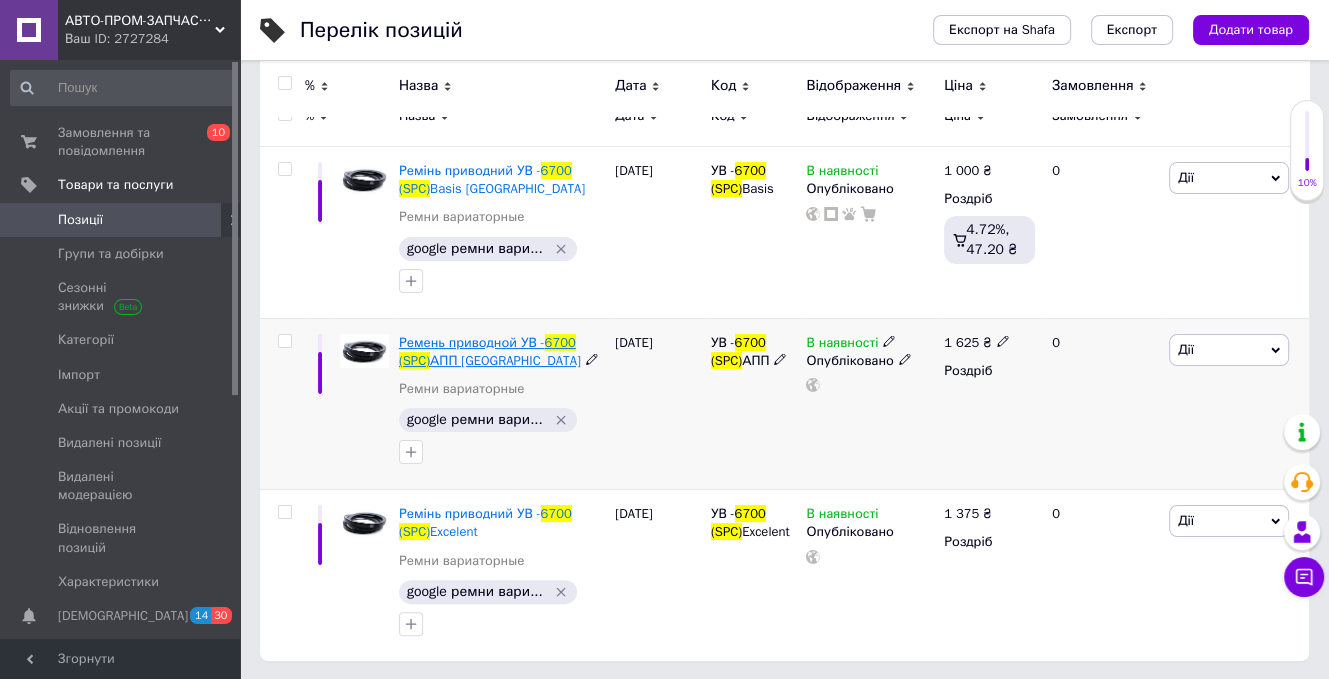 type on "6700 (SPC)" 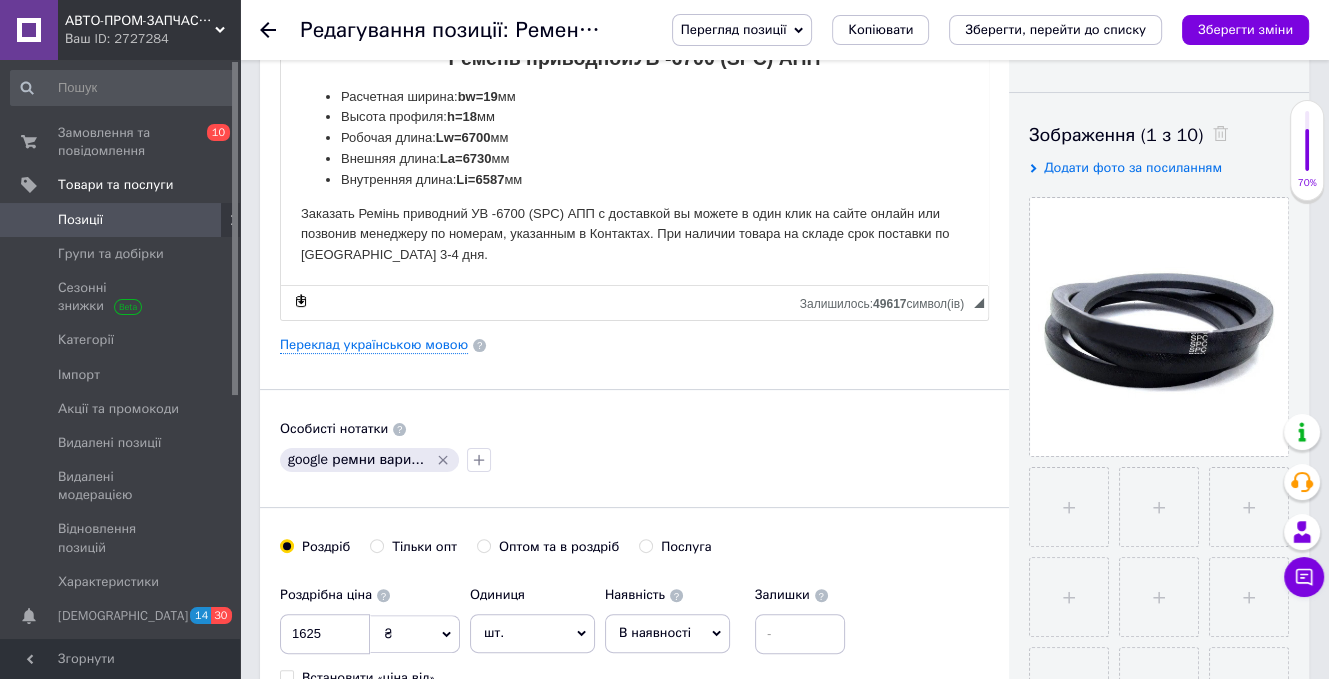 scroll, scrollTop: 500, scrollLeft: 0, axis: vertical 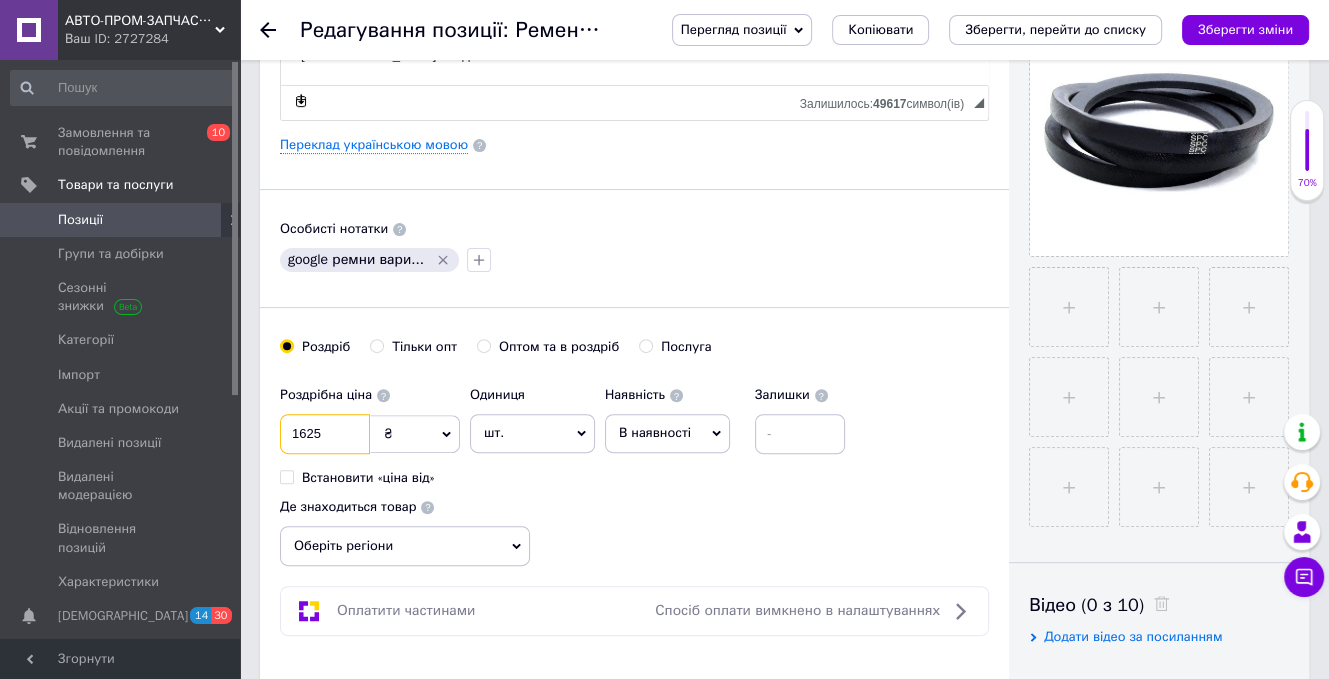 drag, startPoint x: 368, startPoint y: 427, endPoint x: 277, endPoint y: 427, distance: 91 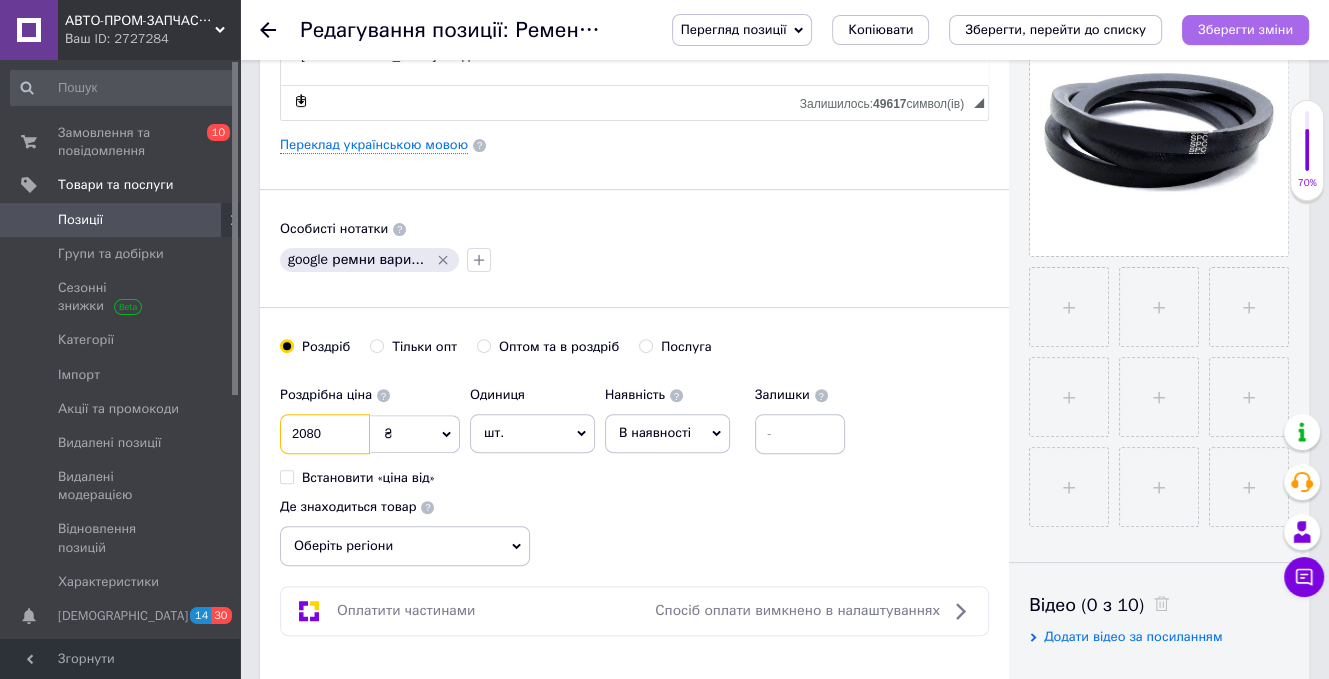 type on "2080" 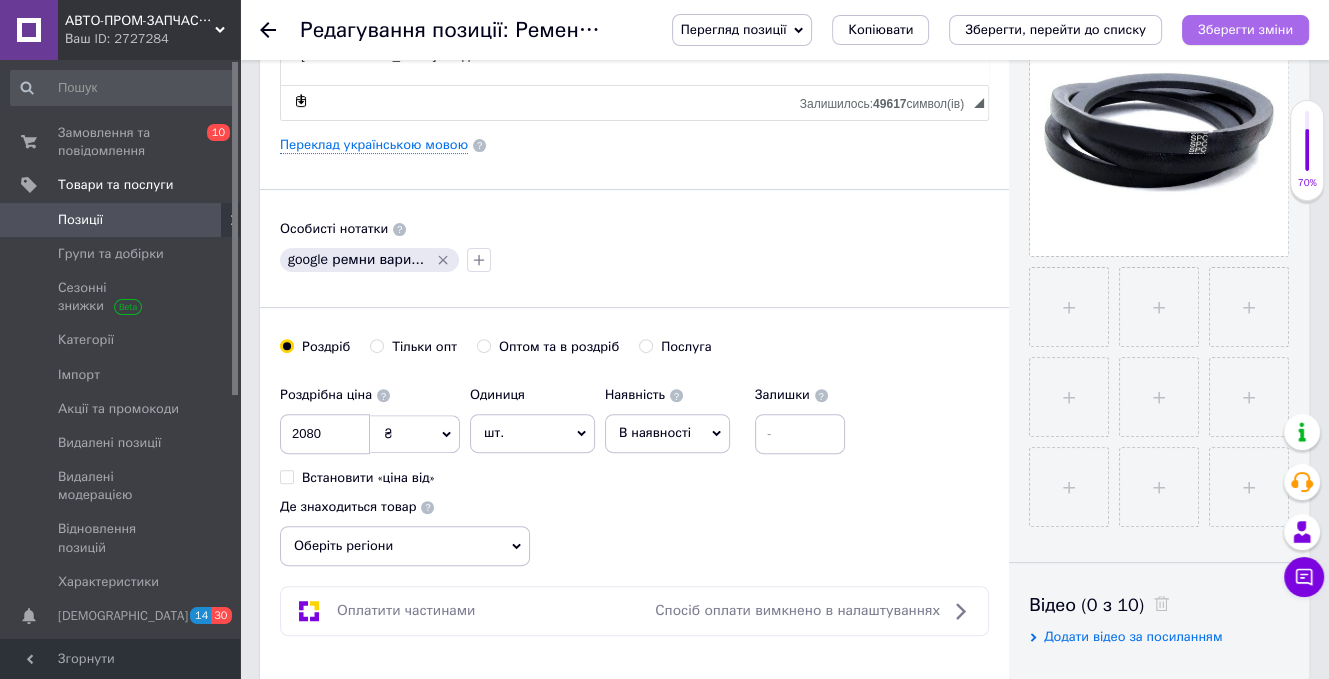 click on "Зберегти зміни" at bounding box center (1245, 29) 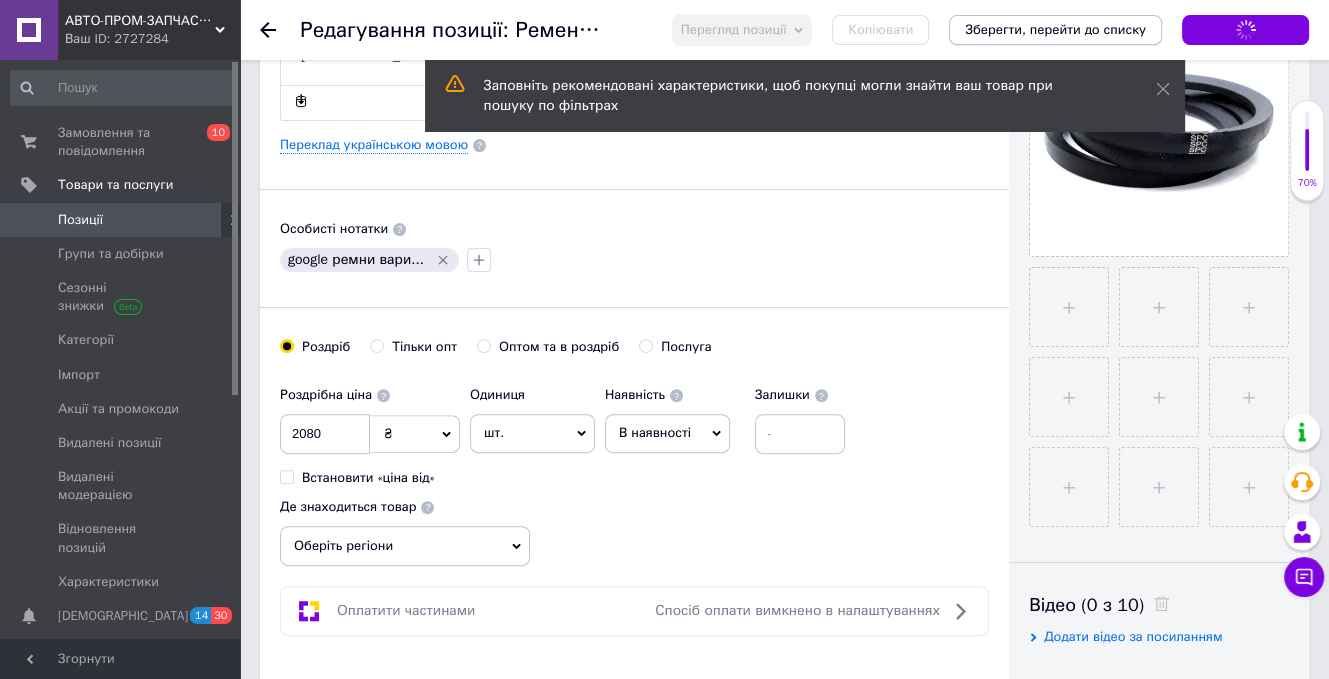 click on "Зберегти, перейти до списку" at bounding box center [1055, 30] 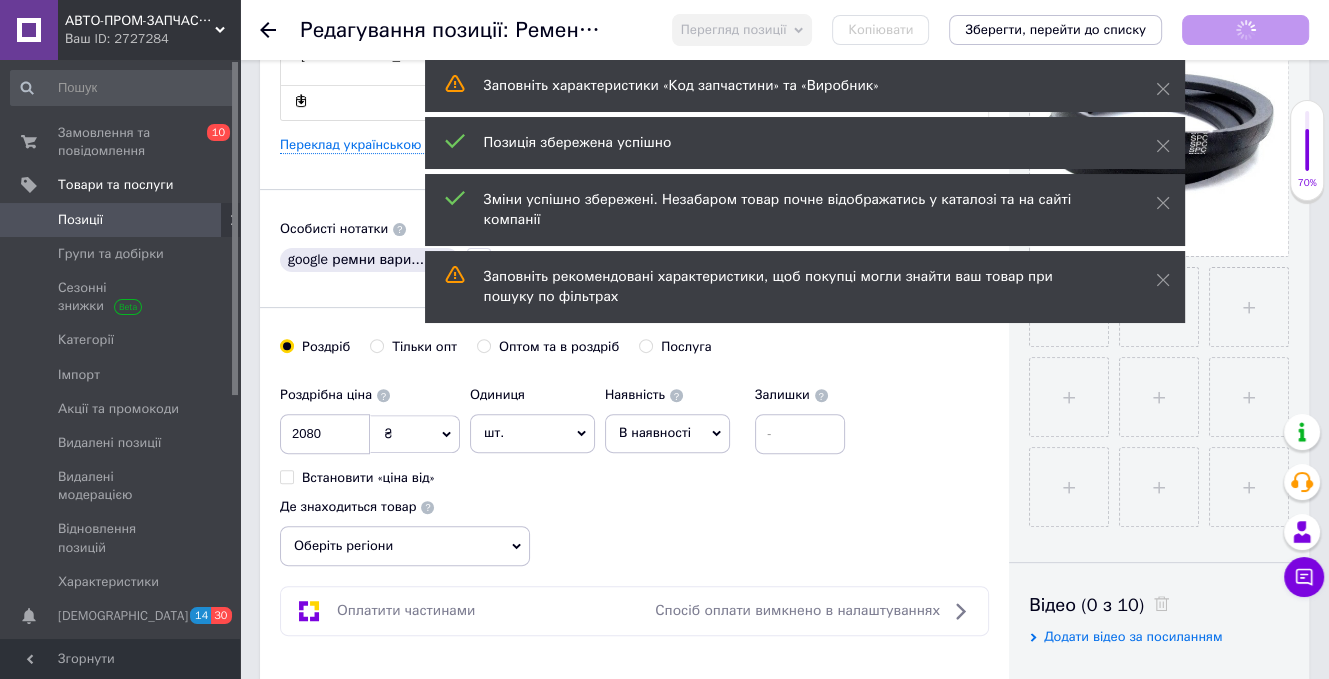 scroll, scrollTop: 0, scrollLeft: 0, axis: both 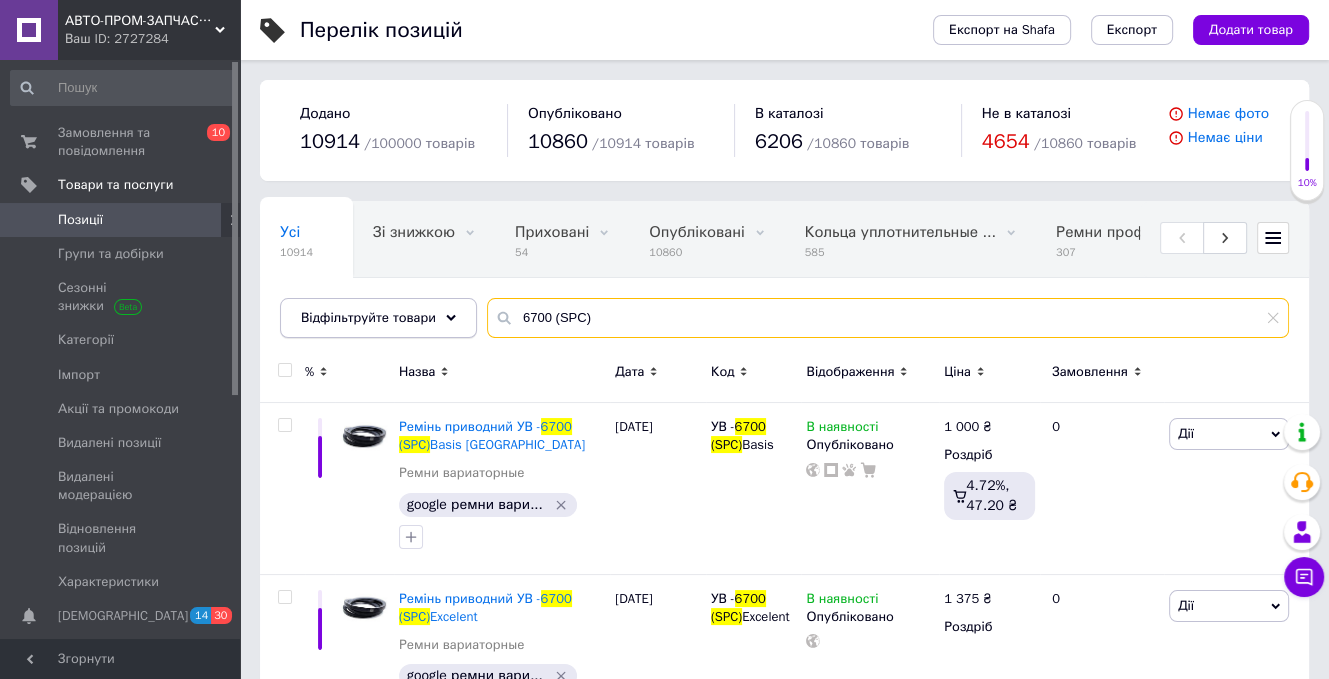drag, startPoint x: 601, startPoint y: 302, endPoint x: 467, endPoint y: 300, distance: 134.01492 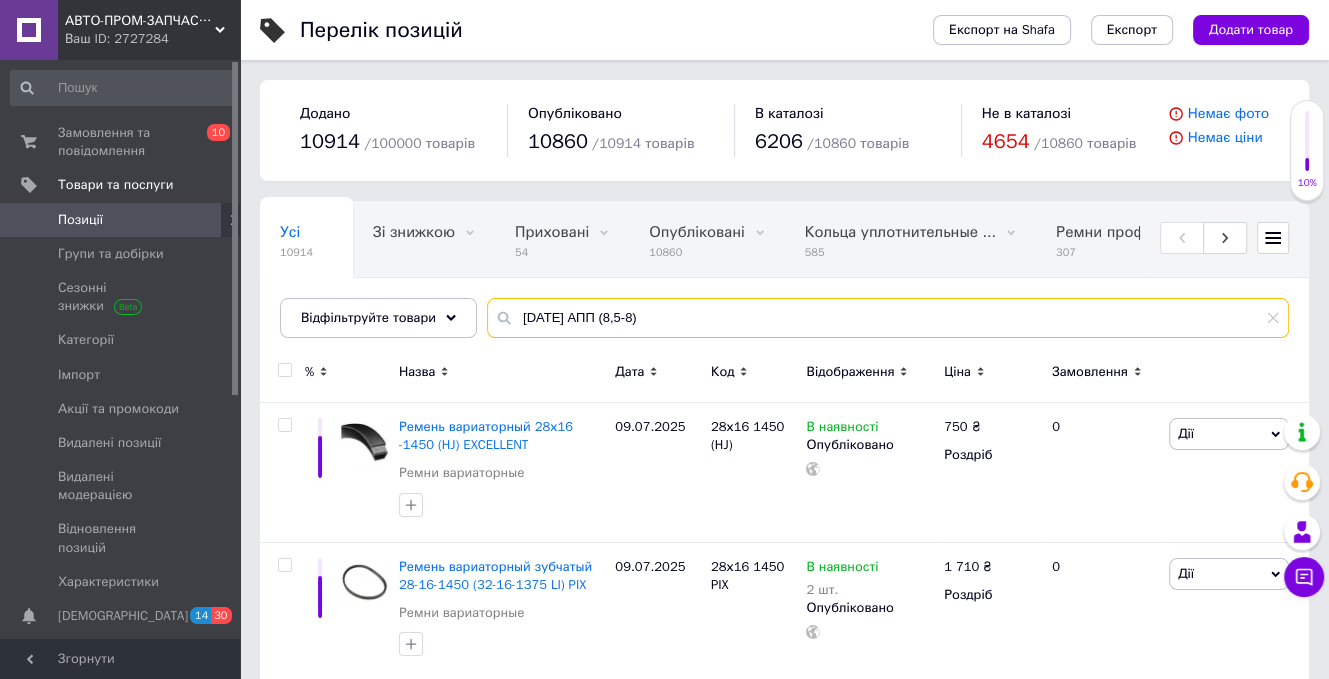 click on "[DATE] АПП (8,5-8)" at bounding box center [888, 318] 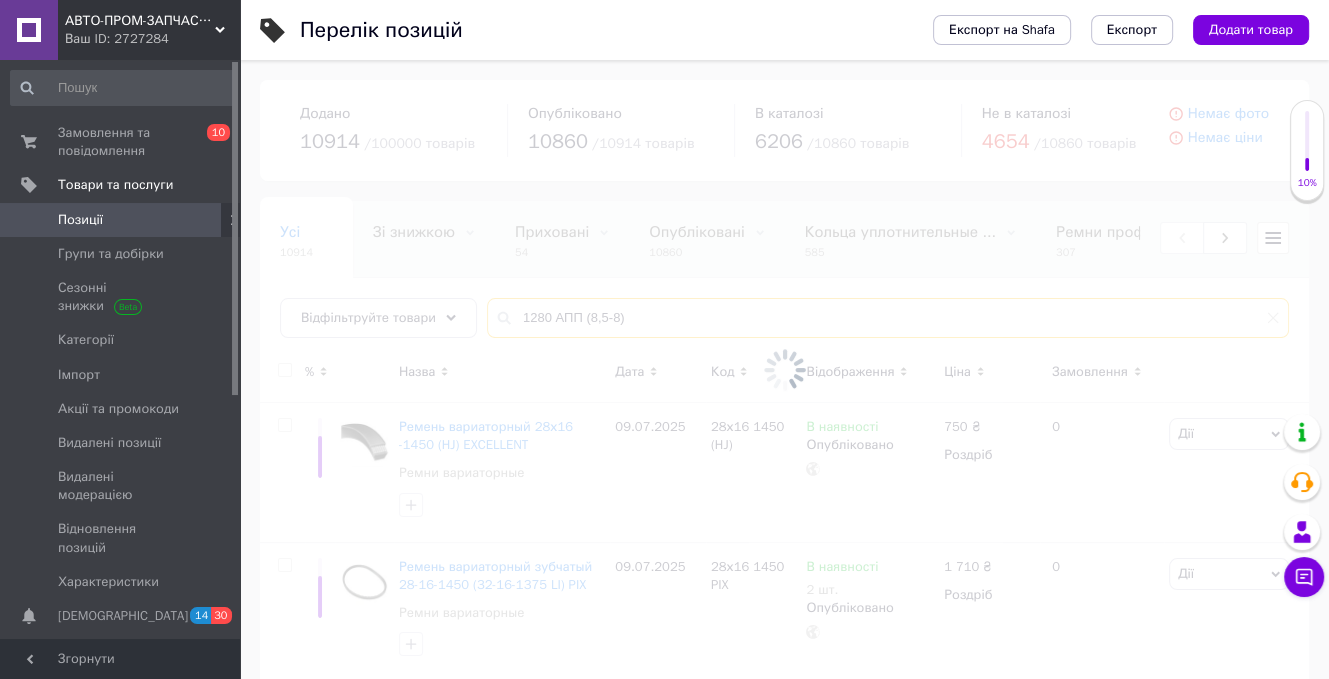 type on "1280 АПП (8,5-8)" 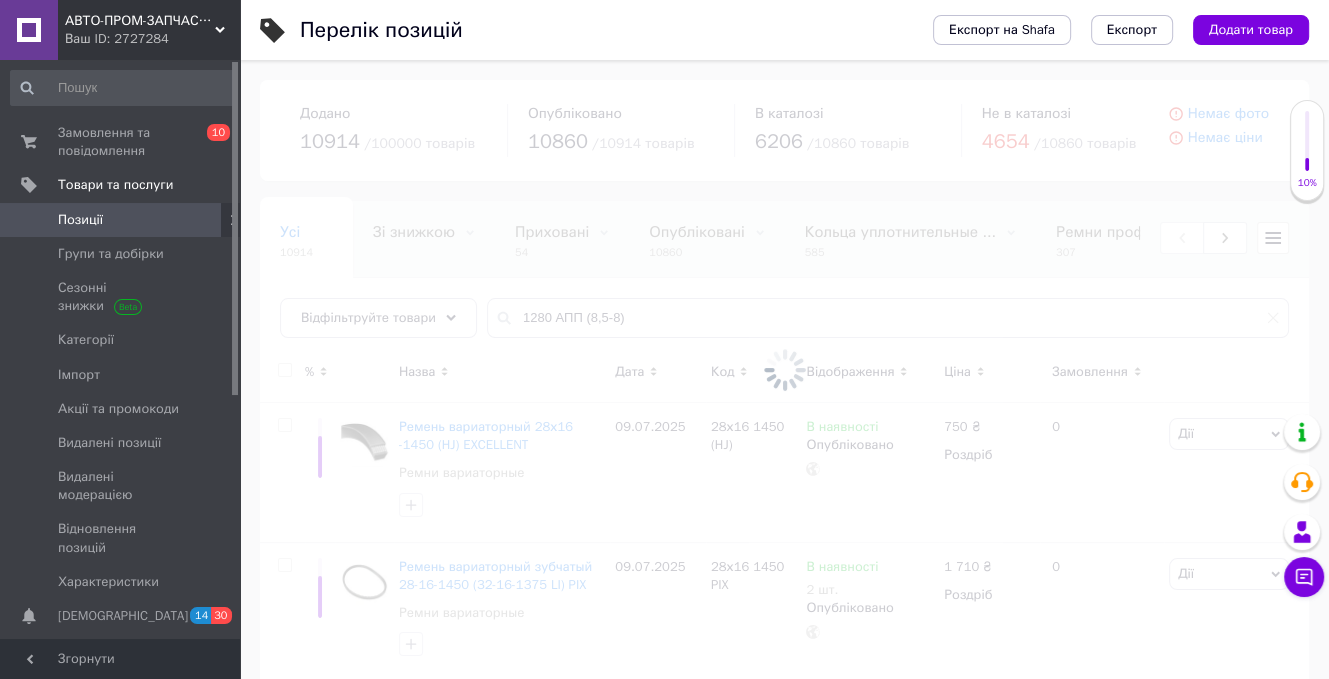 drag, startPoint x: 636, startPoint y: 314, endPoint x: 560, endPoint y: 328, distance: 77.27872 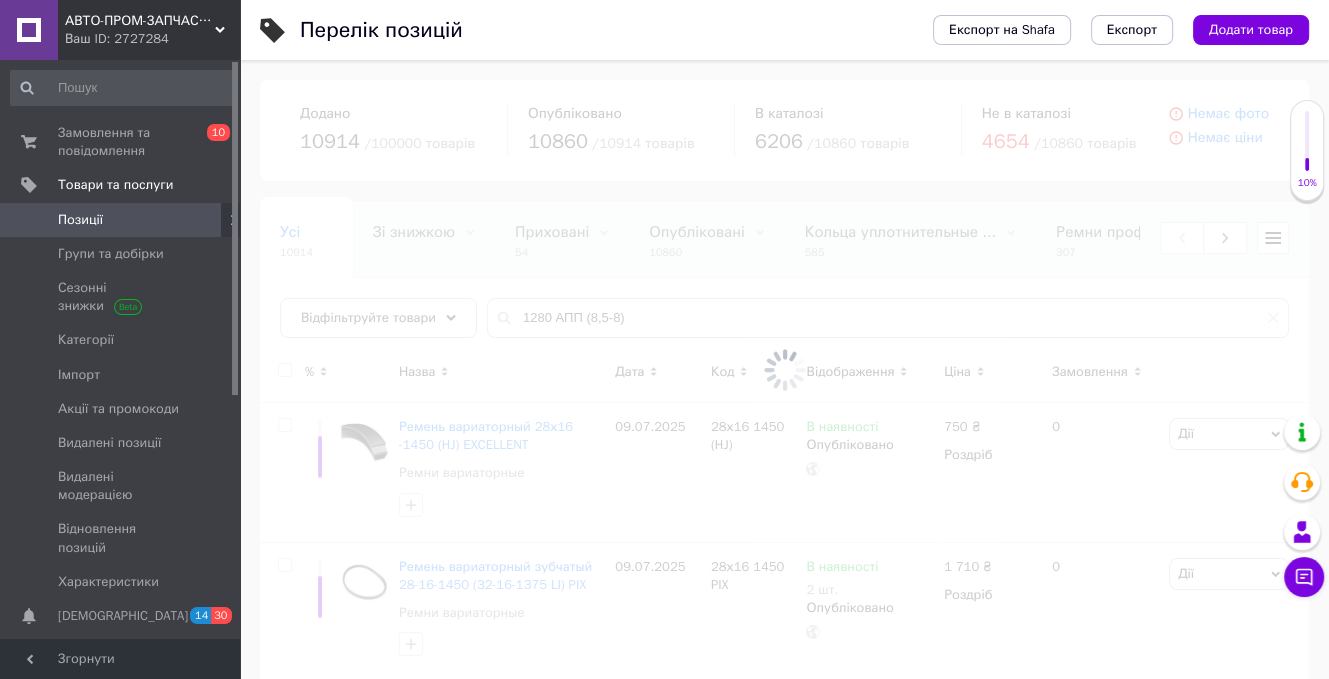 click at bounding box center (784, 369) 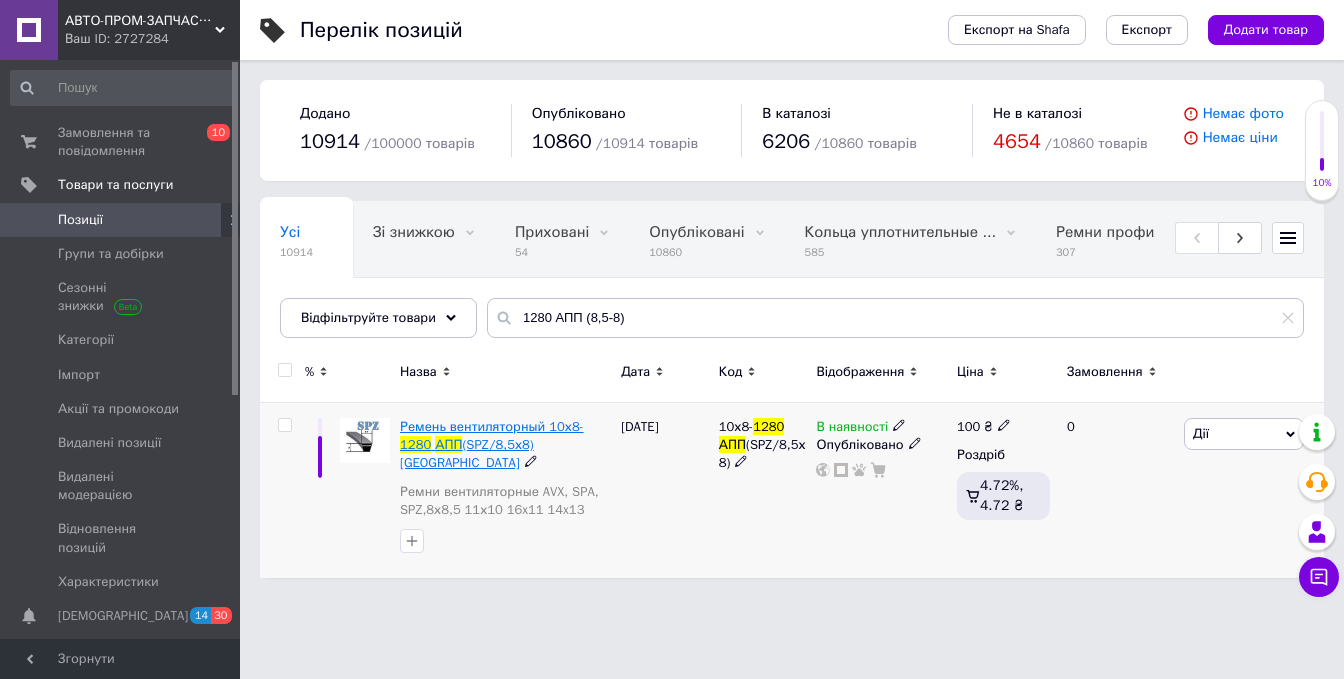 click on "Ремень вентиляторный 10х8-" at bounding box center (492, 426) 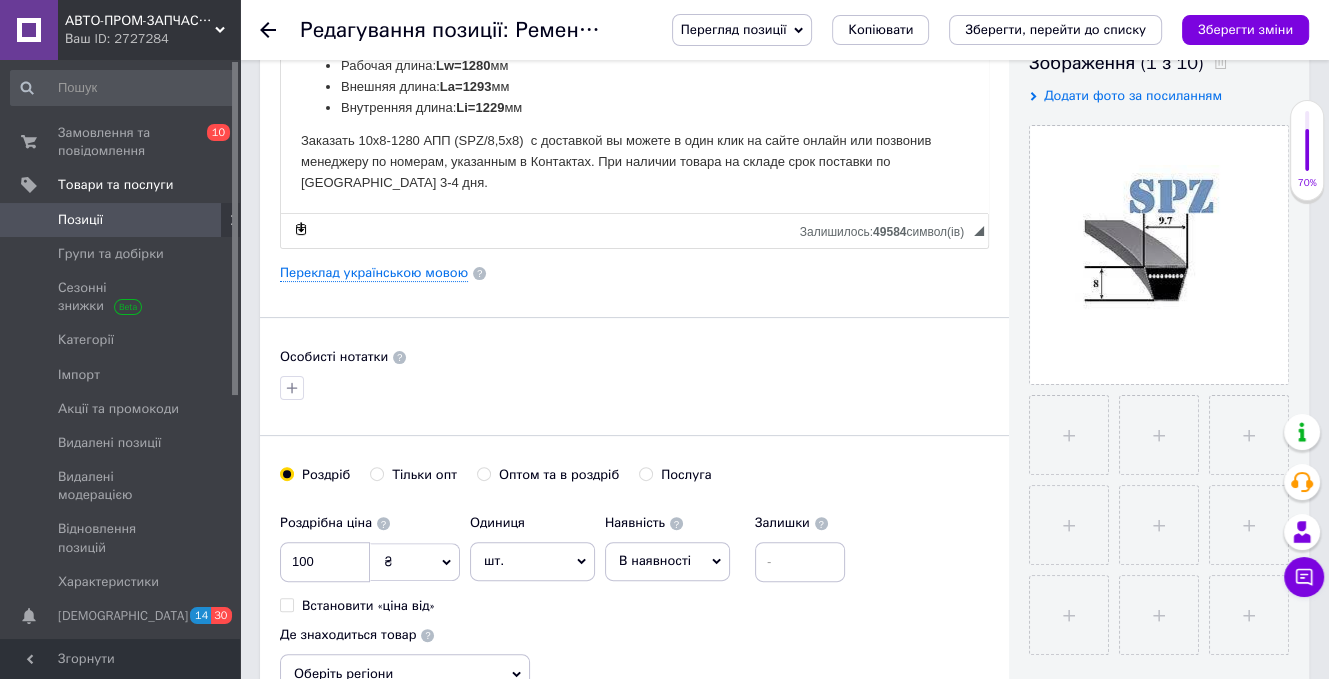 scroll, scrollTop: 400, scrollLeft: 0, axis: vertical 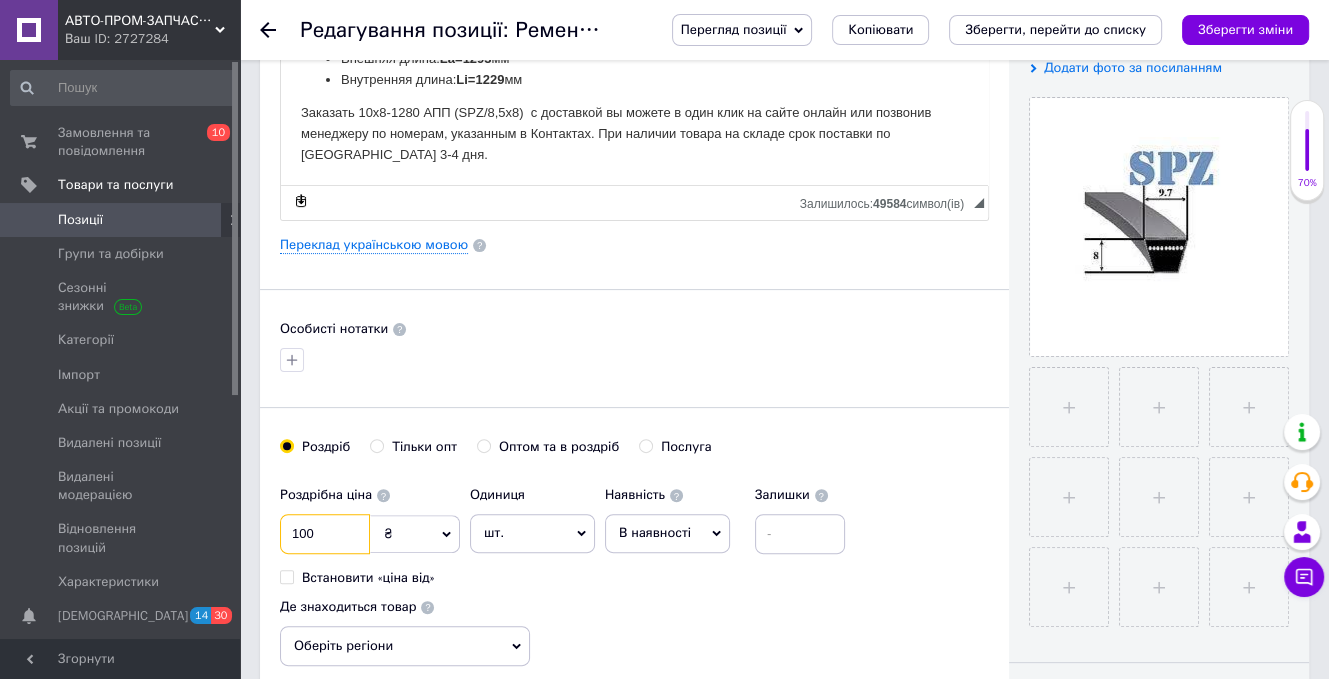 drag, startPoint x: 323, startPoint y: 527, endPoint x: 302, endPoint y: 530, distance: 21.213203 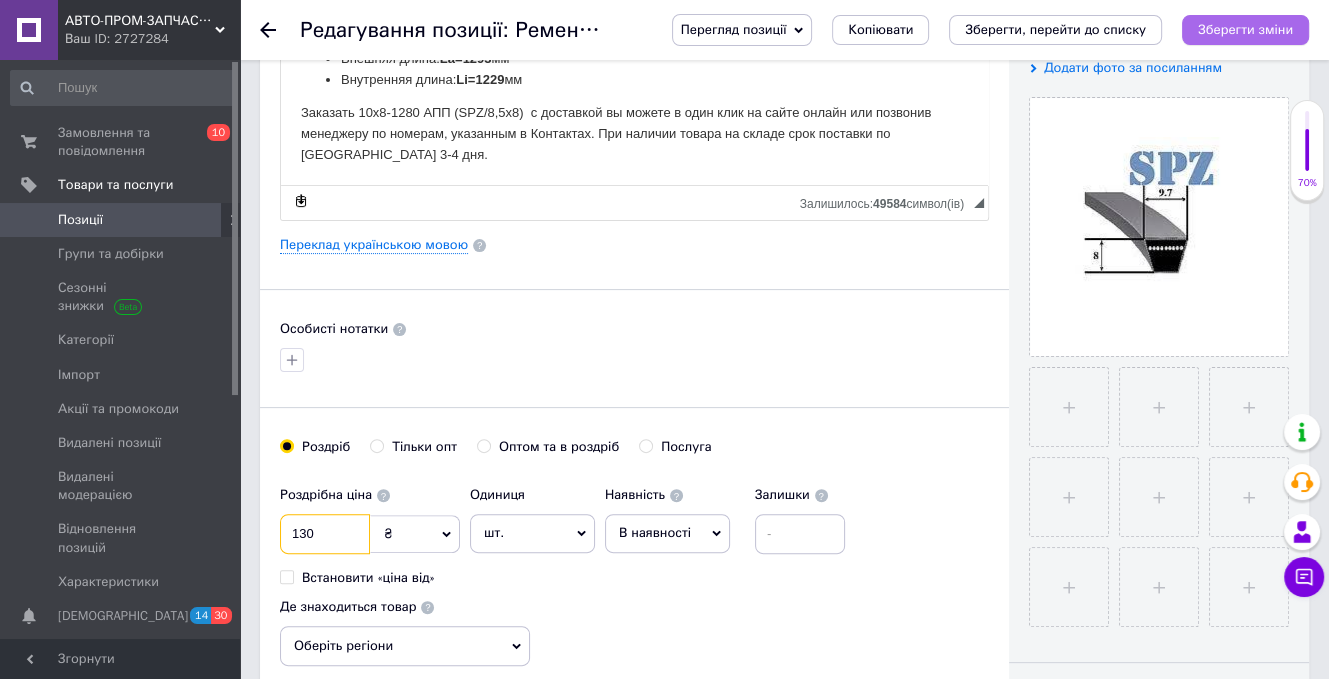 type on "130" 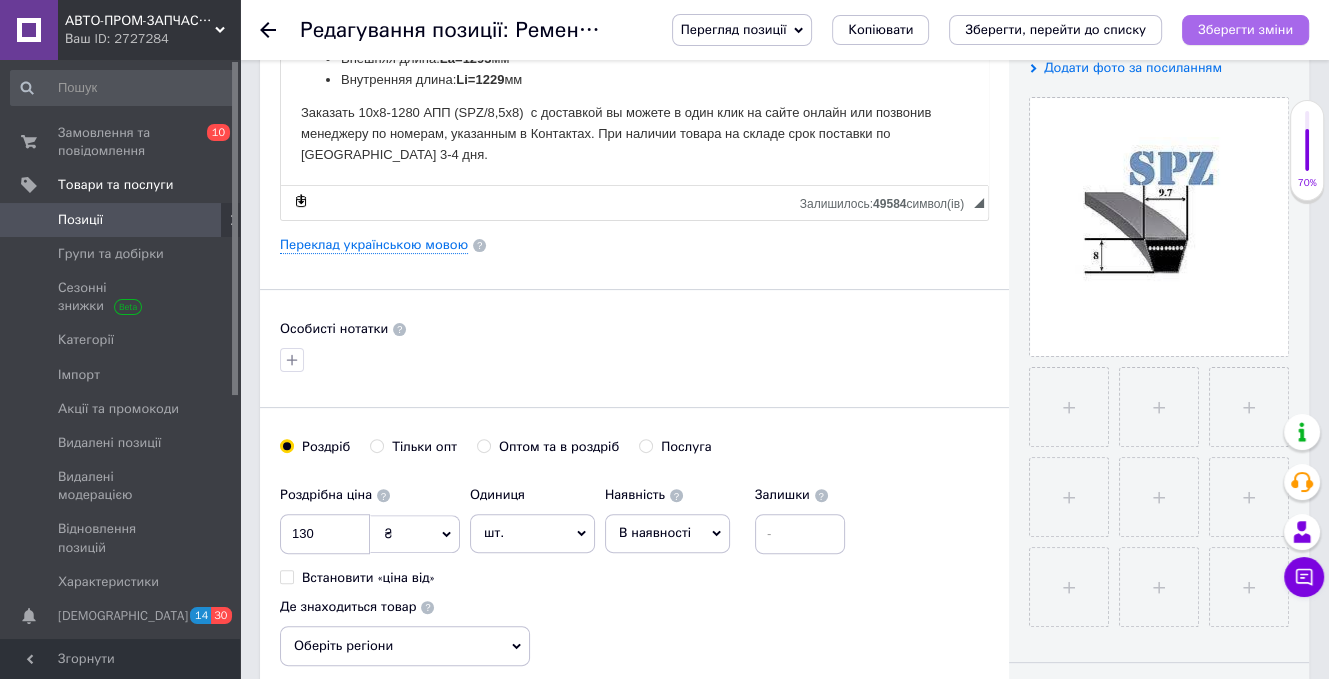 click on "Зберегти зміни" at bounding box center (1245, 29) 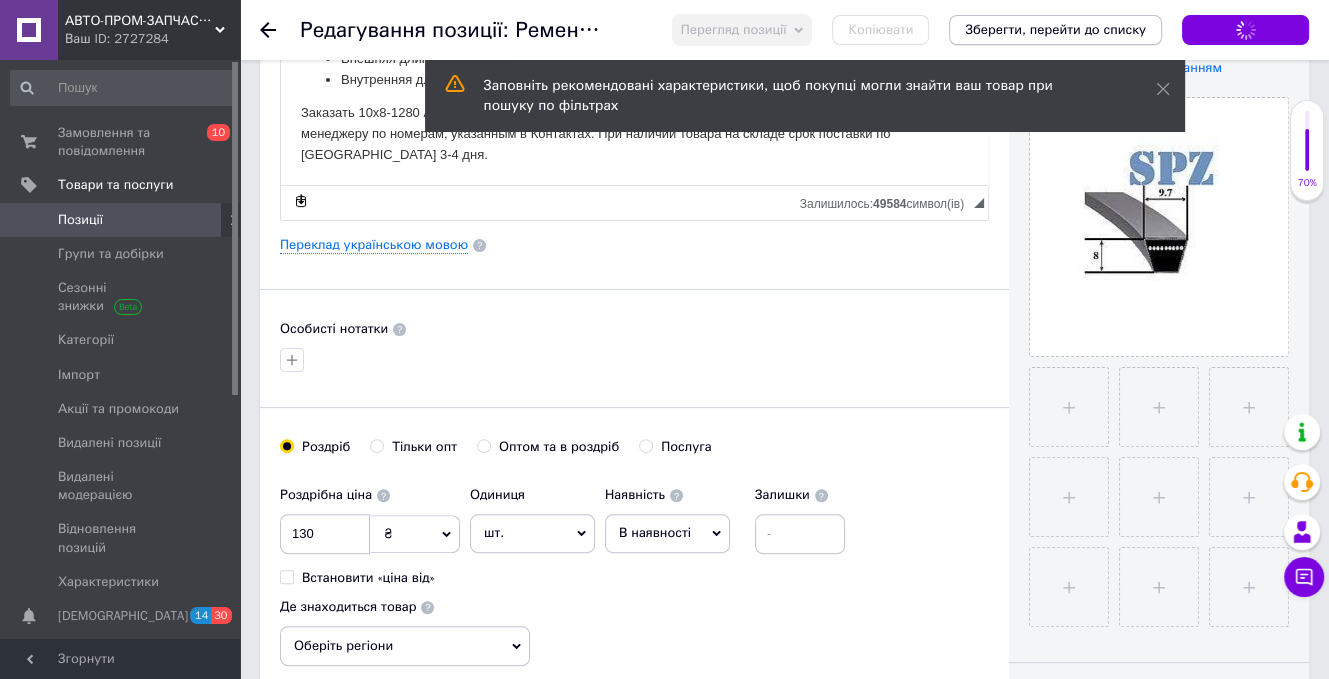 click on "Зберегти, перейти до списку" at bounding box center [1055, 29] 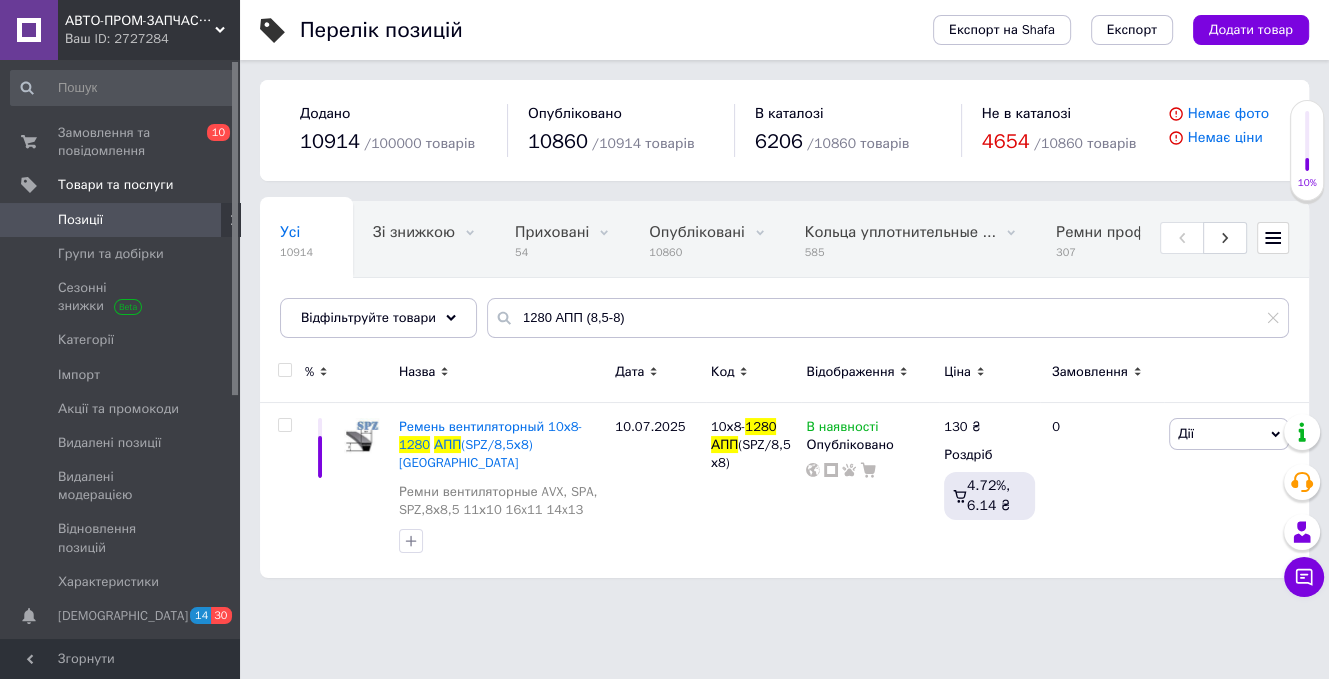scroll, scrollTop: 0, scrollLeft: 0, axis: both 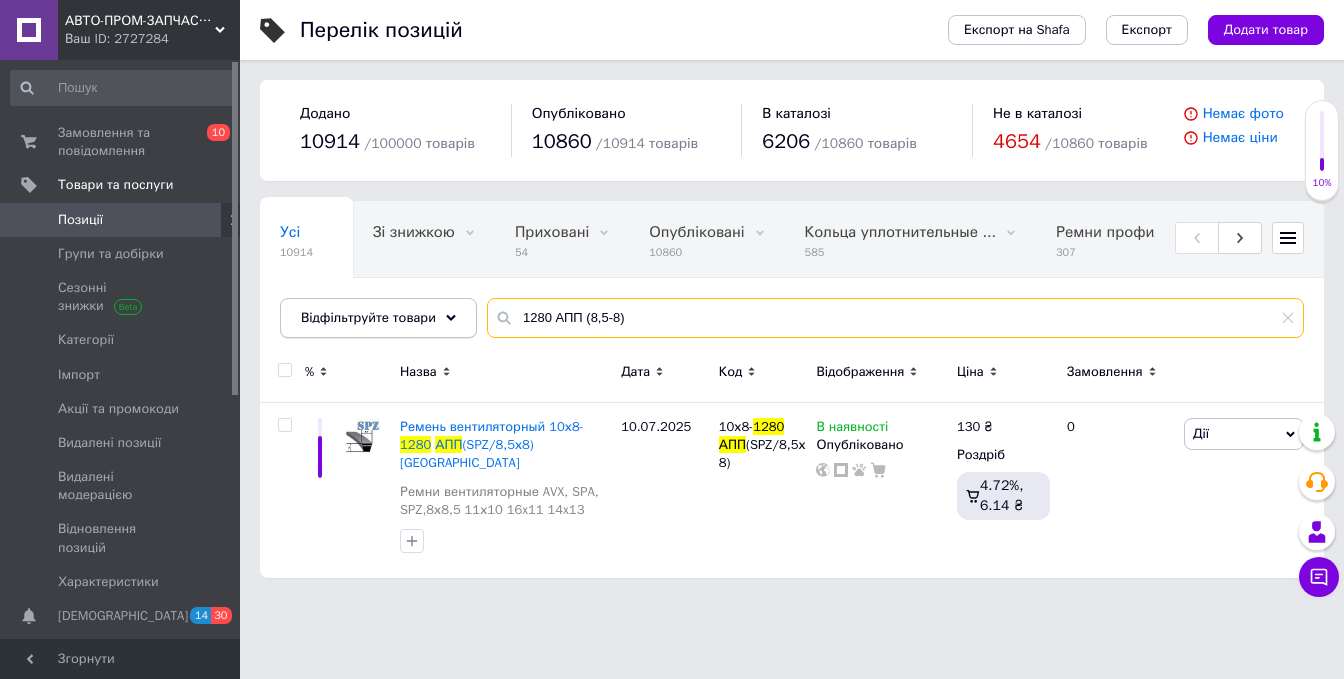 drag, startPoint x: 732, startPoint y: 299, endPoint x: 329, endPoint y: 299, distance: 403 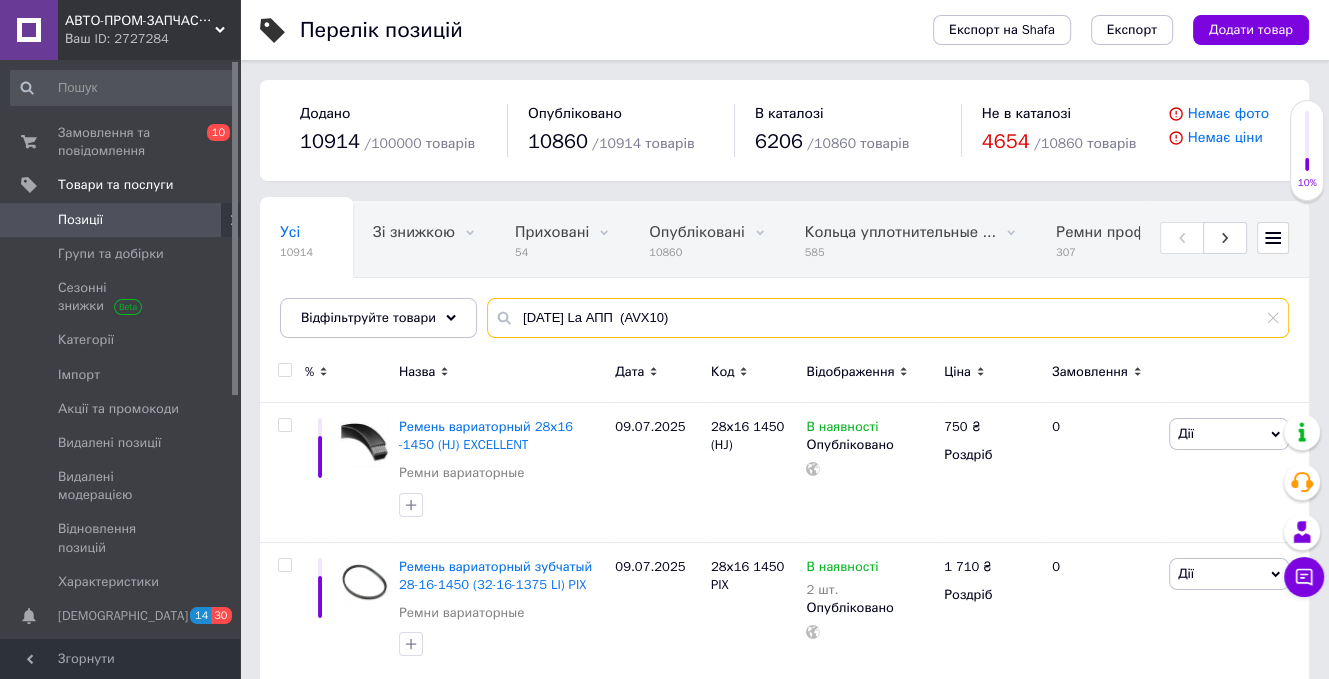 click on "[DATE] La АПП  (AVX10)" at bounding box center (888, 318) 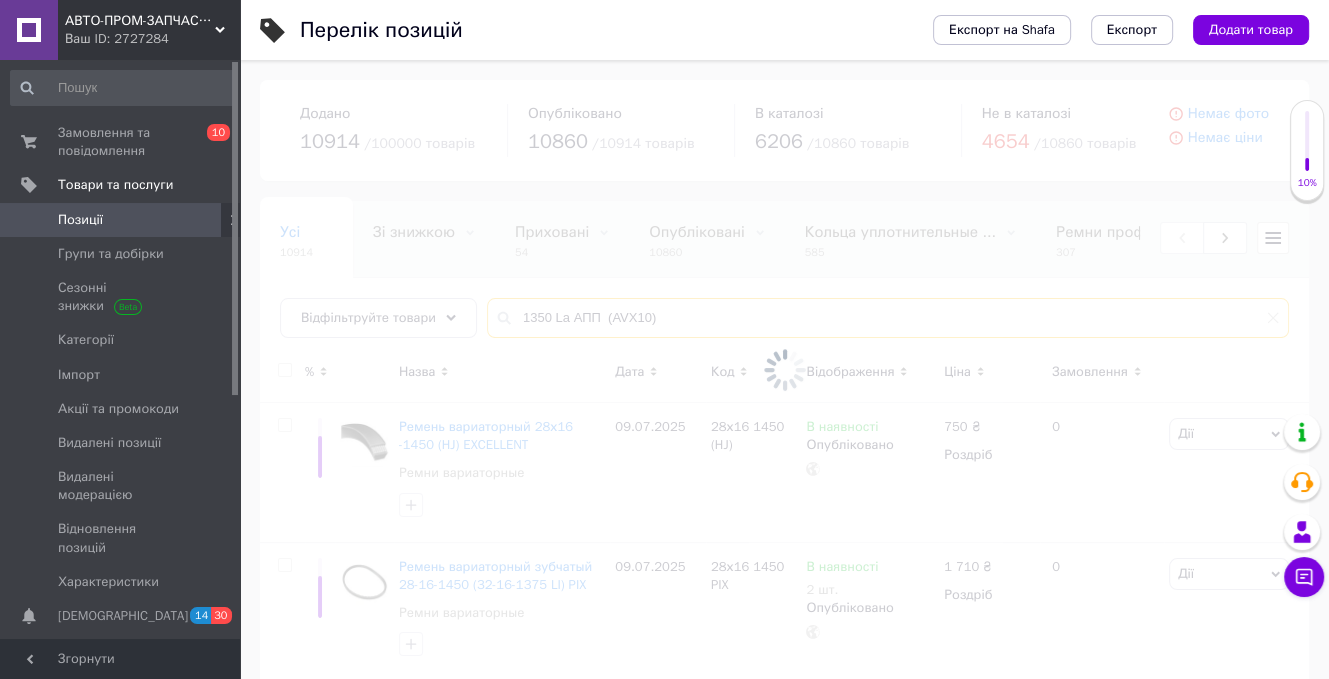 drag, startPoint x: 648, startPoint y: 318, endPoint x: 596, endPoint y: 302, distance: 54.405884 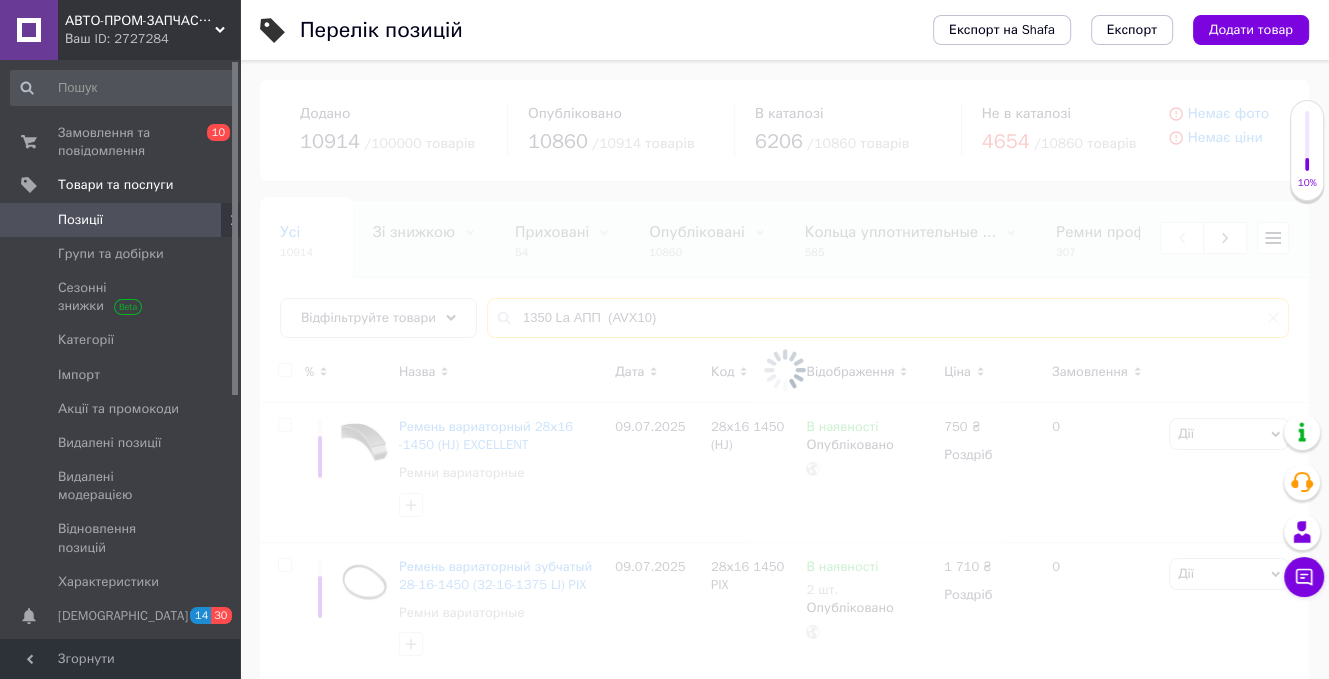 click on "Усі 10914 Зі знижкою 0 Видалити Редагувати Приховані 54 Видалити Редагувати Опубліковані 10860 Видалити Редагувати Кольца уплотнительные ... 585 Видалити Редагувати Ремни профиль А 307 Видалити Редагувати google манжета 38 Видалити Редагувати Ok Відфільтровано...  Зберегти Нічого не знайдено Можливо, помилка у слові  або немає відповідностей за вашим запитом. Усі 10914 Зі знижкою 0 Приховані 54 Опубліковані 10860 Кольца уплотнительные ... 585 Ремни профиль А 307 google манжета 38 Відфільтруйте товари 1350 La АПП  (AVX10) % Назва Дата Код Відображення Ціна Замовлення Ремни вариаторные 750   ₴" at bounding box center (784, 1998) 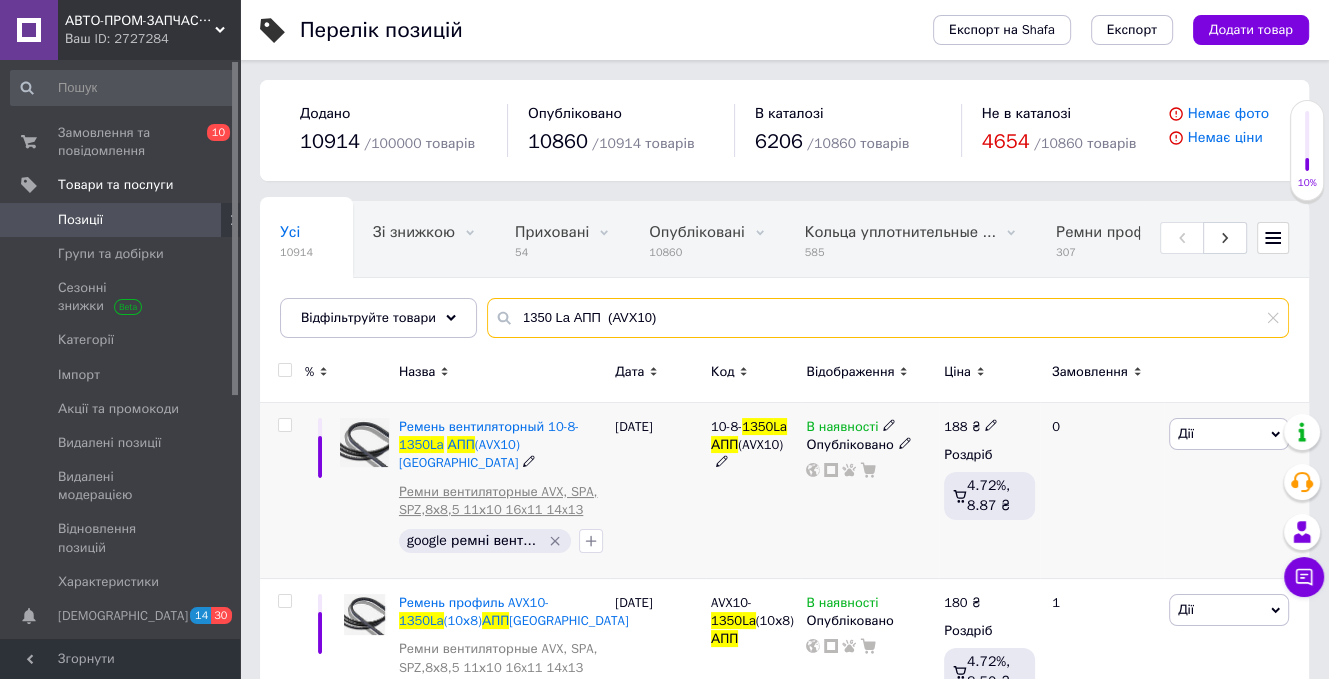 scroll, scrollTop: 57, scrollLeft: 0, axis: vertical 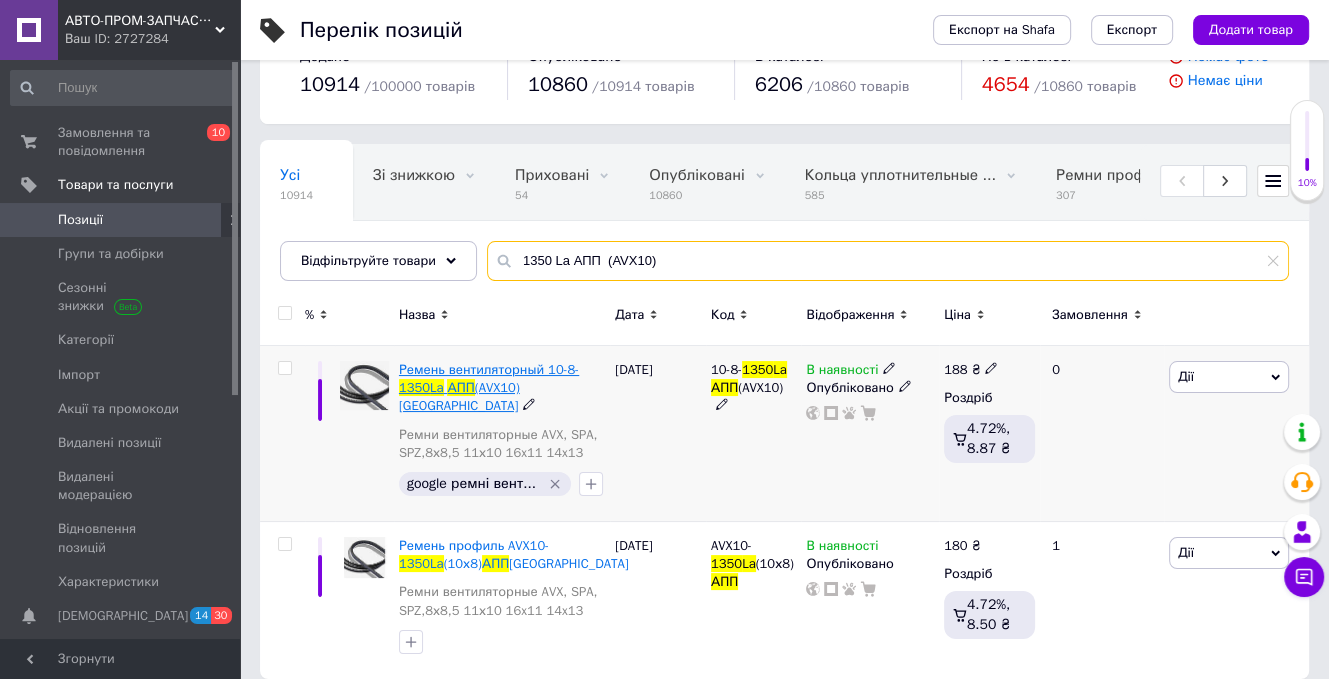 type on "1350 La АПП  (AVX10)" 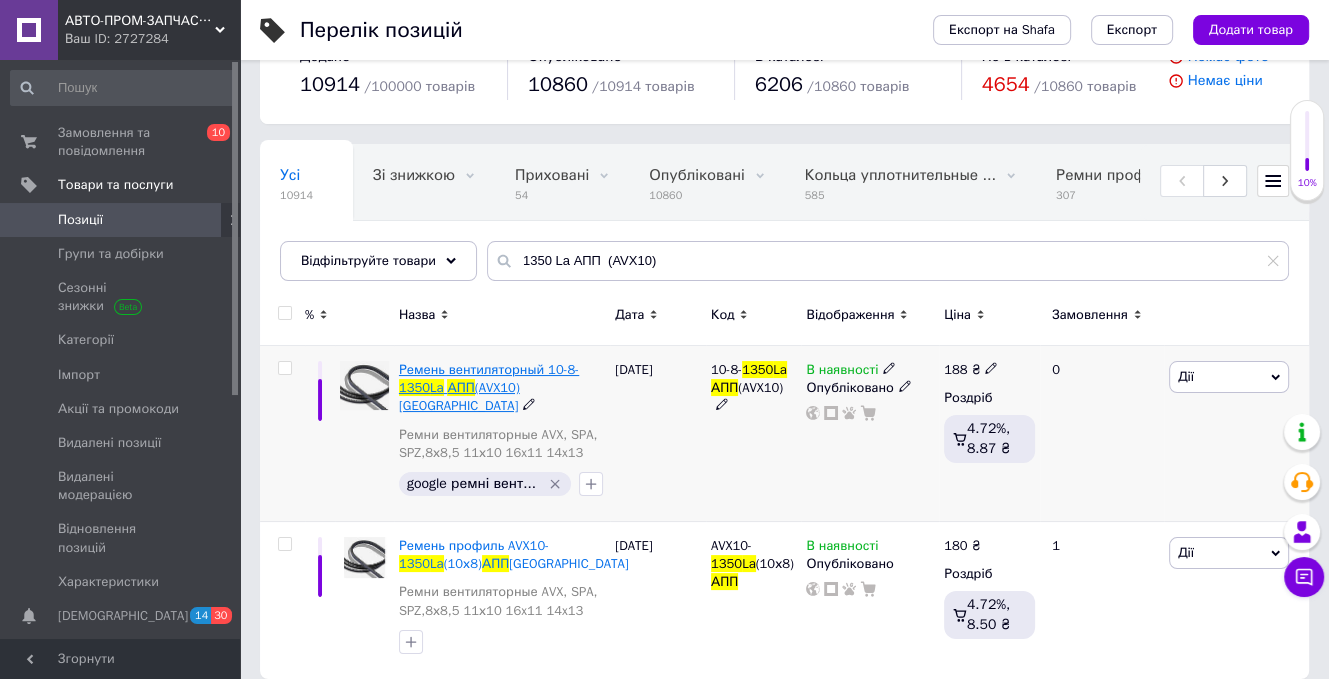 click on "(AVX10) [GEOGRAPHIC_DATA]" at bounding box center (459, 396) 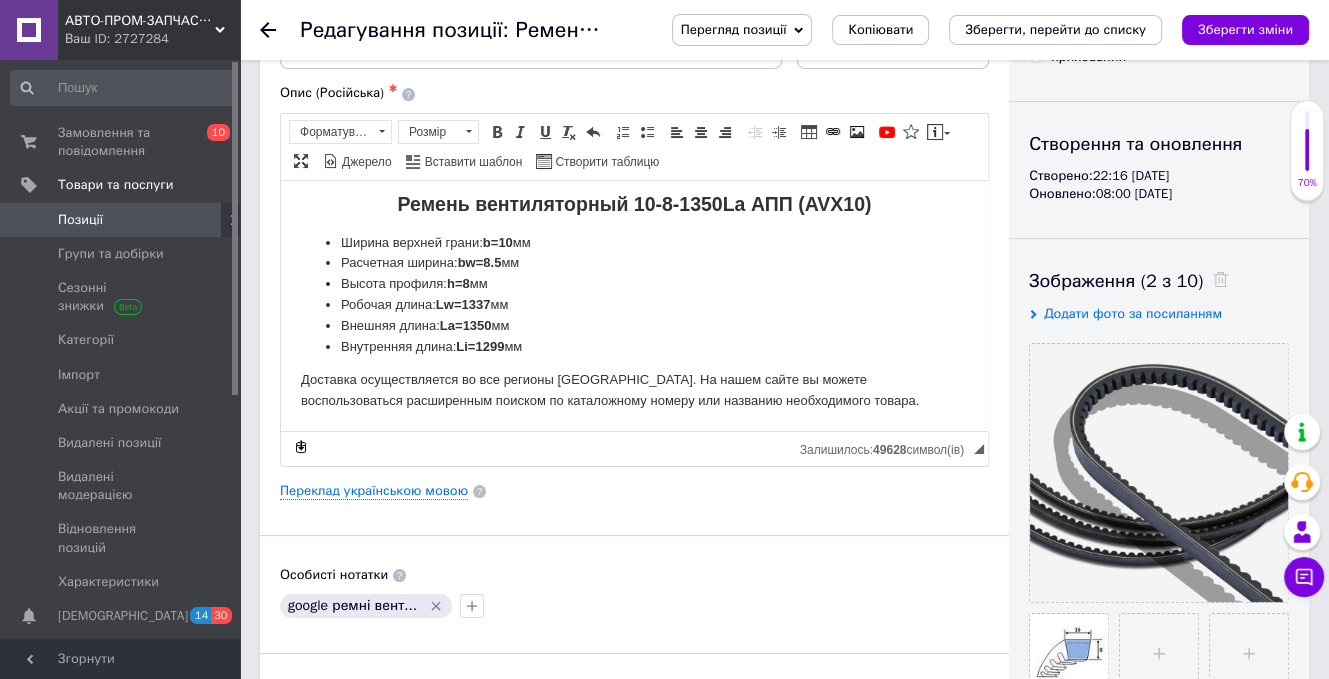 scroll, scrollTop: 400, scrollLeft: 0, axis: vertical 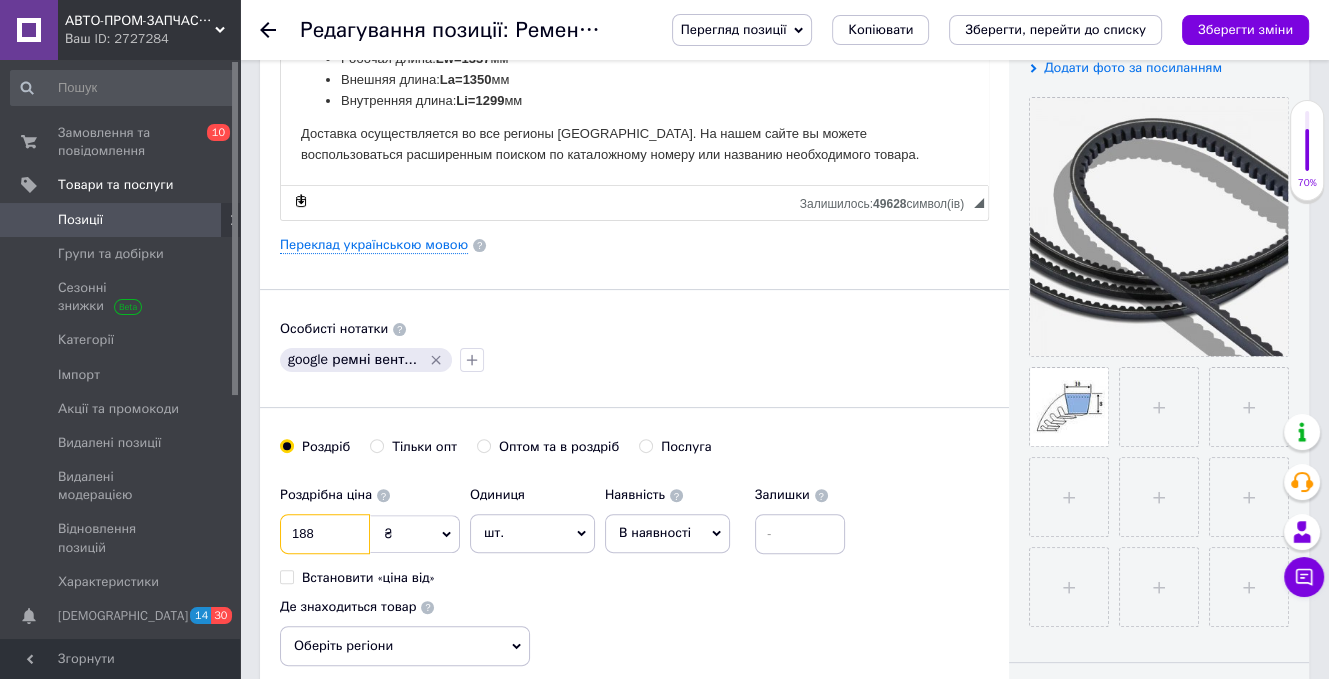 drag, startPoint x: 328, startPoint y: 532, endPoint x: 271, endPoint y: 537, distance: 57.21888 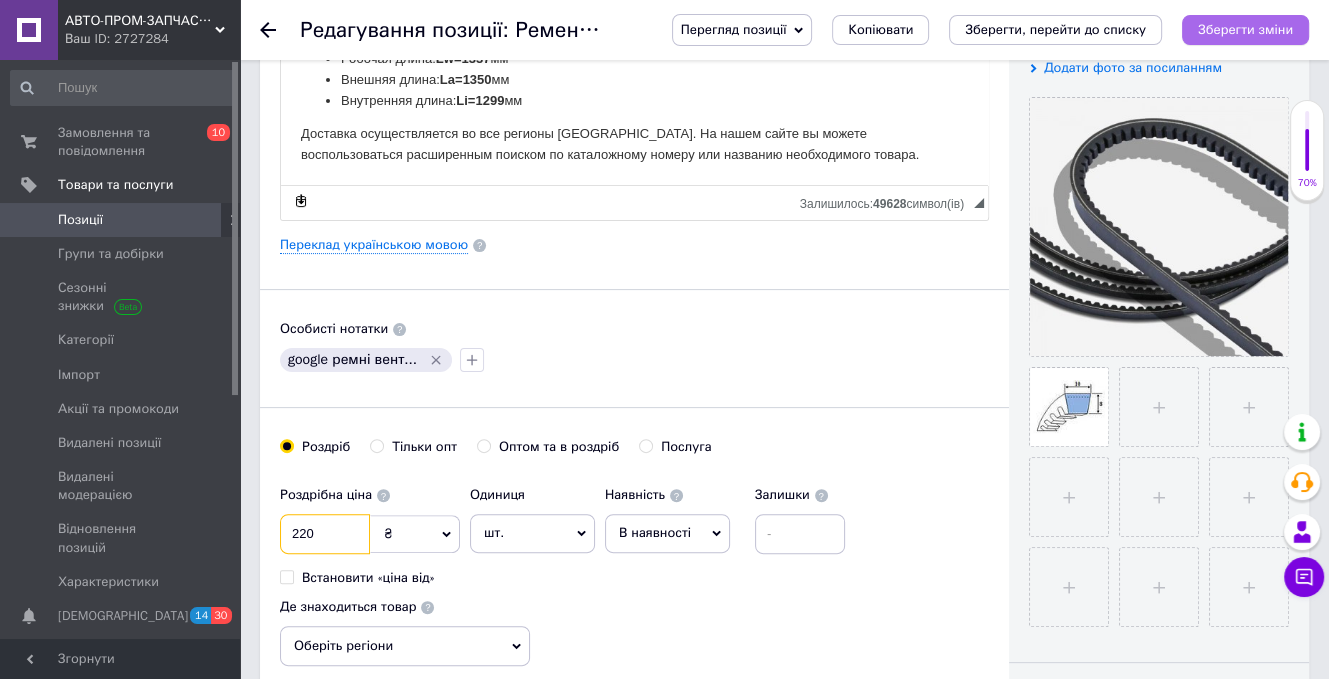 type on "220" 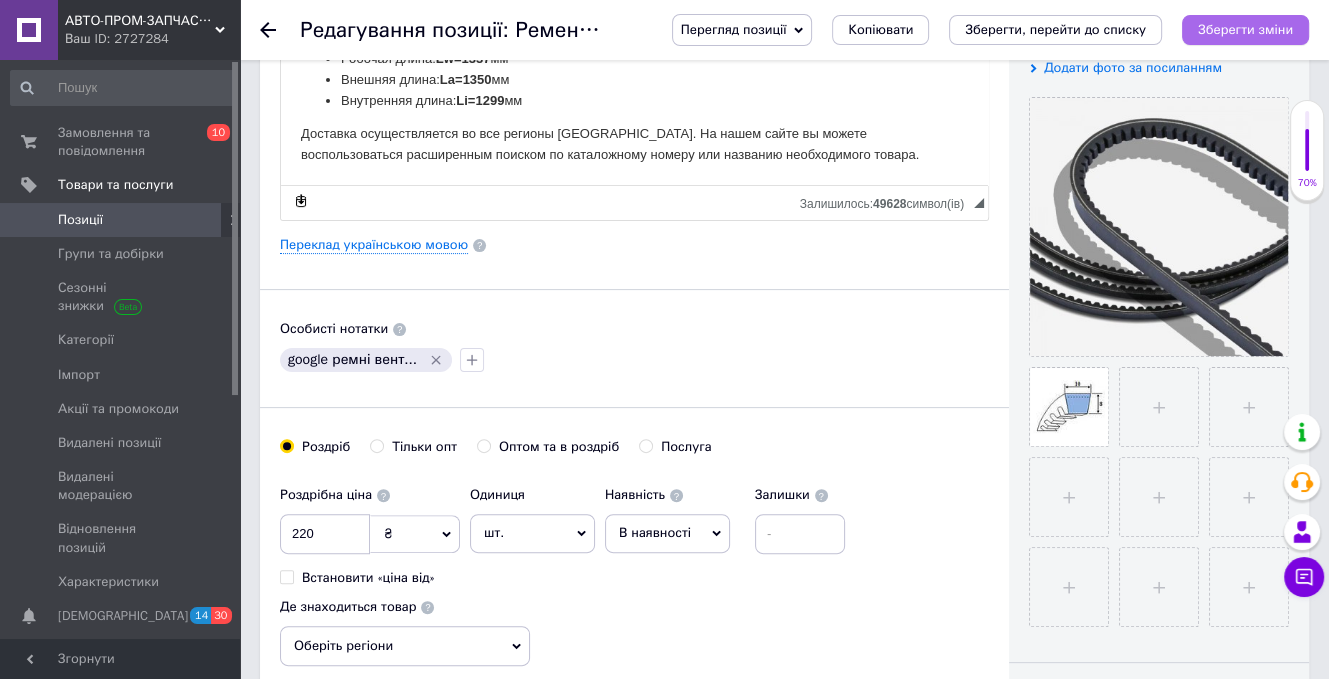 click on "Зберегти зміни" at bounding box center (1245, 30) 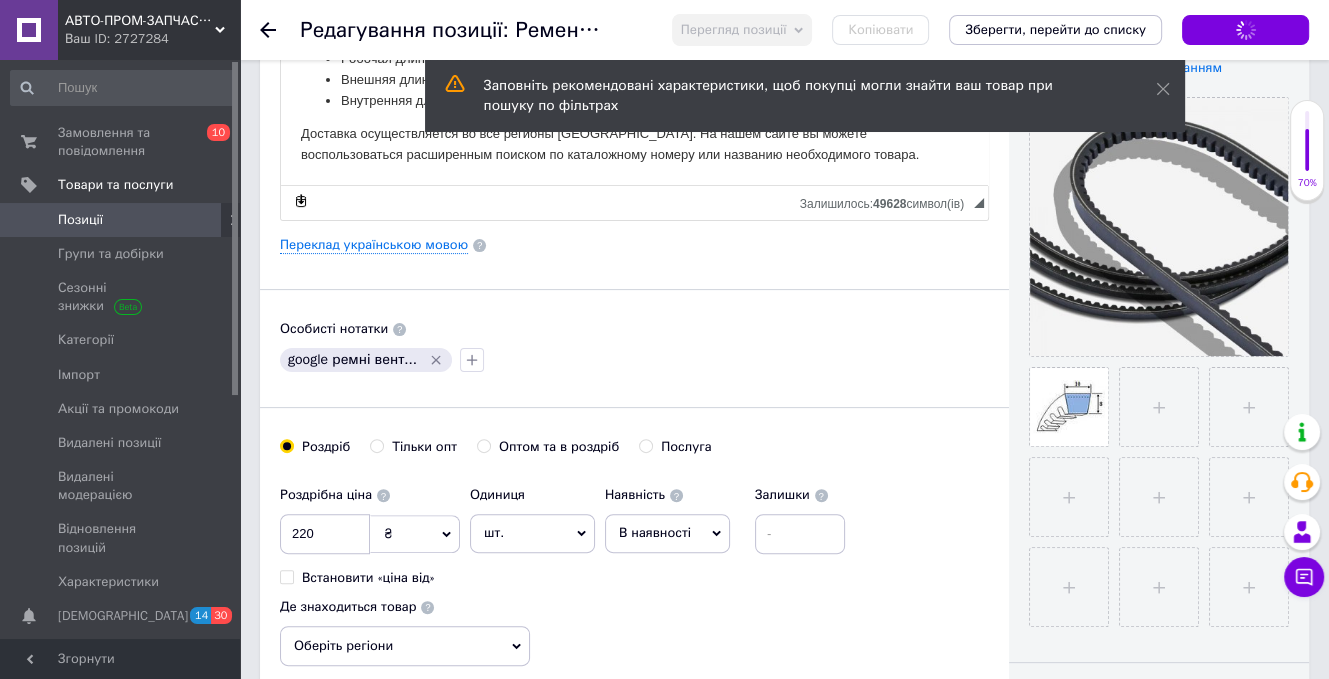 click on "Зберегти, перейти до списку" at bounding box center (1055, 29) 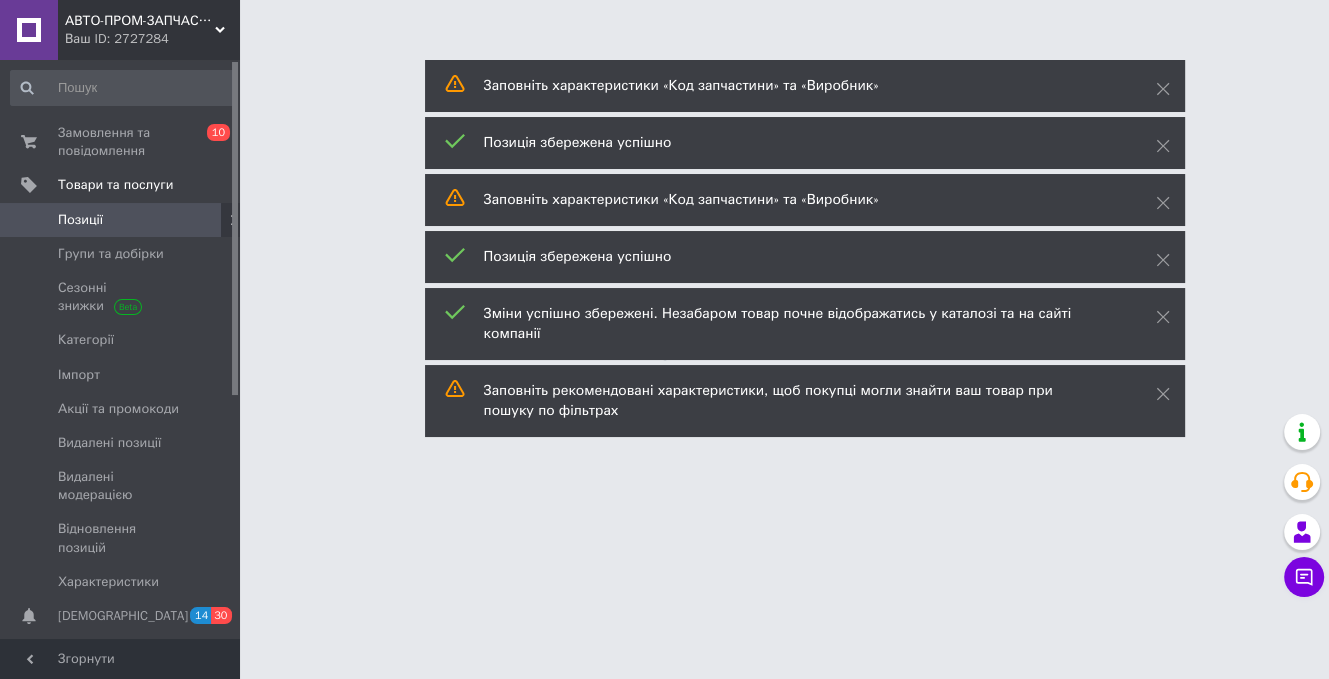 scroll, scrollTop: 0, scrollLeft: 0, axis: both 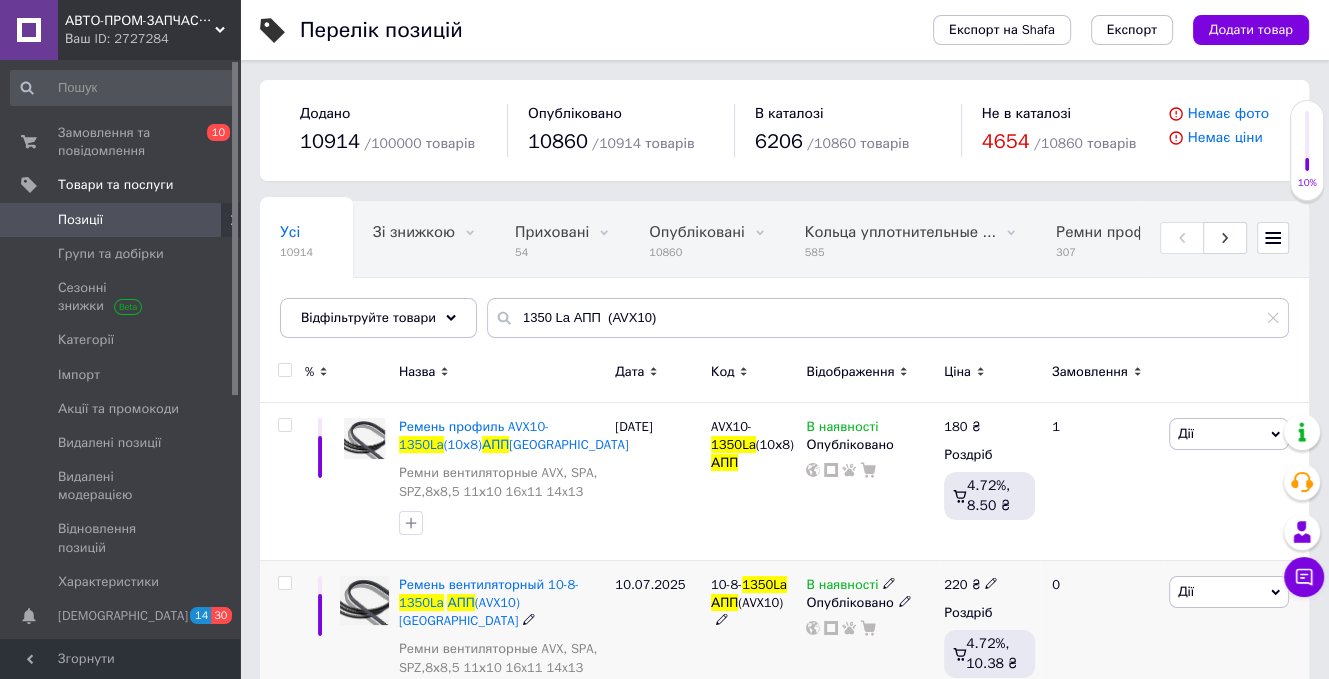 click at bounding box center [364, 647] 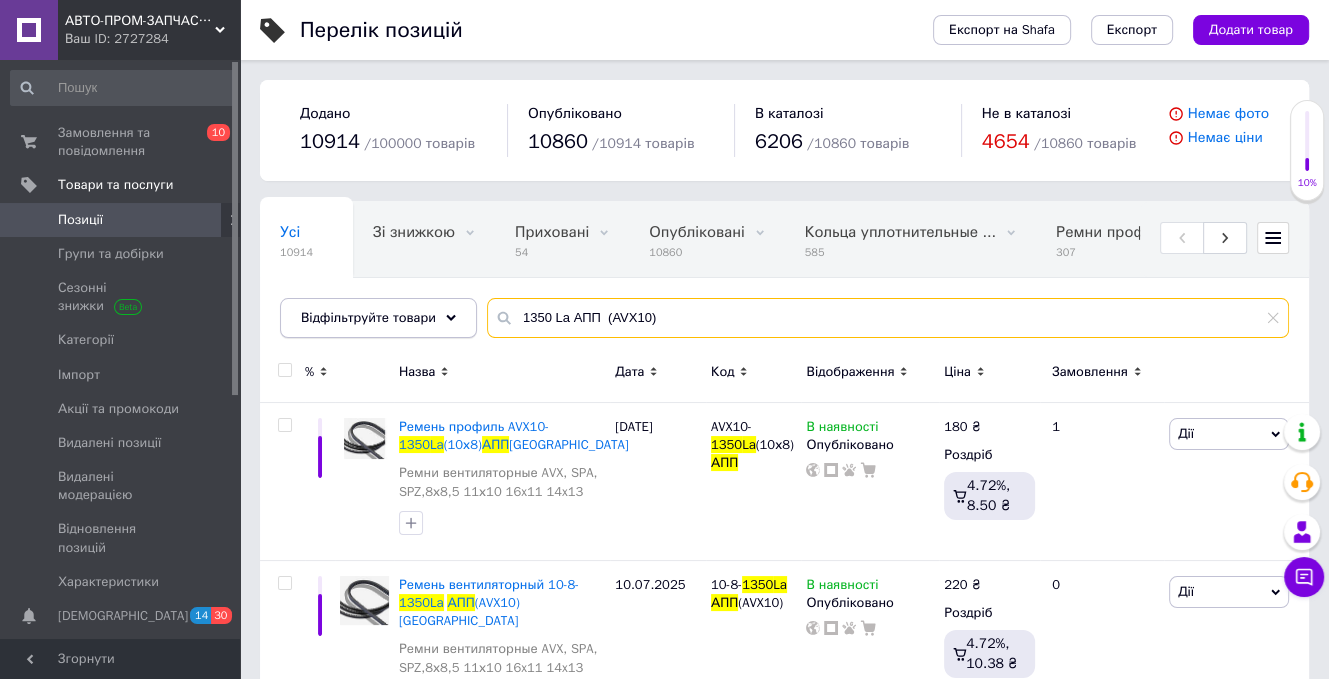drag, startPoint x: 679, startPoint y: 317, endPoint x: 379, endPoint y: 334, distance: 300.4813 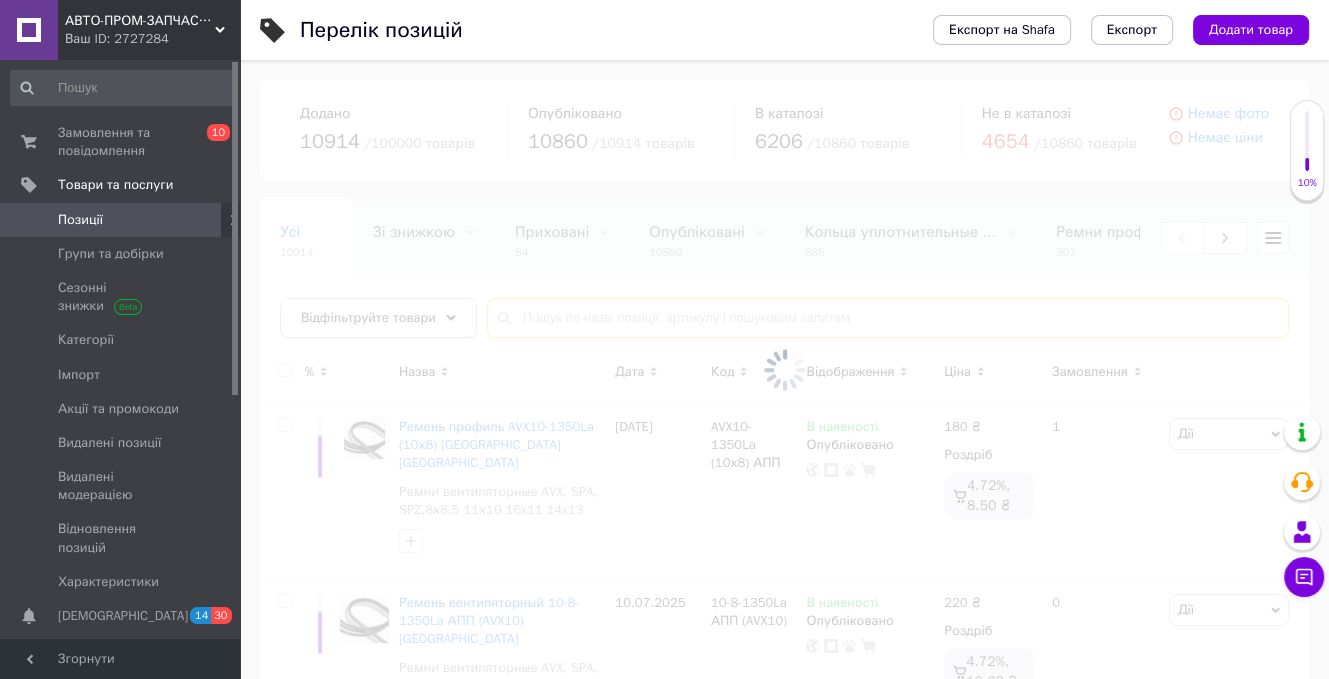 type on "м" 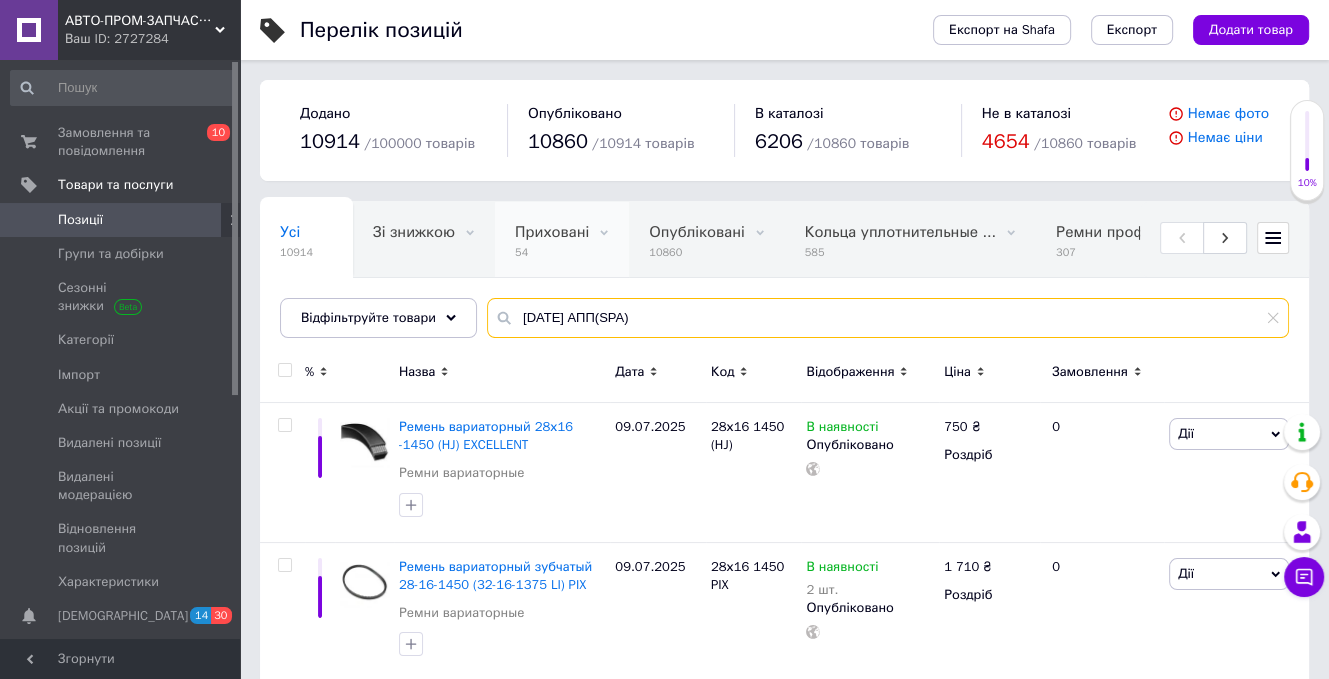 scroll, scrollTop: 0, scrollLeft: 0, axis: both 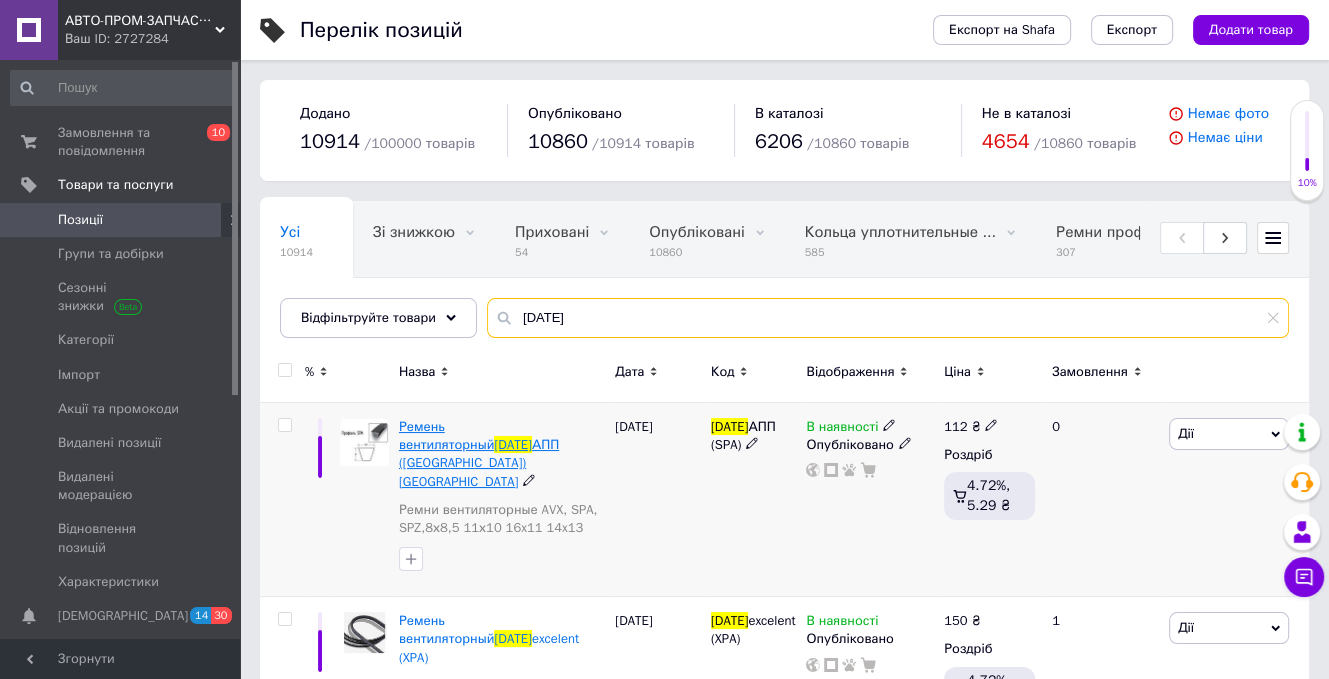 type on "[DATE]" 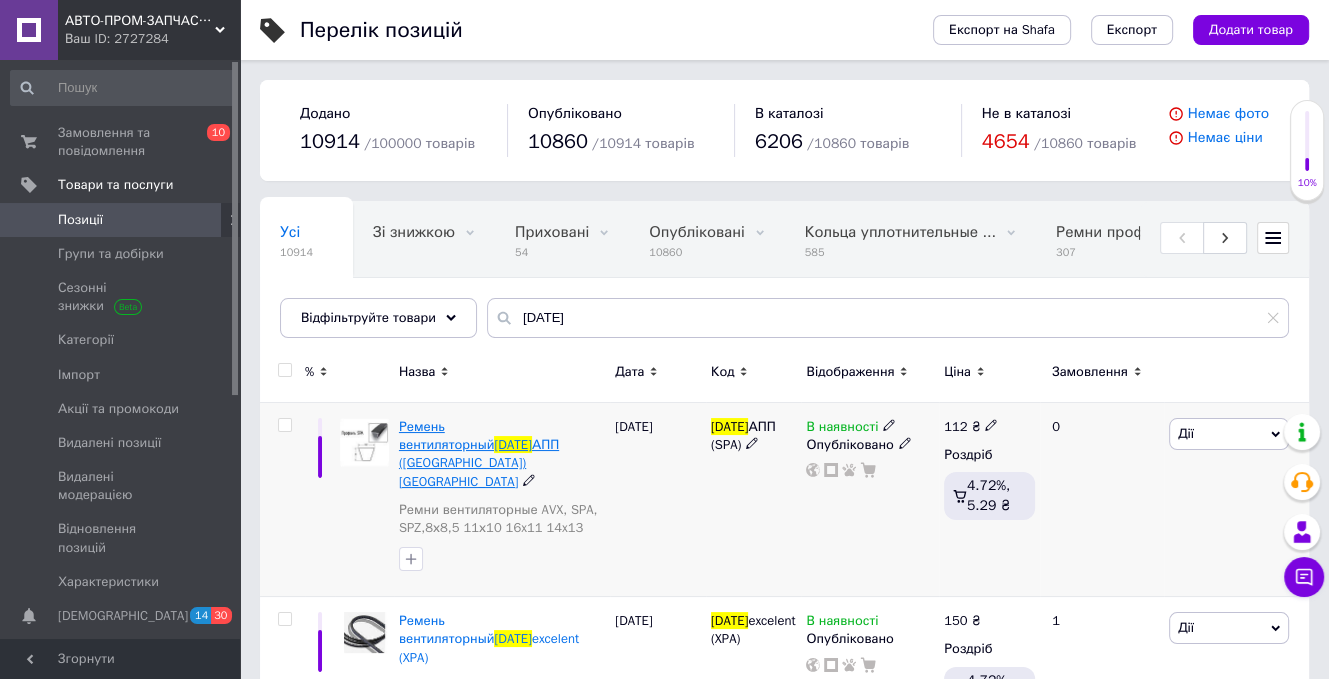 click on "[DATE]" at bounding box center [512, 444] 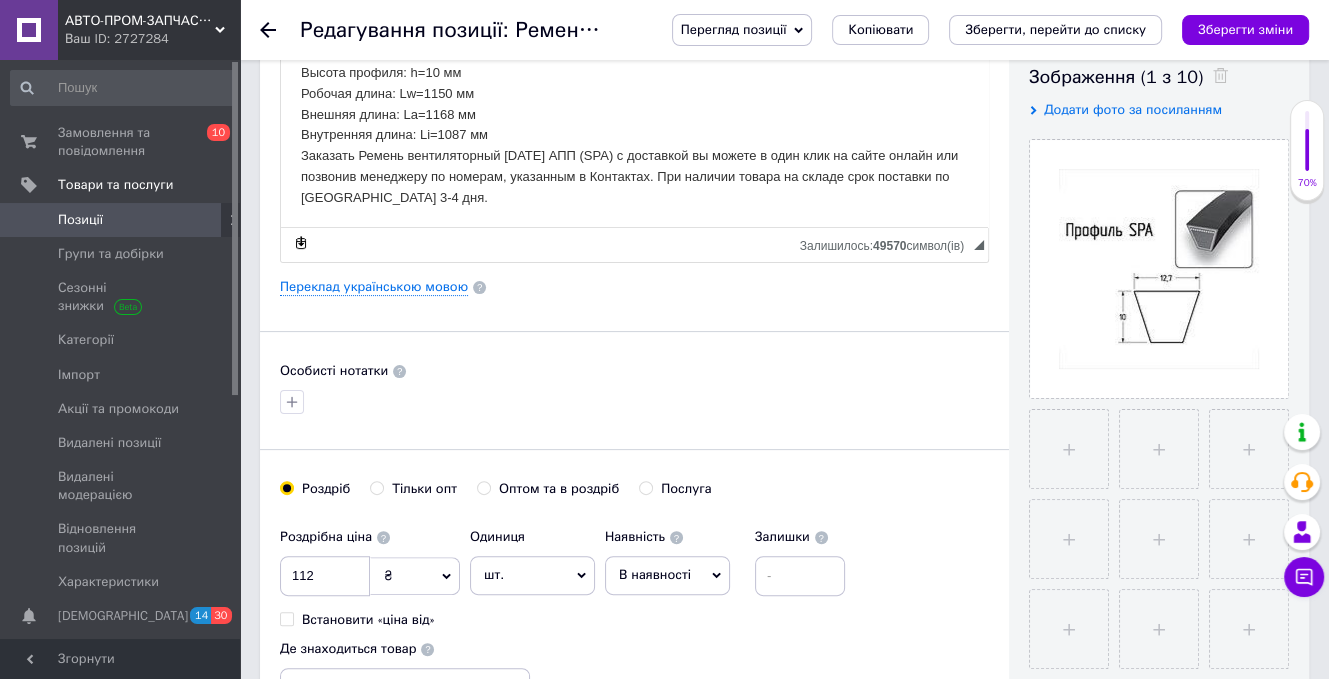 scroll, scrollTop: 400, scrollLeft: 0, axis: vertical 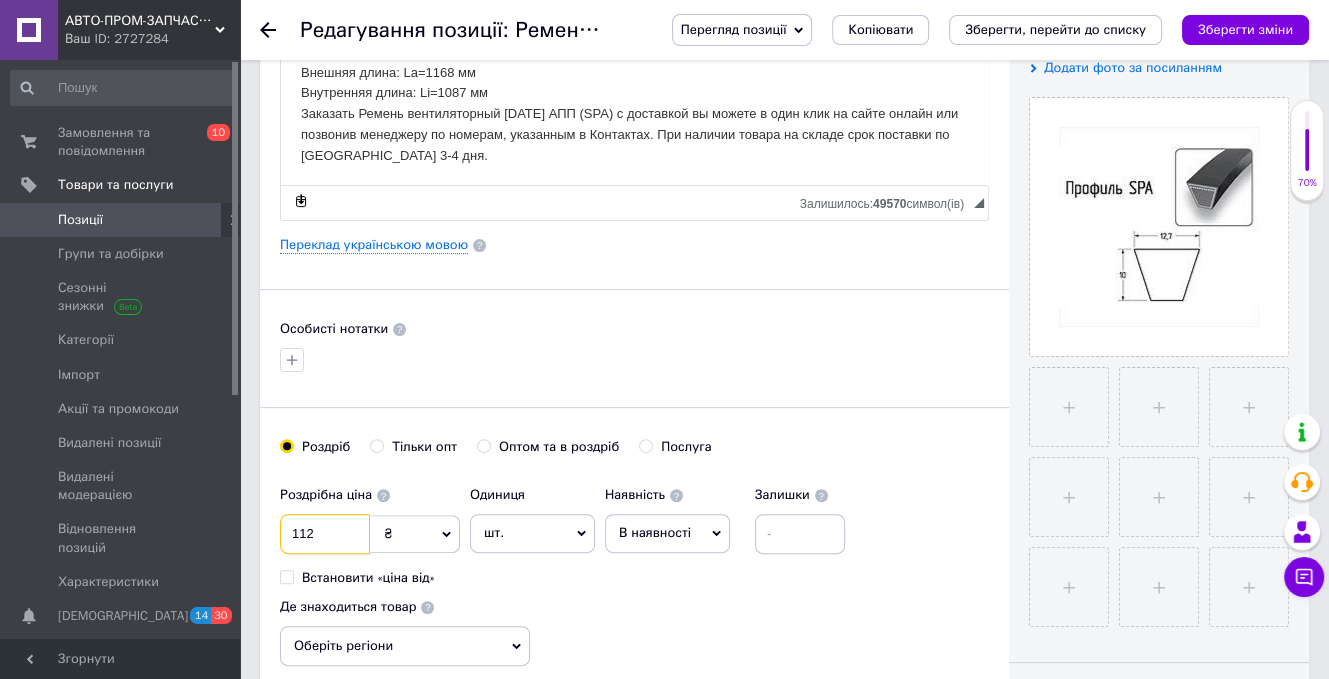 click on "112" at bounding box center [325, 534] 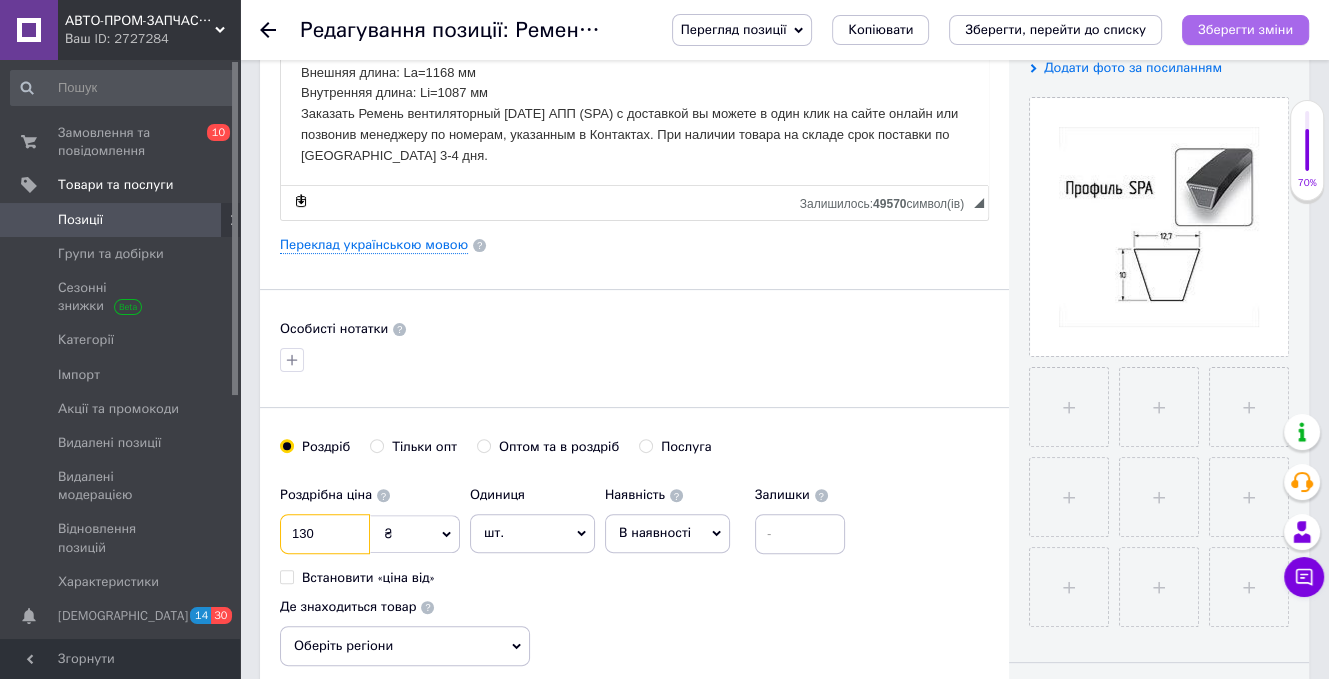 type on "130" 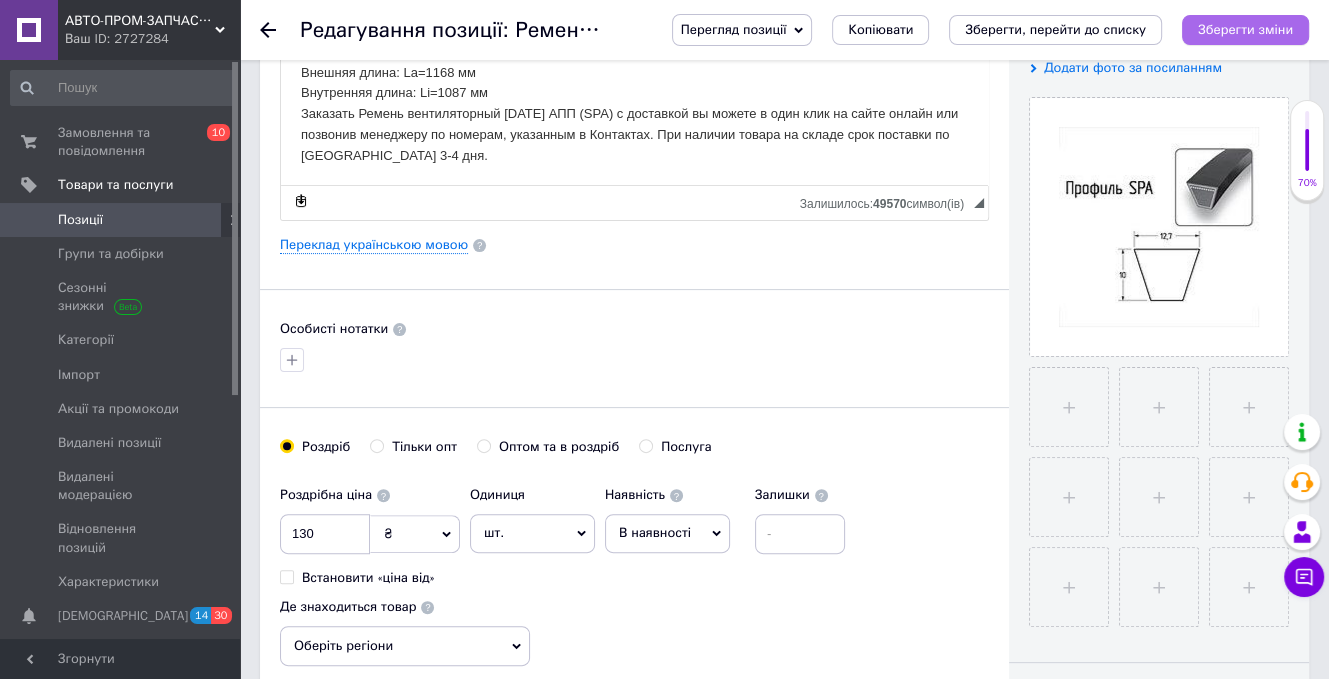 click on "Зберегти зміни" at bounding box center [1245, 29] 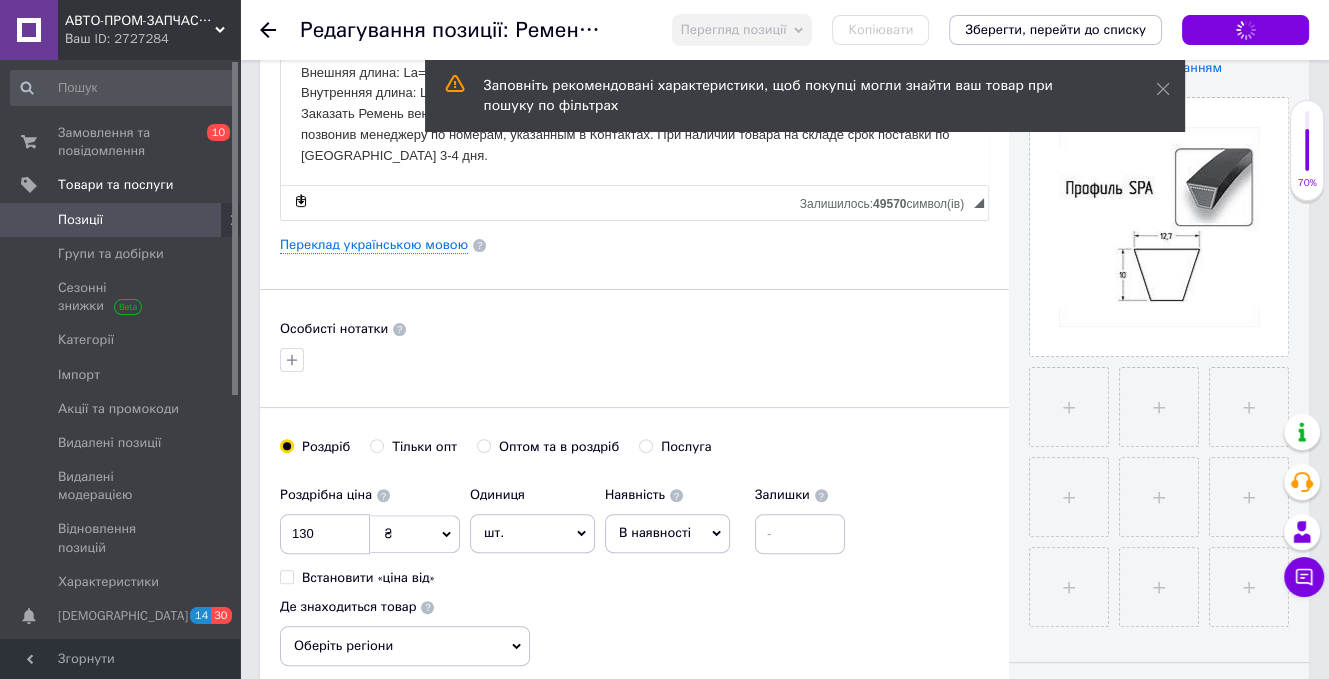 click on "Зберегти, перейти до списку" at bounding box center [1055, 29] 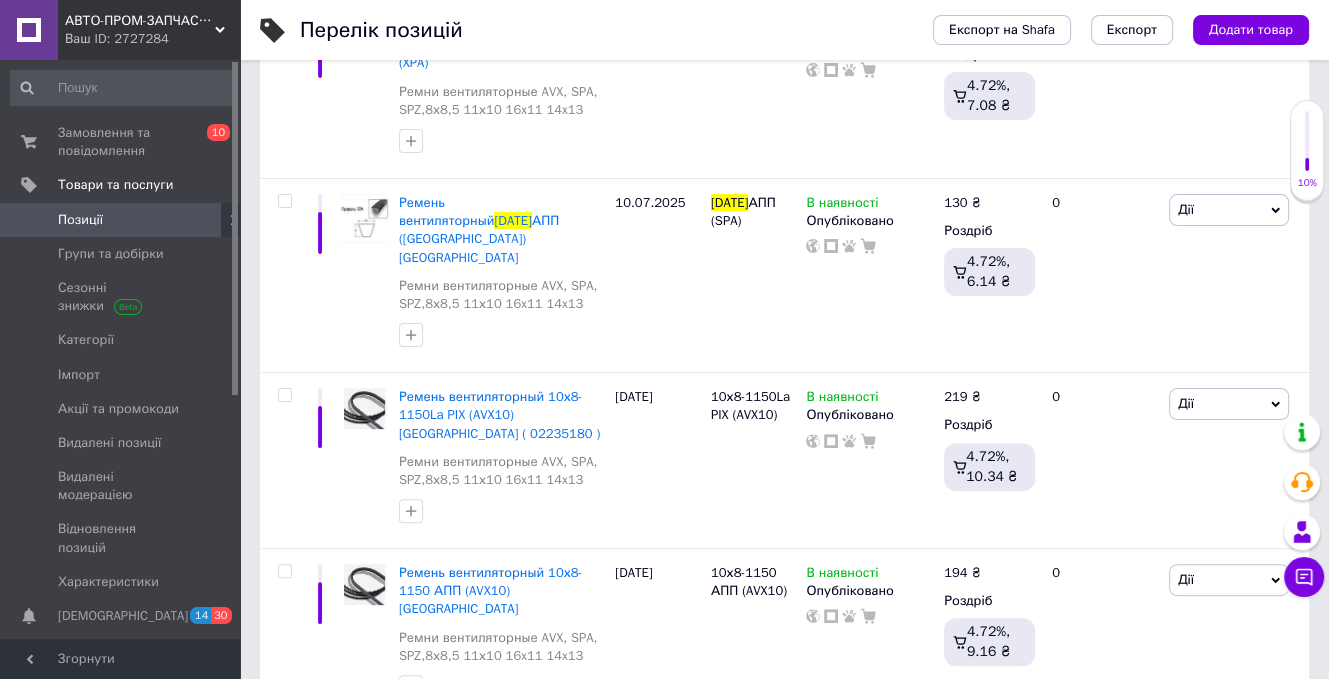 scroll, scrollTop: 0, scrollLeft: 0, axis: both 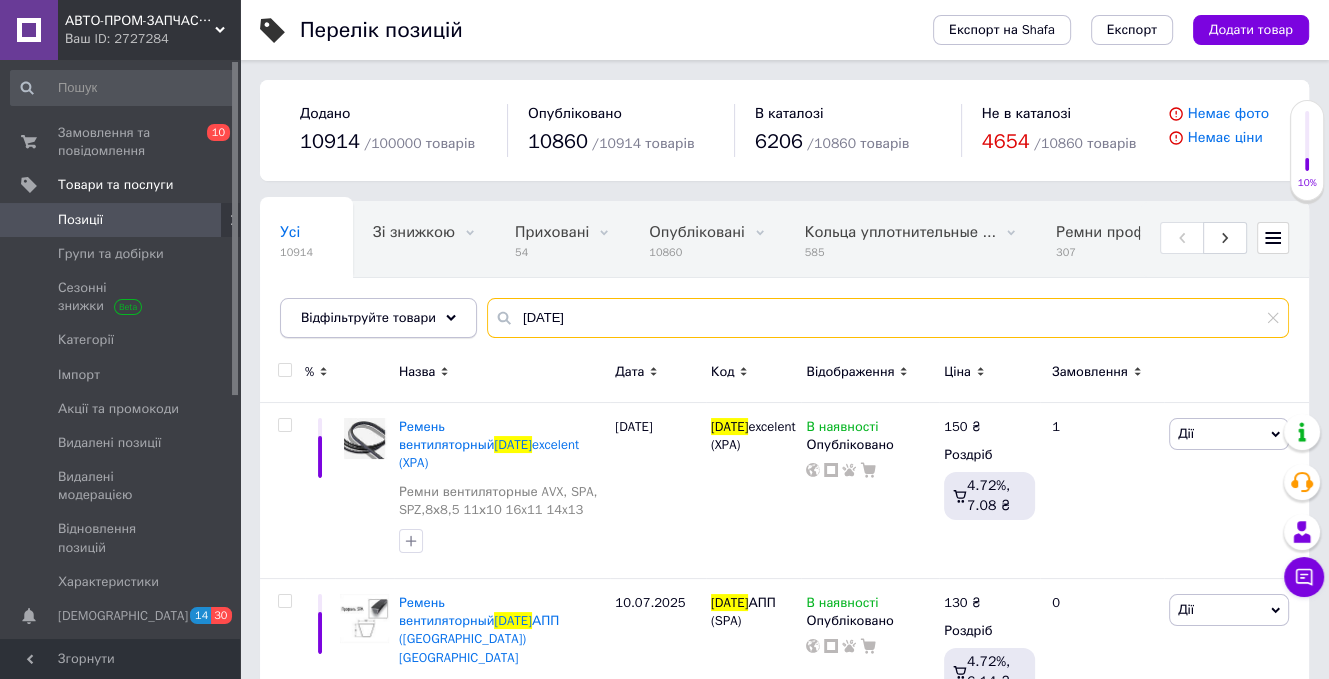 drag, startPoint x: 555, startPoint y: 303, endPoint x: 460, endPoint y: 308, distance: 95.131485 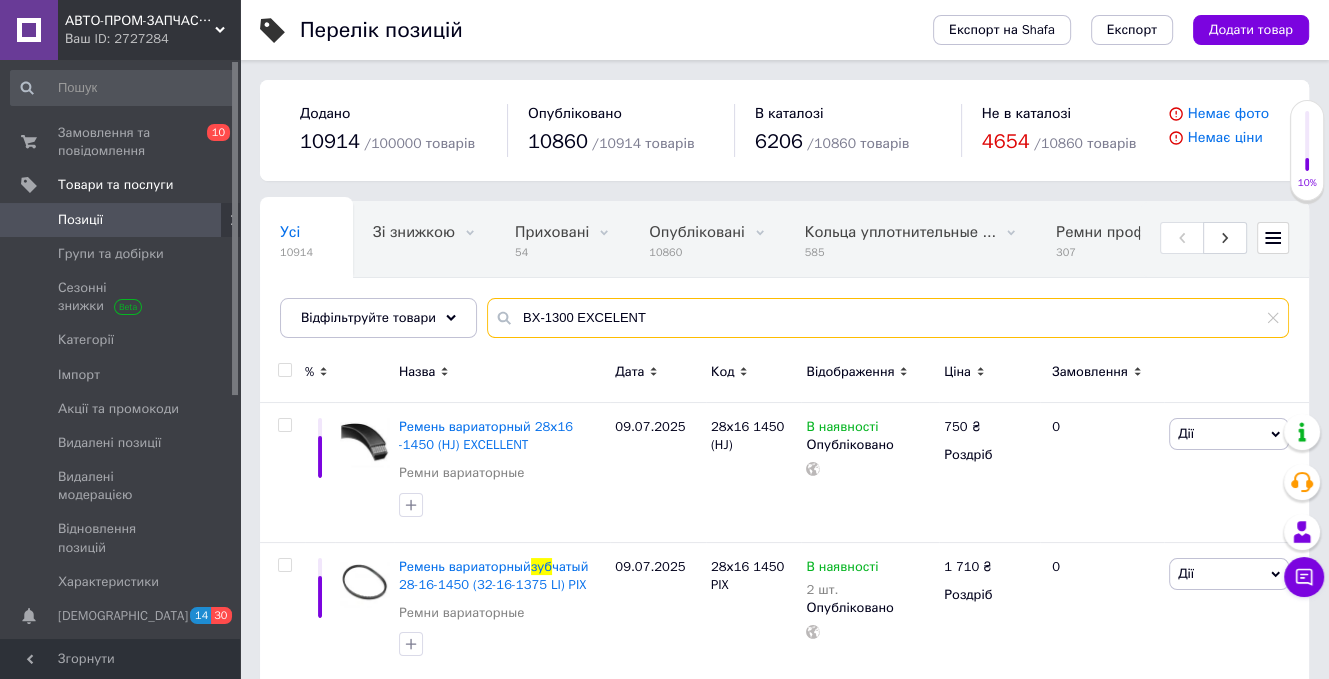 type on "ВX-1300 EXCELENT" 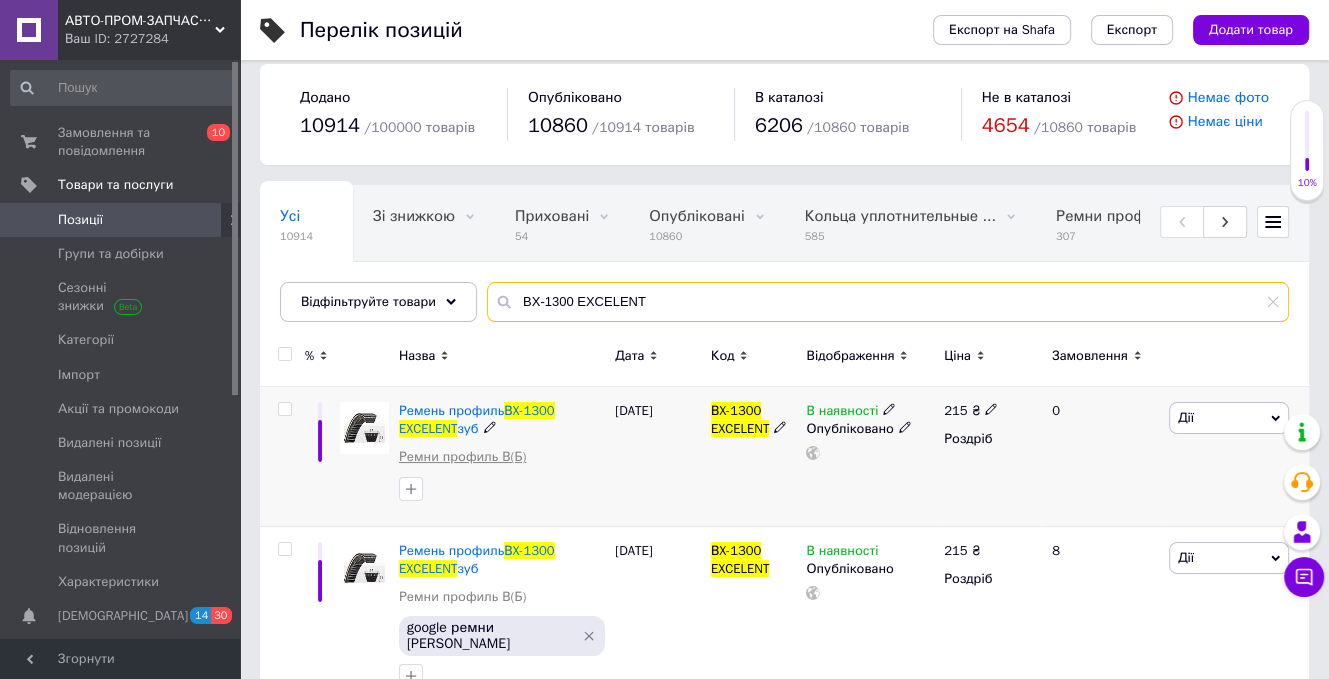 scroll, scrollTop: 20, scrollLeft: 0, axis: vertical 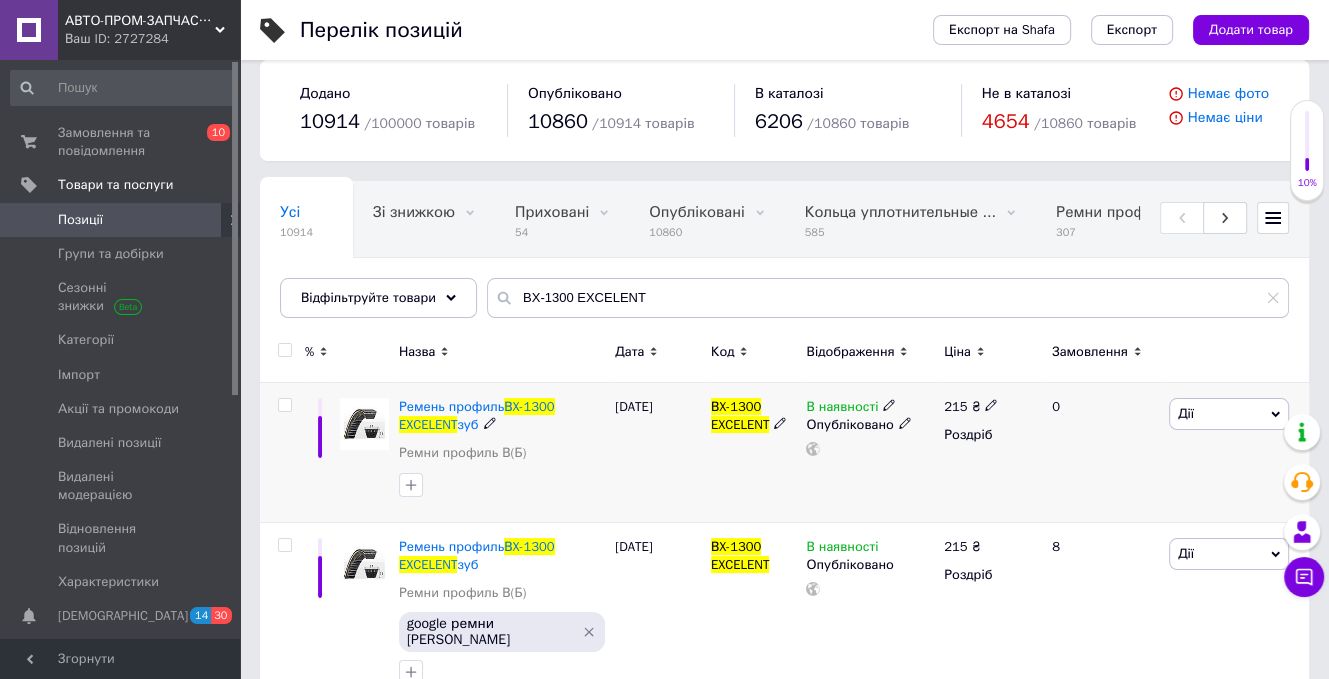 click on "Дії" at bounding box center (1229, 414) 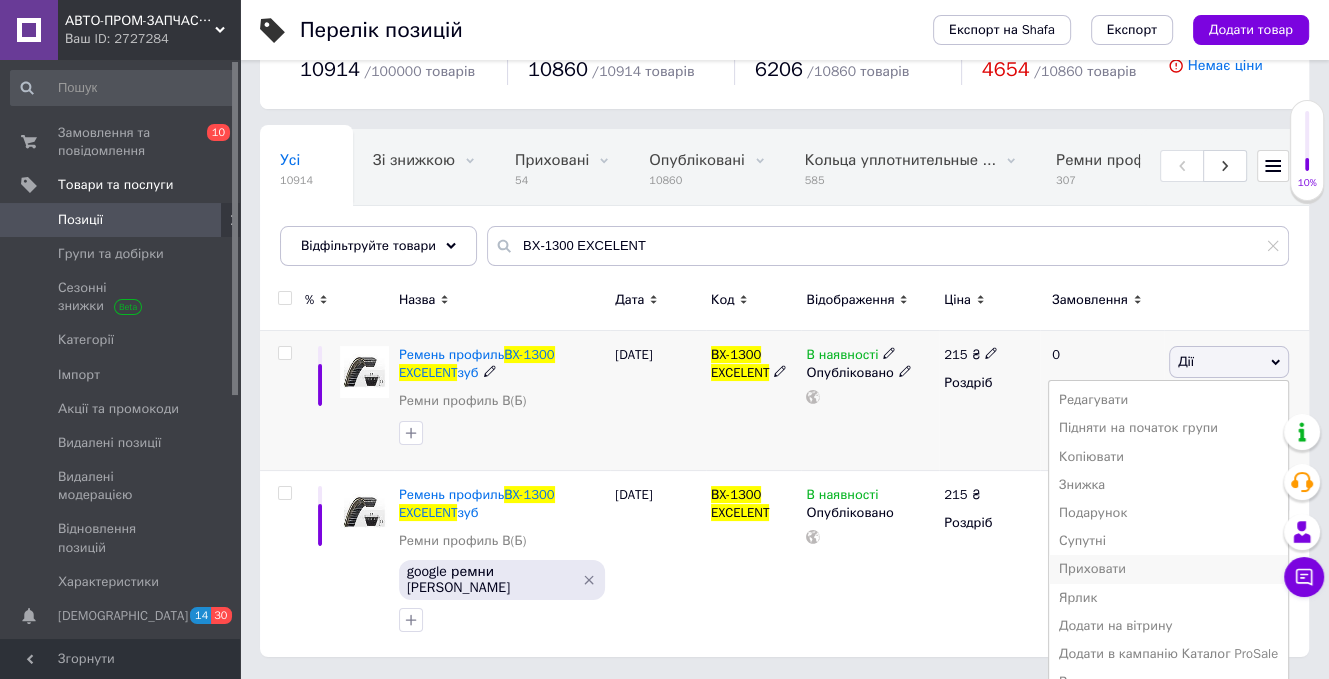 scroll, scrollTop: 93, scrollLeft: 0, axis: vertical 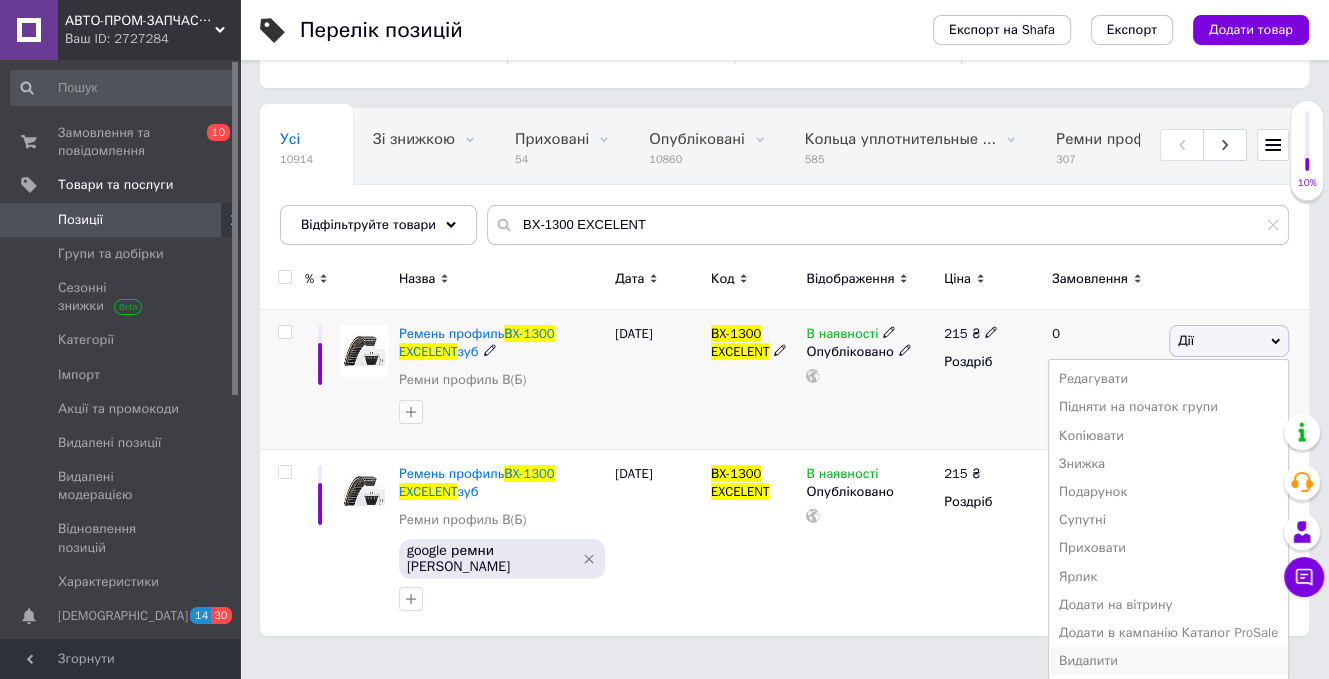 click on "Видалити" at bounding box center (1168, 661) 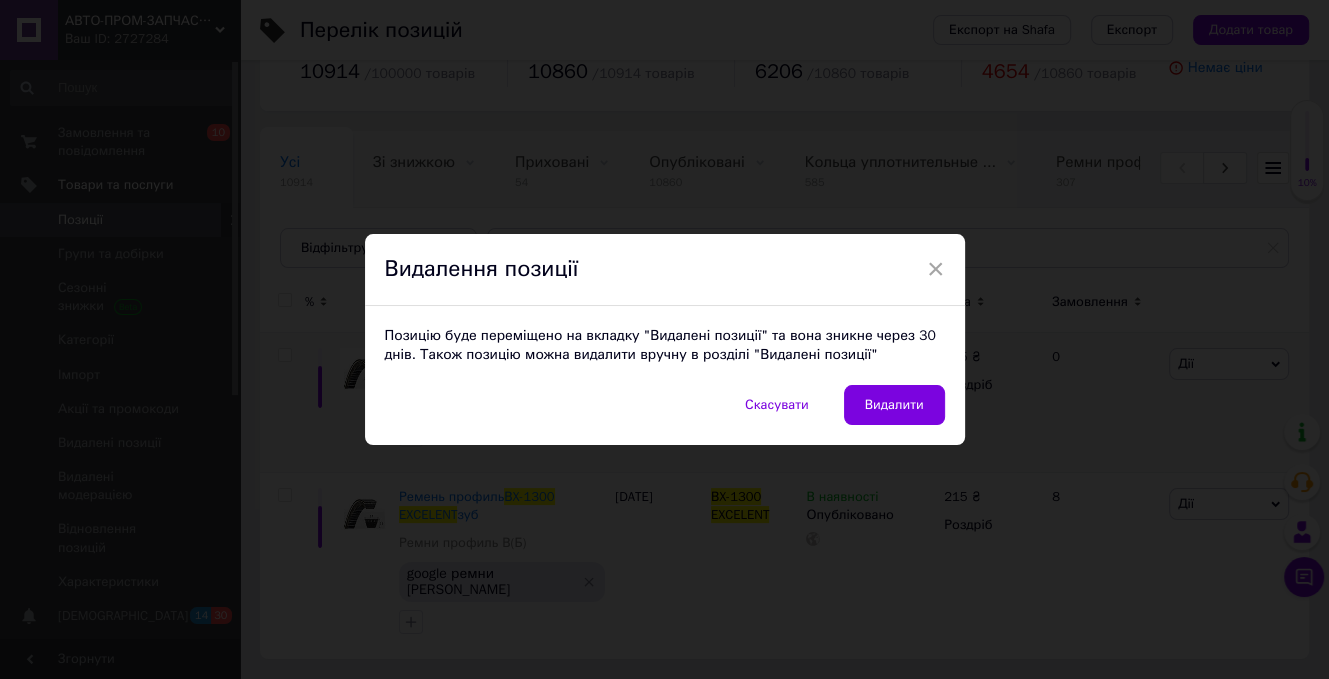 scroll, scrollTop: 20, scrollLeft: 0, axis: vertical 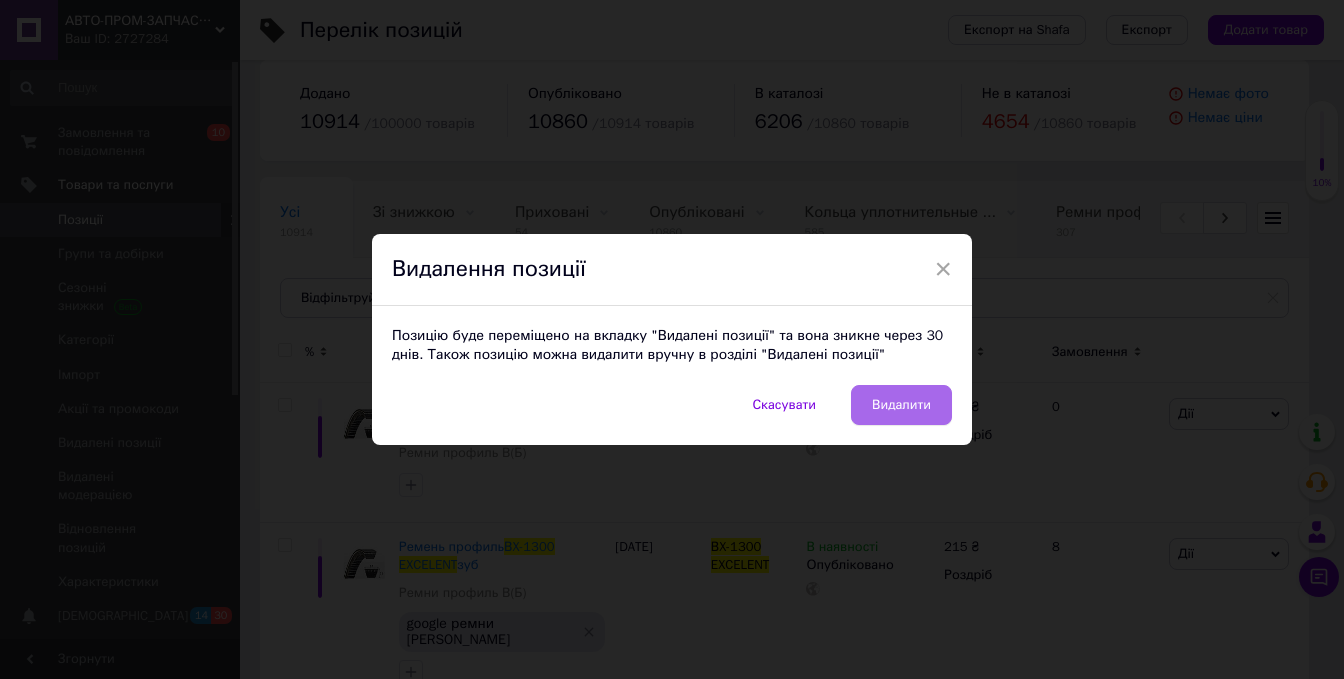 click on "Видалити" at bounding box center [901, 405] 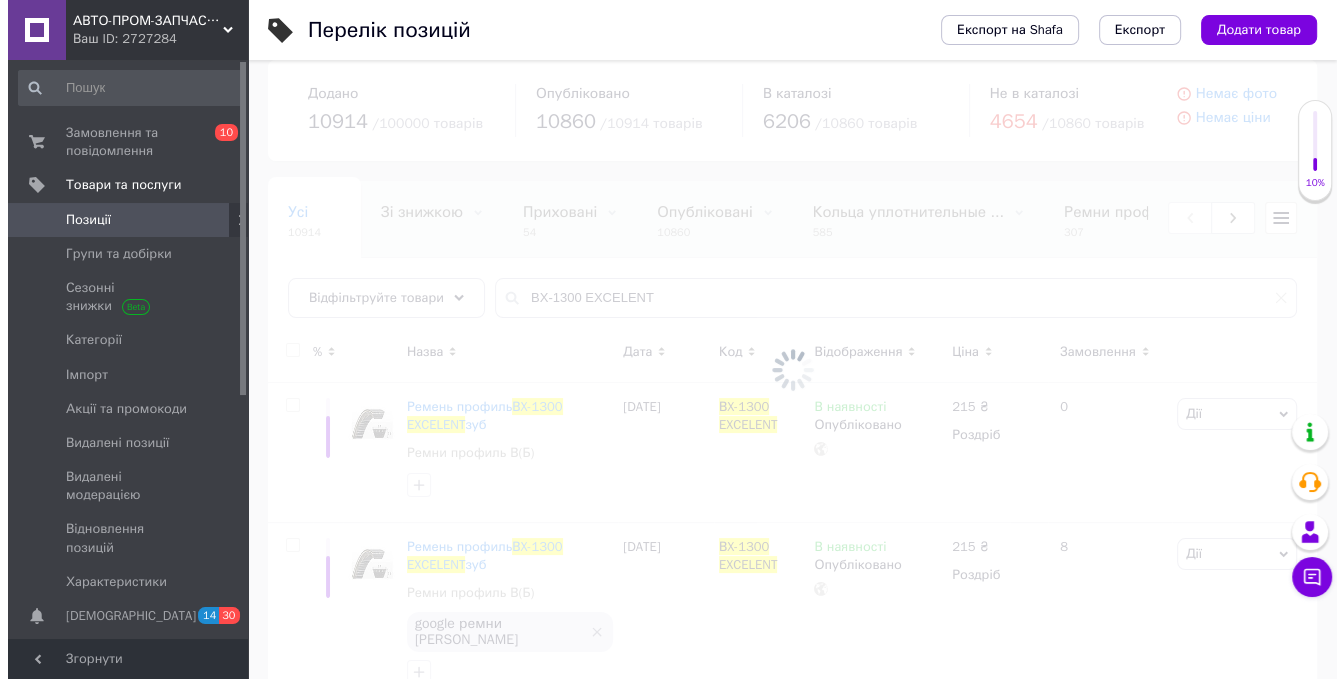 scroll, scrollTop: 0, scrollLeft: 0, axis: both 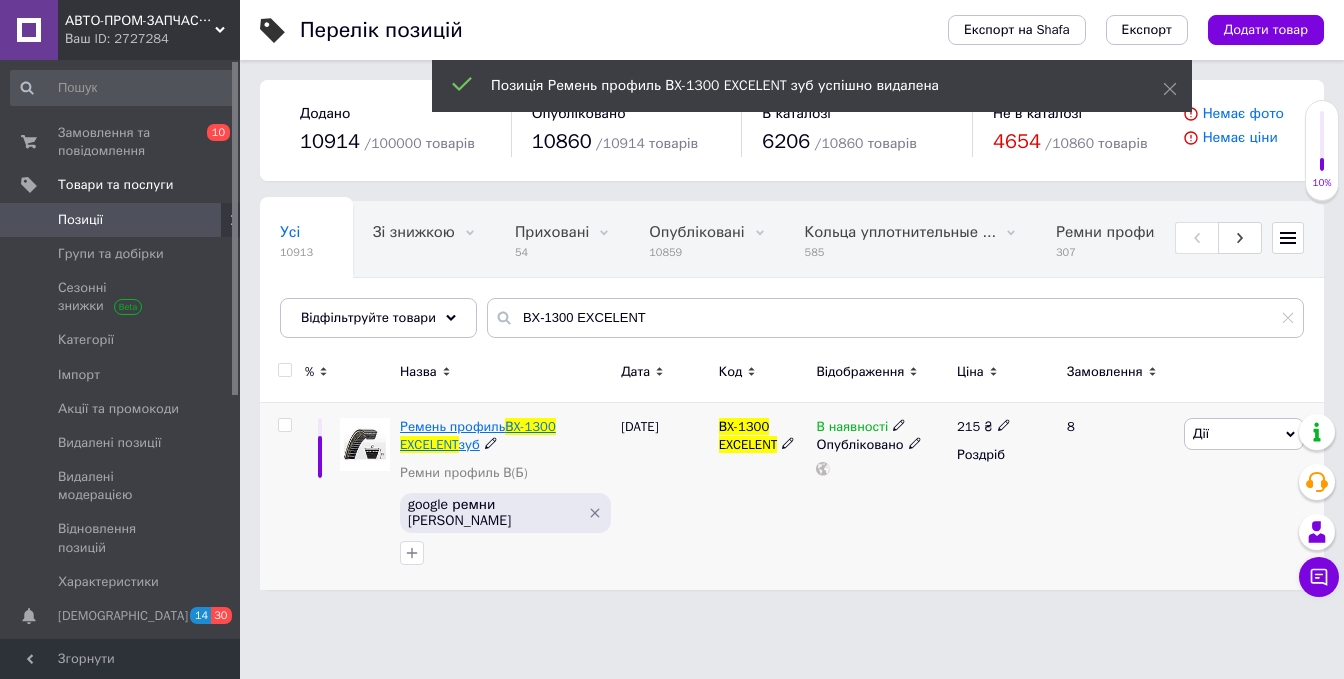 click on "Ремень профиль" at bounding box center (452, 426) 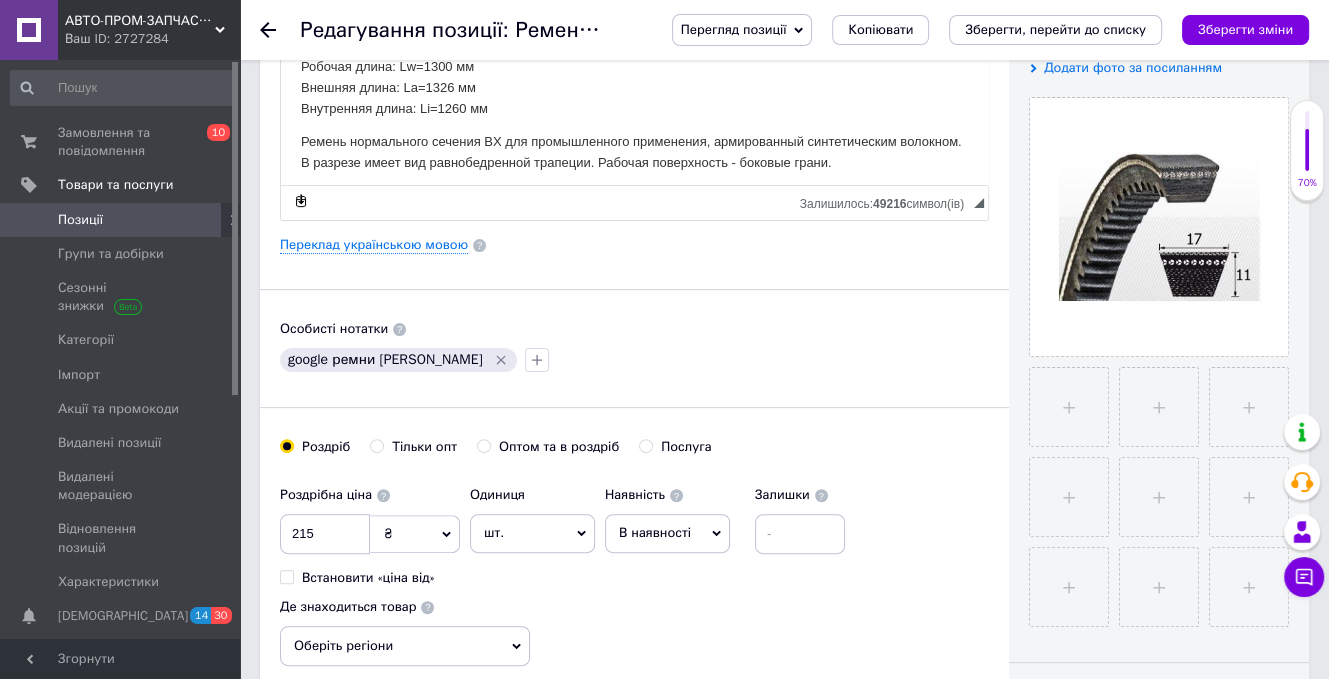 scroll, scrollTop: 600, scrollLeft: 0, axis: vertical 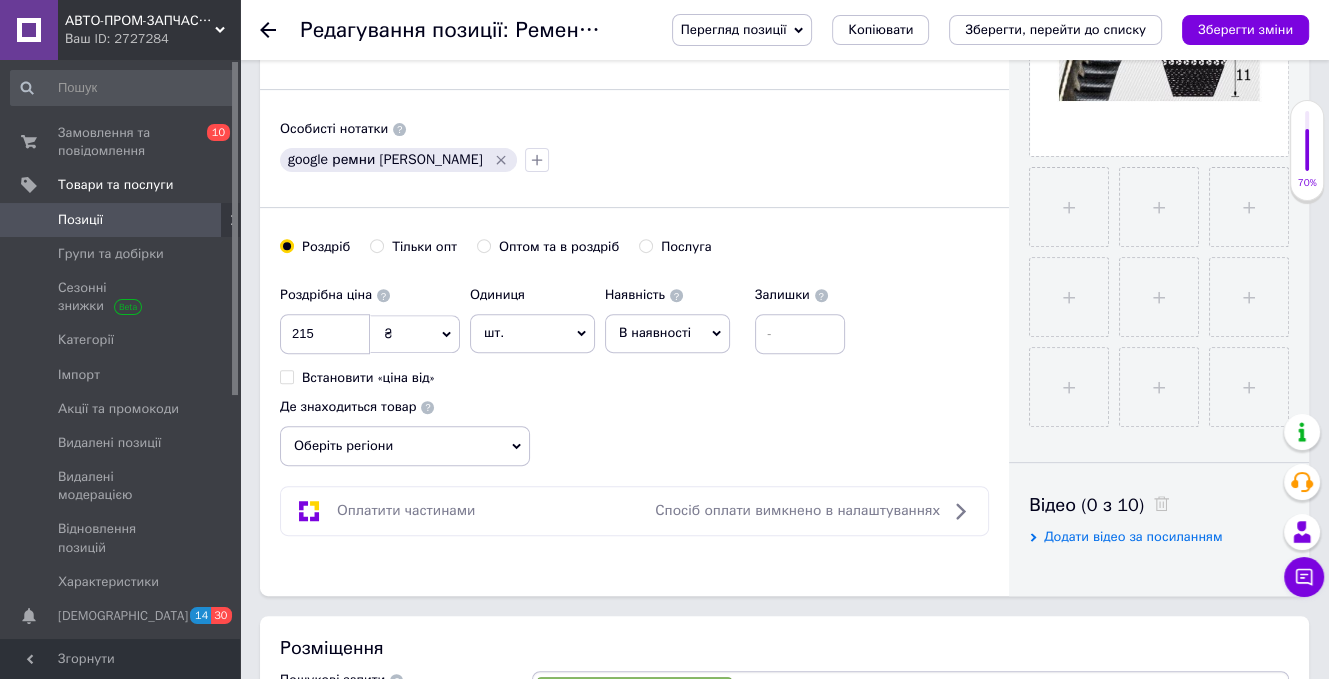 click on "В наявності" at bounding box center [655, 332] 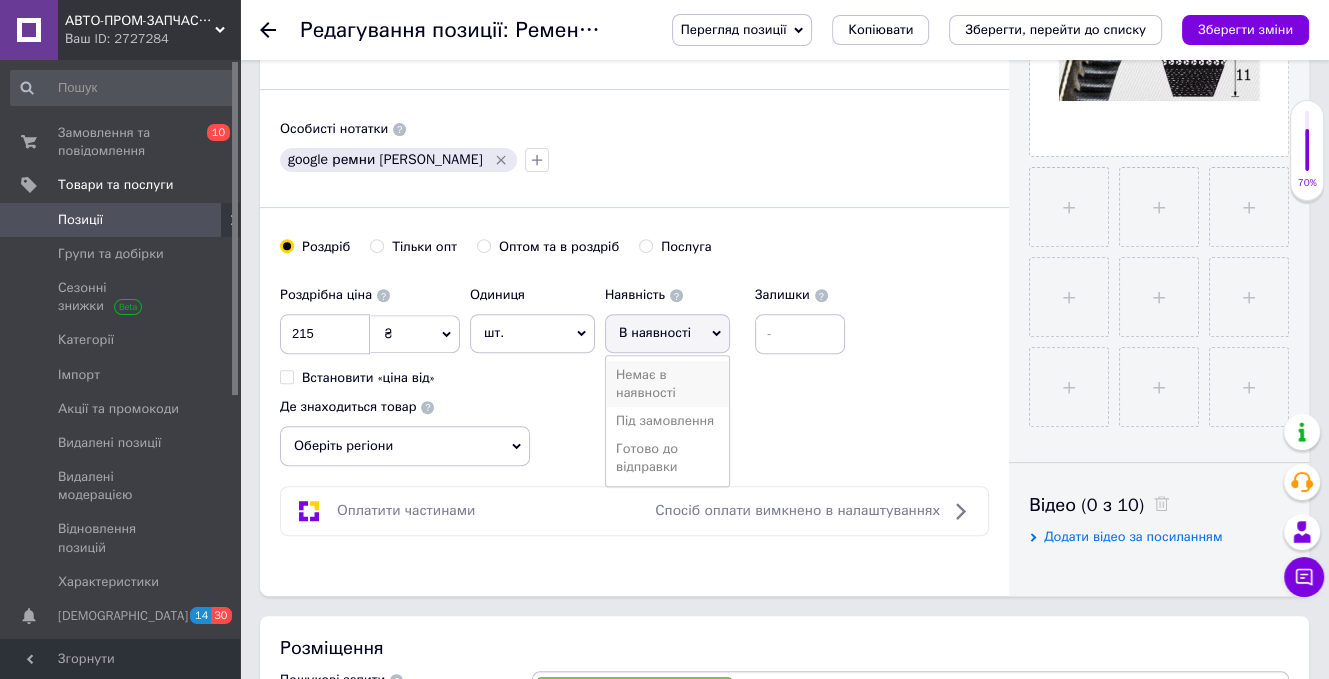click on "Немає в наявності" at bounding box center [667, 384] 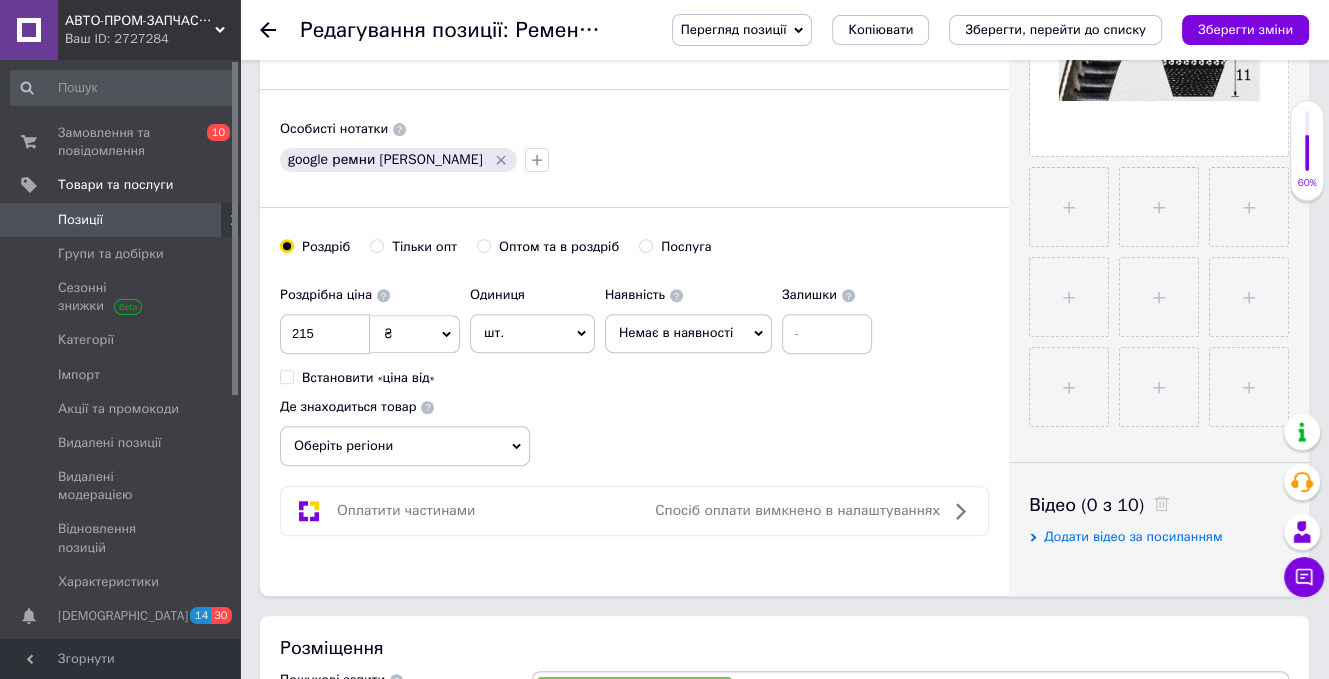 click on "Перегляд позиції Зберегти та переглянути на сайті Зберегти та переглянути на маркетплейсі Копіювати Зберегти, перейти до списку Зберегти зміни" at bounding box center (980, 30) 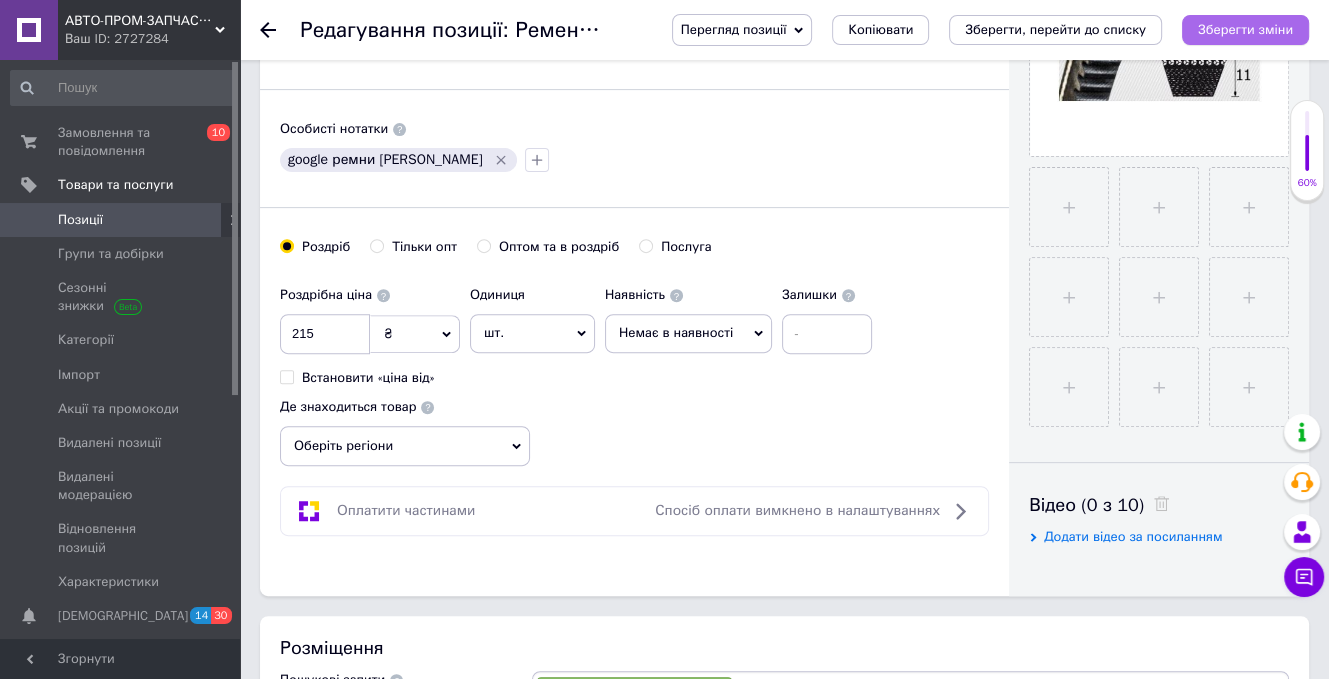 click on "Зберегти зміни" at bounding box center [1245, 29] 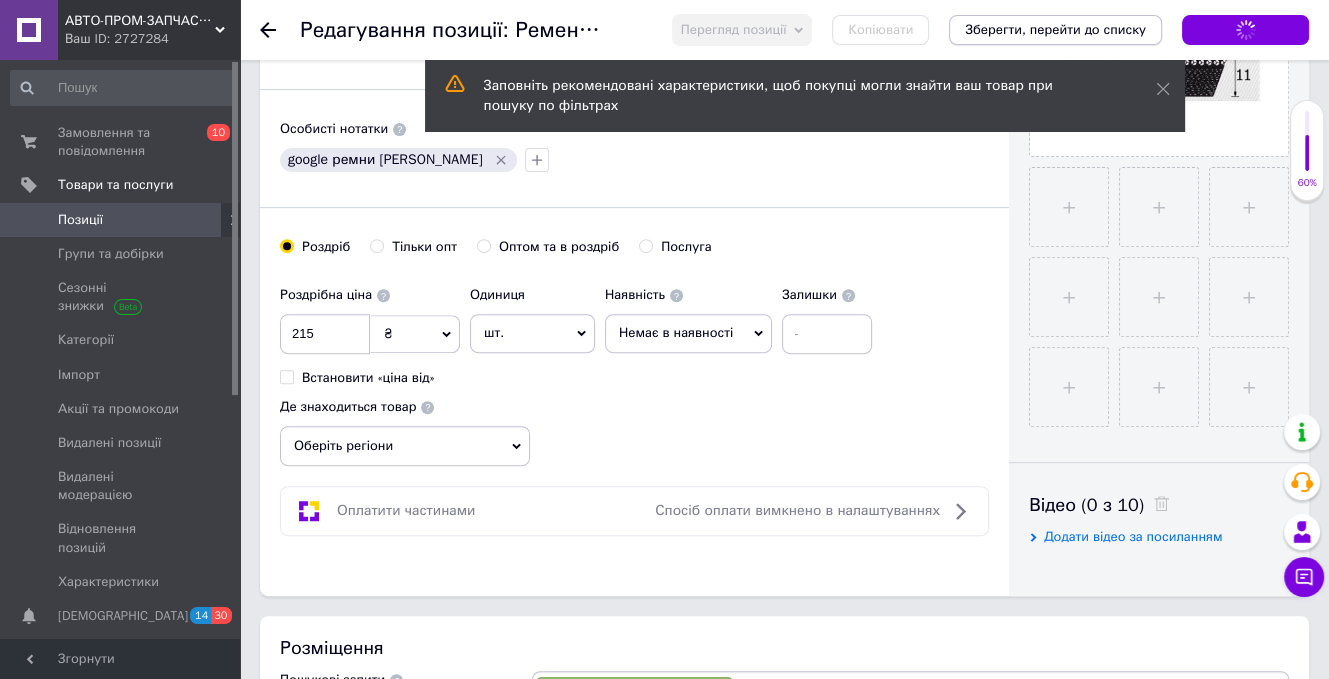 click on "Зберегти, перейти до списку" at bounding box center [1055, 29] 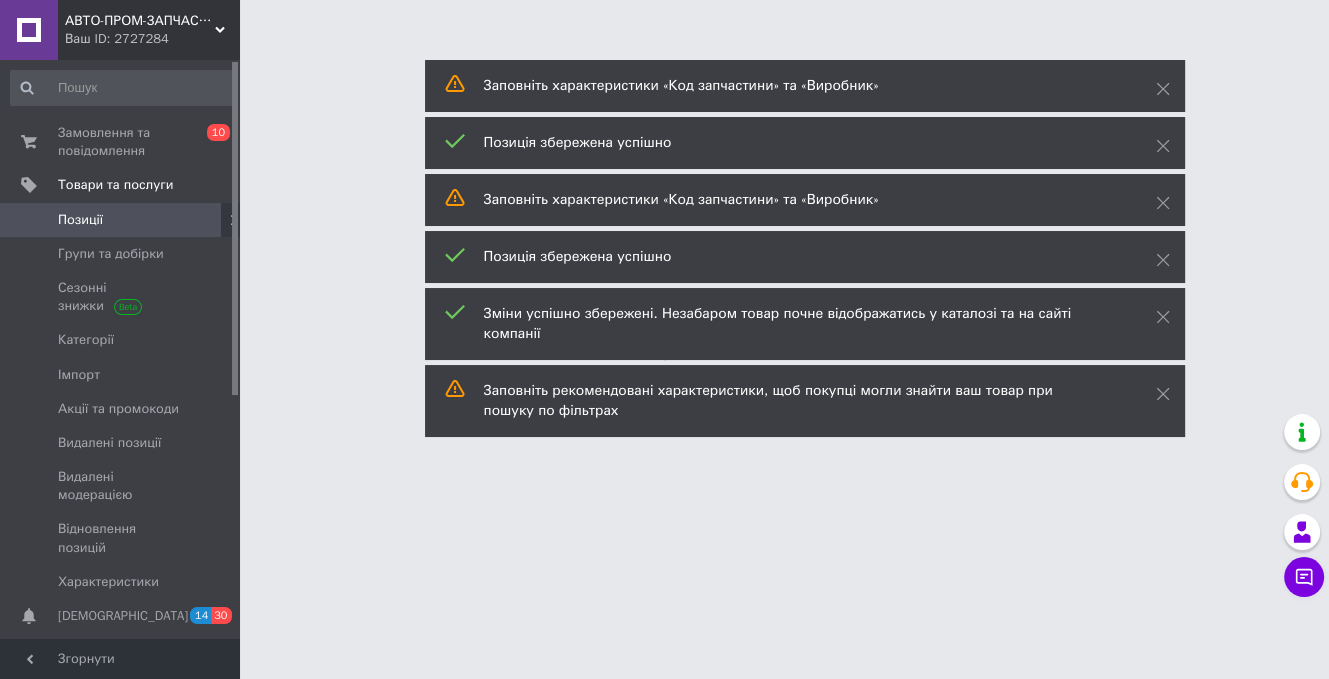 scroll, scrollTop: 0, scrollLeft: 0, axis: both 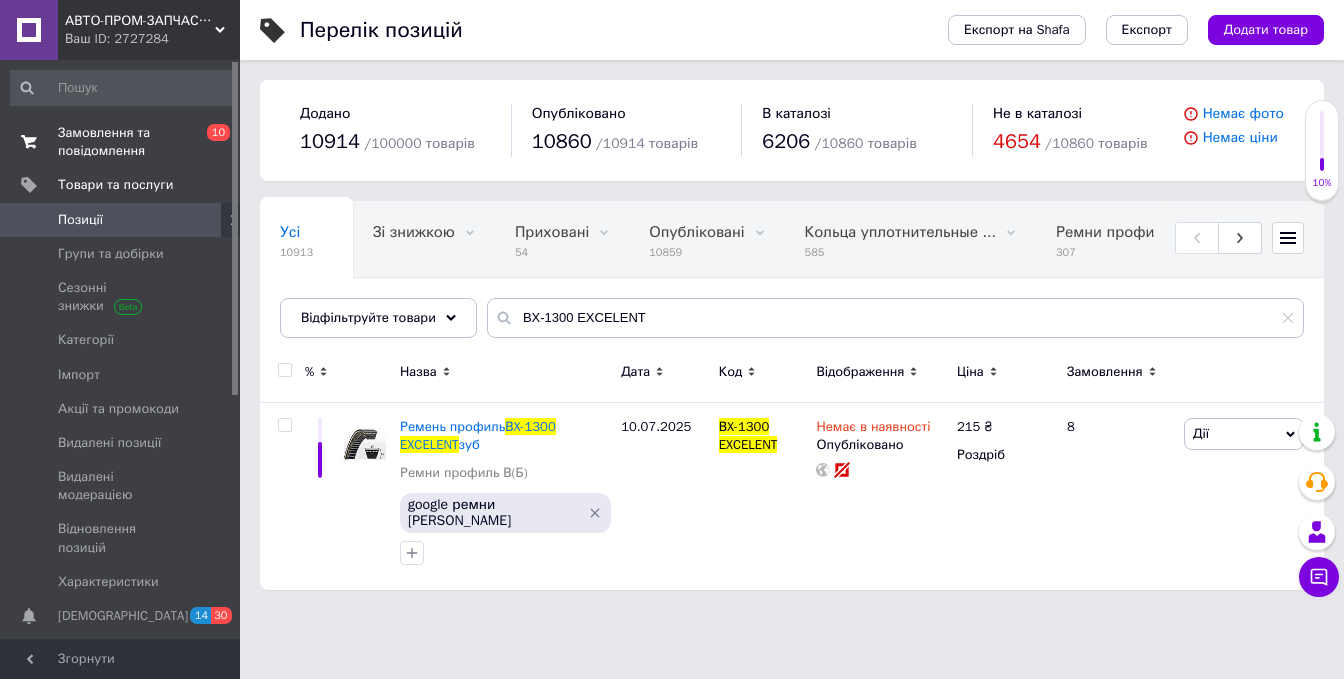 click on "Замовлення та повідомлення" at bounding box center [121, 142] 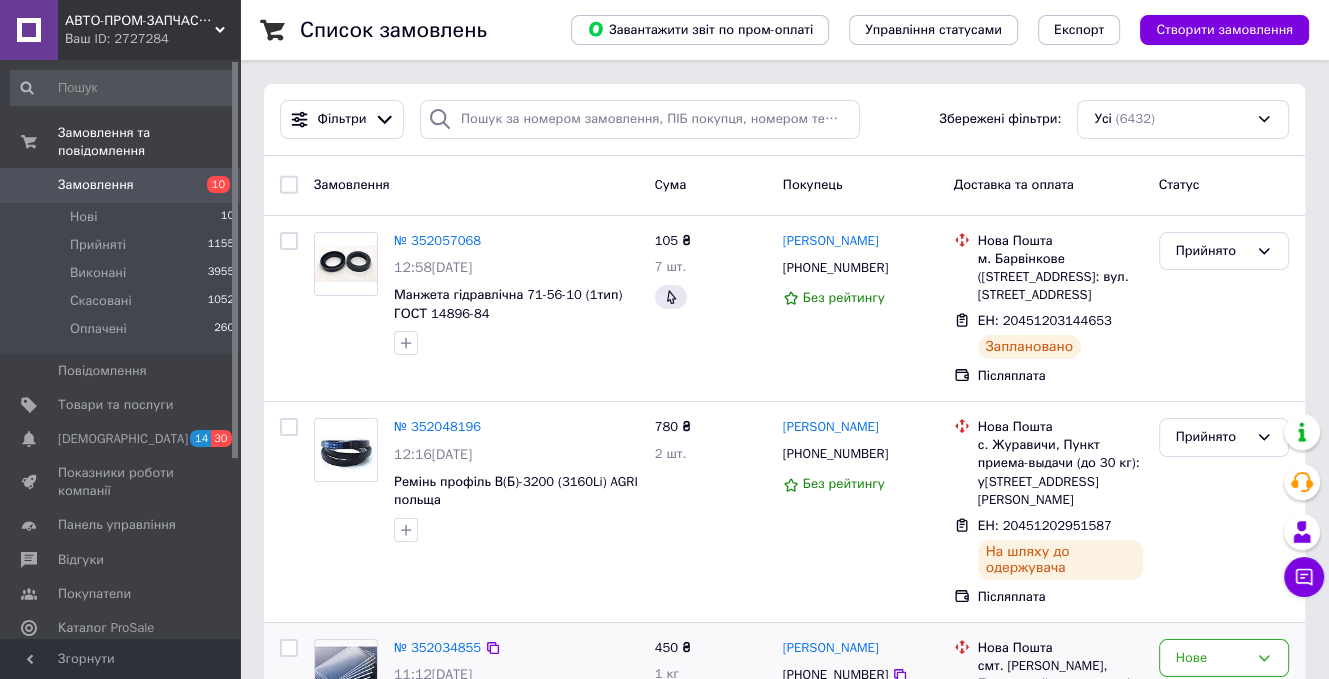 click on "450 ₴ 1 кг 21.78 ₴" at bounding box center [711, 711] 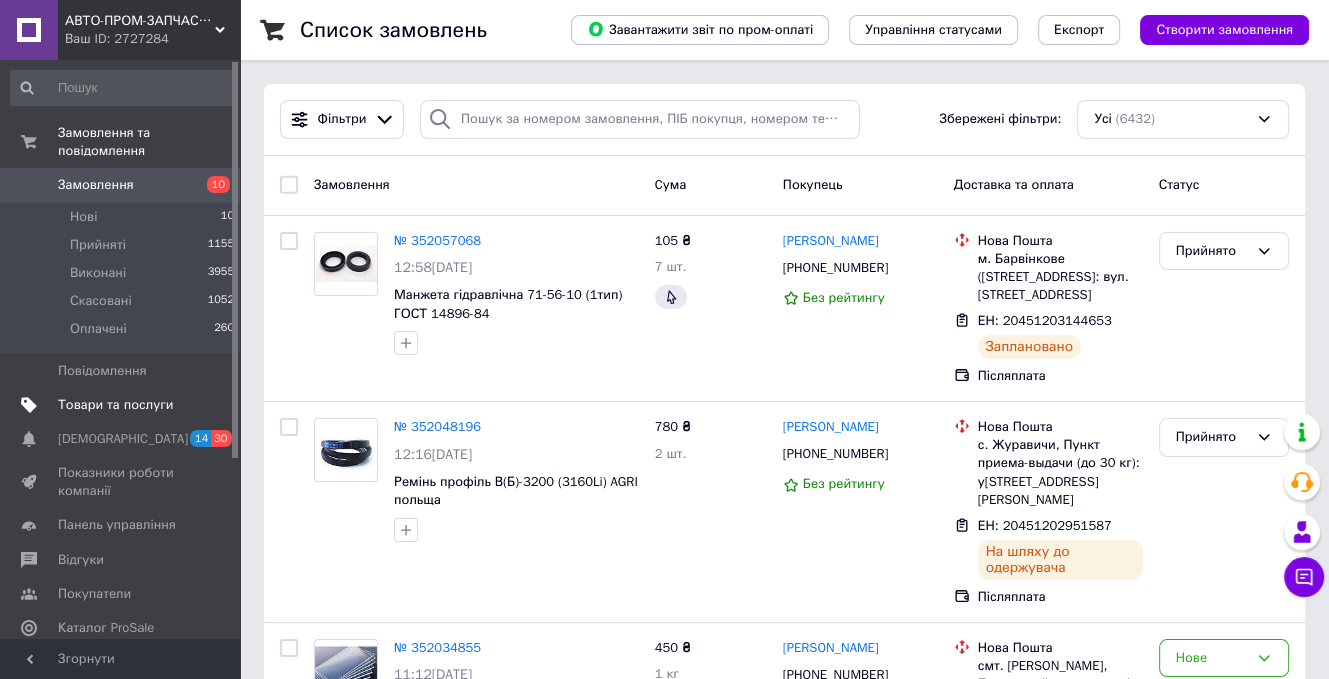 click on "Товари та послуги" at bounding box center (115, 405) 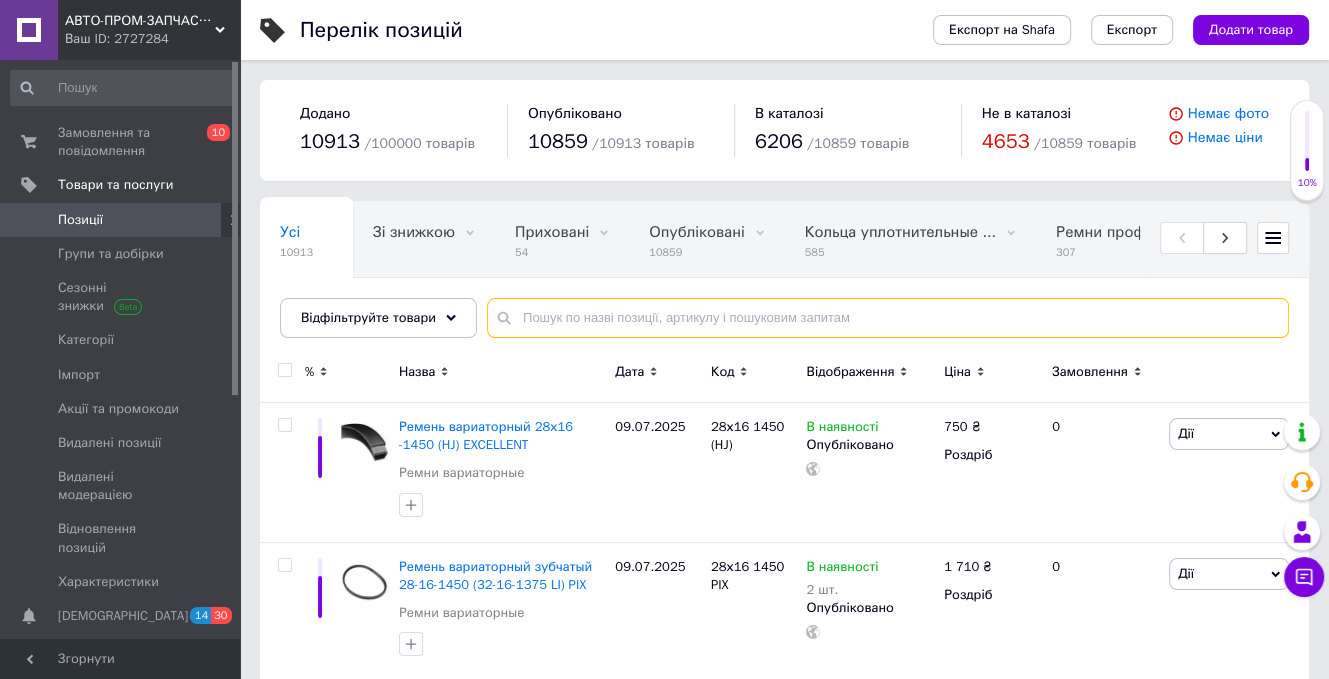 paste on "В-3600 AGRI" 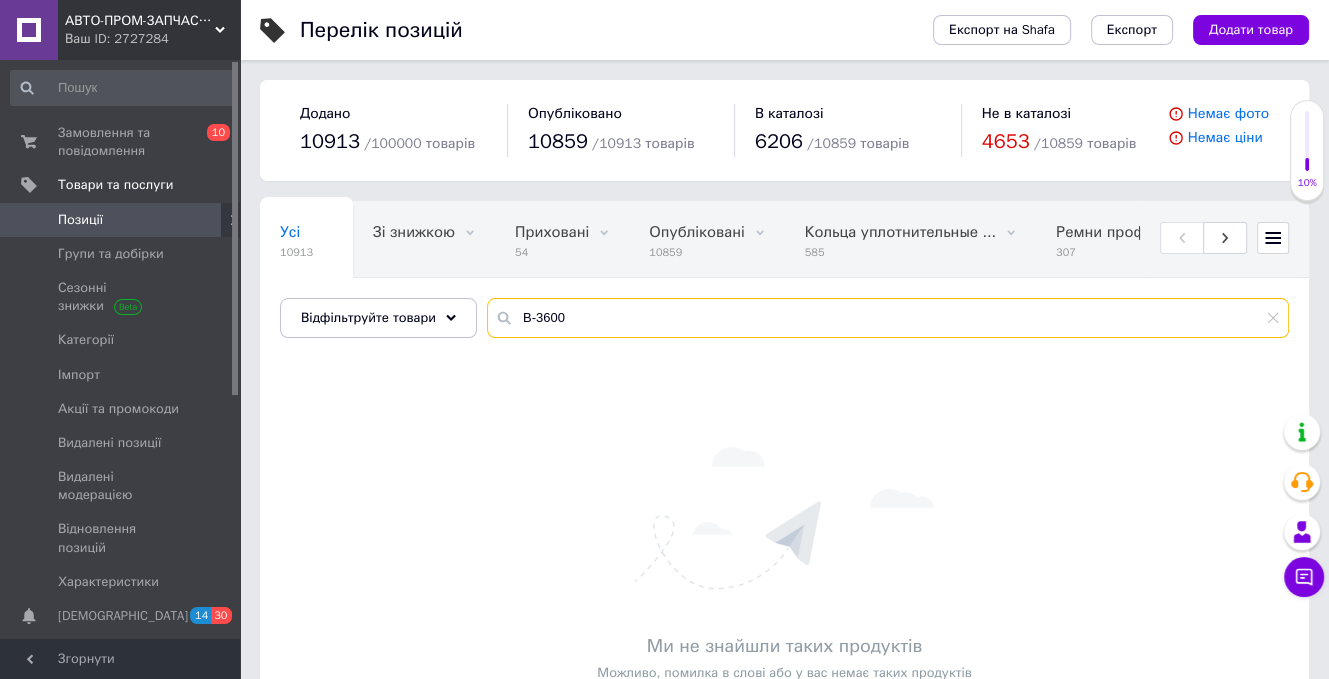 type on "В-3600" 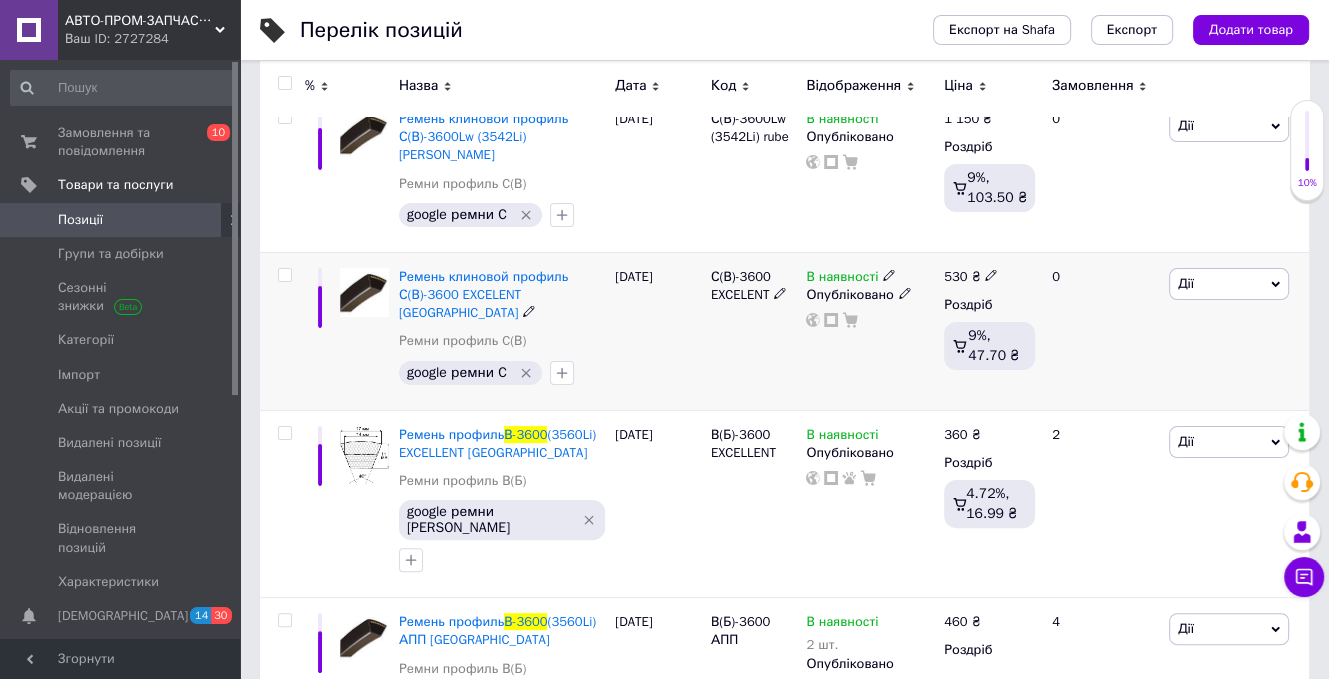 scroll, scrollTop: 446, scrollLeft: 0, axis: vertical 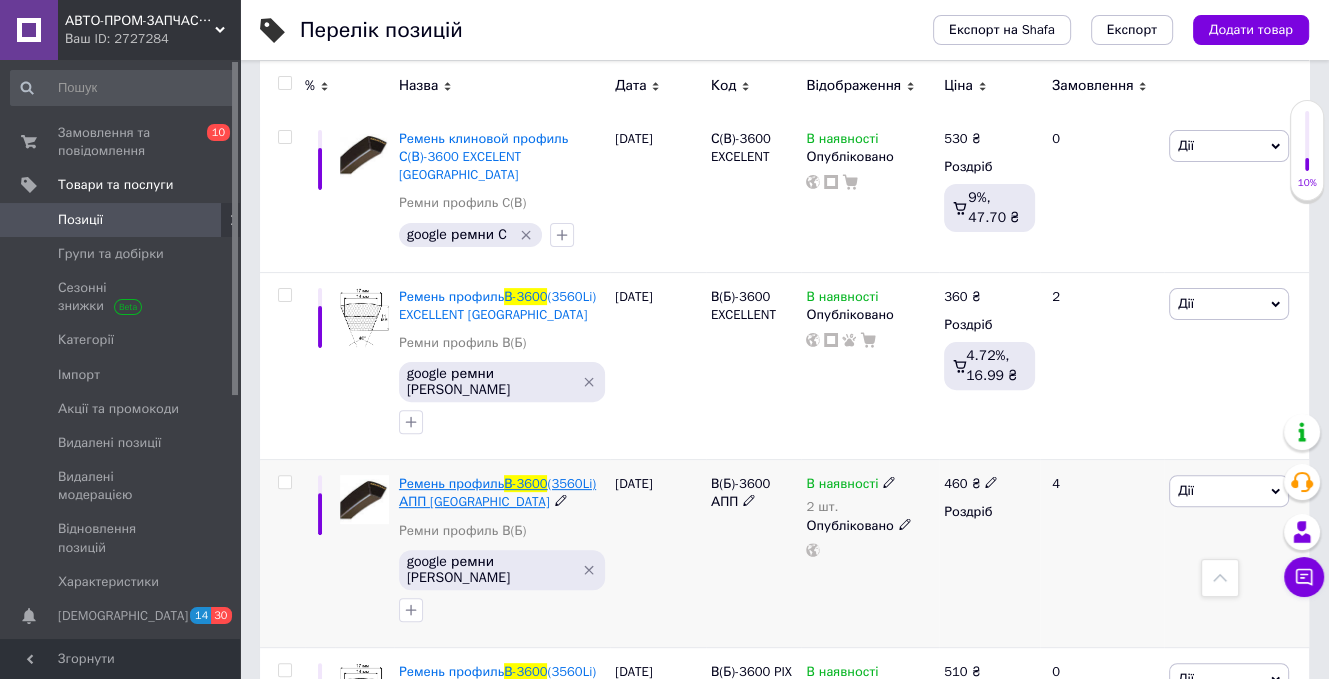click on "В-3600" at bounding box center (525, 483) 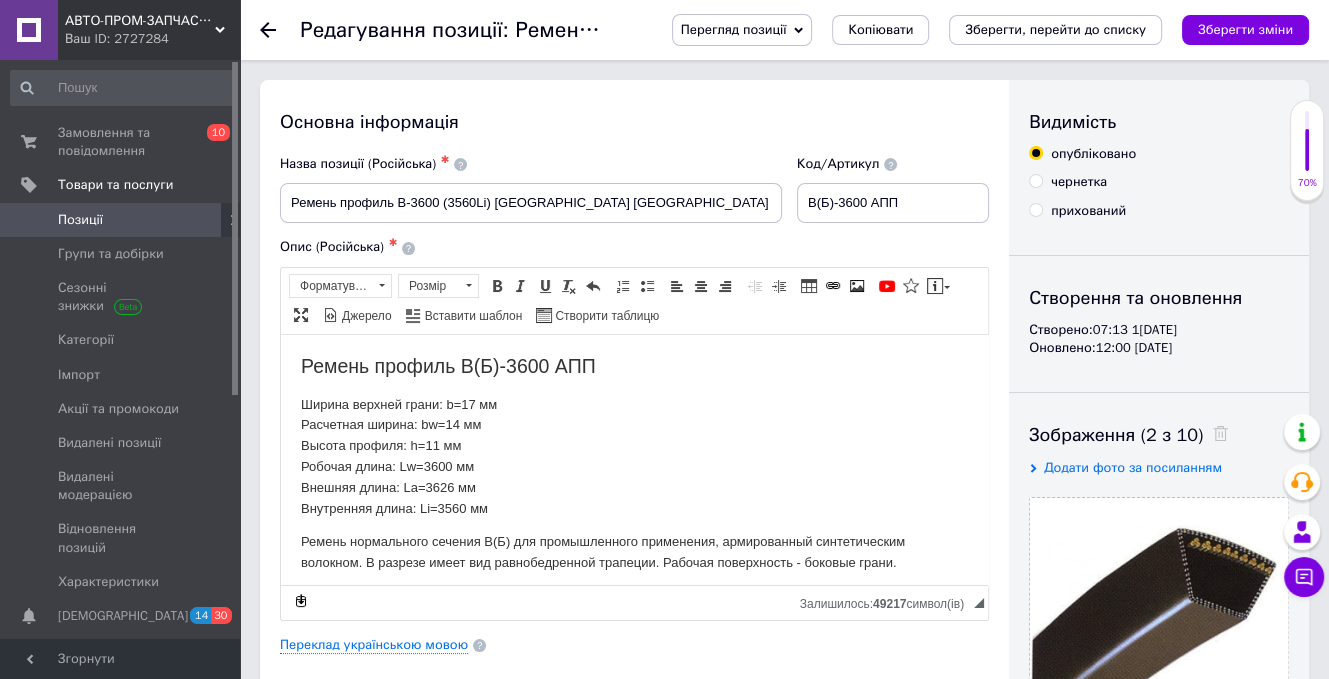 scroll, scrollTop: 0, scrollLeft: 0, axis: both 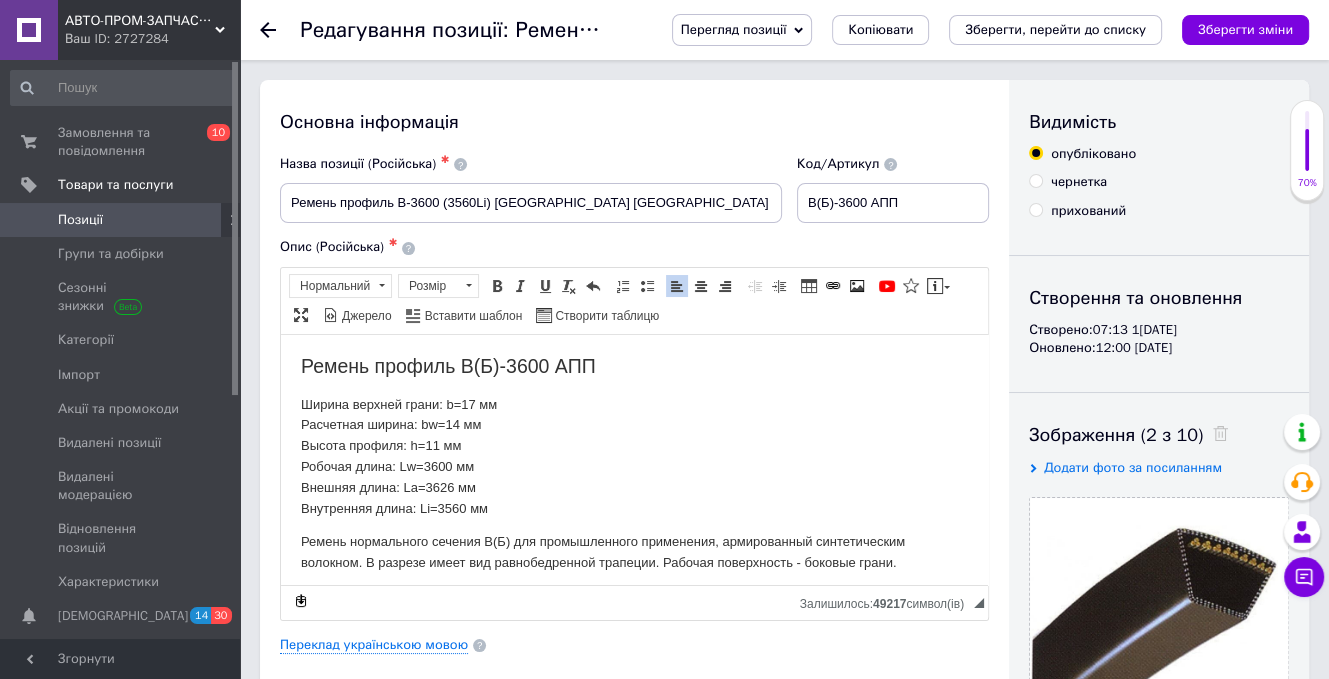click on "Ширина верхней грани: b=17 мм Расчетная ширина: bw=14 мм Высота профиля: h=11 мм Робочая длина: Lw=3600 мм Внешняя длина: La=3626 мм Внутренняя длина: Li=3560 мм" at bounding box center [634, 456] 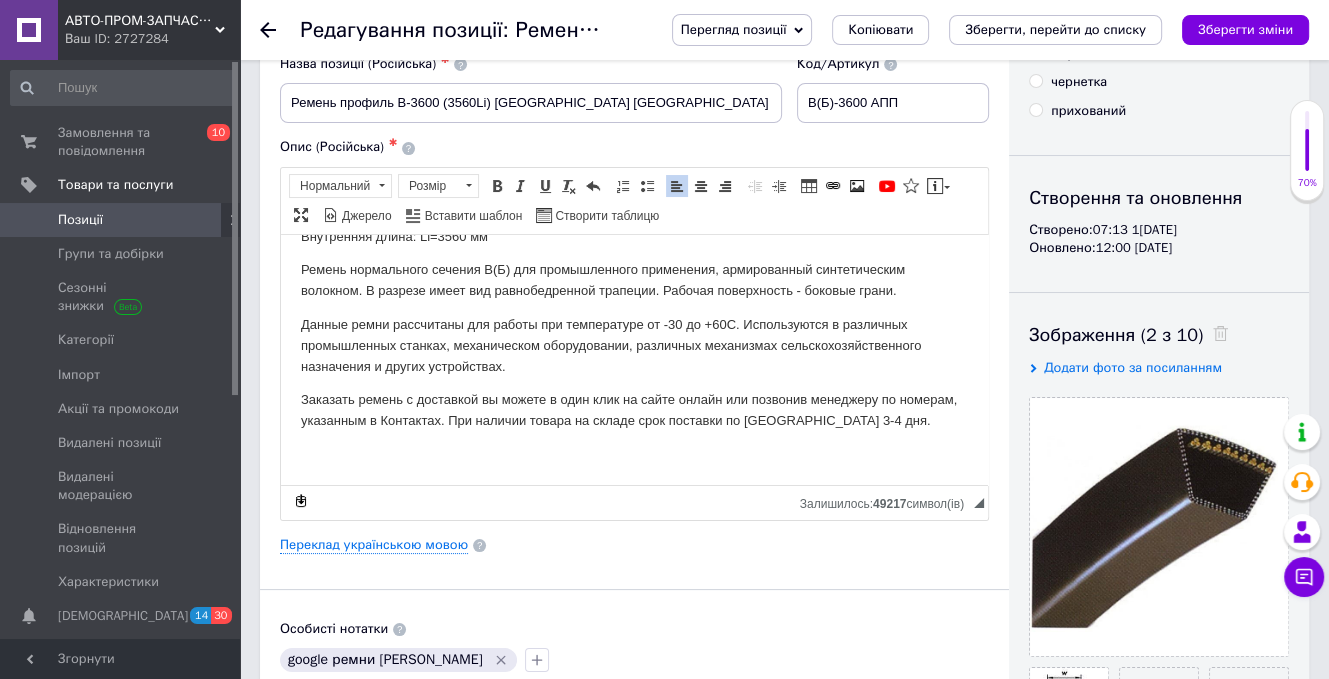 scroll, scrollTop: 500, scrollLeft: 0, axis: vertical 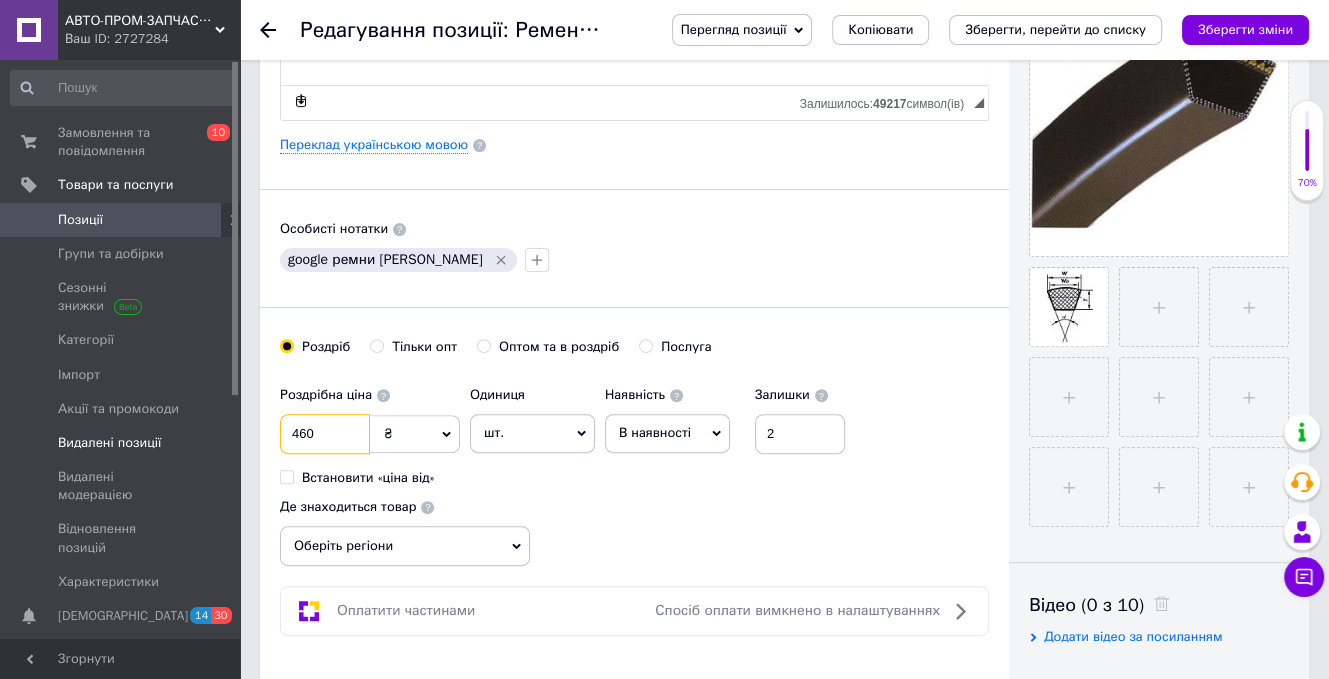 drag, startPoint x: 310, startPoint y: 435, endPoint x: 231, endPoint y: 424, distance: 79.762146 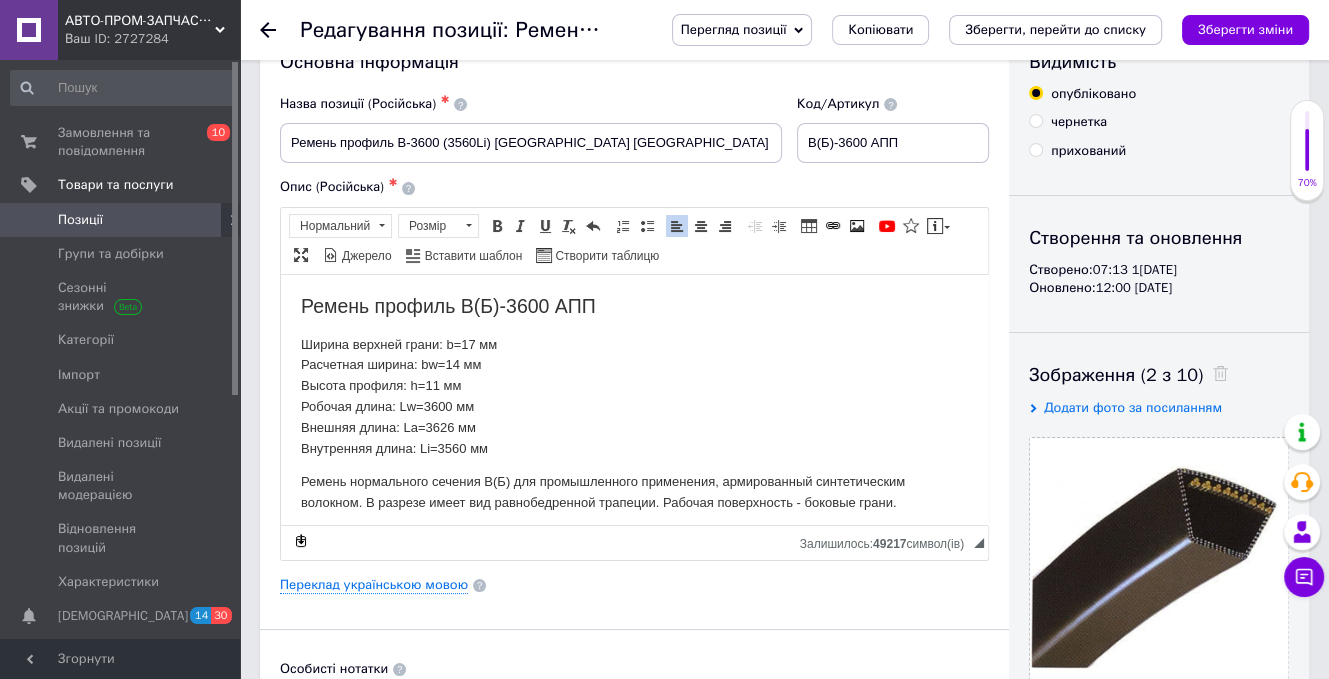 scroll, scrollTop: 0, scrollLeft: 0, axis: both 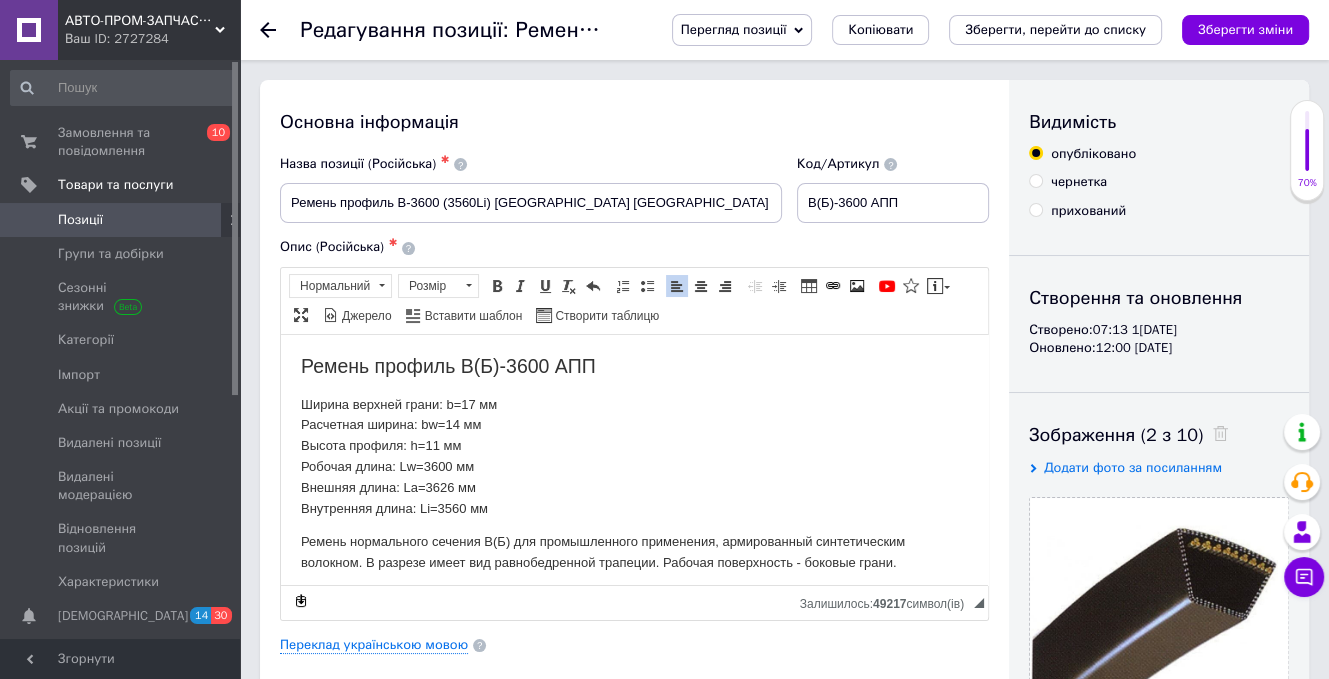 type on "500" 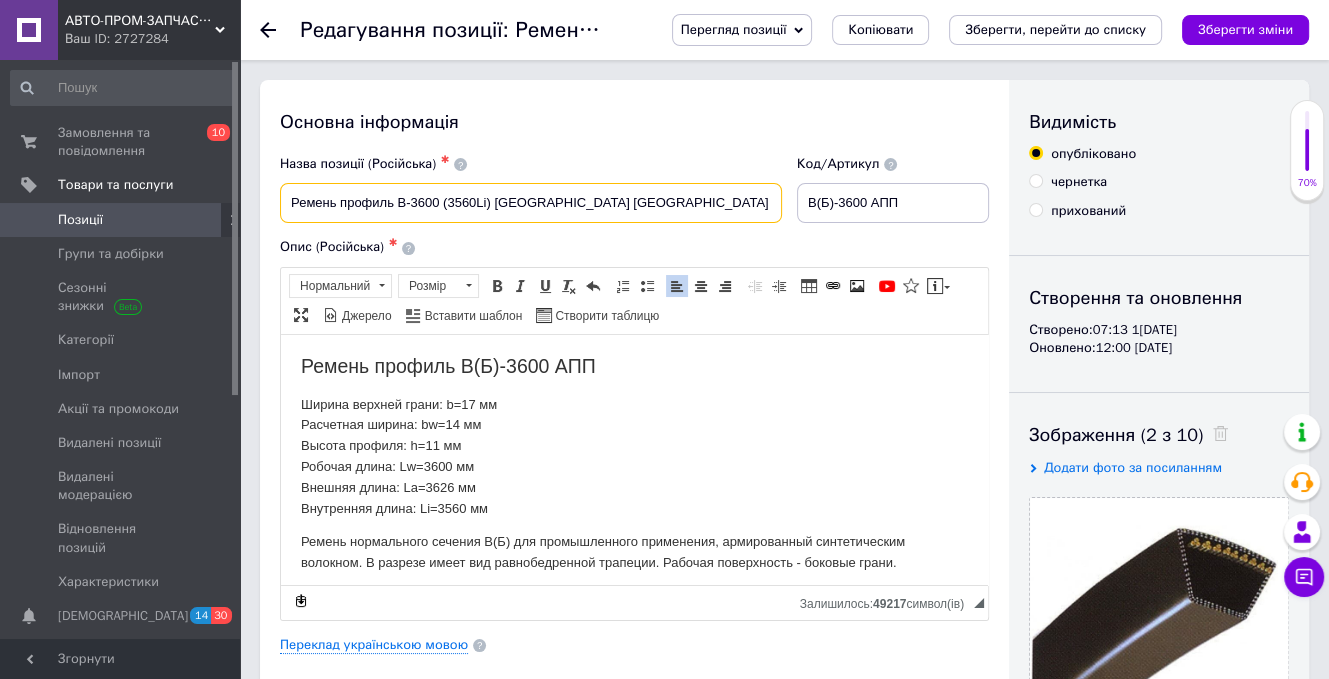 drag, startPoint x: 522, startPoint y: 197, endPoint x: 504, endPoint y: 203, distance: 18.973665 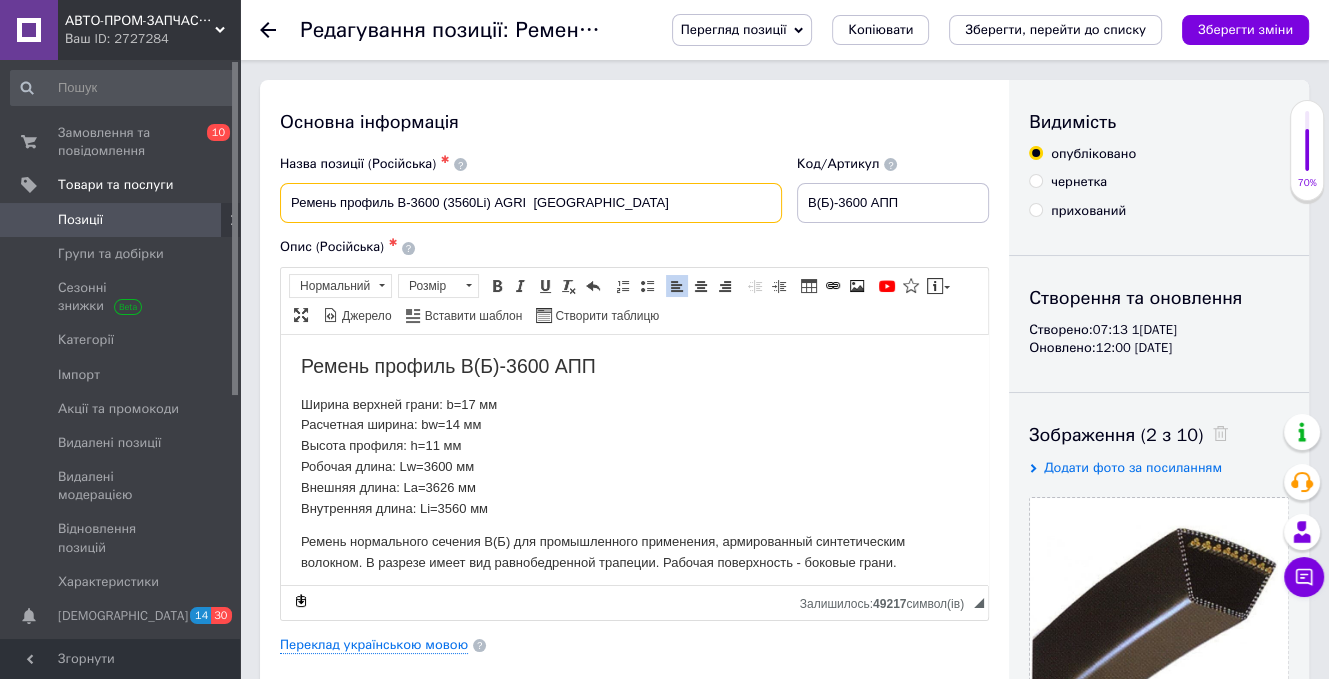 drag, startPoint x: 526, startPoint y: 201, endPoint x: 492, endPoint y: 196, distance: 34.36568 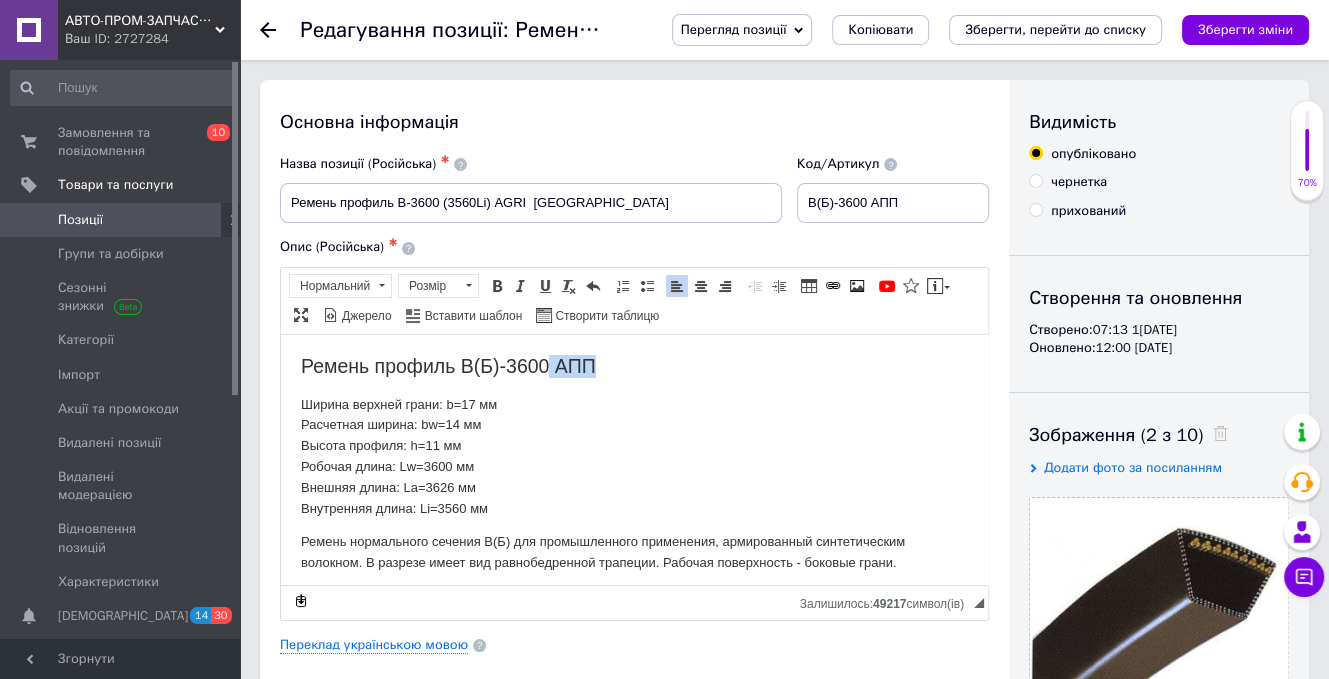 drag, startPoint x: 613, startPoint y: 373, endPoint x: 549, endPoint y: 364, distance: 64.629715 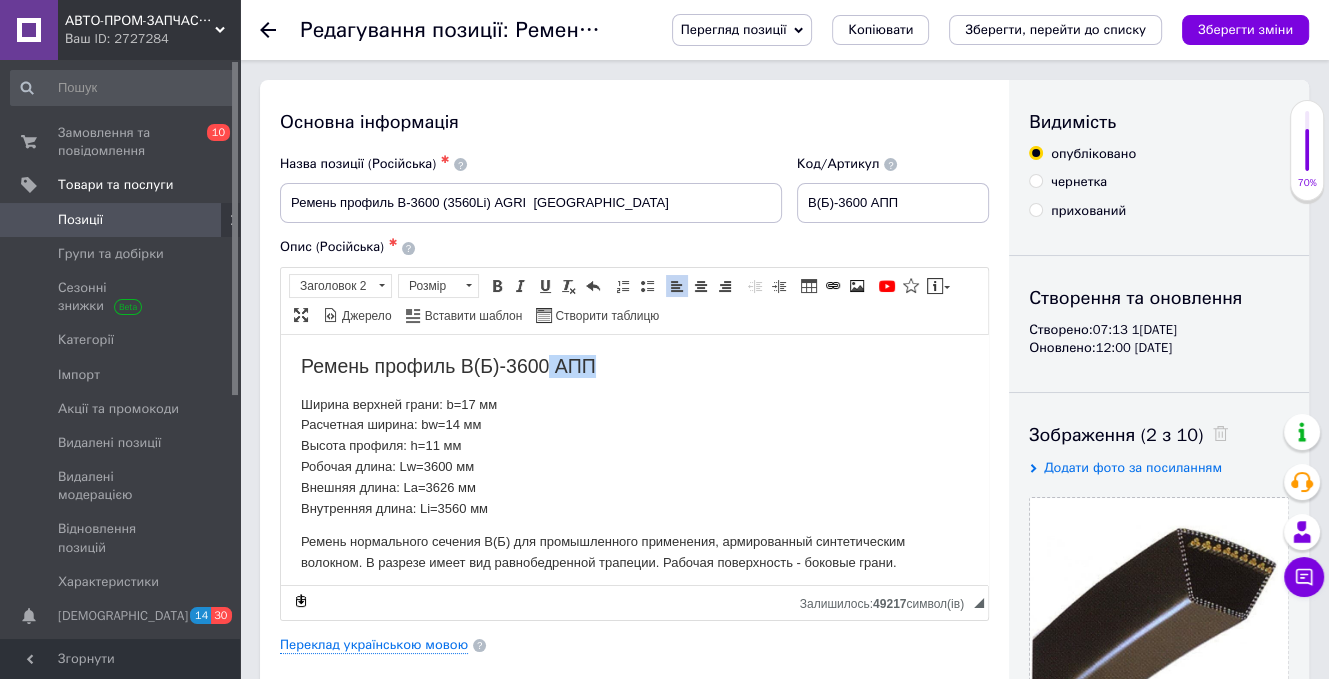 type 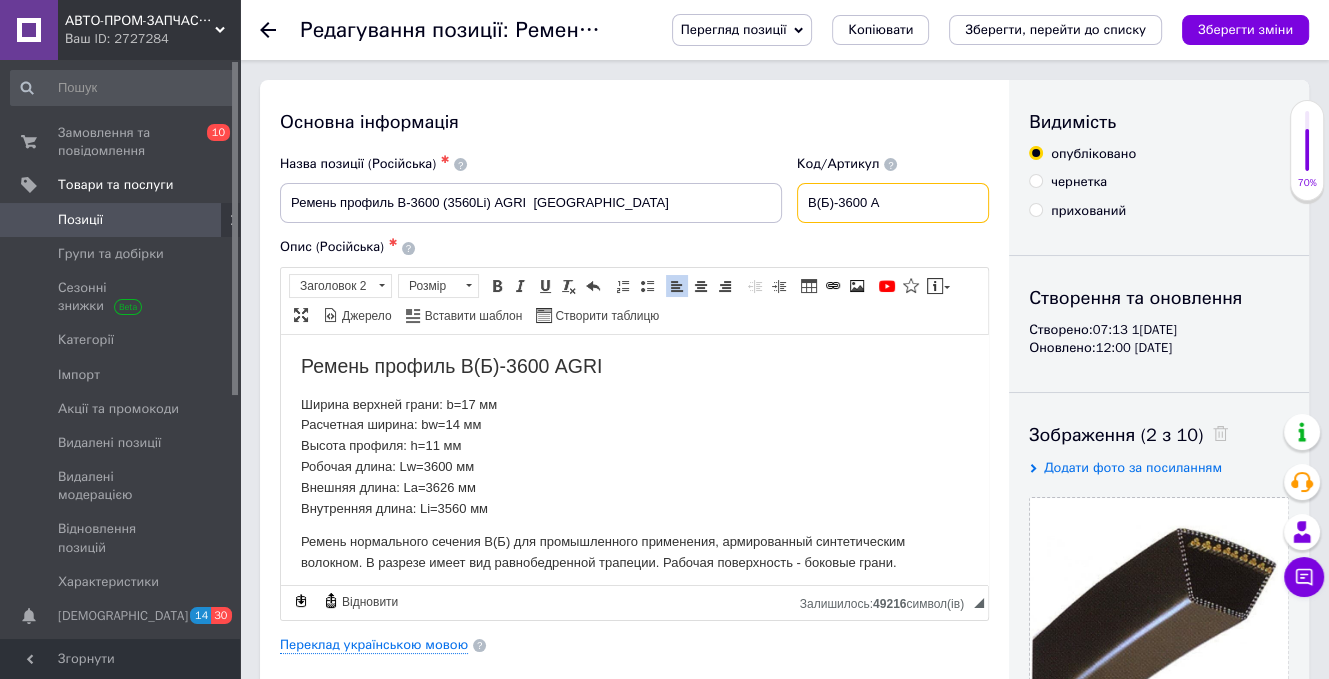 drag, startPoint x: 916, startPoint y: 198, endPoint x: 887, endPoint y: 211, distance: 31.780497 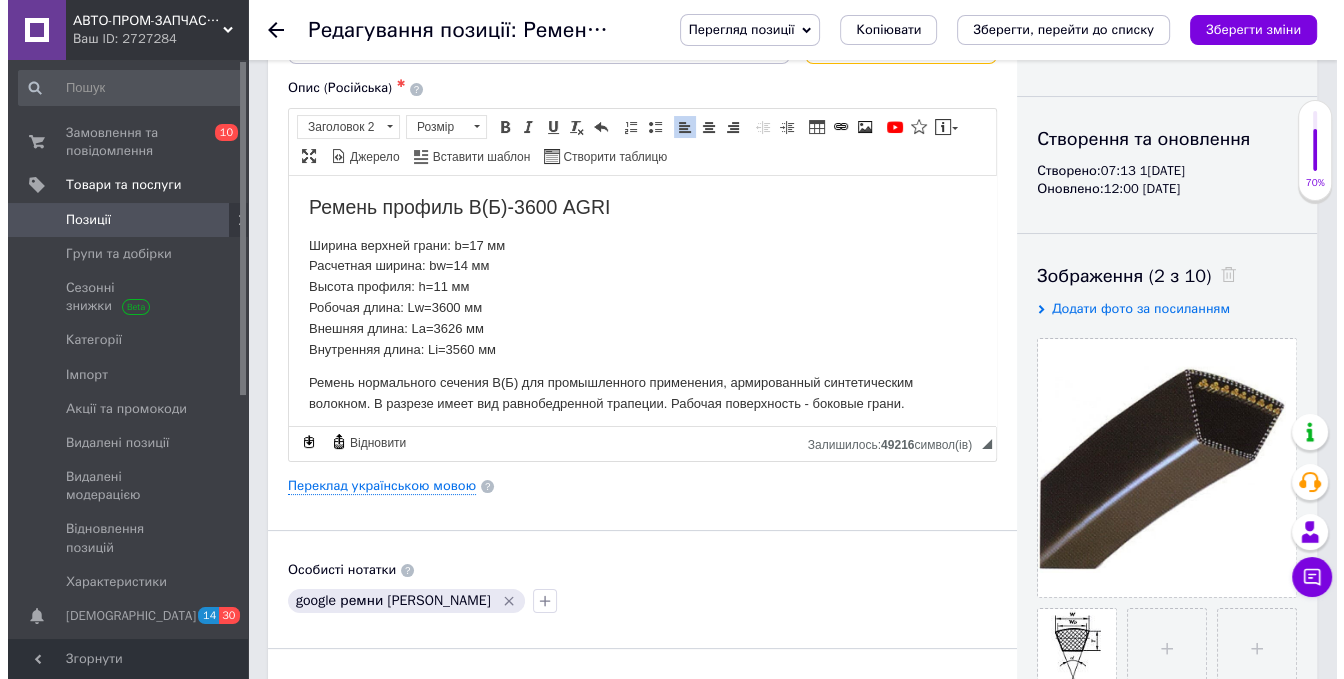 scroll, scrollTop: 300, scrollLeft: 0, axis: vertical 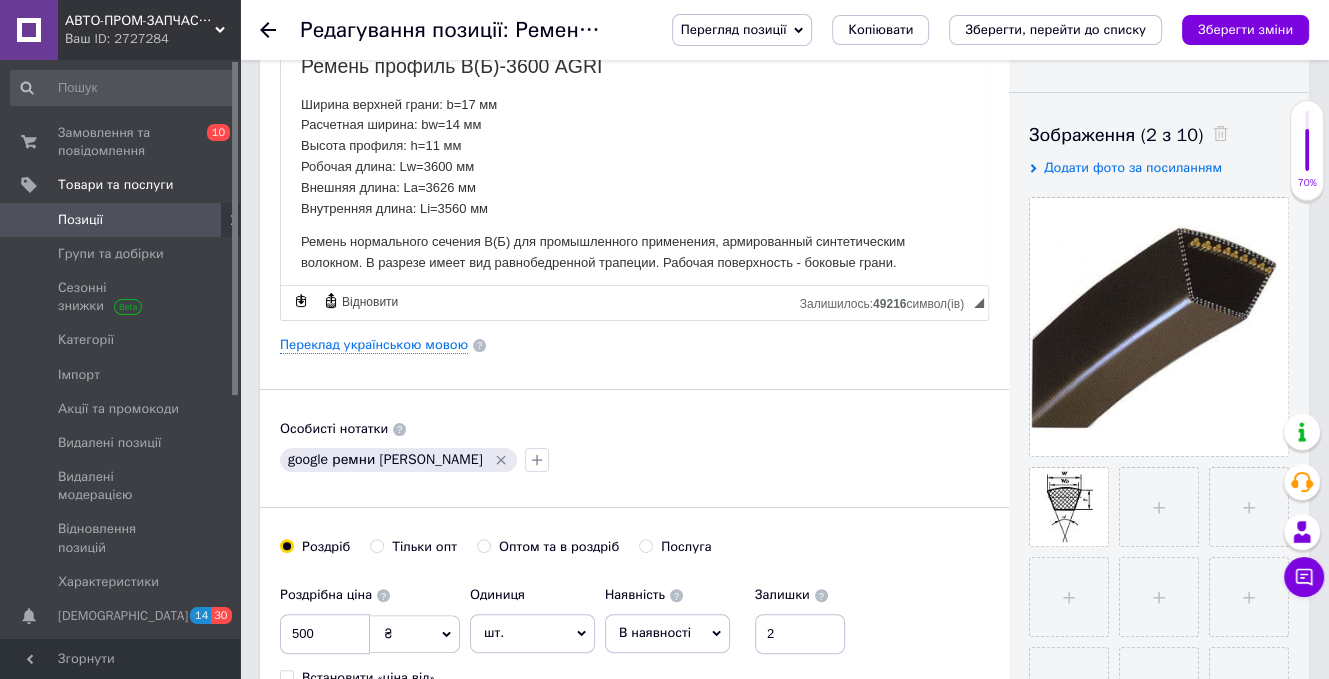 type on "В(Б)-3600  AGRI" 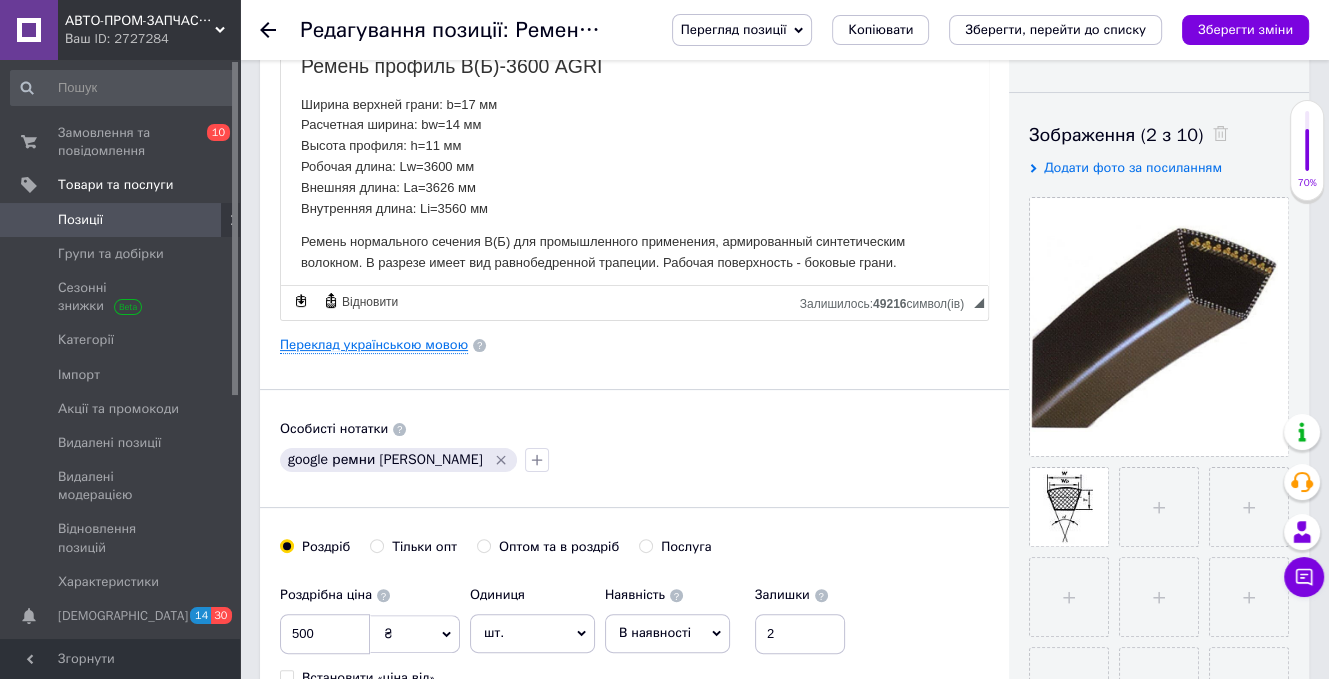 click on "Переклад українською мовою" at bounding box center (374, 345) 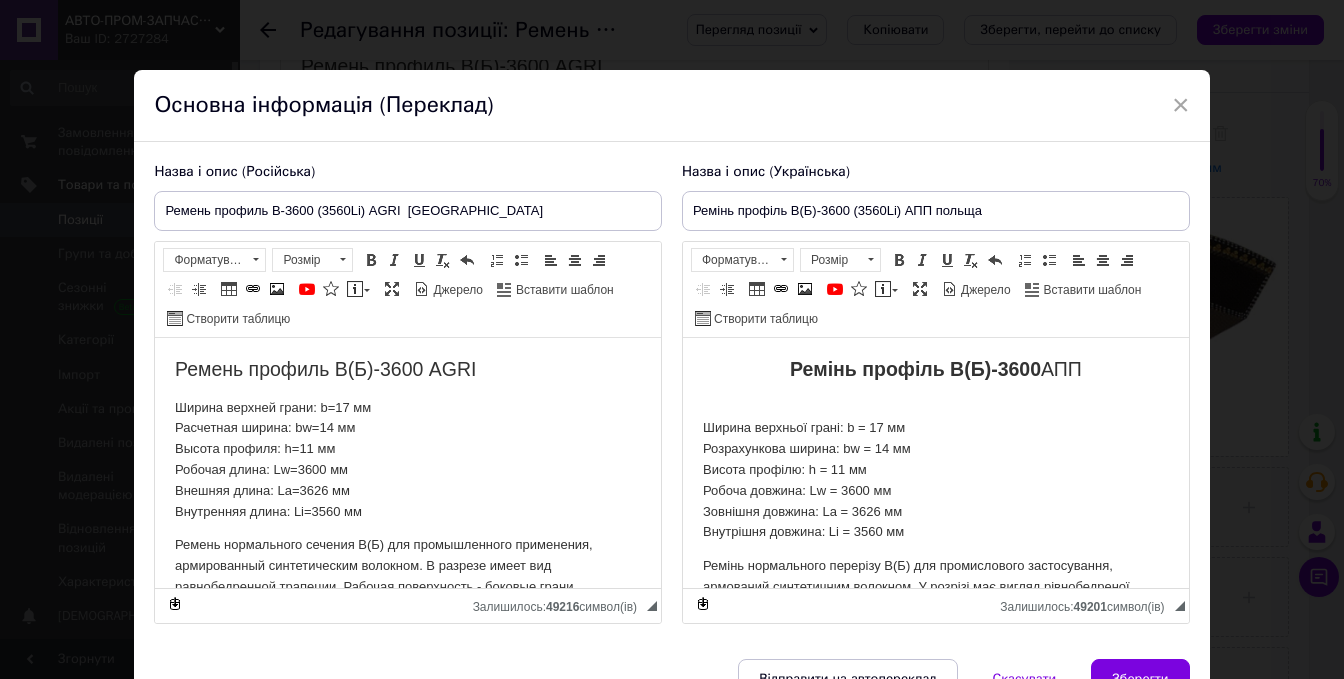 scroll, scrollTop: 0, scrollLeft: 0, axis: both 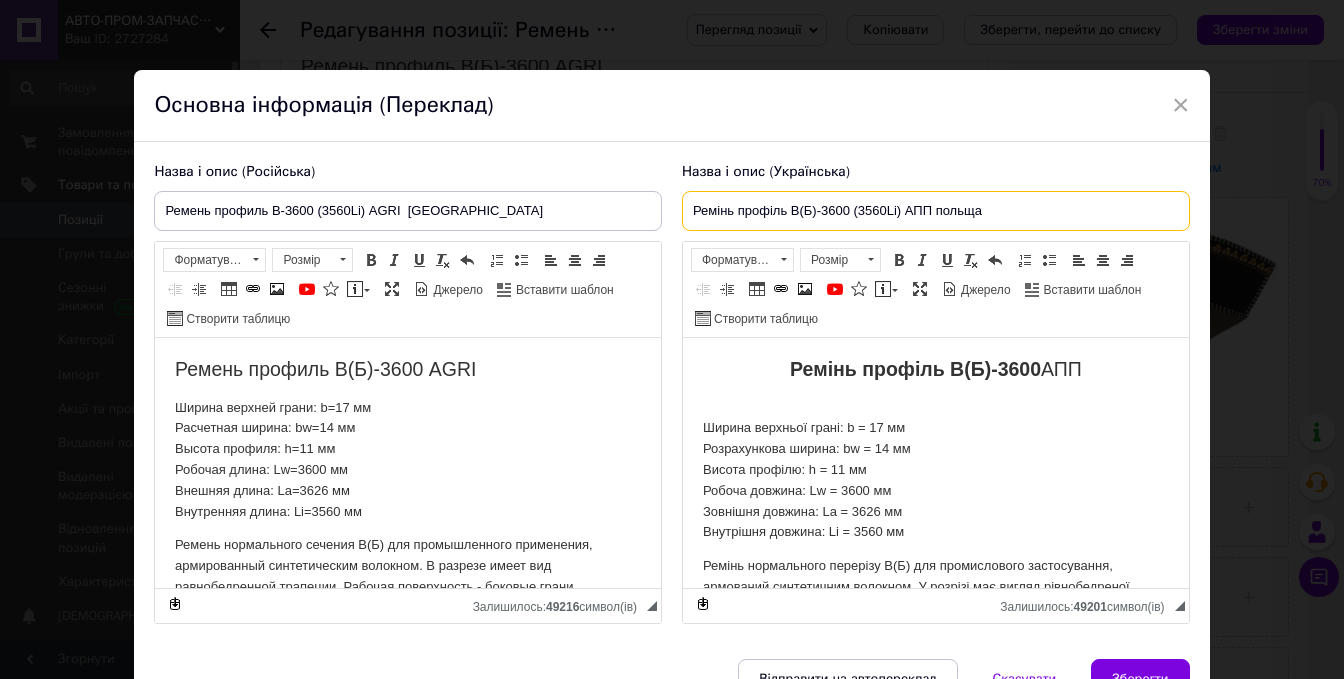 drag, startPoint x: 931, startPoint y: 207, endPoint x: 900, endPoint y: 205, distance: 31.06445 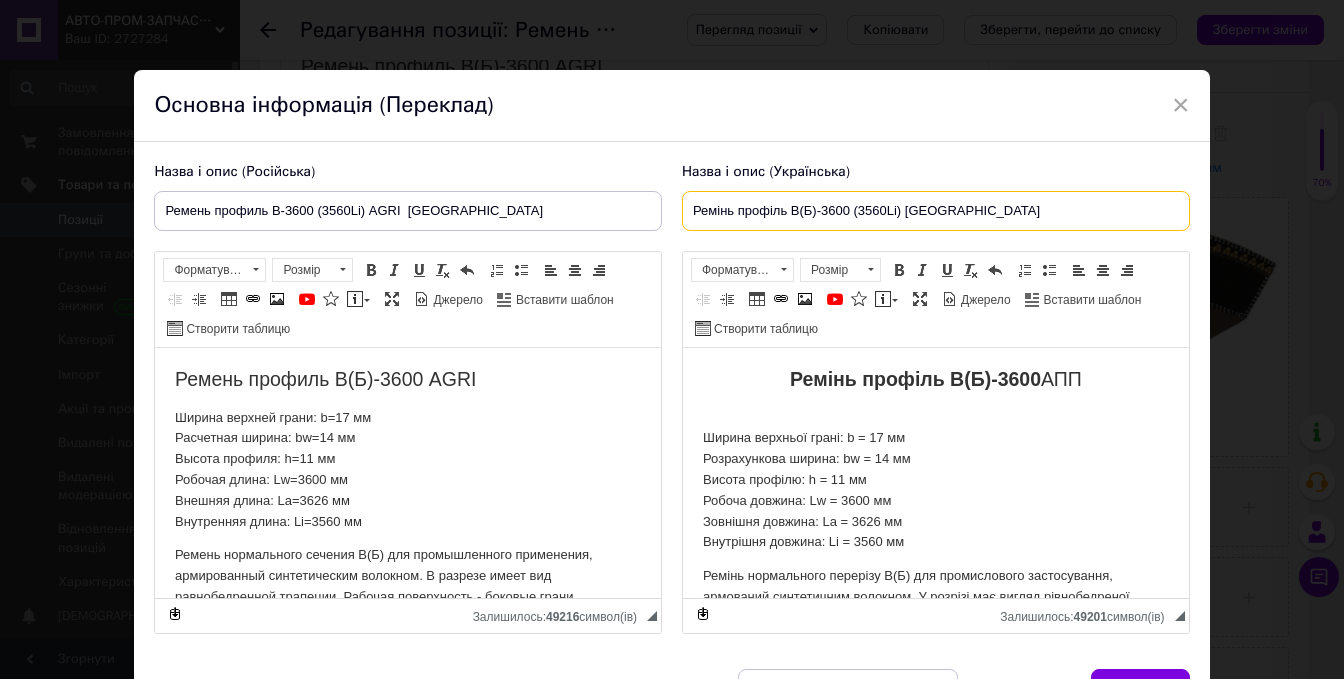 paste on "AGRI" 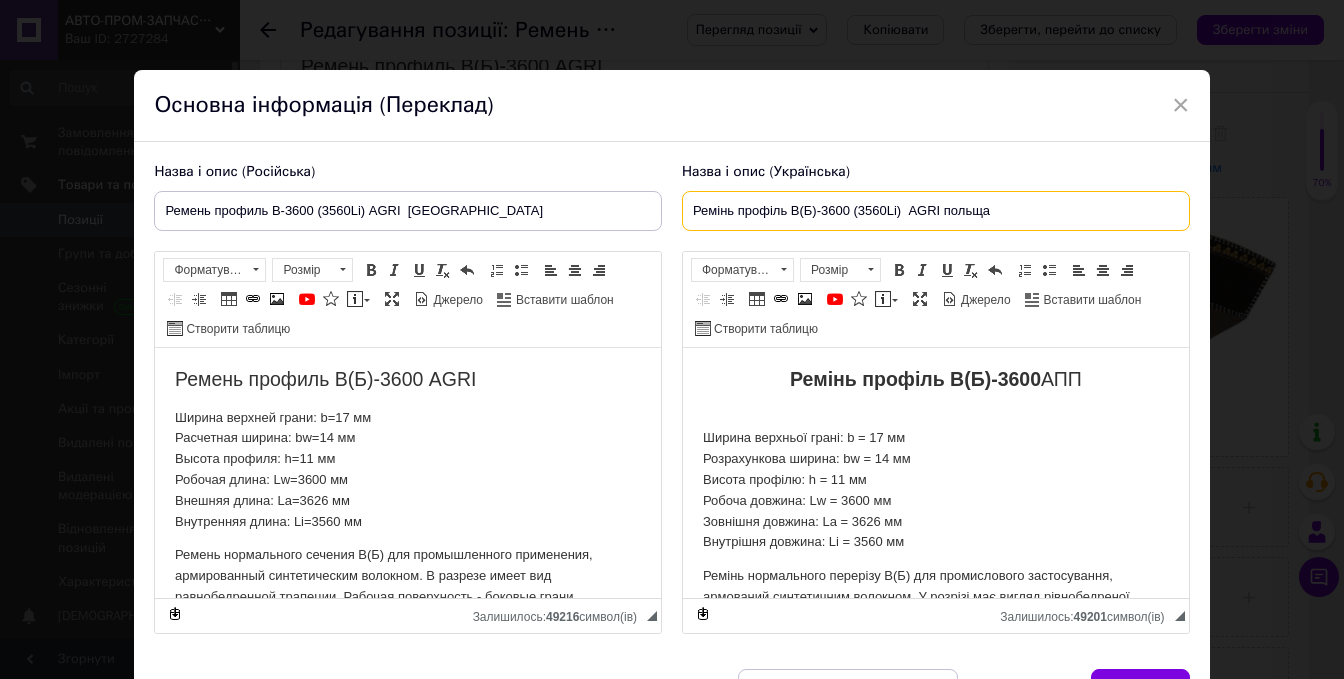 type on "Ремінь профіль В(Б)-3600 (3560Li)  AGRI польща" 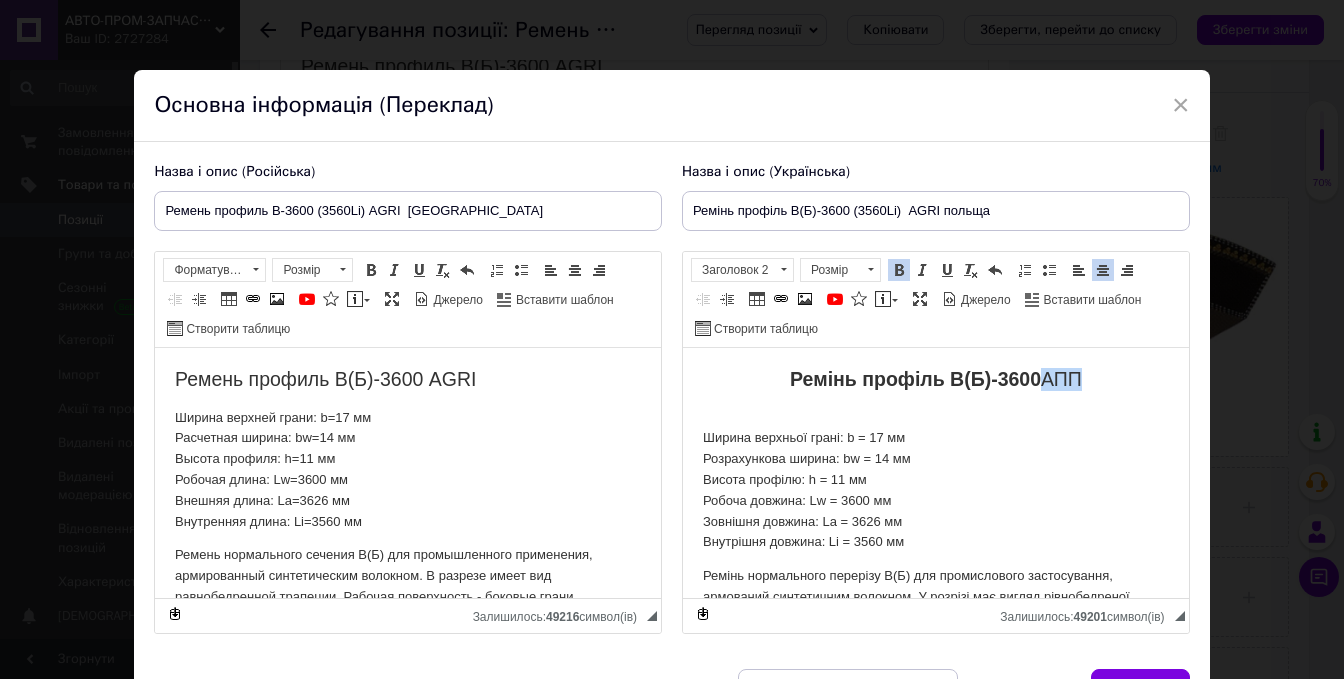 drag, startPoint x: 1083, startPoint y: 375, endPoint x: 1040, endPoint y: 375, distance: 43 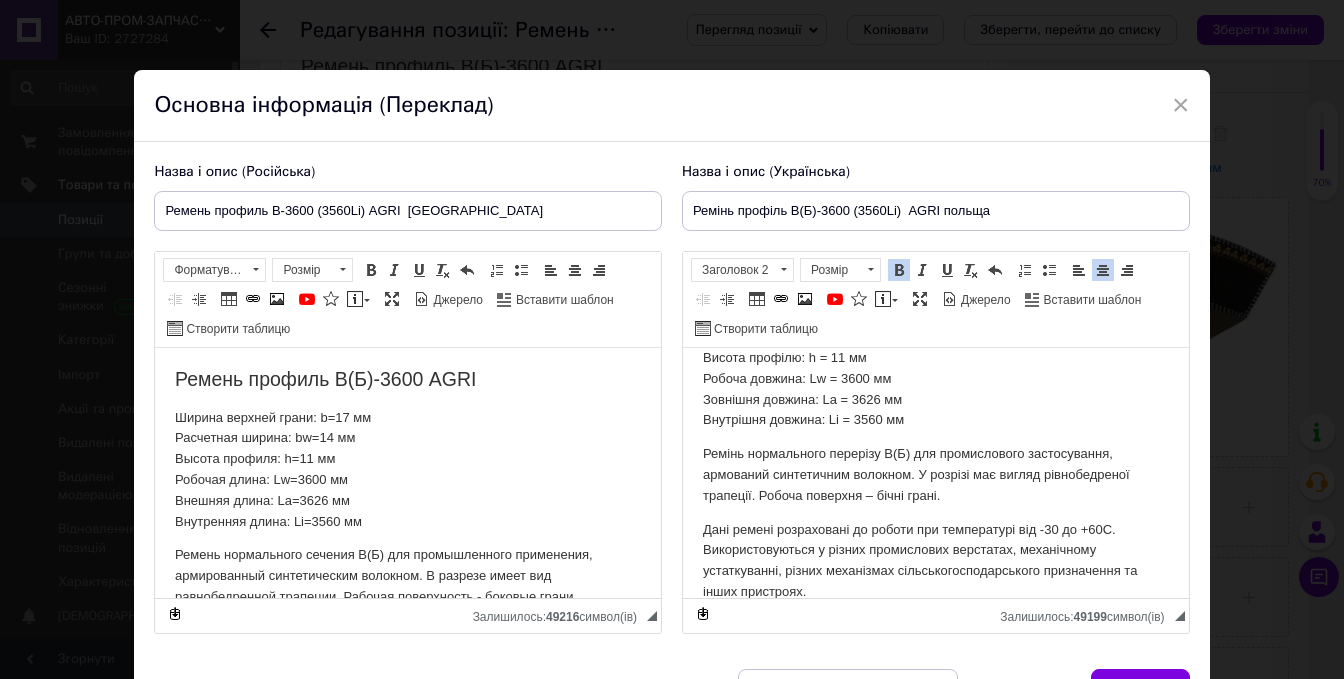 scroll, scrollTop: 221, scrollLeft: 0, axis: vertical 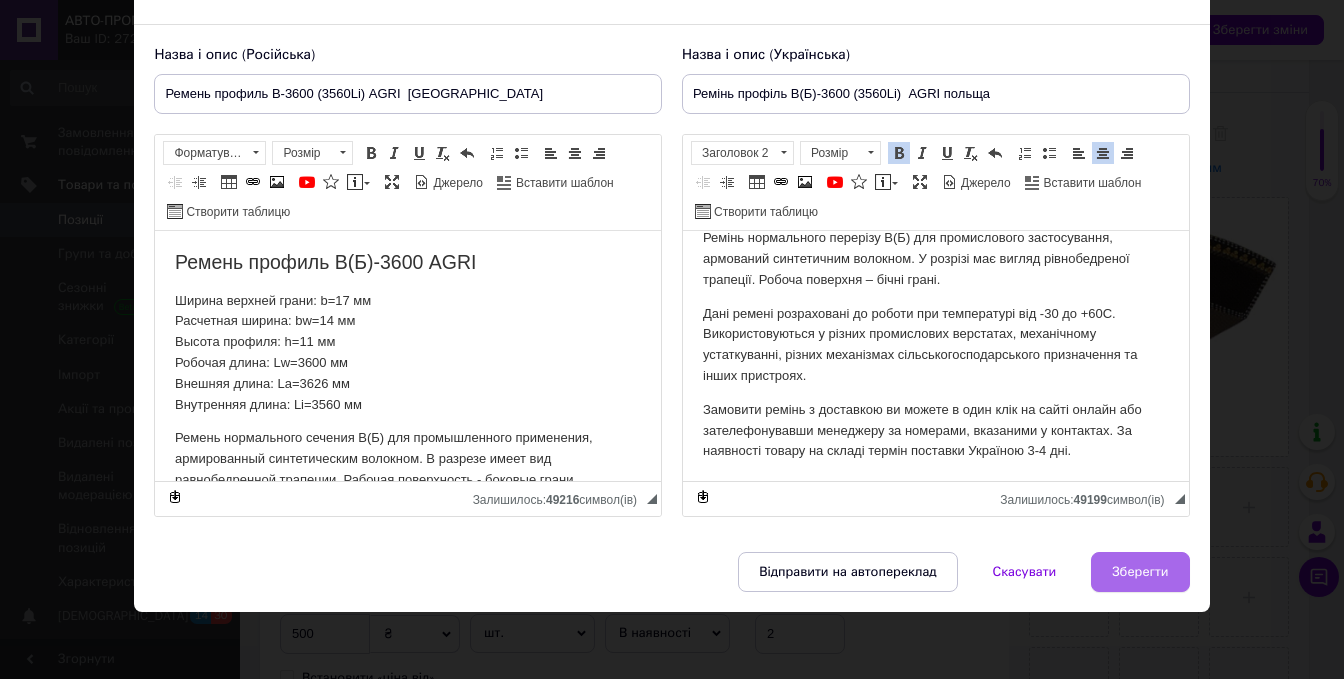 click on "Зберегти" at bounding box center [1140, 572] 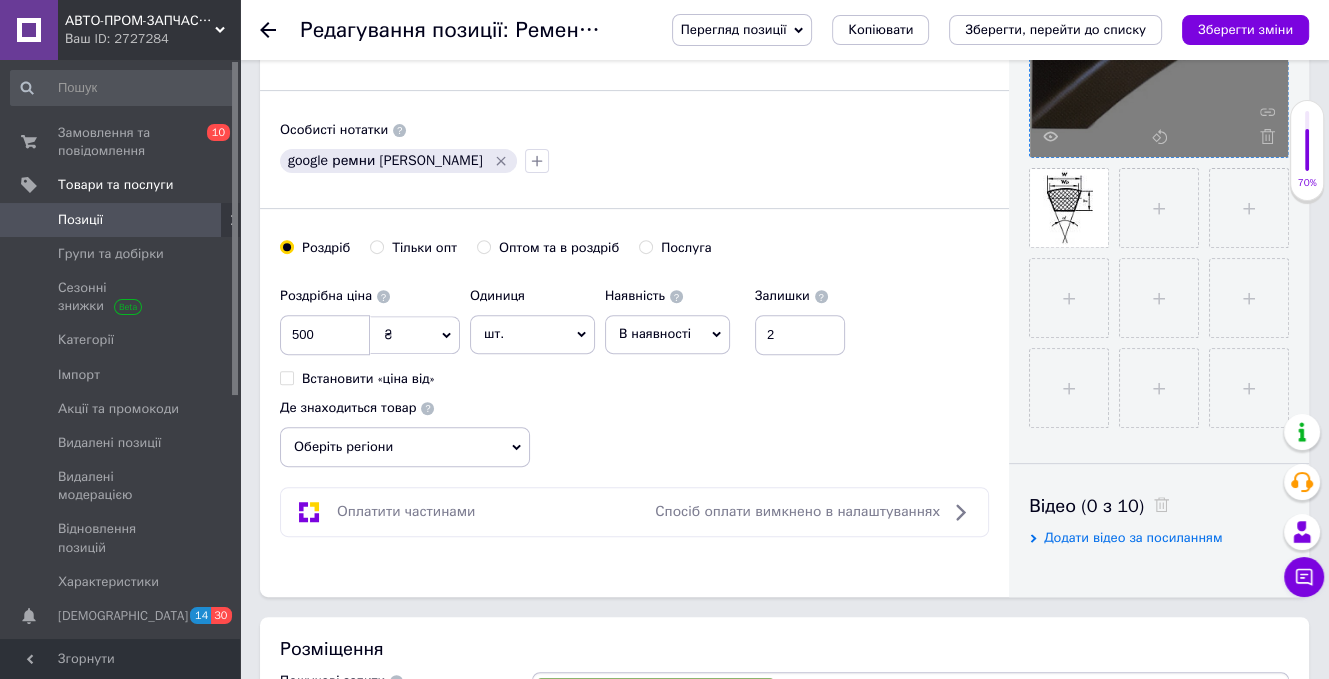 scroll, scrollTop: 600, scrollLeft: 0, axis: vertical 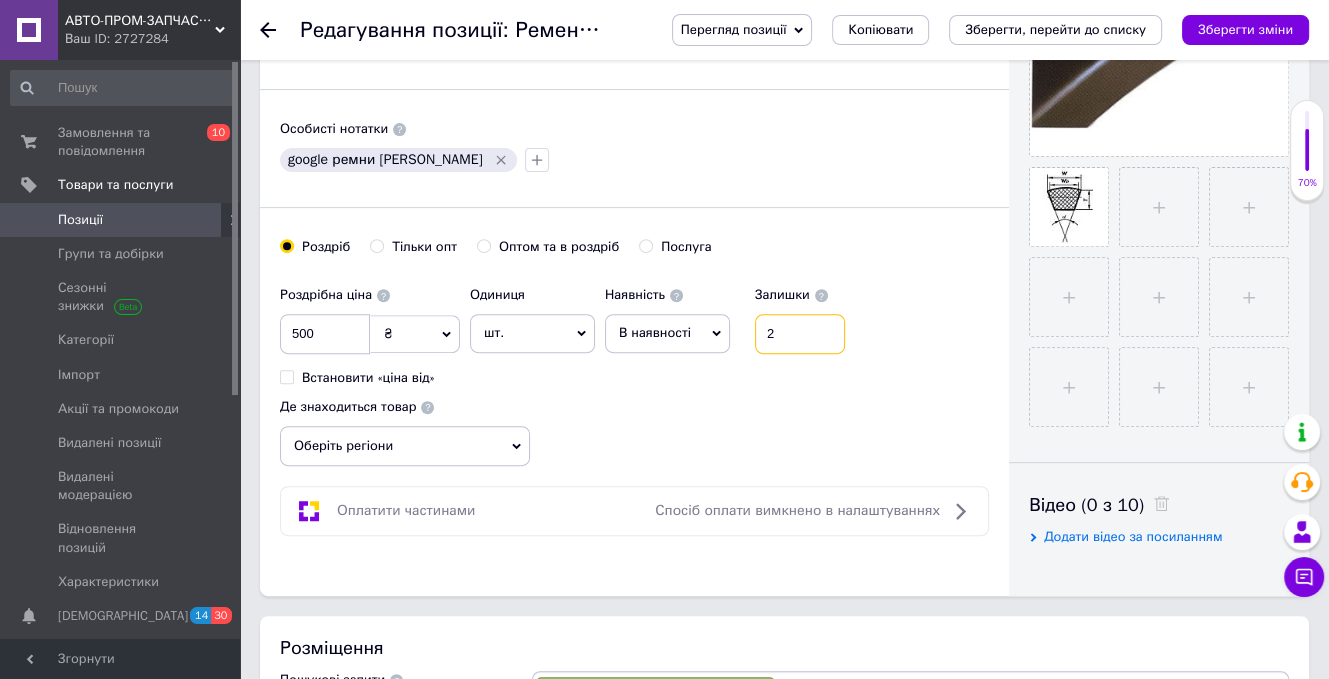 click on "2" at bounding box center (800, 334) 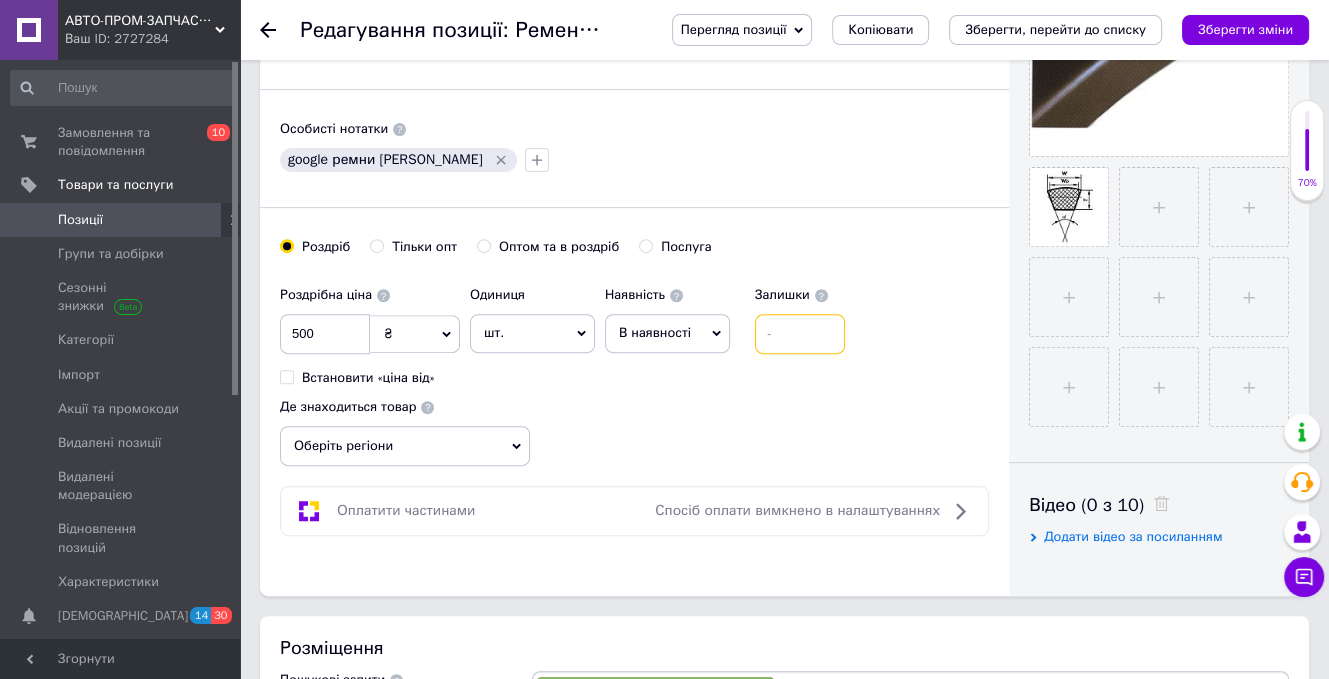 type on "4" 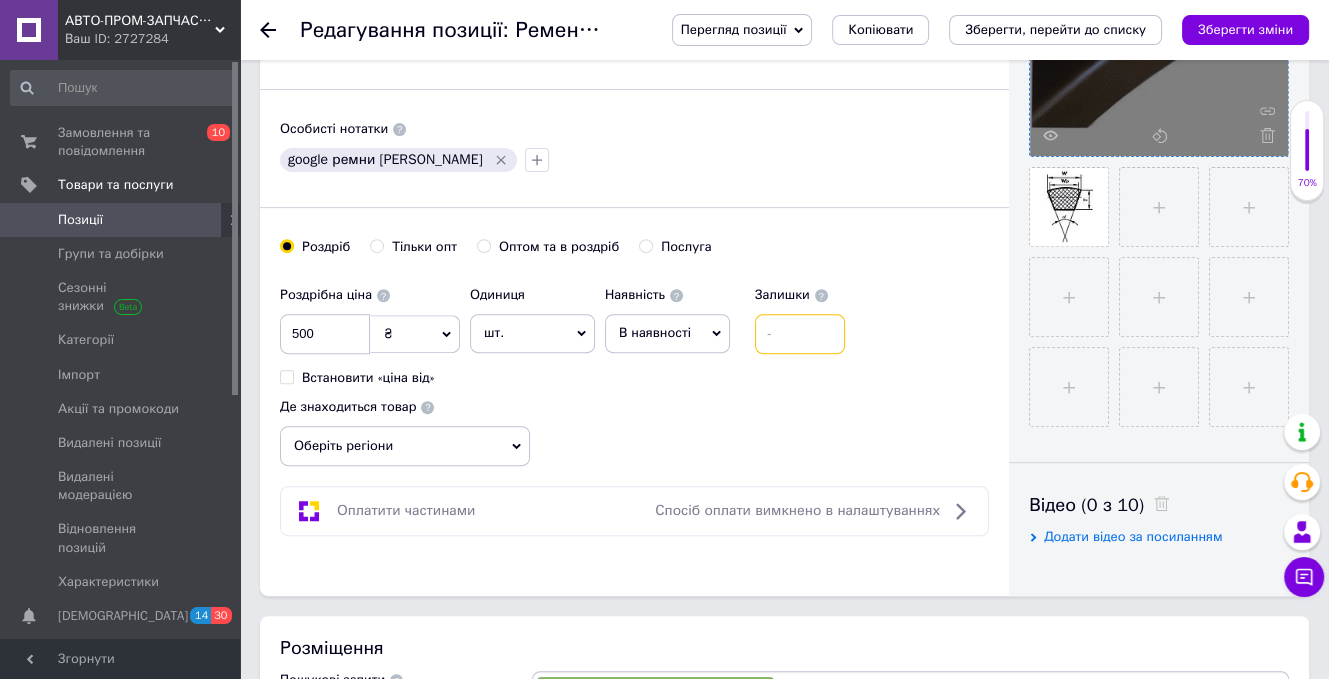 type on "2" 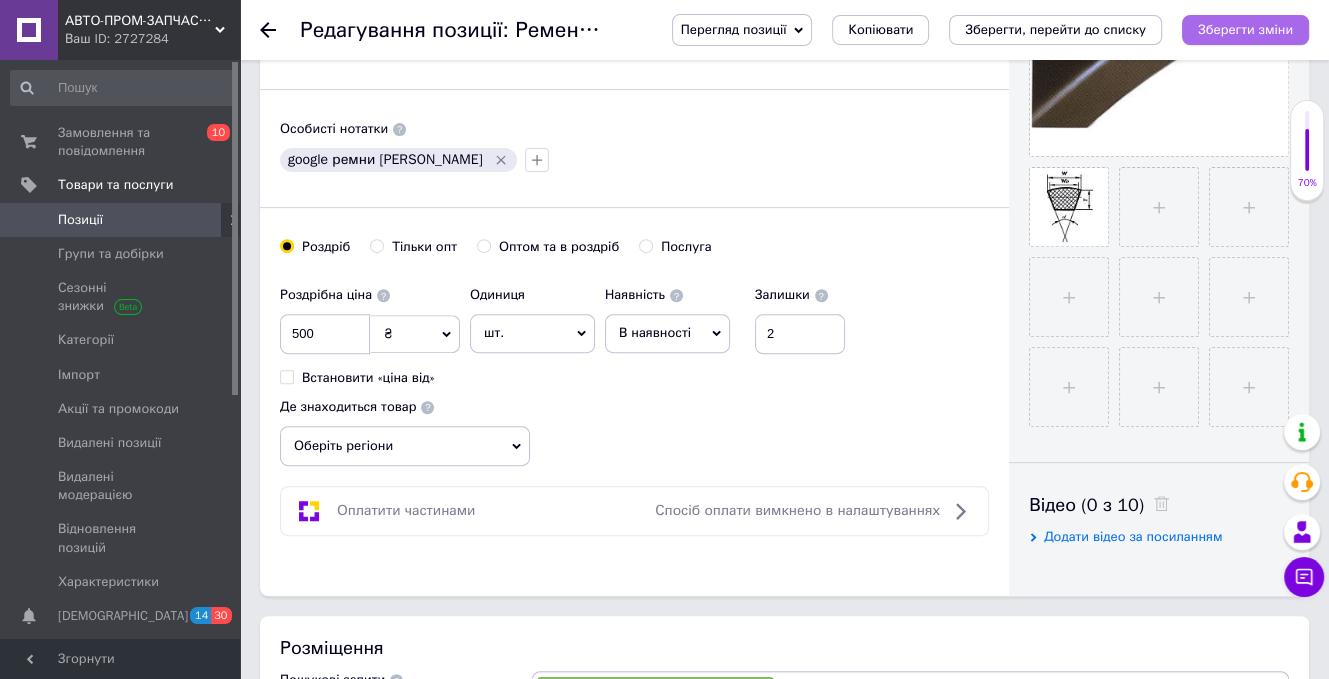 drag, startPoint x: 1236, startPoint y: 29, endPoint x: 1190, endPoint y: 20, distance: 46.872166 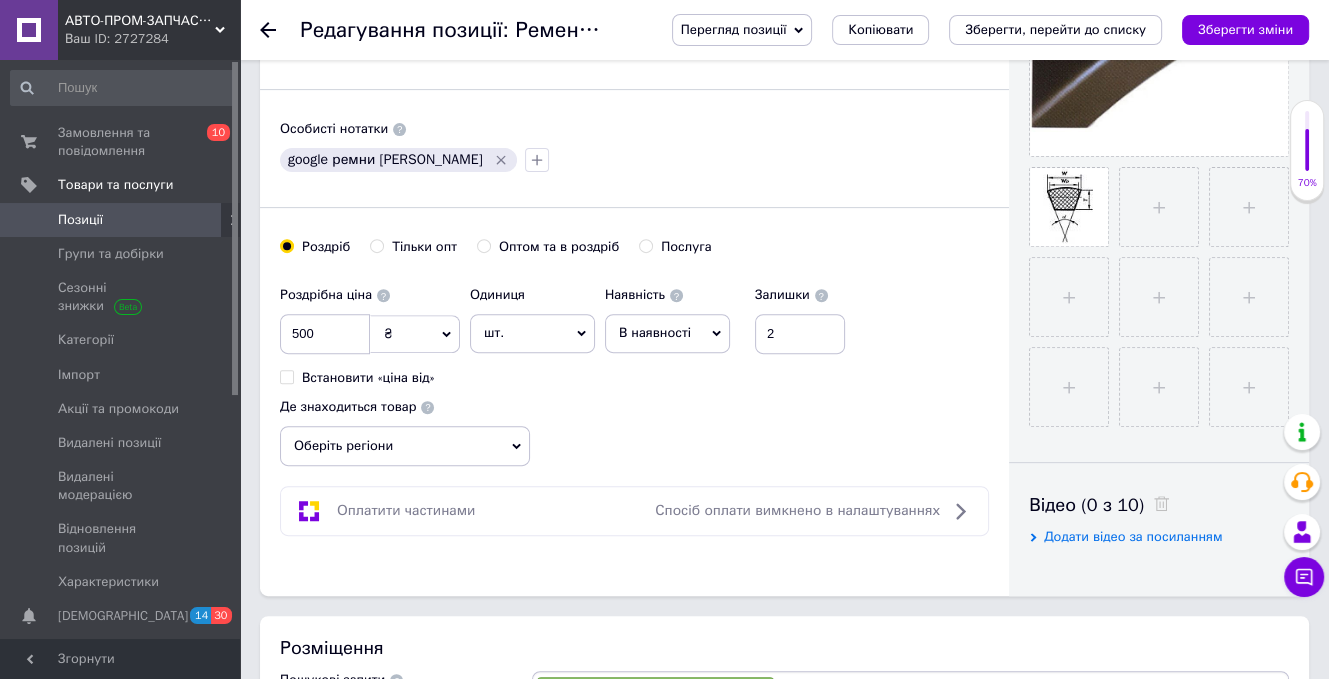 click on "Зберегти зміни" at bounding box center (1245, 29) 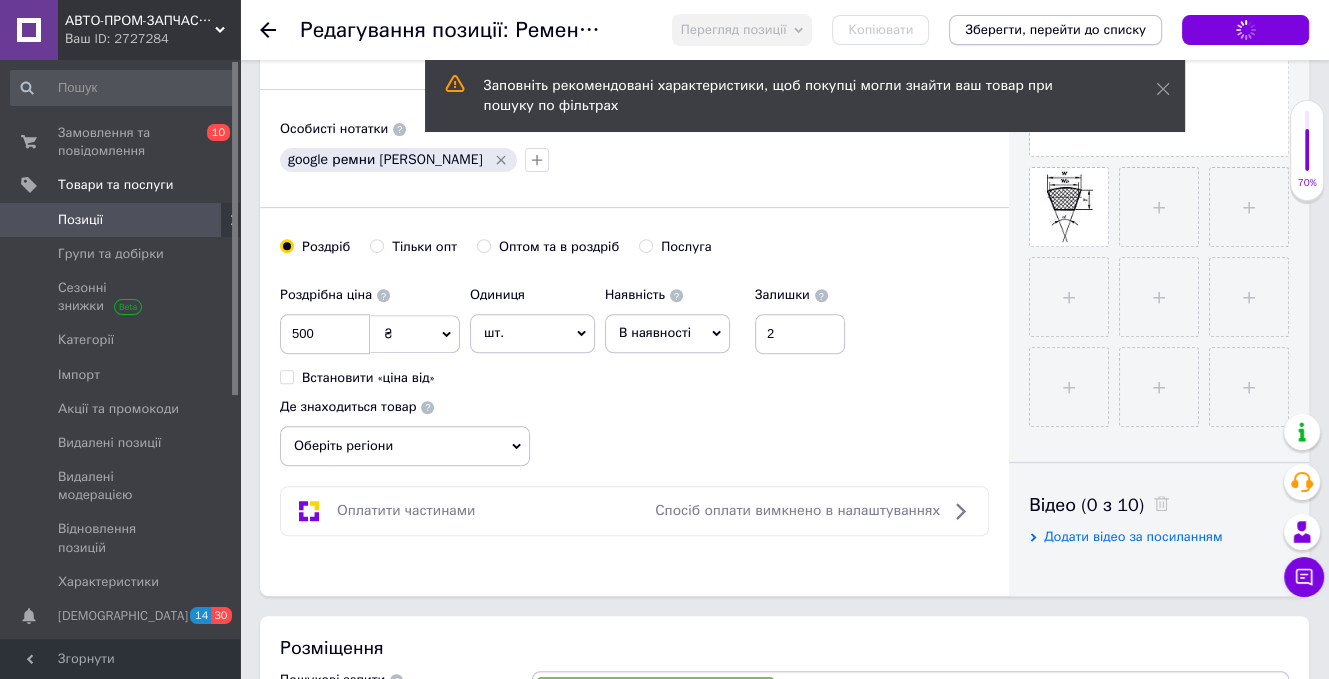 click on "Зберегти, перейти до списку" at bounding box center [1055, 29] 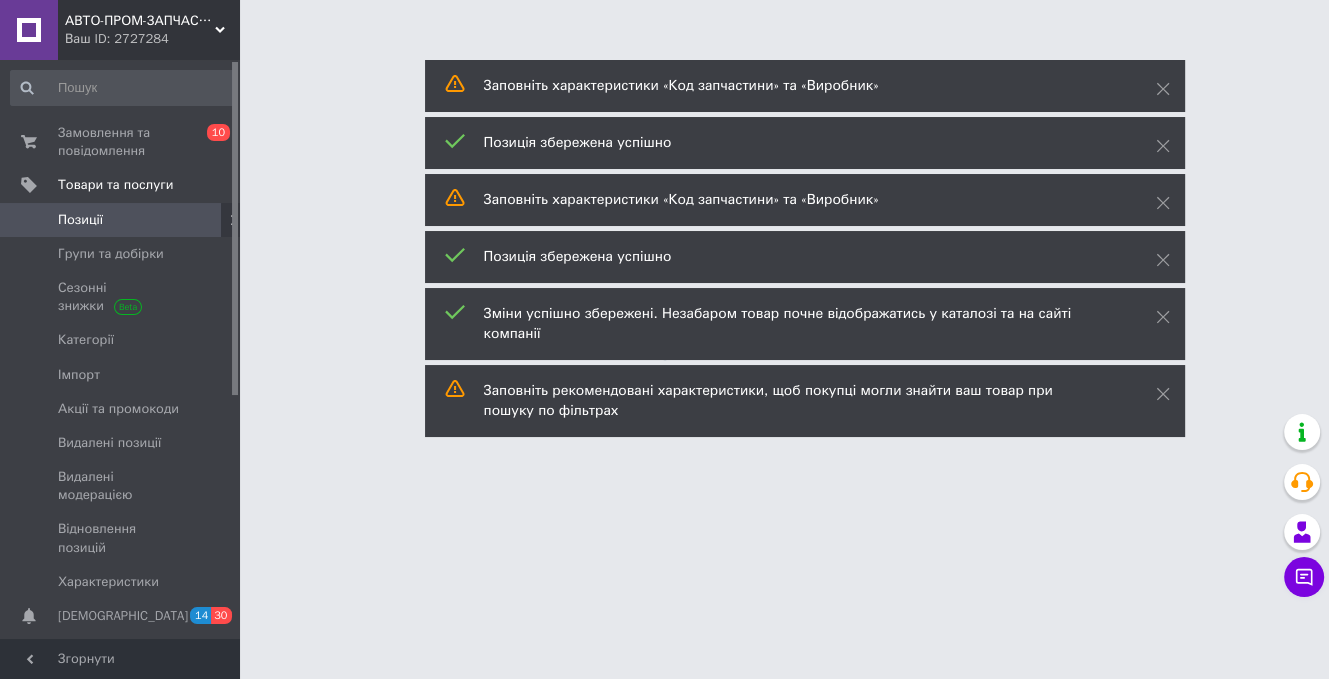 scroll, scrollTop: 0, scrollLeft: 0, axis: both 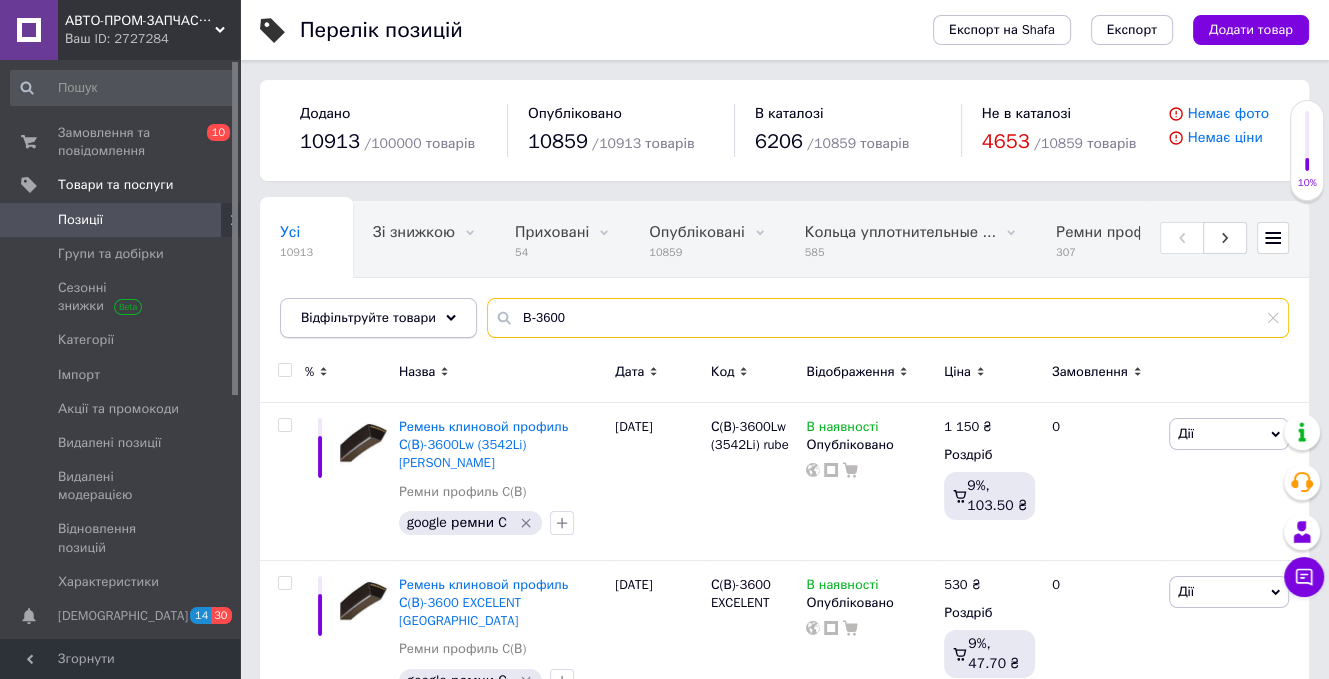 drag, startPoint x: 588, startPoint y: 299, endPoint x: 362, endPoint y: 307, distance: 226.14156 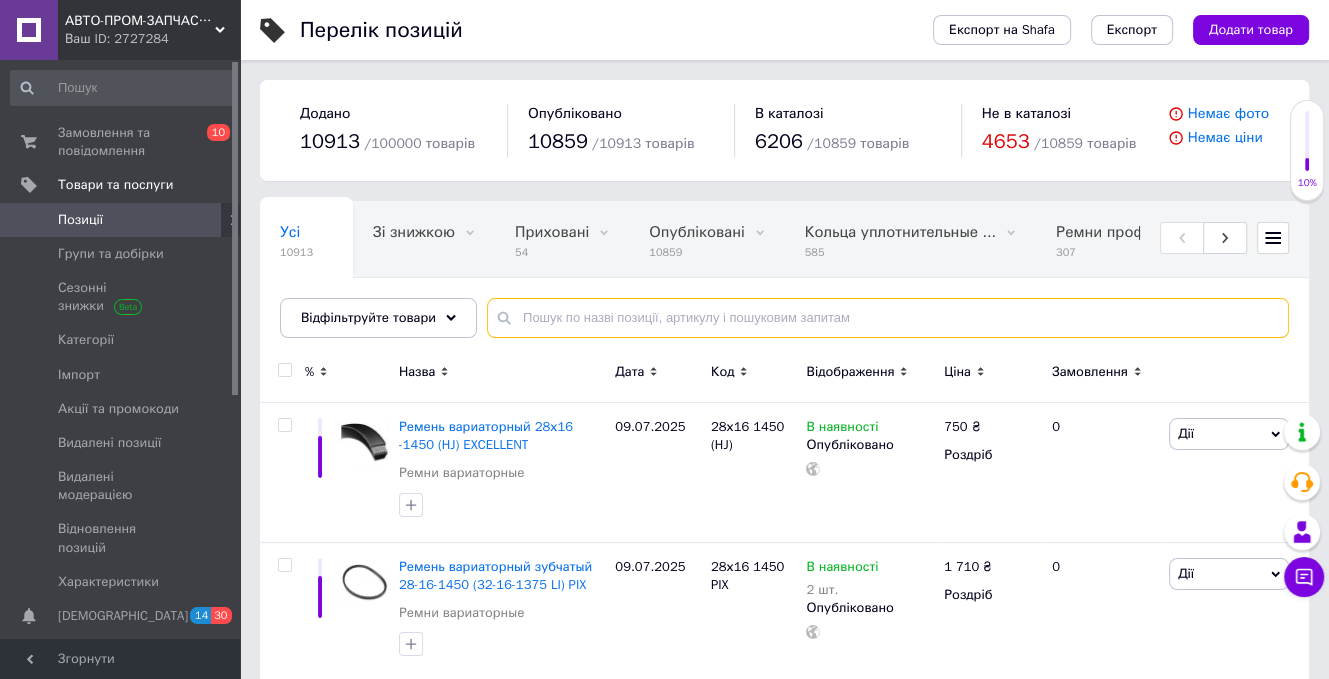 click at bounding box center (888, 318) 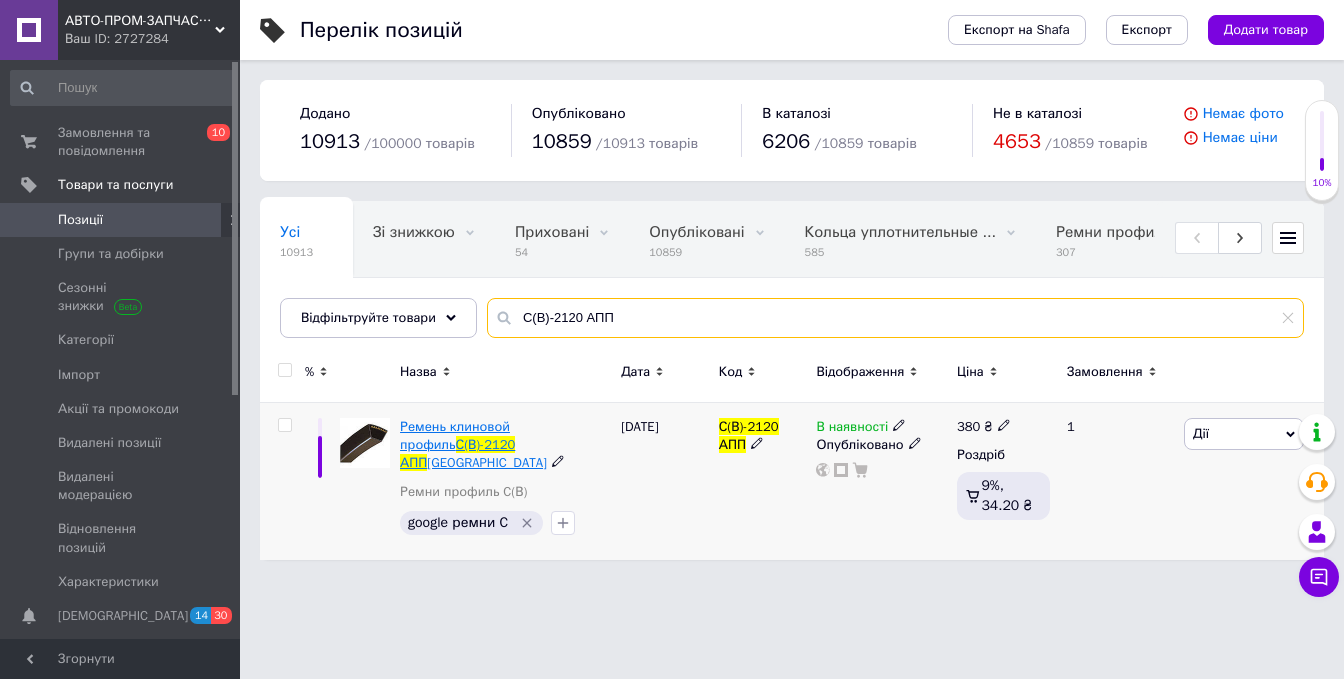 type on "С(В)-2120 АПП" 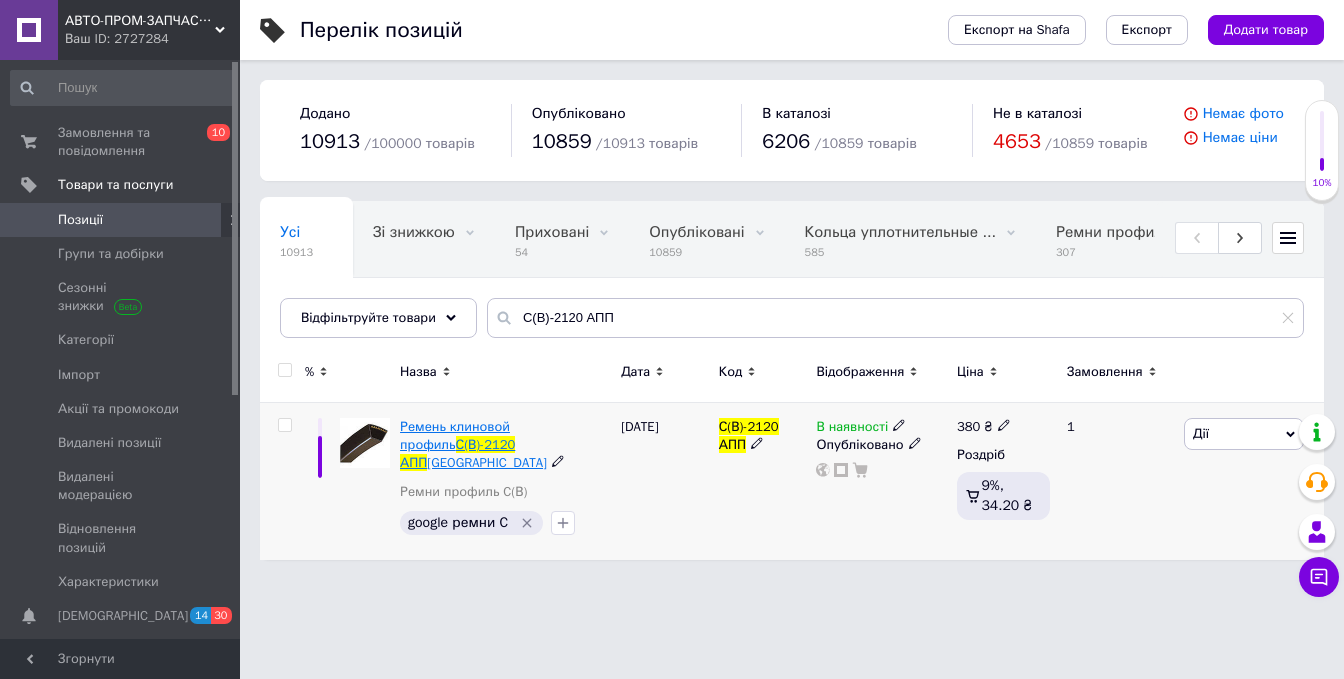 click on "АПП" at bounding box center (413, 462) 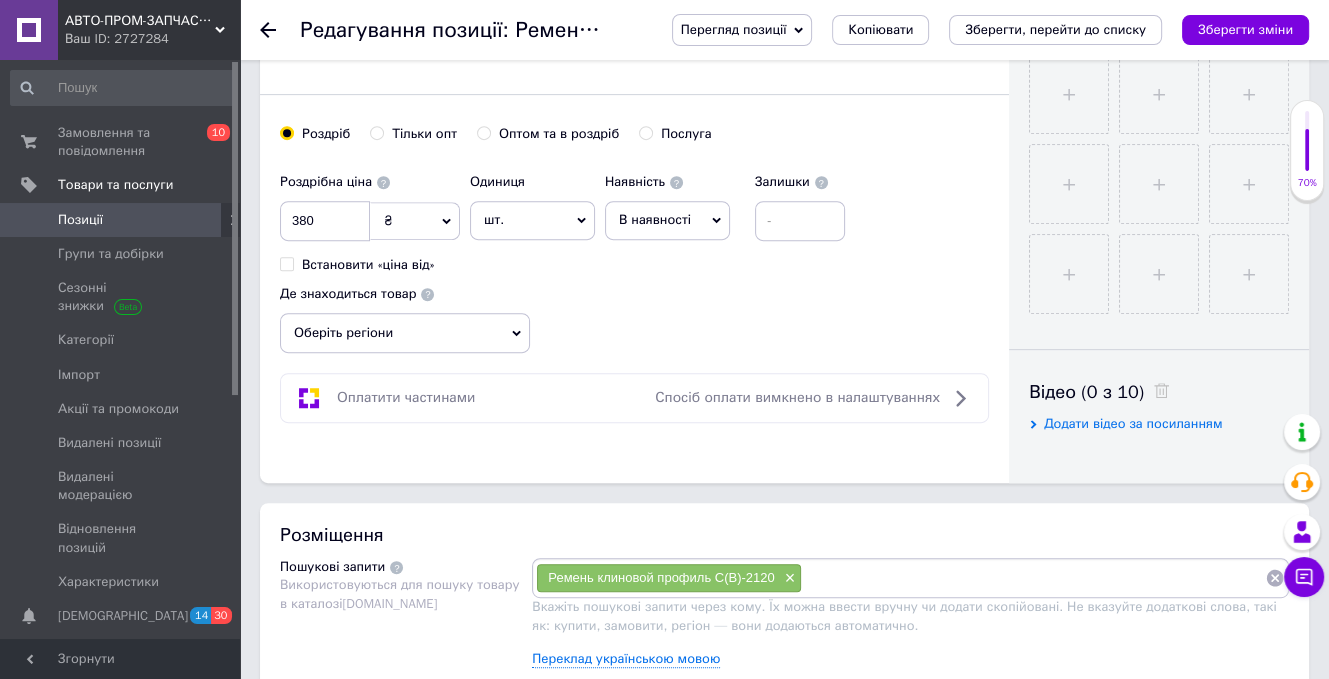 scroll, scrollTop: 700, scrollLeft: 0, axis: vertical 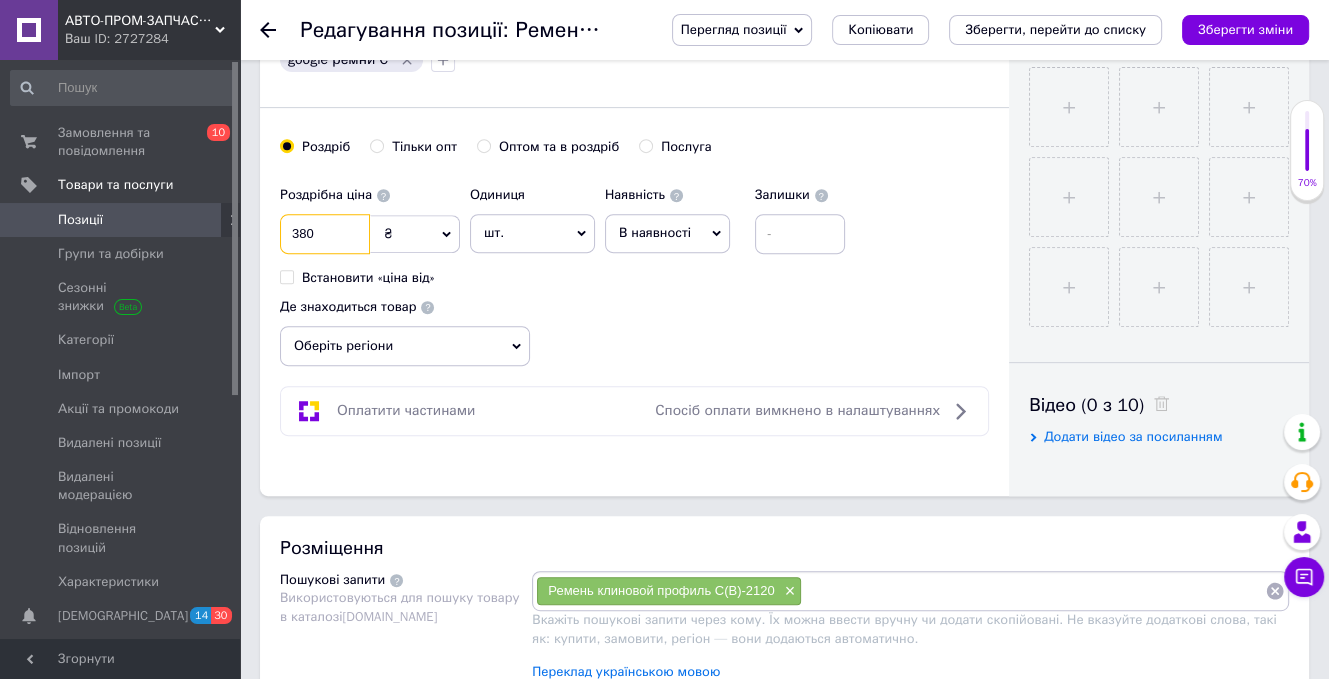 drag, startPoint x: 332, startPoint y: 231, endPoint x: 266, endPoint y: 231, distance: 66 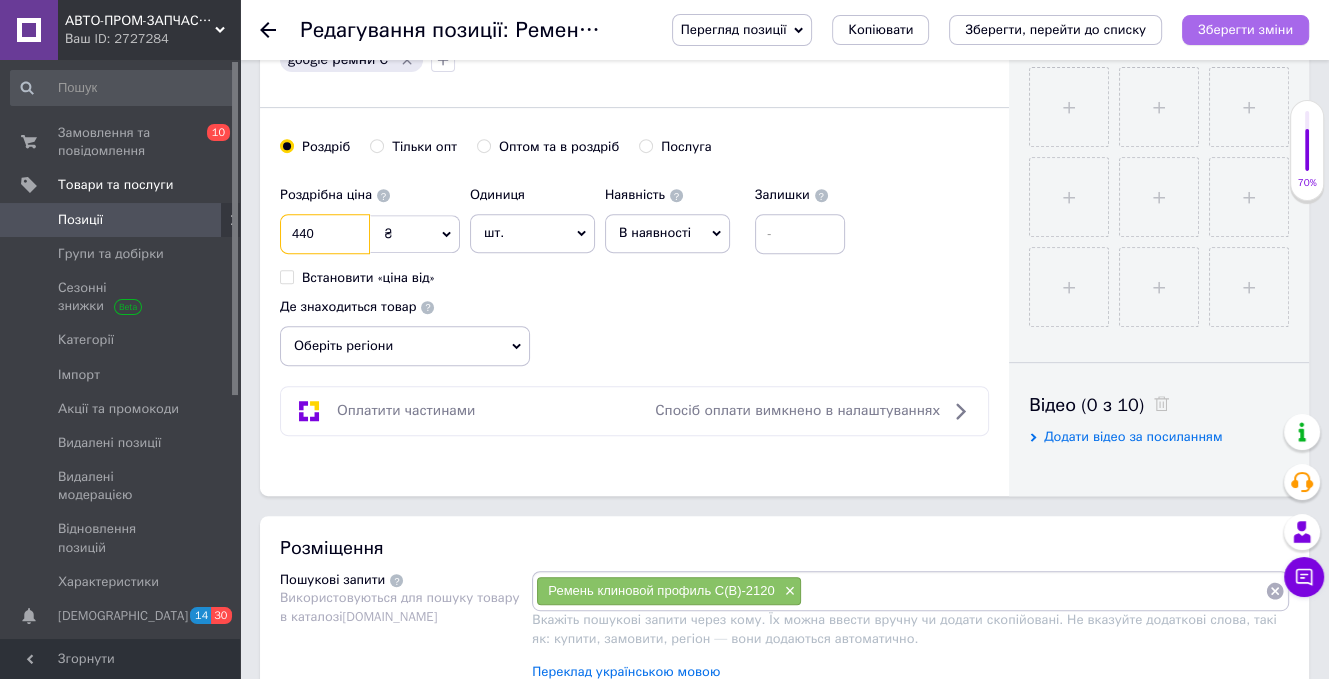 type on "440" 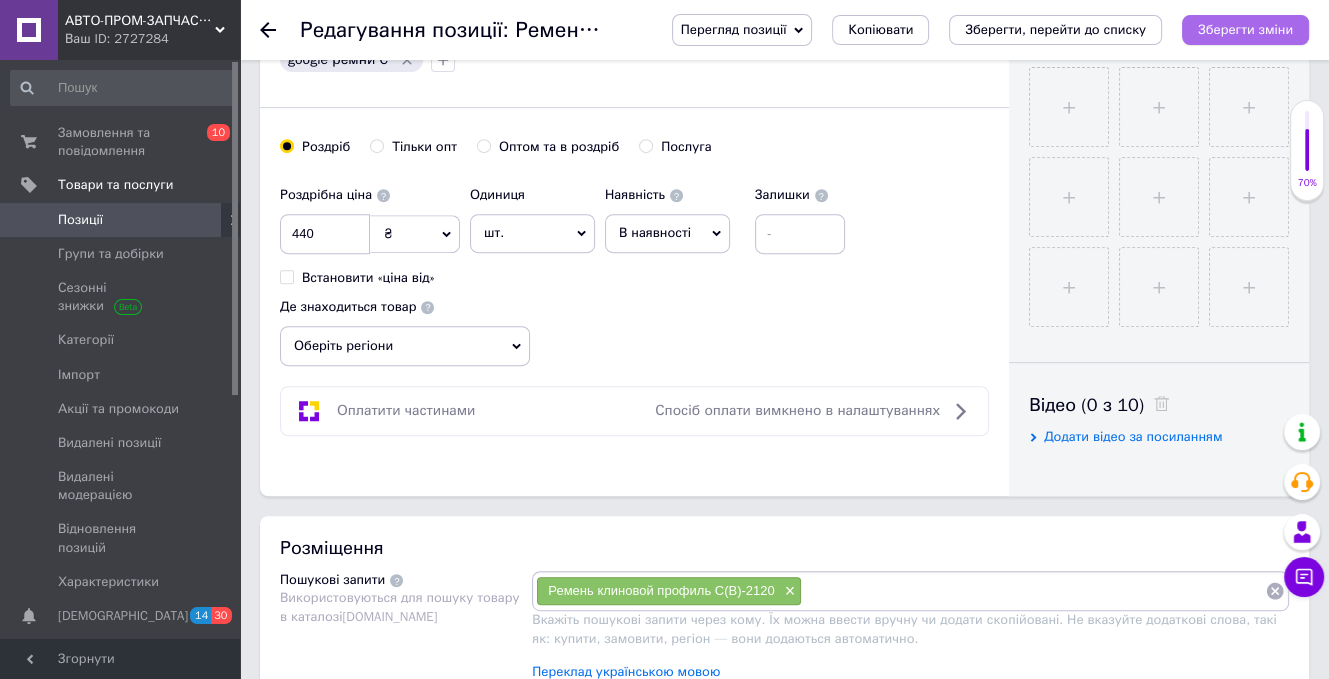 click on "Зберегти зміни" at bounding box center (1245, 30) 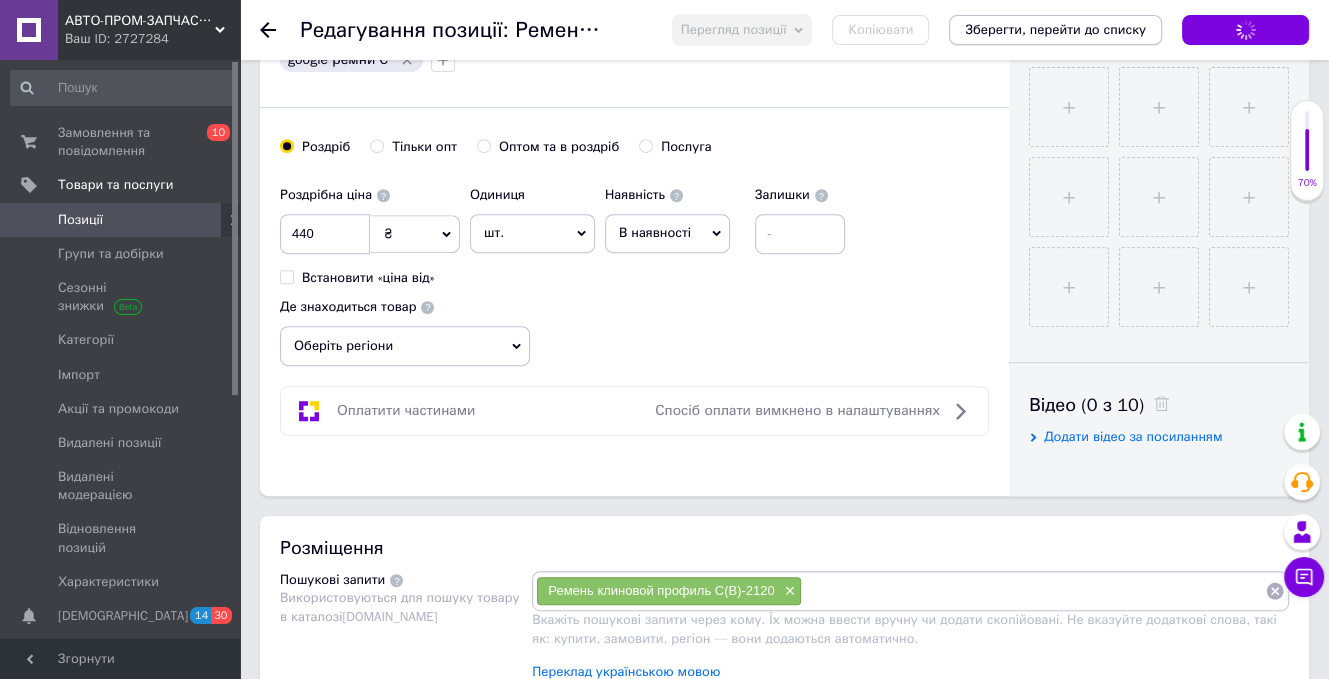 click on "Зберегти, перейти до списку" at bounding box center [1055, 29] 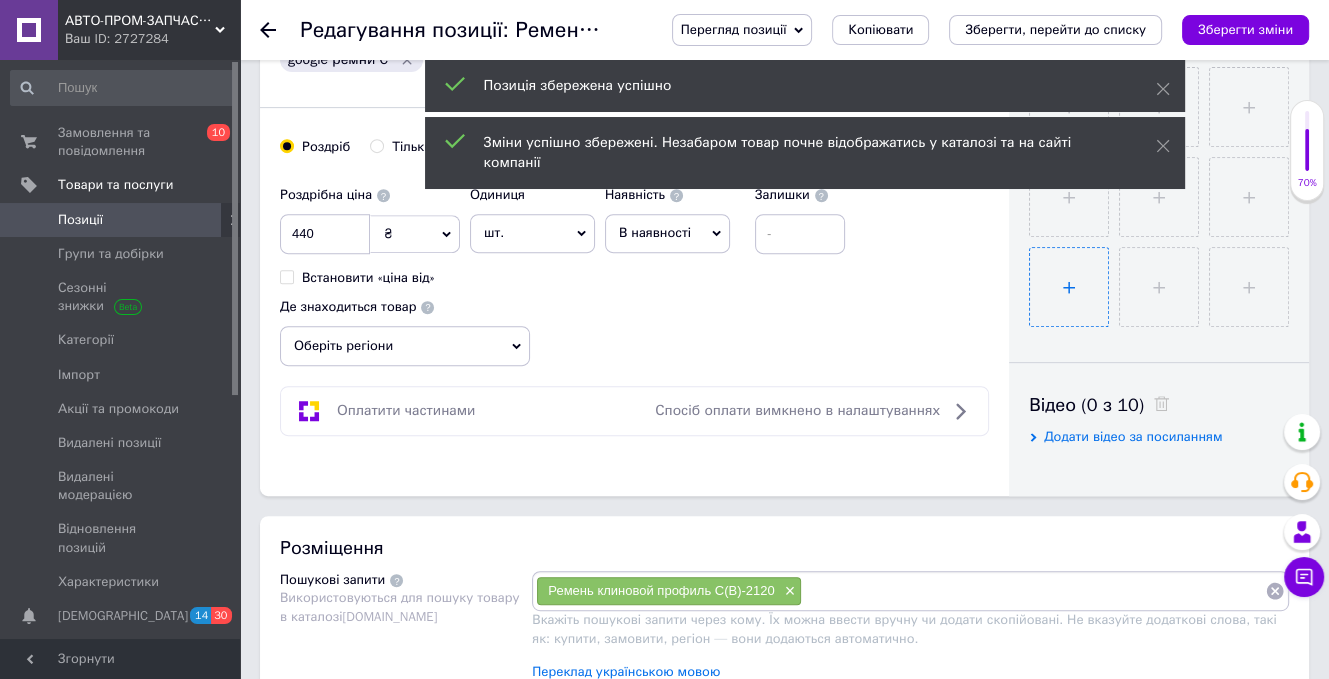 scroll, scrollTop: 0, scrollLeft: 0, axis: both 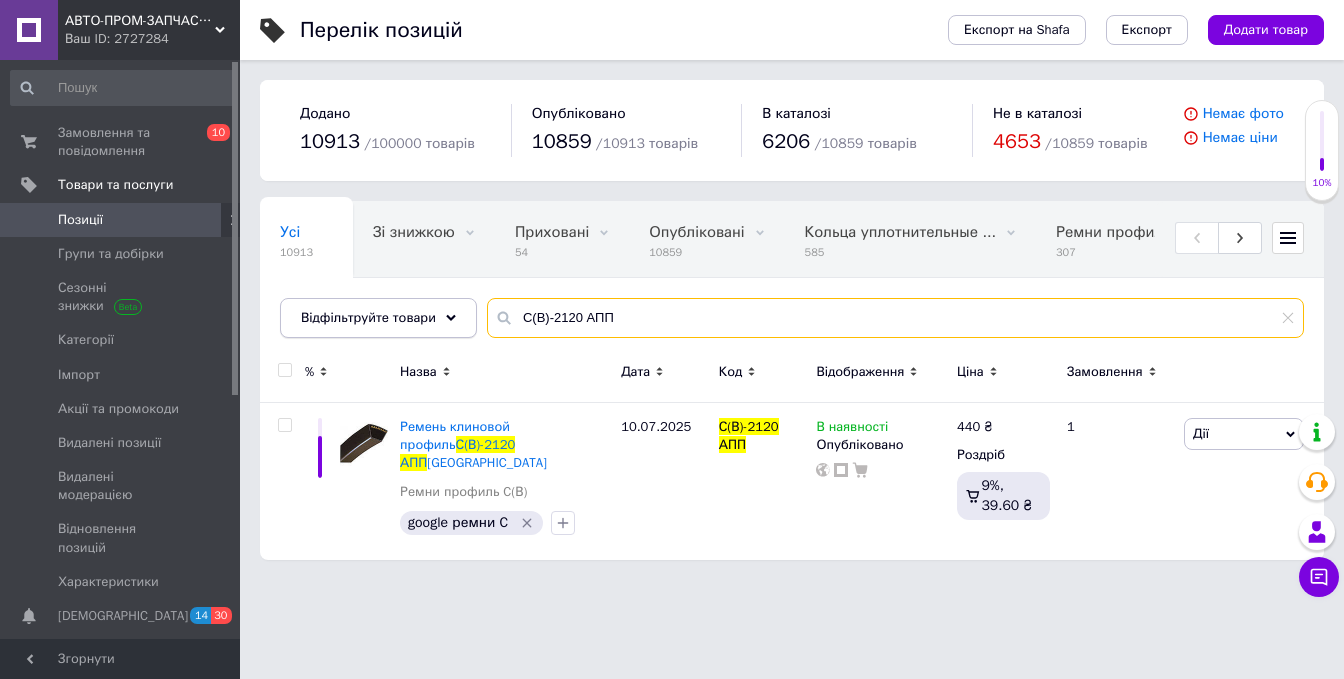 drag, startPoint x: 679, startPoint y: 315, endPoint x: 370, endPoint y: 319, distance: 309.02588 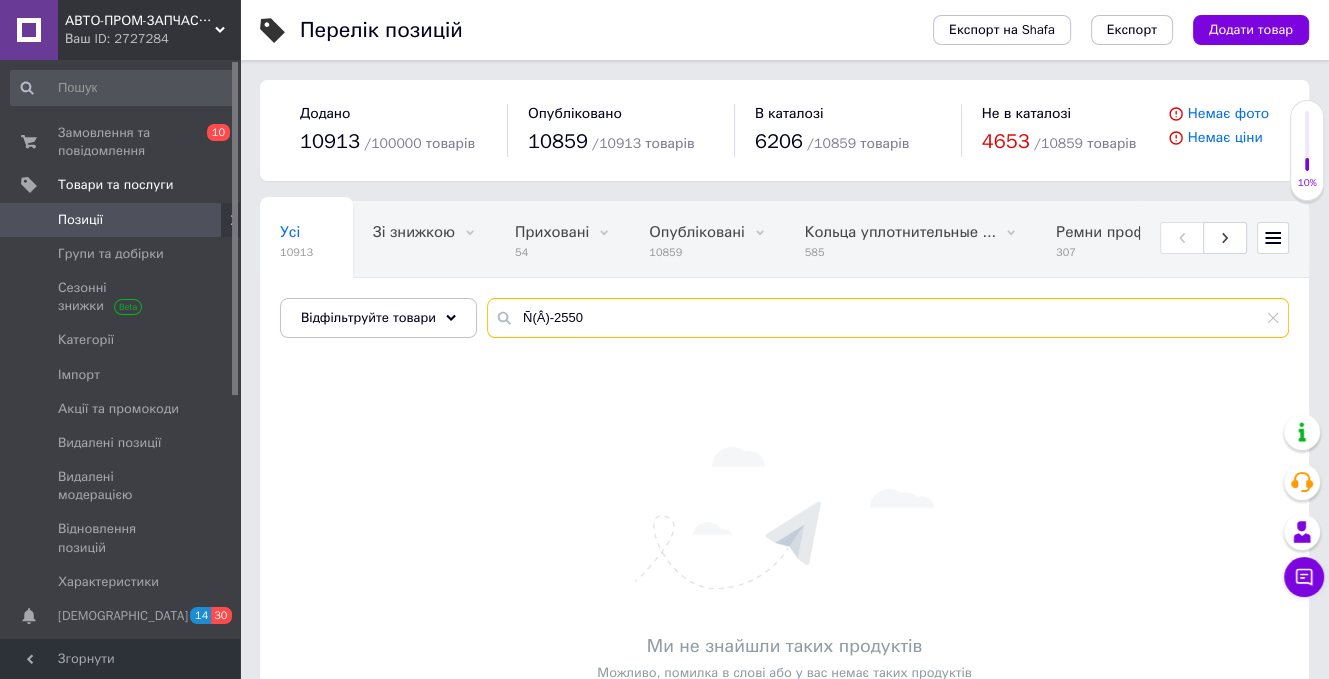 click on "Ñ(Â)-2550" at bounding box center (888, 318) 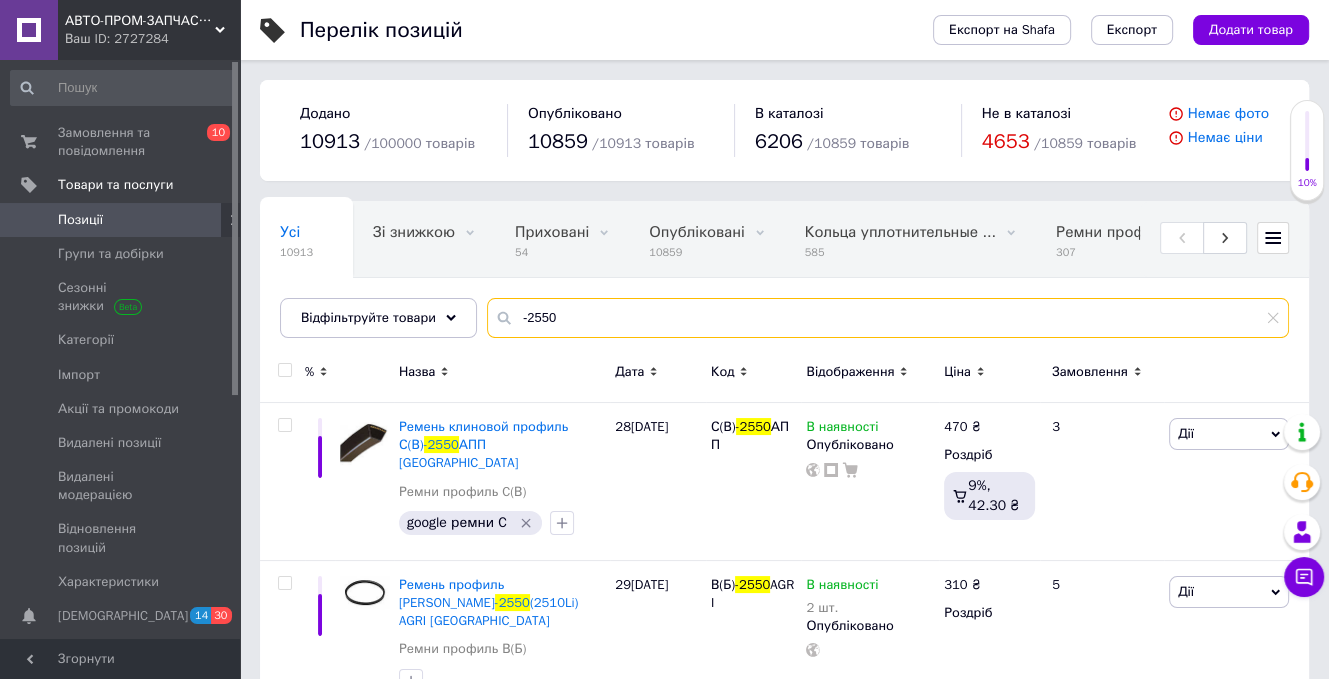 type on "-2550" 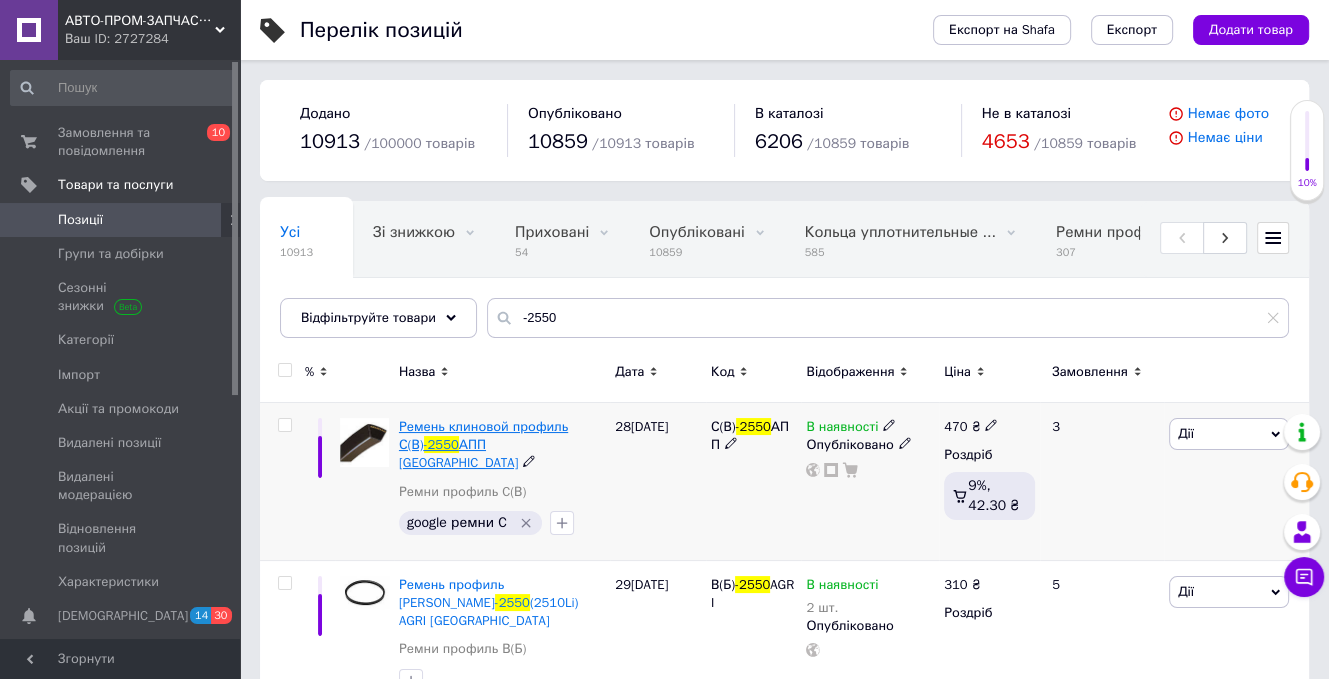click on "АПП [GEOGRAPHIC_DATA]" at bounding box center (459, 453) 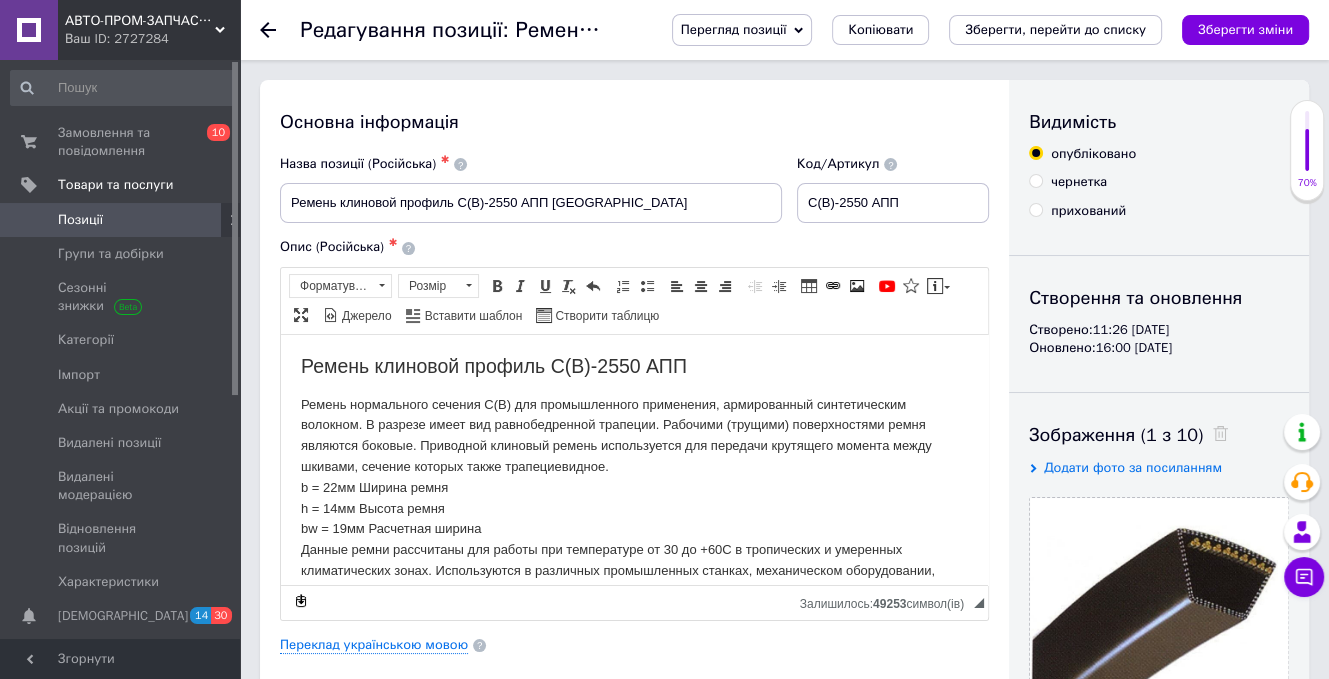 scroll, scrollTop: 92, scrollLeft: 0, axis: vertical 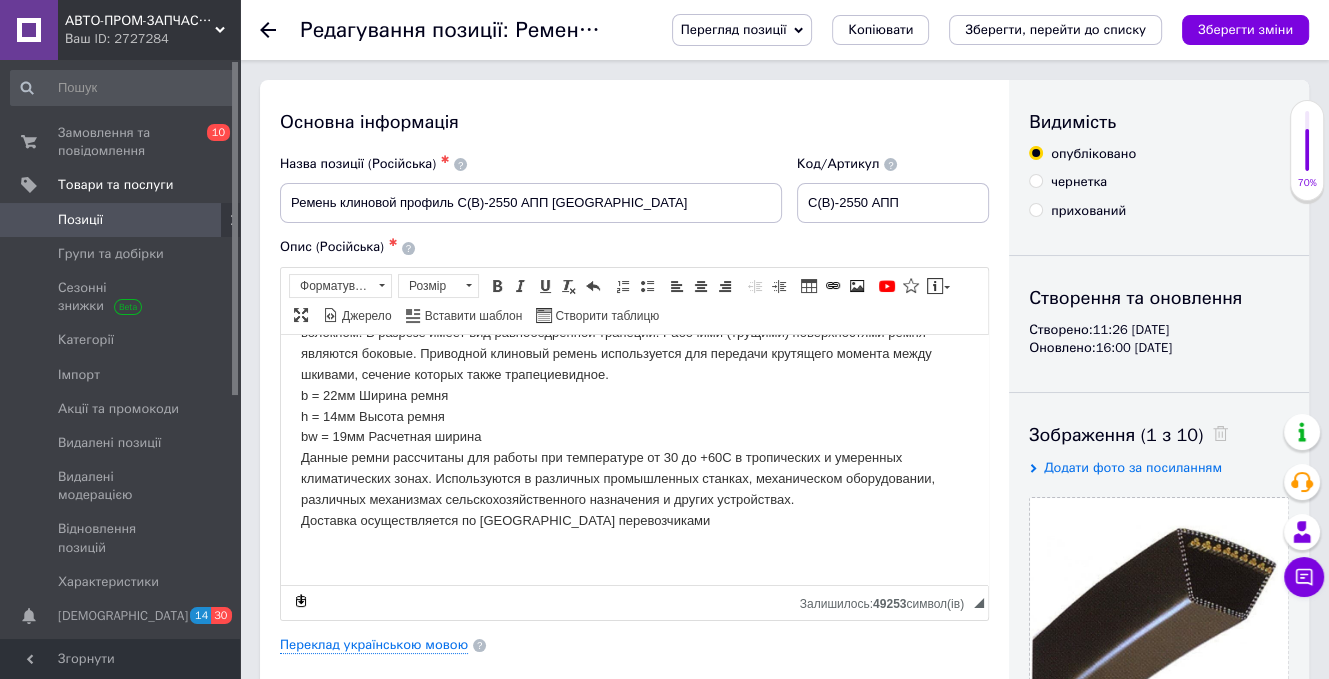 click on "Ремень нормального сечения С(В) для промышленного применения, армированный синтетическим волокном. В разрезе имеет вид равнобедренной трапеции. Рабочими (трущими) поверхностями ремня являются боковые. Приводной клиновый ремень используется для передачи крутящего момента между шкивами, сечение которых также трапециевидное. b = 22мм Ширина ремня h = 14мм Высота ремня bw = 19мм Расчетная ширина Доставка осуществляется по [GEOGRAPHIC_DATA] перевозчиками" at bounding box center (634, 416) 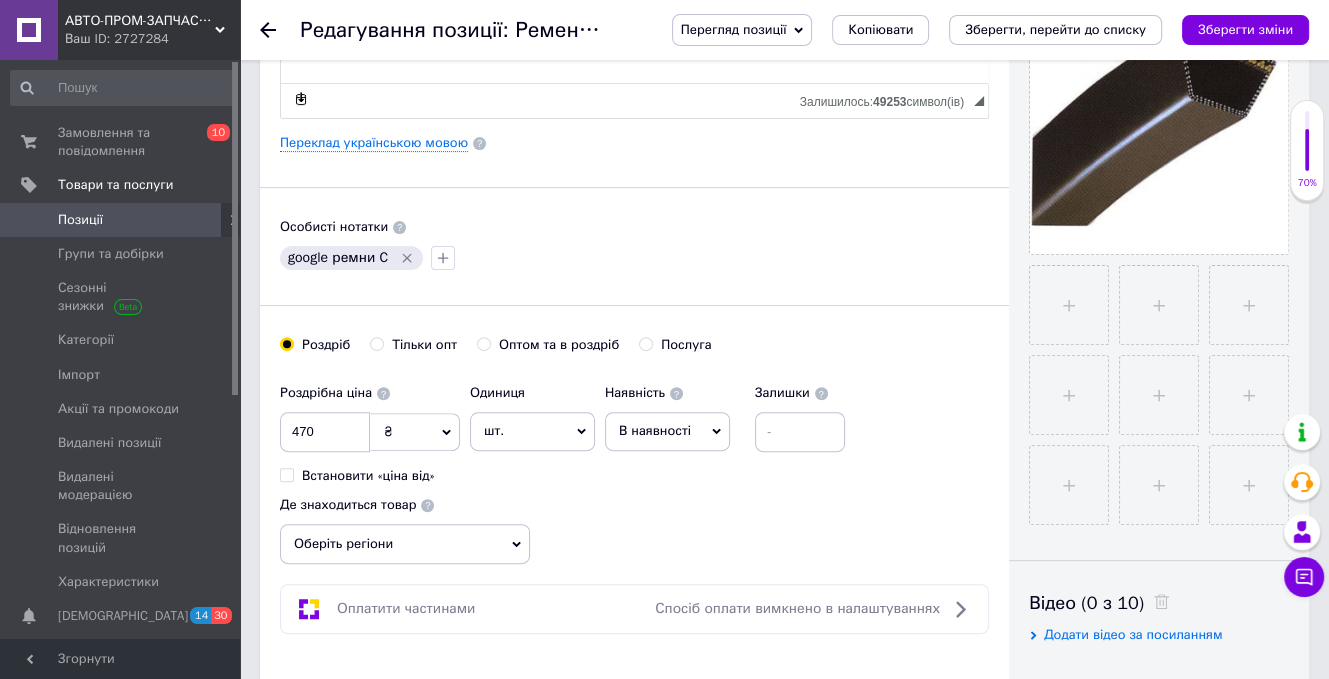 scroll, scrollTop: 500, scrollLeft: 0, axis: vertical 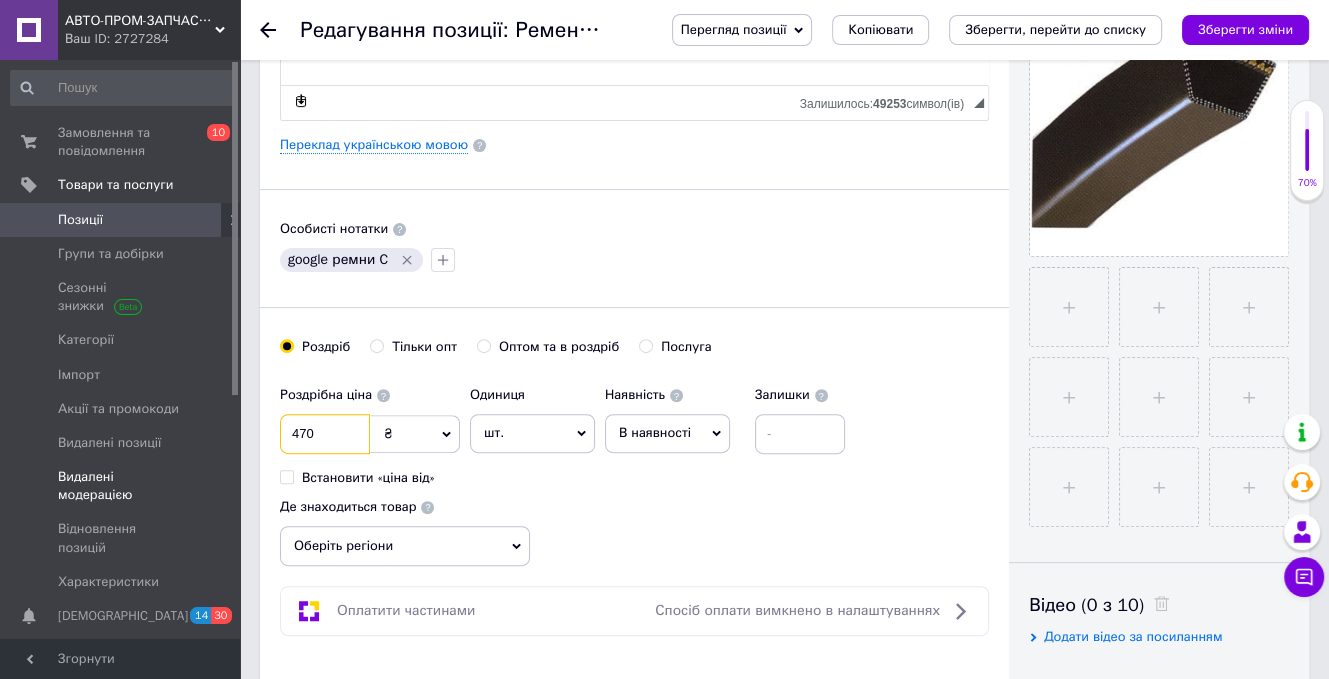 drag, startPoint x: 326, startPoint y: 431, endPoint x: 208, endPoint y: 451, distance: 119.682915 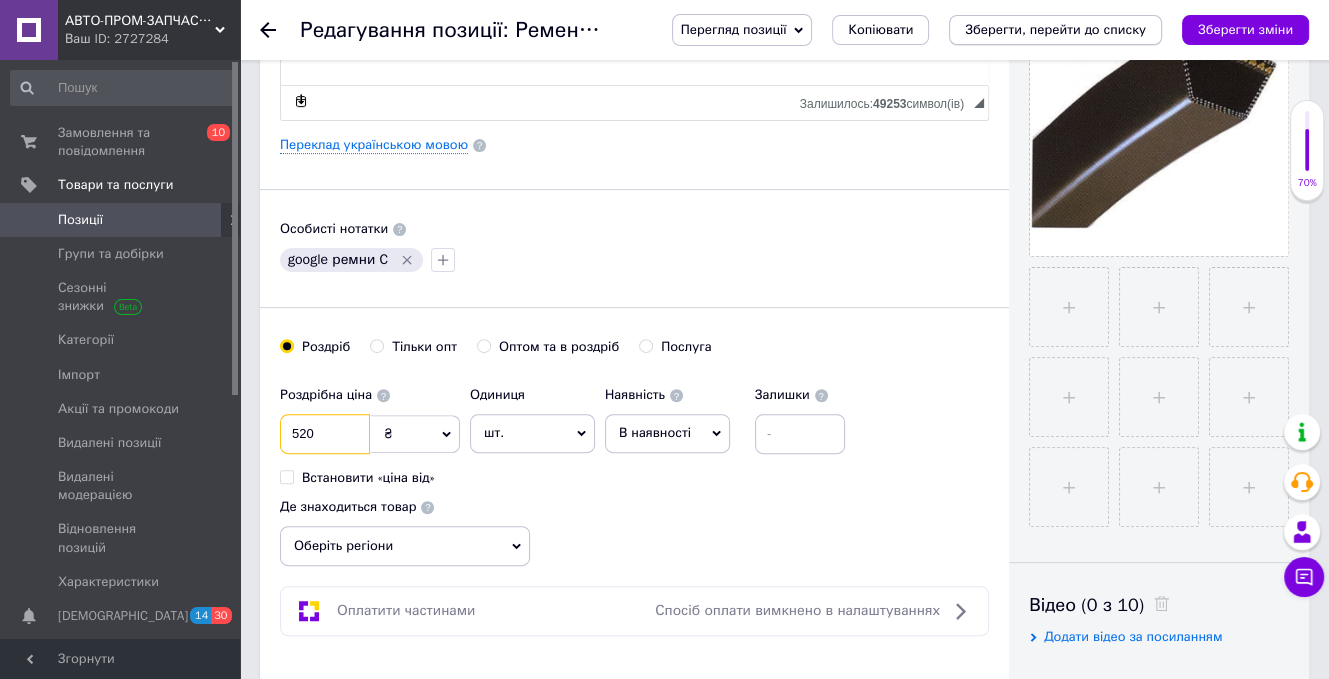 type on "520" 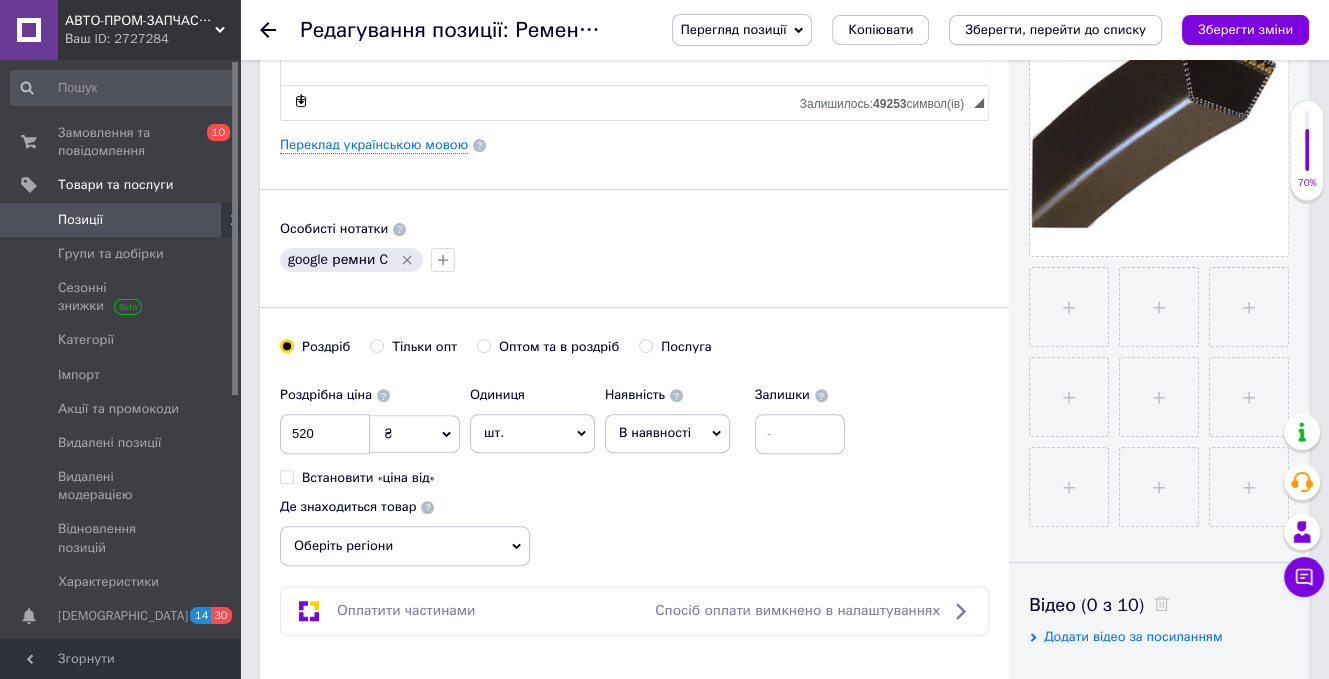 click on "Зберегти зміни" at bounding box center (1245, 29) 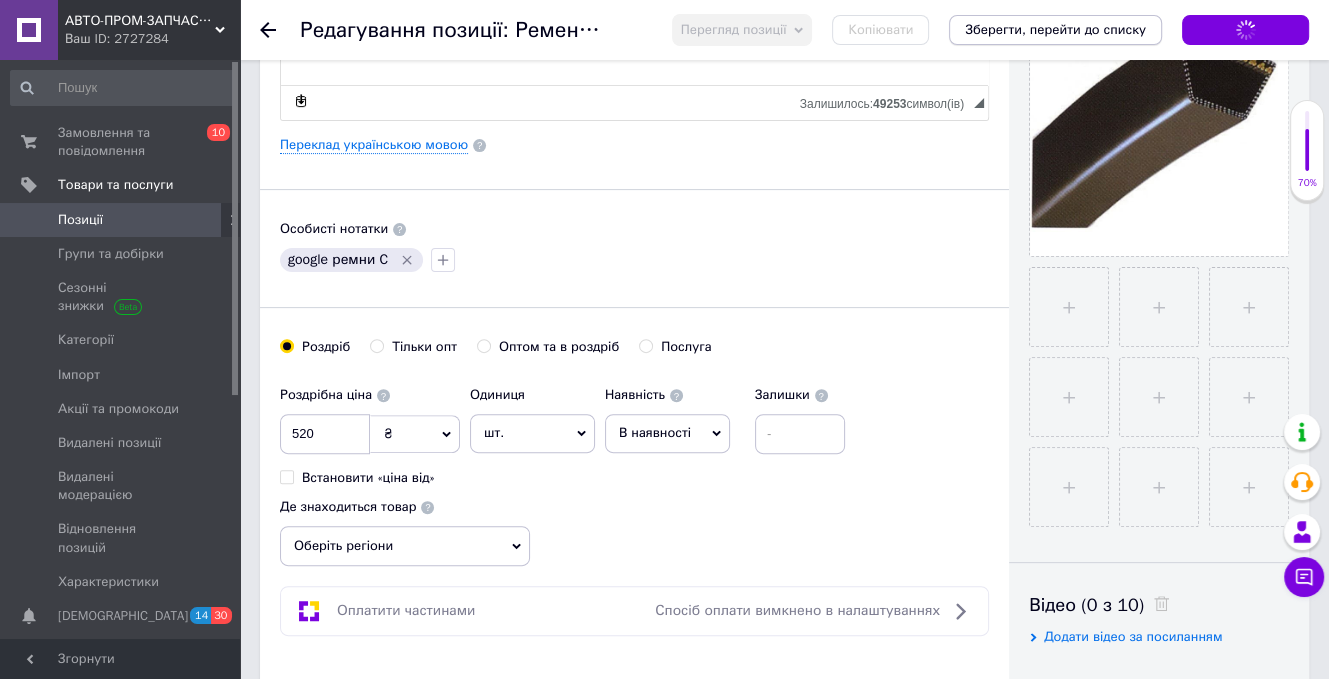 click on "Зберегти, перейти до списку" at bounding box center [1055, 29] 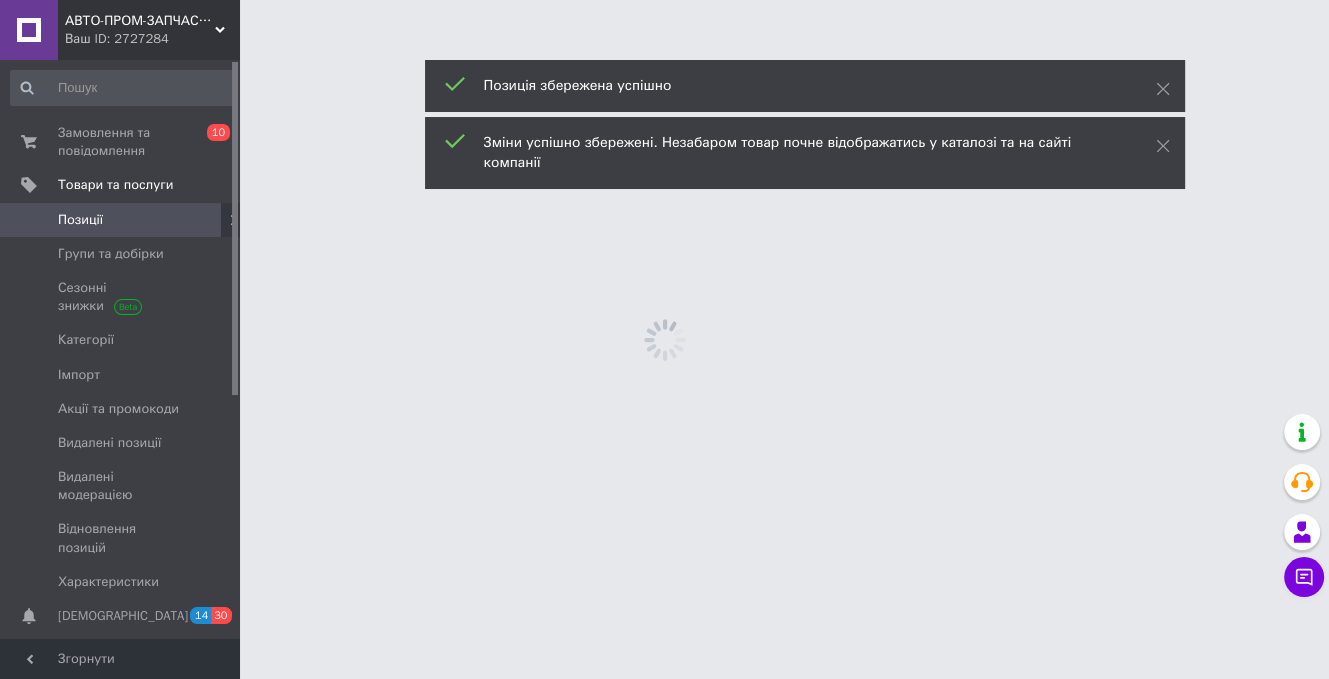 scroll, scrollTop: 0, scrollLeft: 0, axis: both 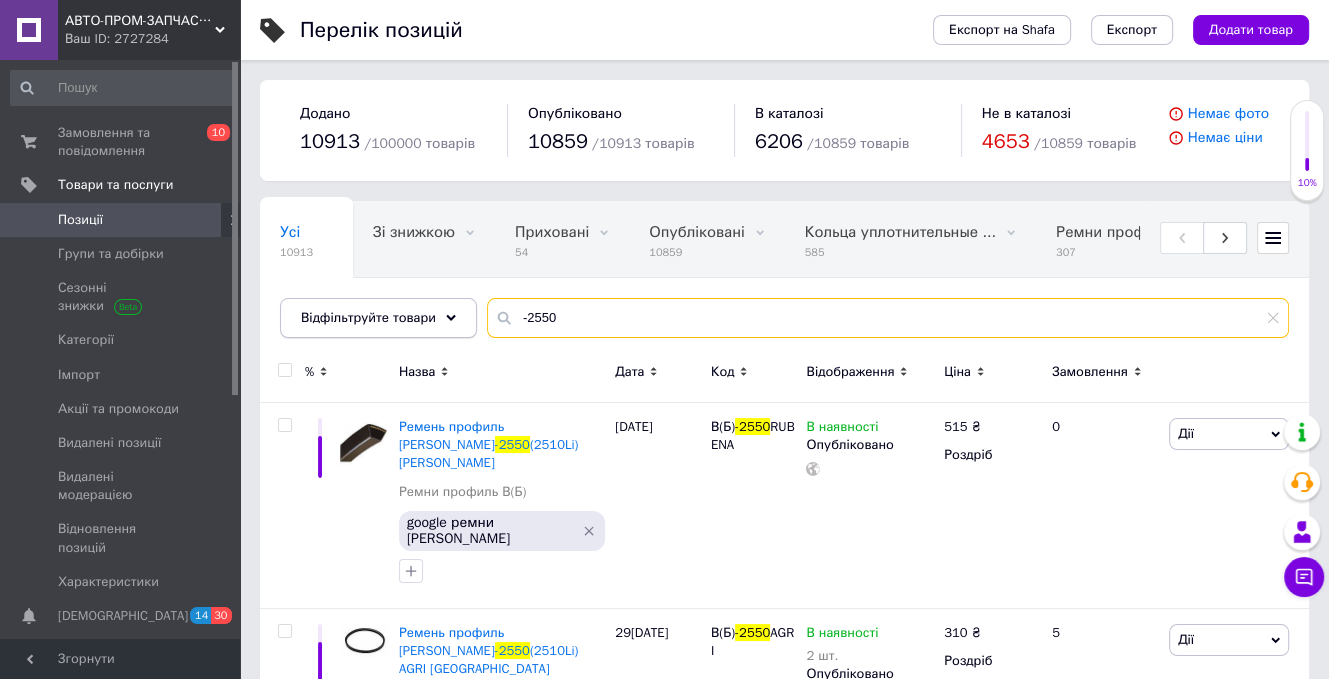 drag, startPoint x: 574, startPoint y: 323, endPoint x: 464, endPoint y: 321, distance: 110.01818 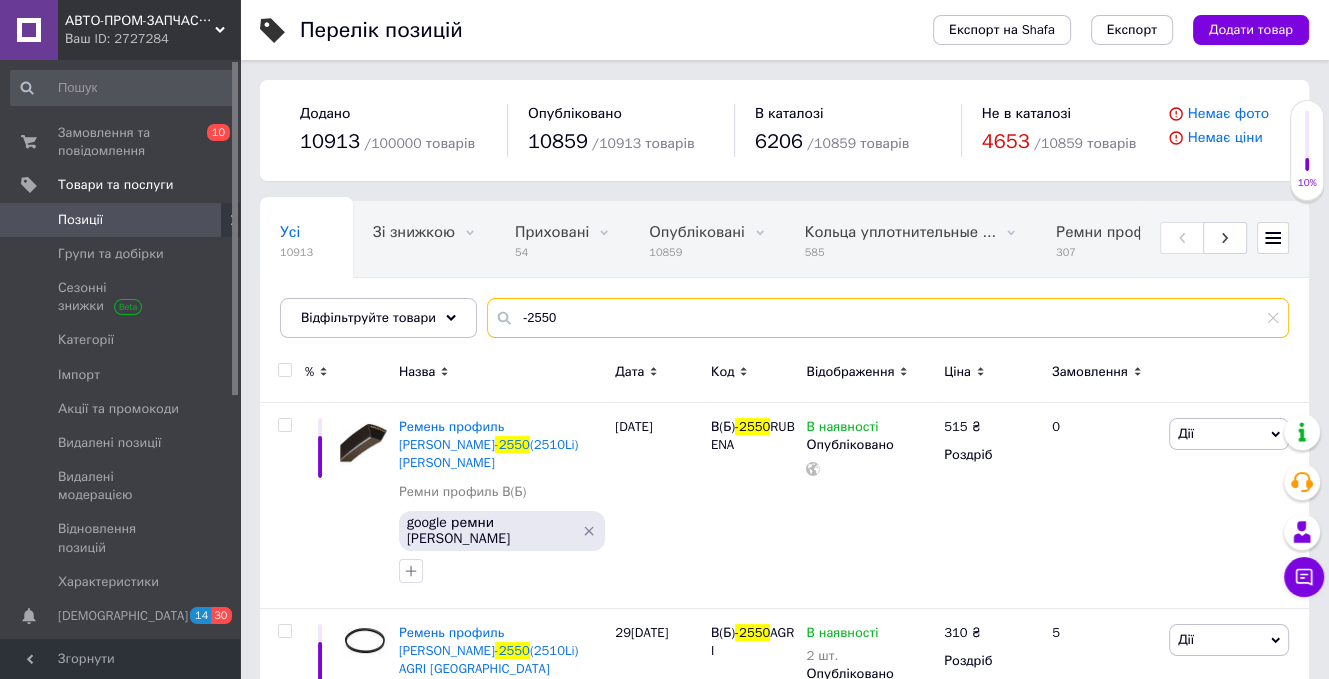 click on "-2550" at bounding box center (888, 318) 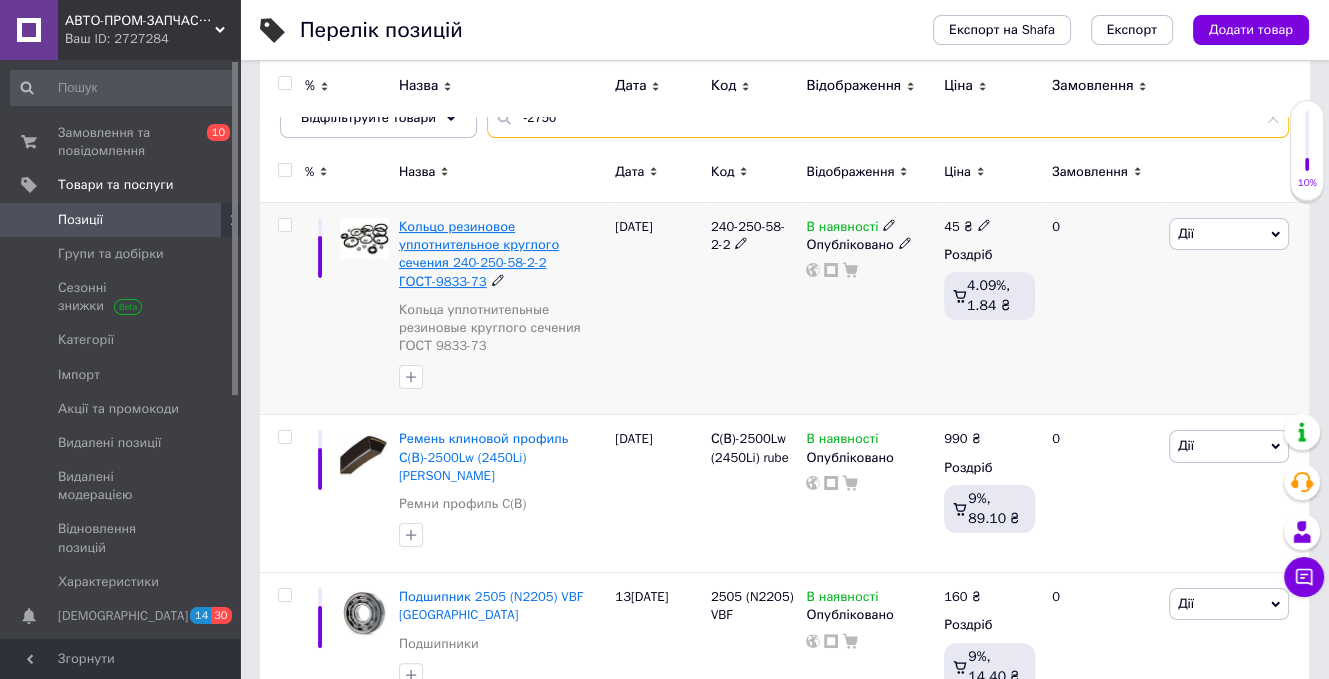 scroll, scrollTop: 0, scrollLeft: 0, axis: both 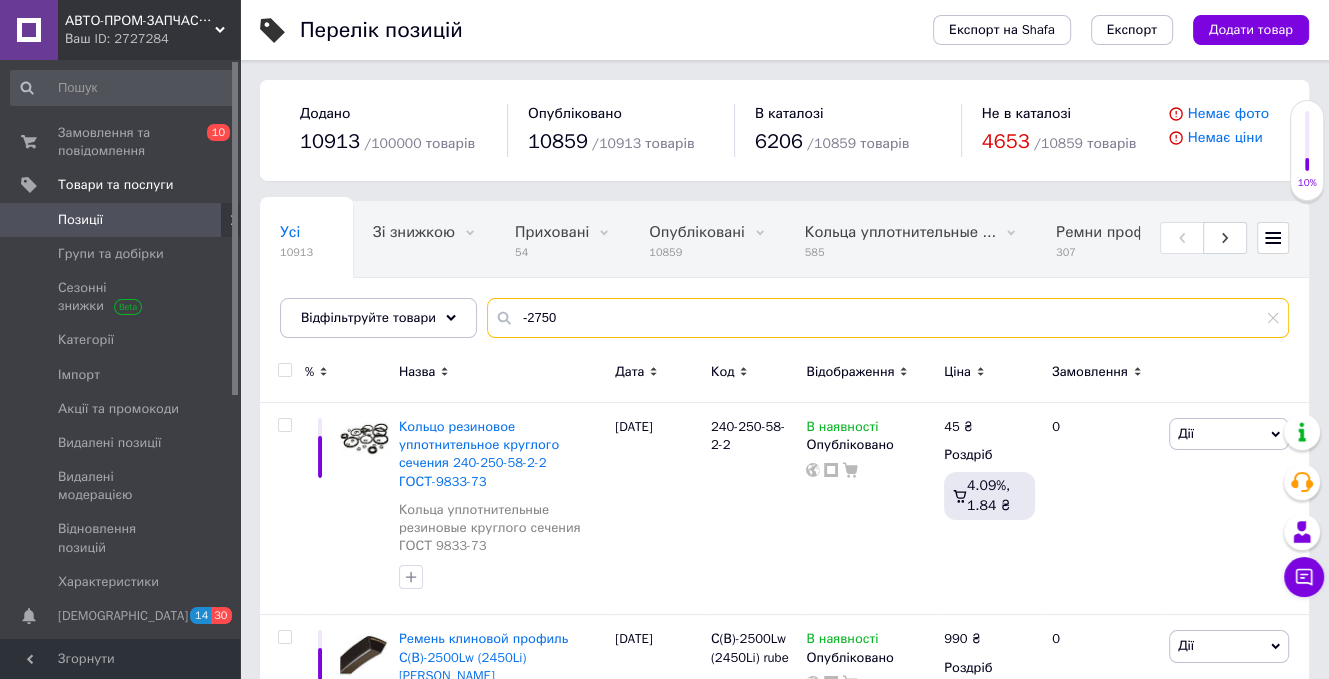 click on "-2750" at bounding box center (888, 318) 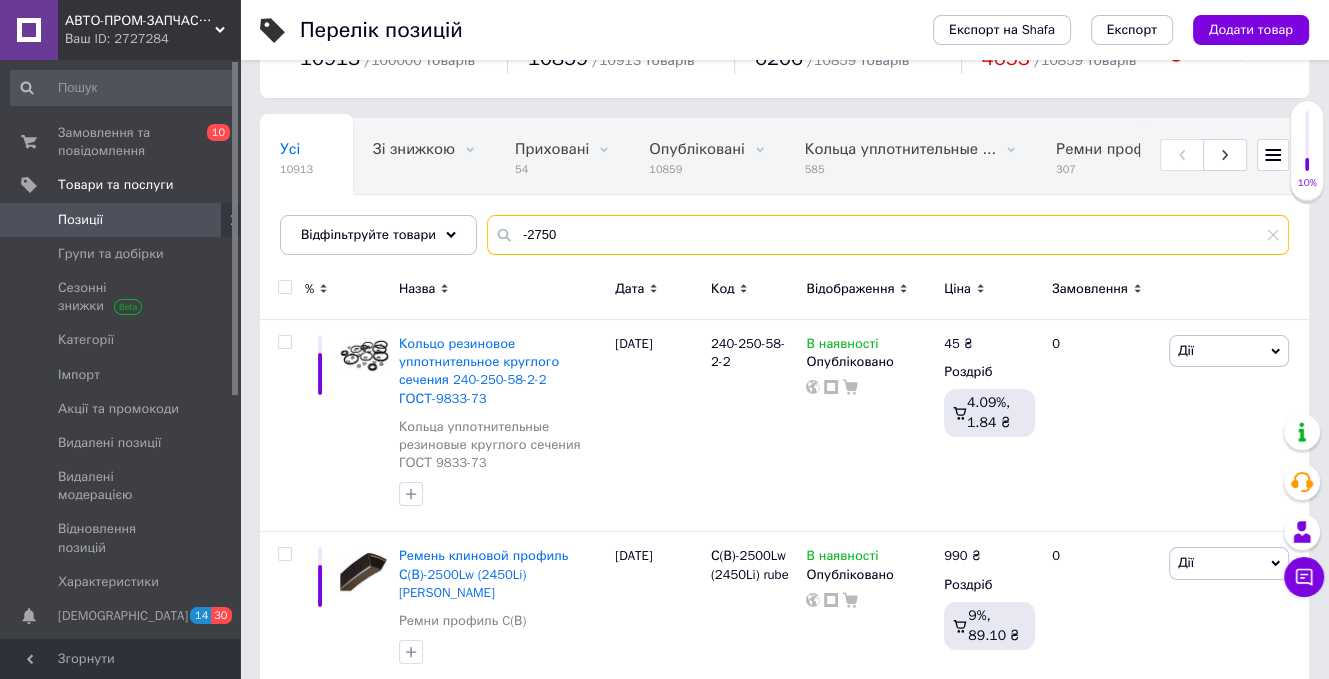 scroll, scrollTop: 0, scrollLeft: 200, axis: horizontal 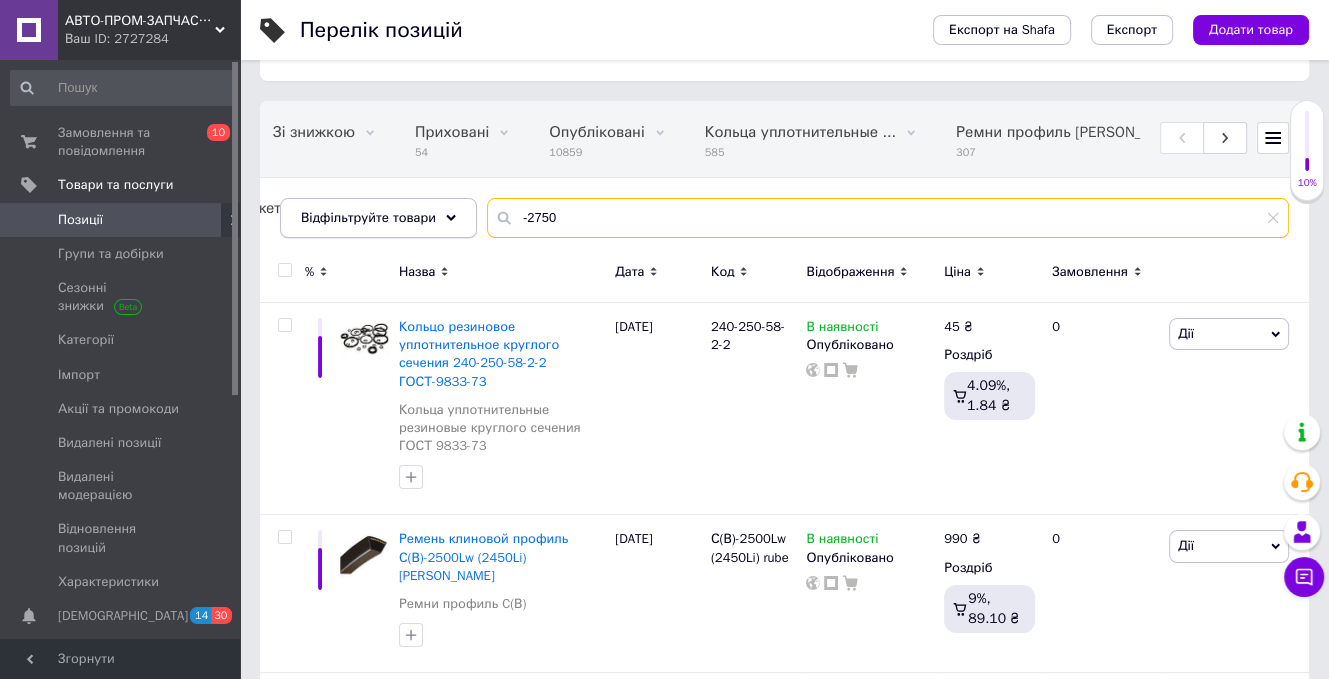 drag, startPoint x: 574, startPoint y: 213, endPoint x: 428, endPoint y: 213, distance: 146 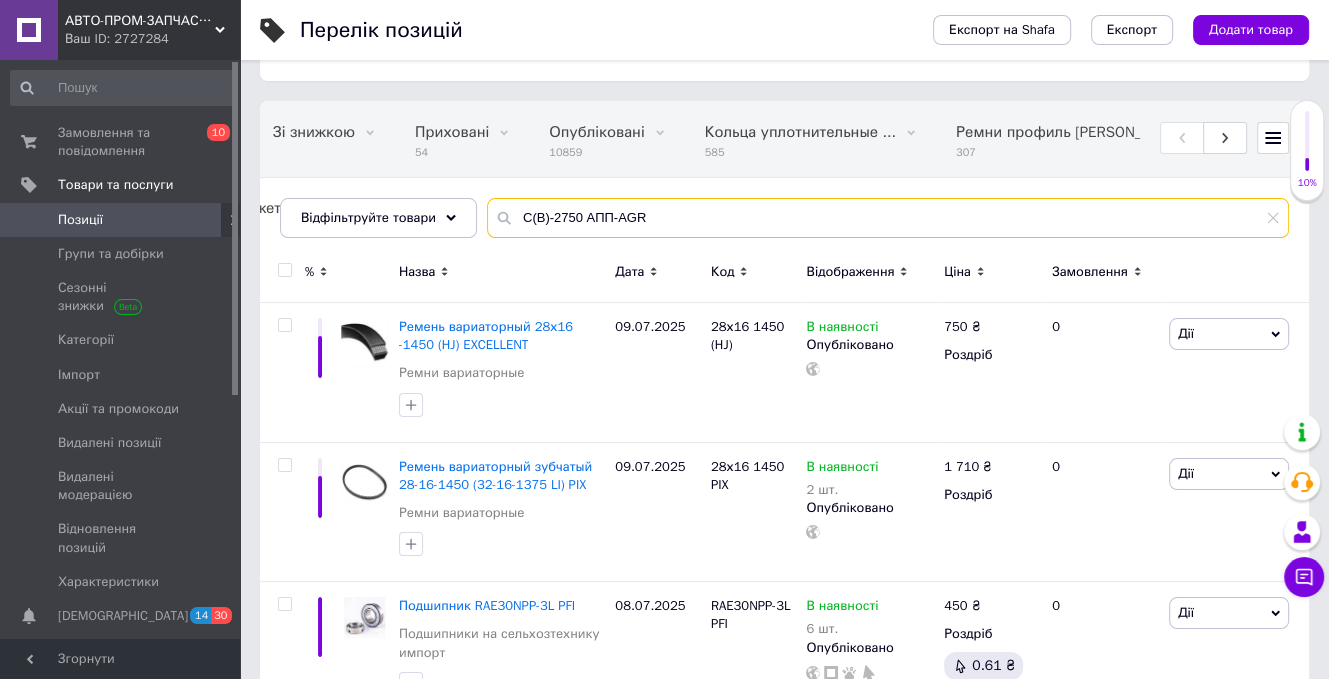 click on "С(В)-2750 АПП-AGR" at bounding box center [888, 218] 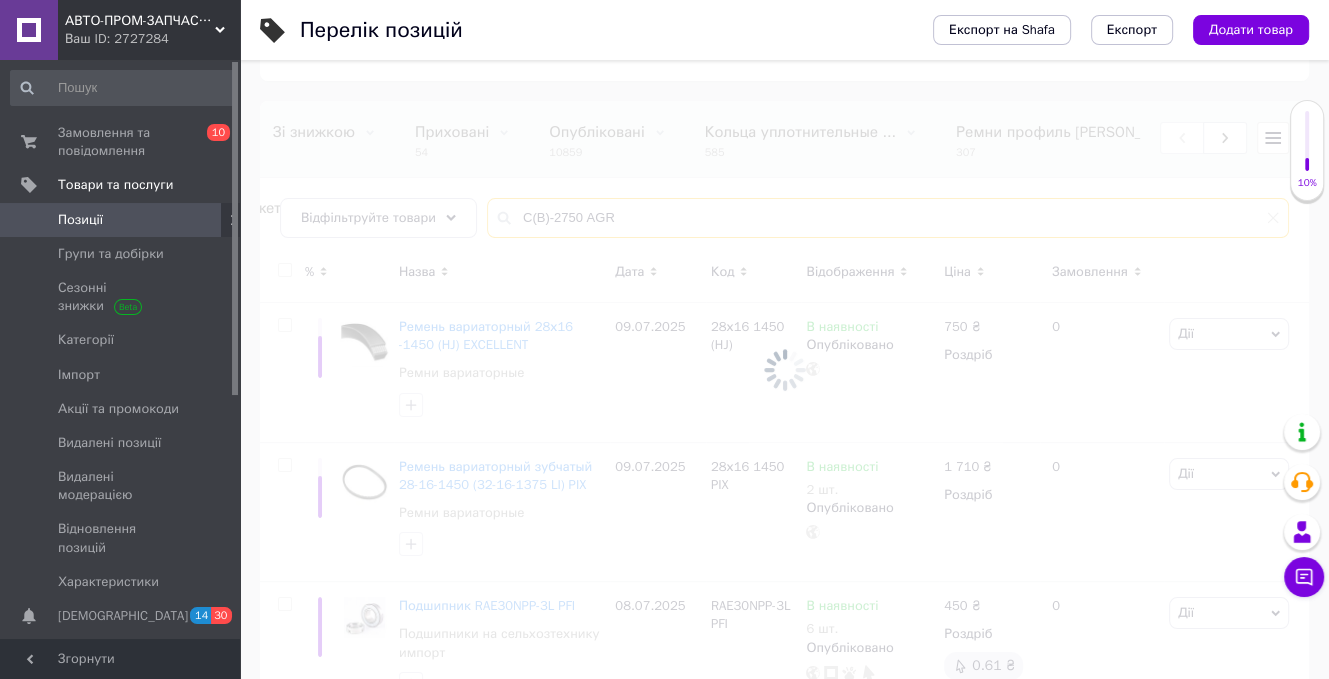 type on "С(В)-2750 AGR" 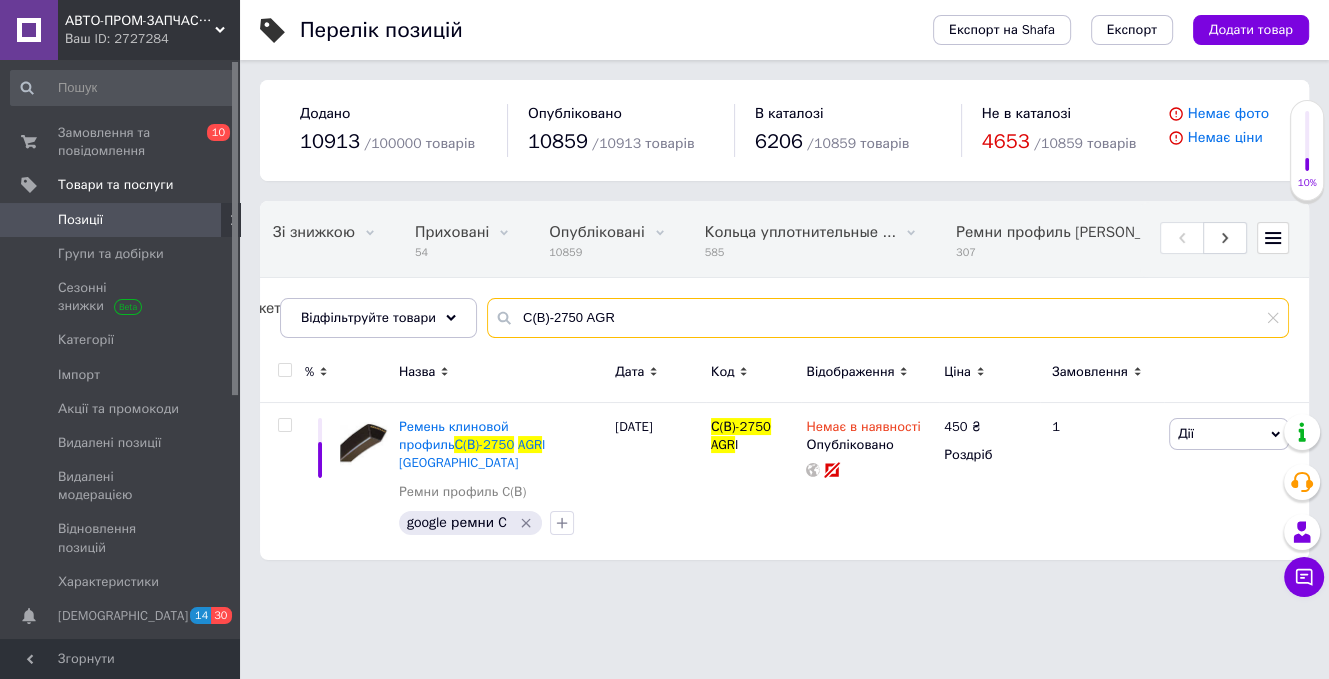 scroll, scrollTop: 0, scrollLeft: 0, axis: both 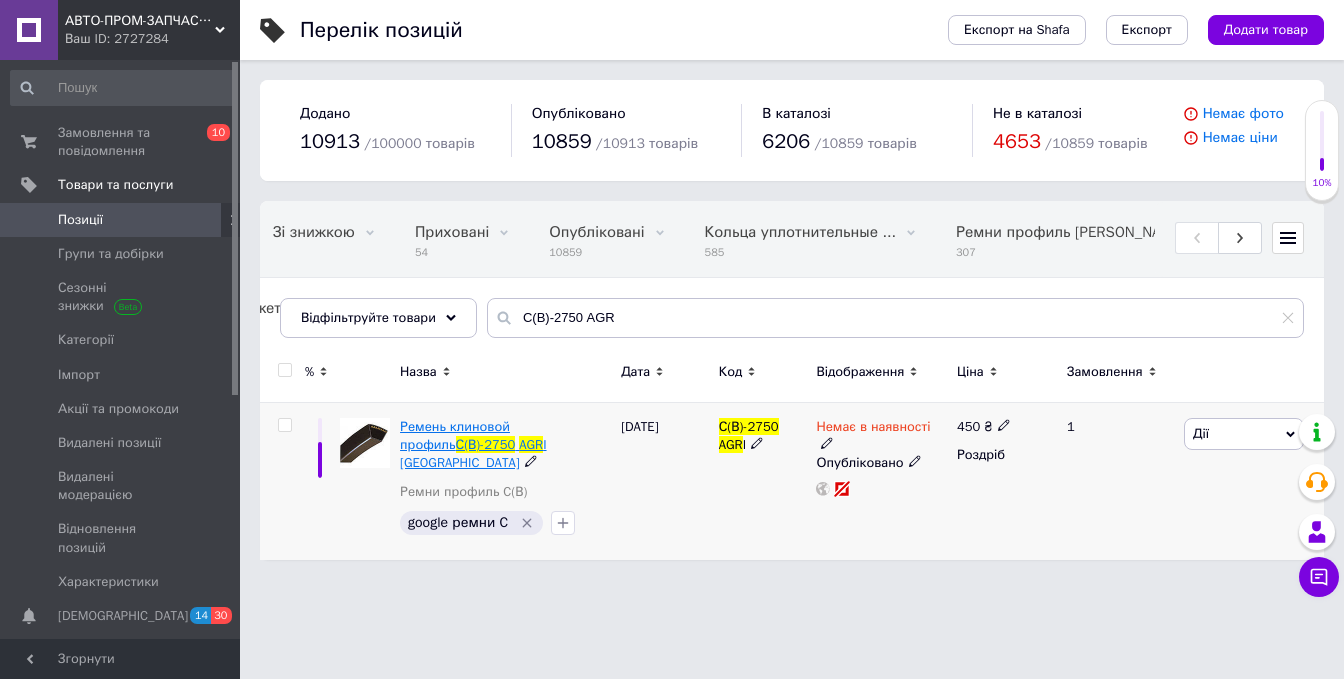 click on "Ремень клиновой профиль" at bounding box center [455, 435] 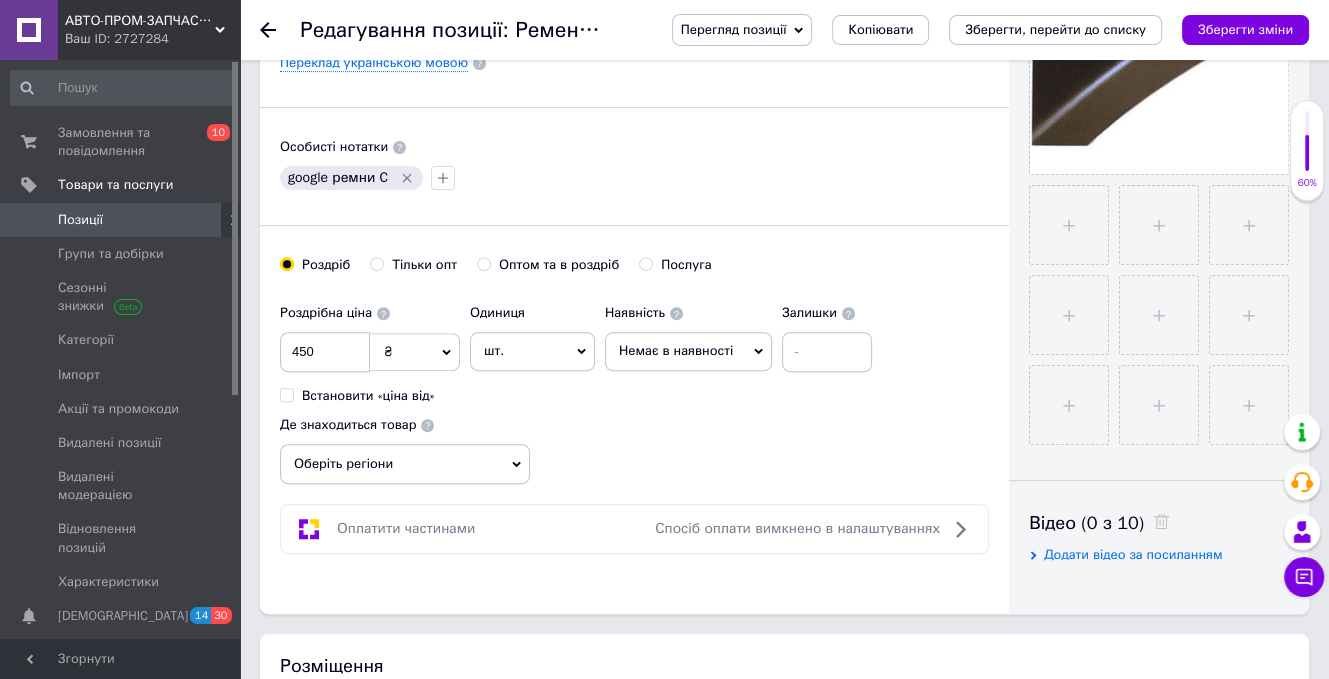 scroll, scrollTop: 800, scrollLeft: 0, axis: vertical 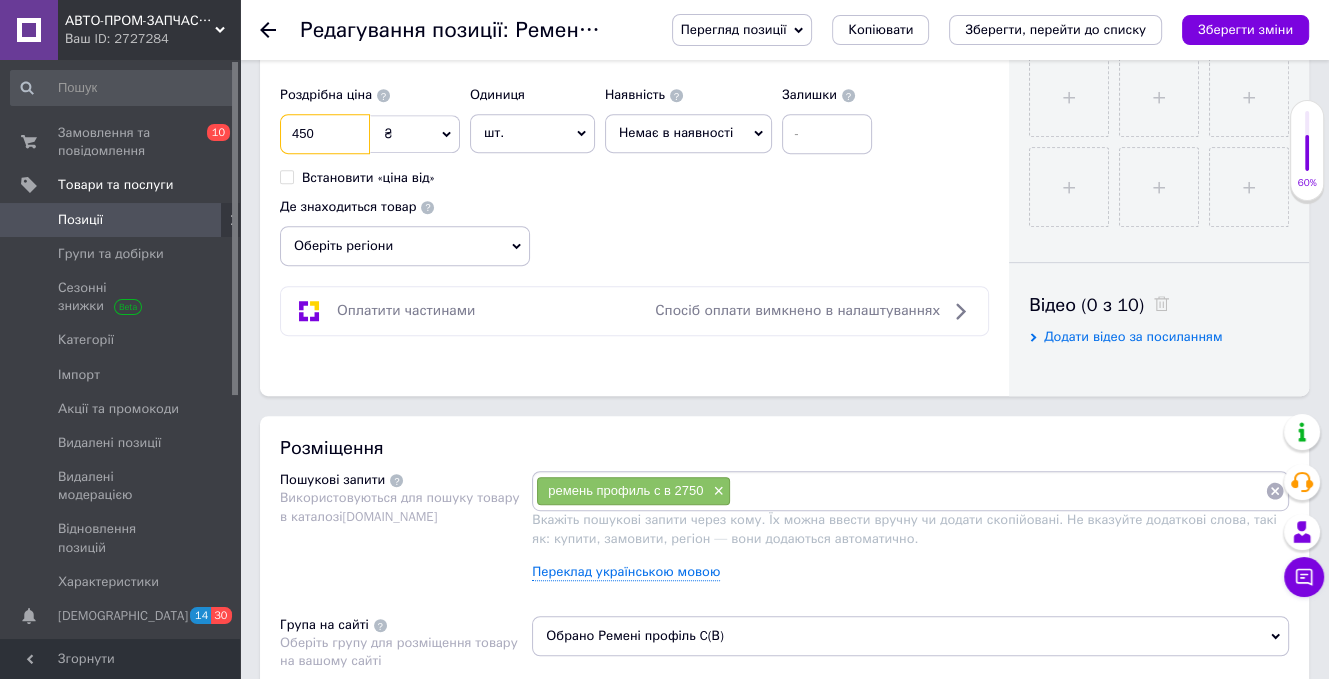 drag, startPoint x: 328, startPoint y: 143, endPoint x: 261, endPoint y: 135, distance: 67.47592 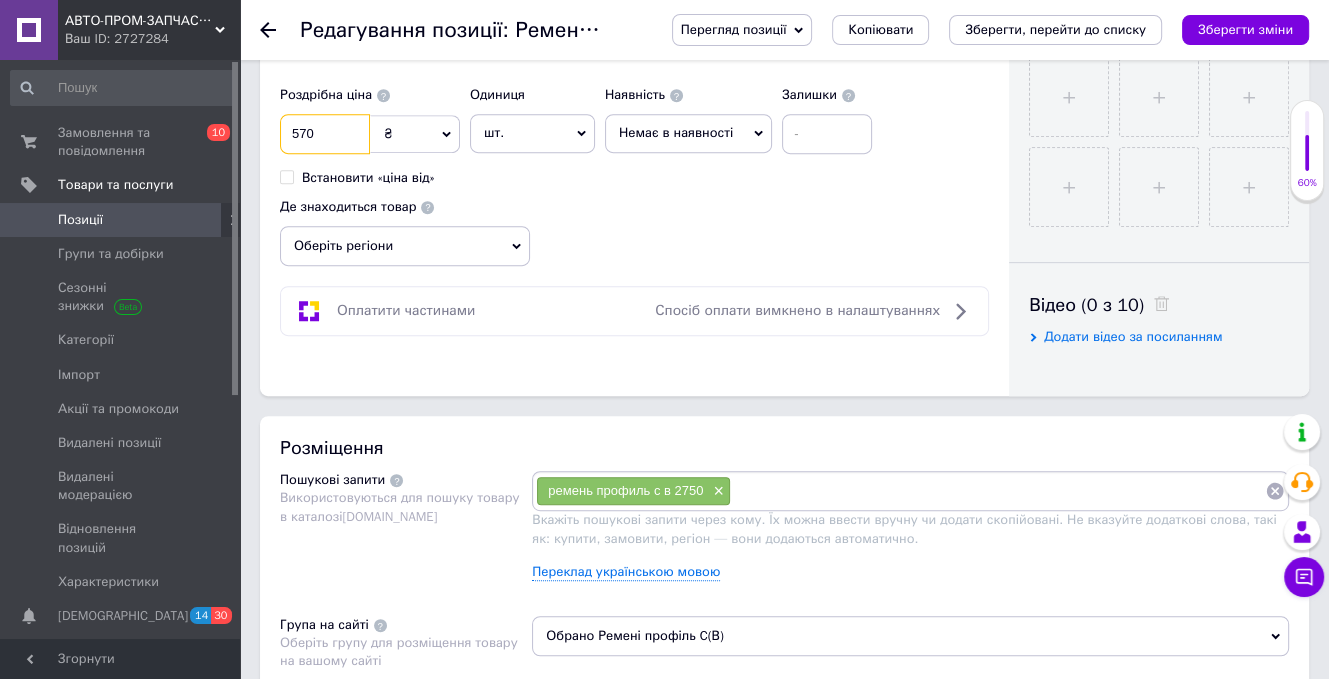 type on "570" 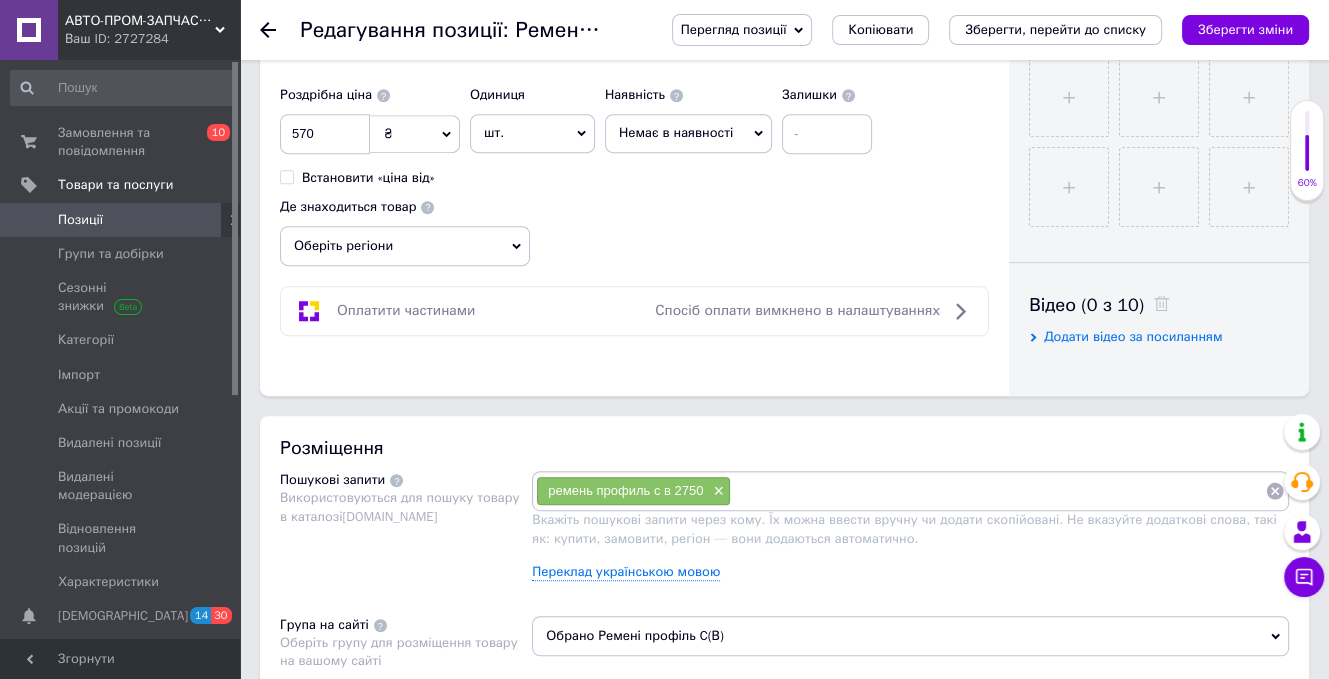 click on "Немає в наявності" at bounding box center (688, 133) 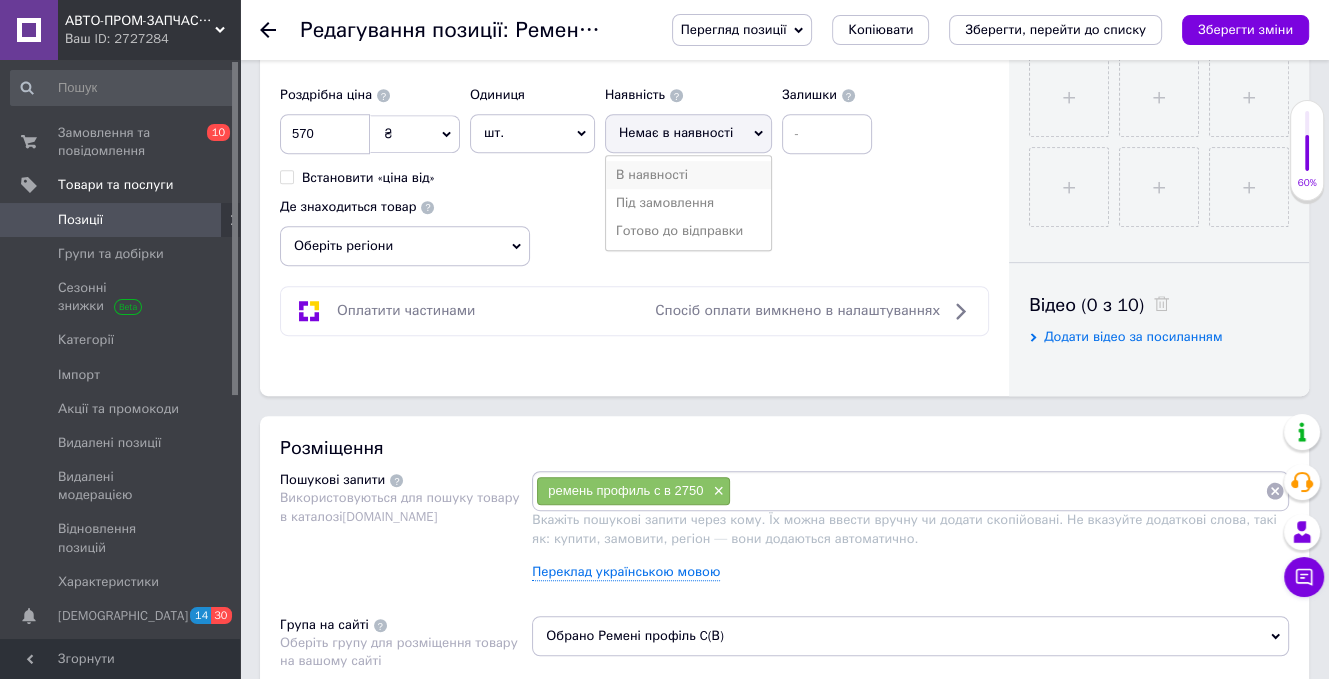 click on "В наявності" at bounding box center [688, 175] 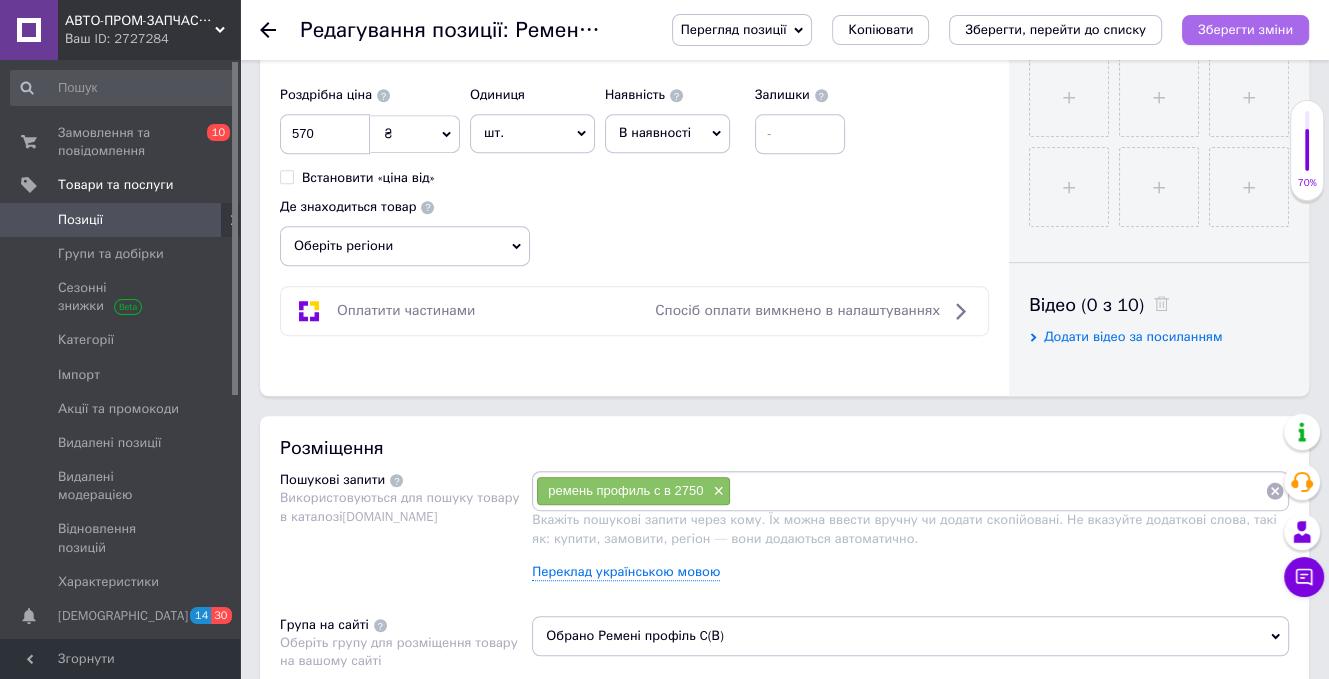 click on "Зберегти зміни" at bounding box center (1245, 29) 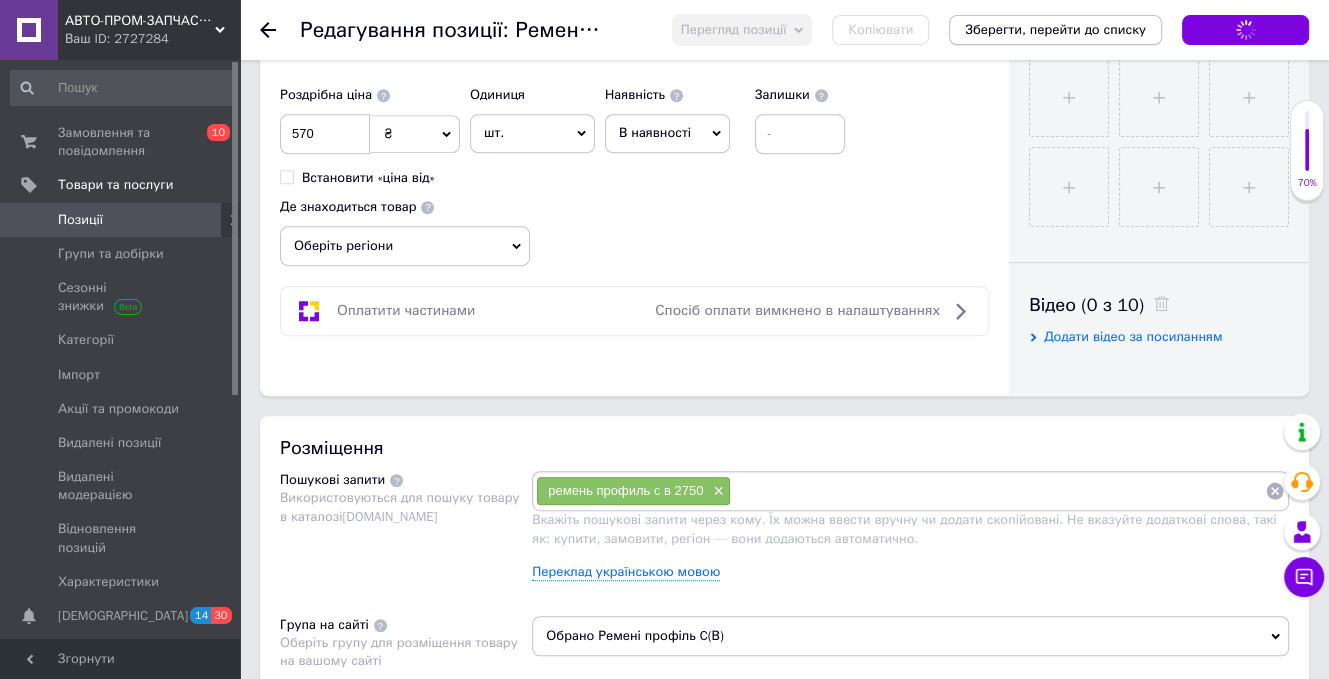 click on "Зберегти, перейти до списку" at bounding box center (1055, 30) 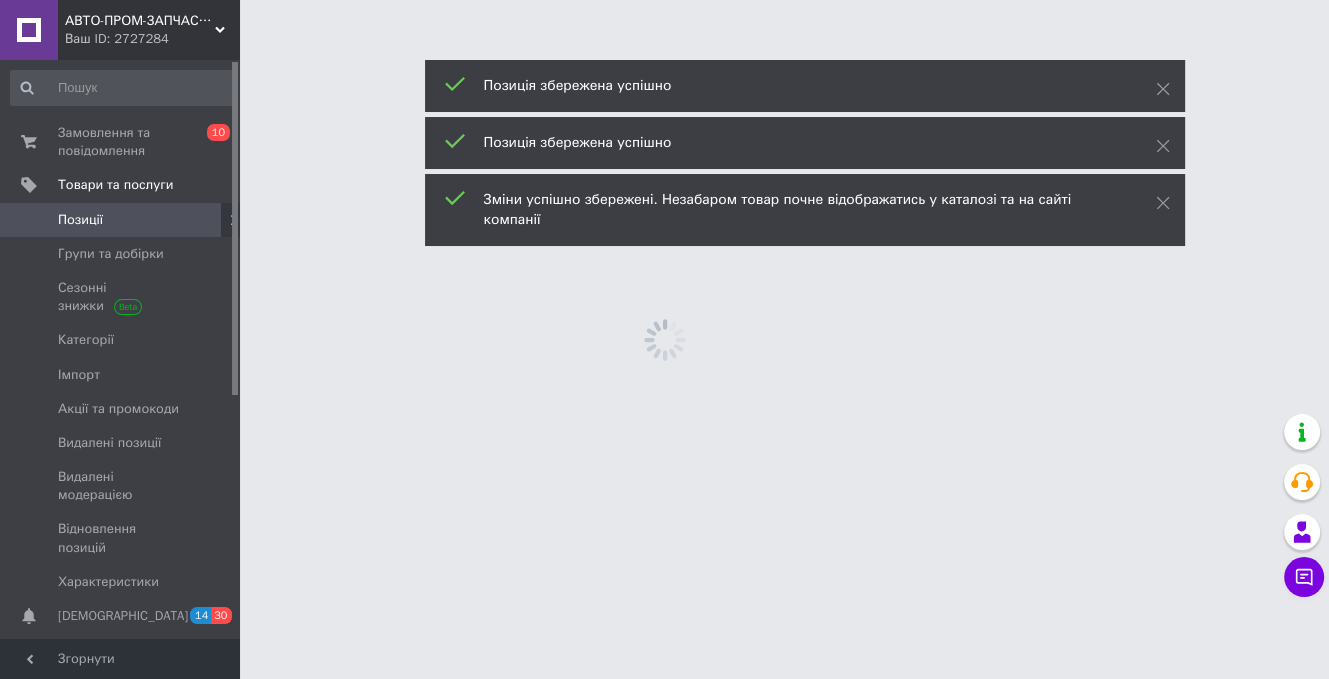 scroll, scrollTop: 0, scrollLeft: 0, axis: both 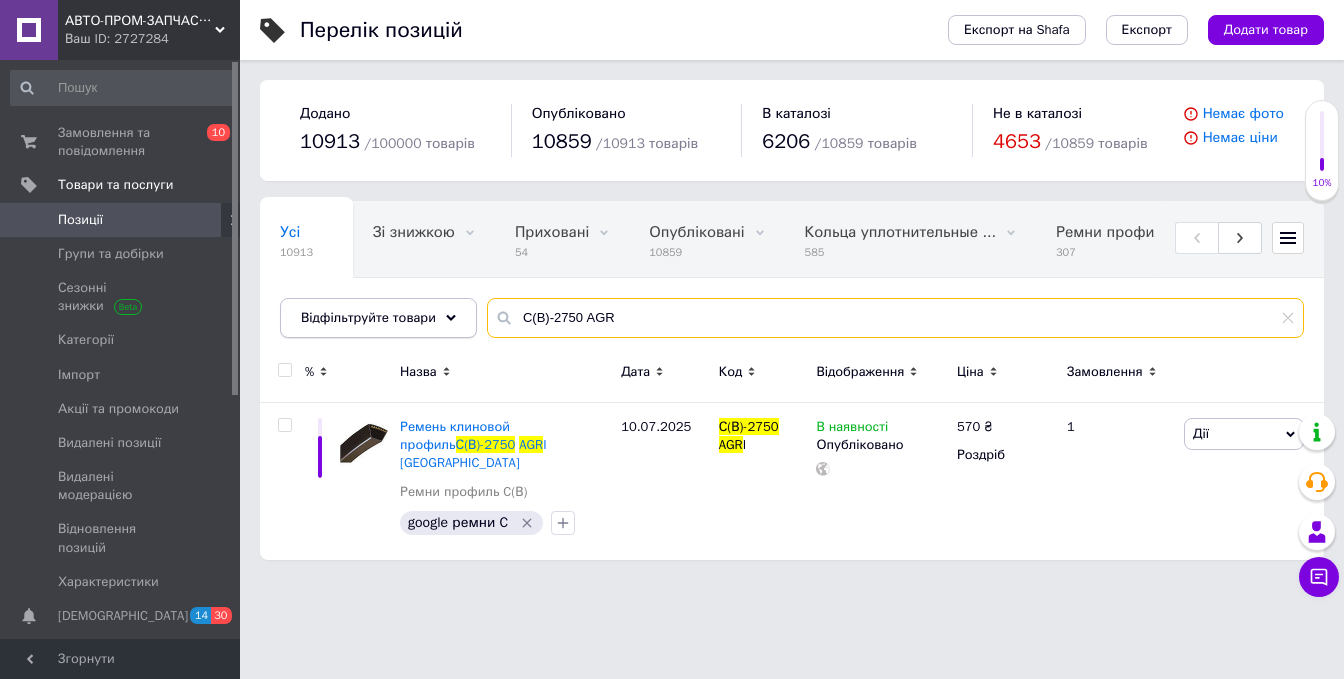 drag, startPoint x: 650, startPoint y: 316, endPoint x: 438, endPoint y: 313, distance: 212.02122 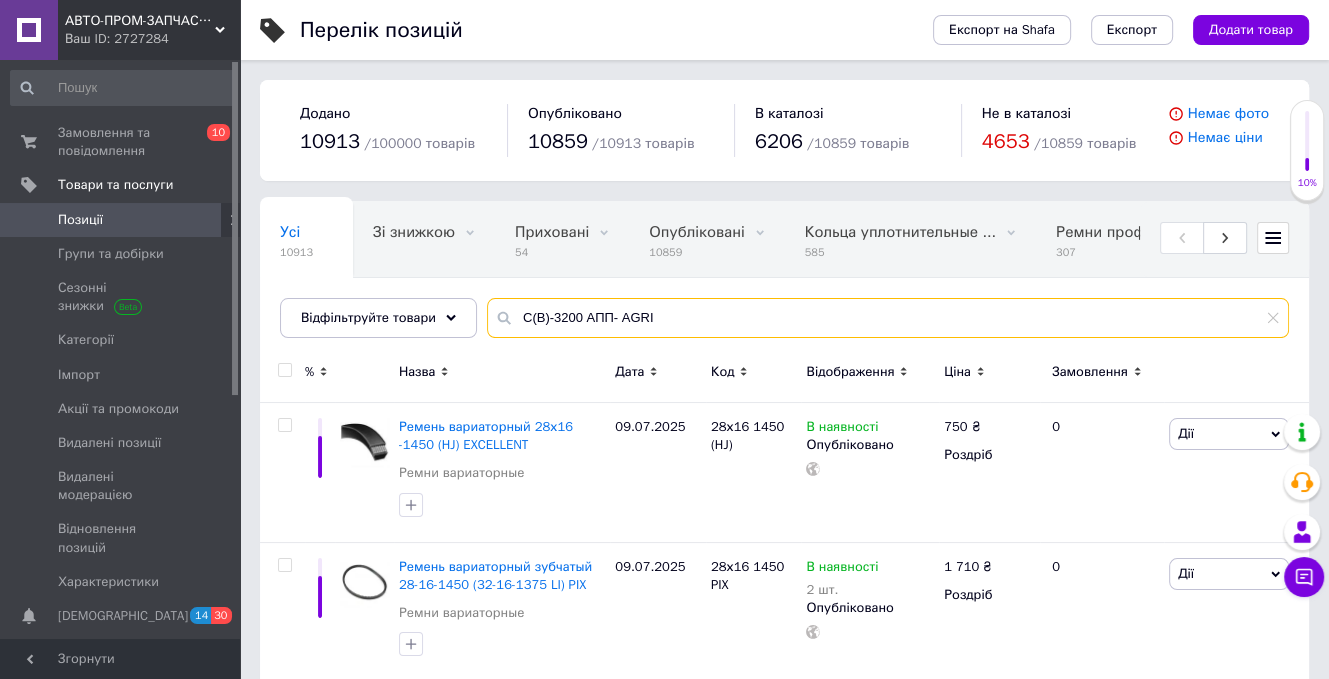 click on "С(В)-3200 АПП- АGRI" at bounding box center (888, 318) 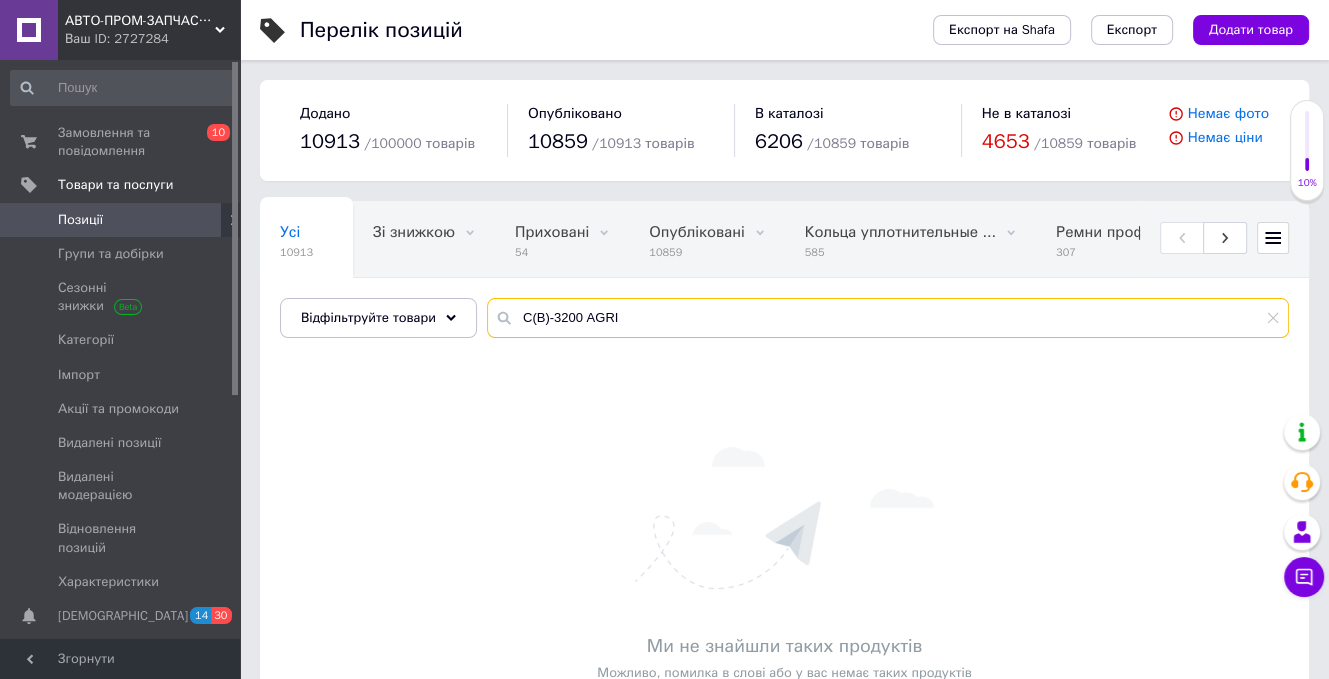 drag, startPoint x: 624, startPoint y: 312, endPoint x: 578, endPoint y: 319, distance: 46.52956 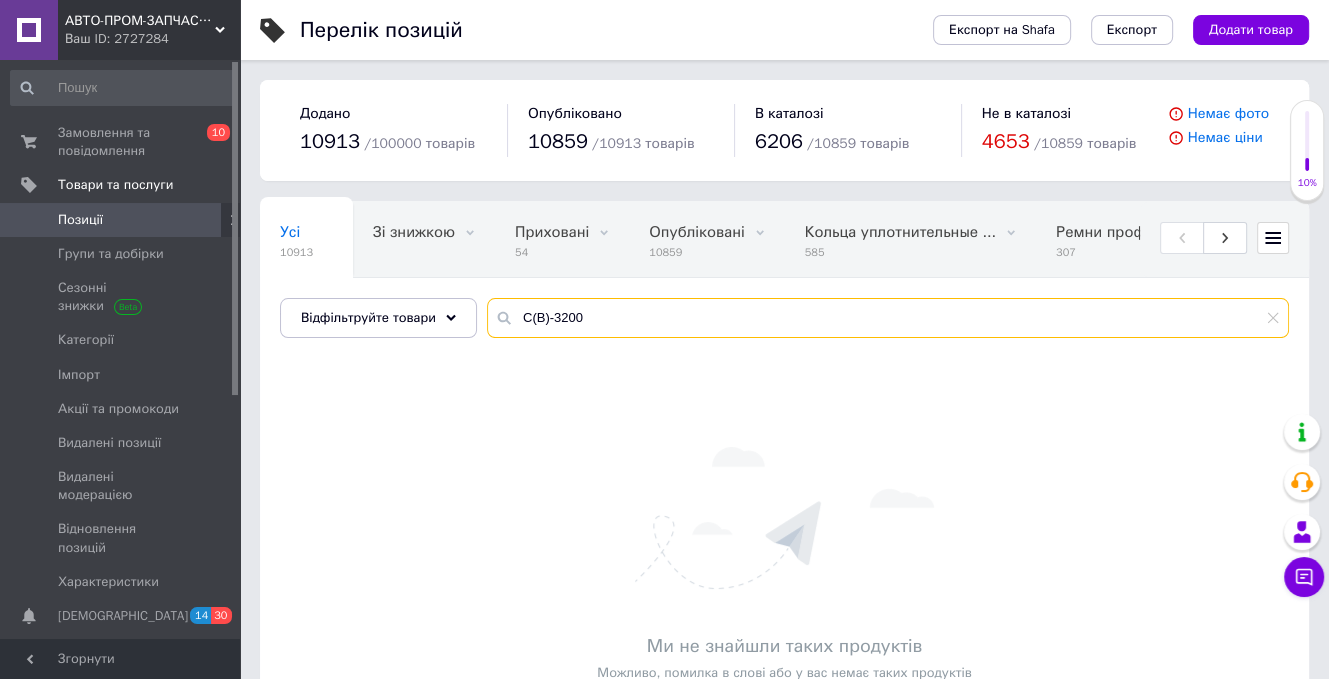 type on "С(В)-3200" 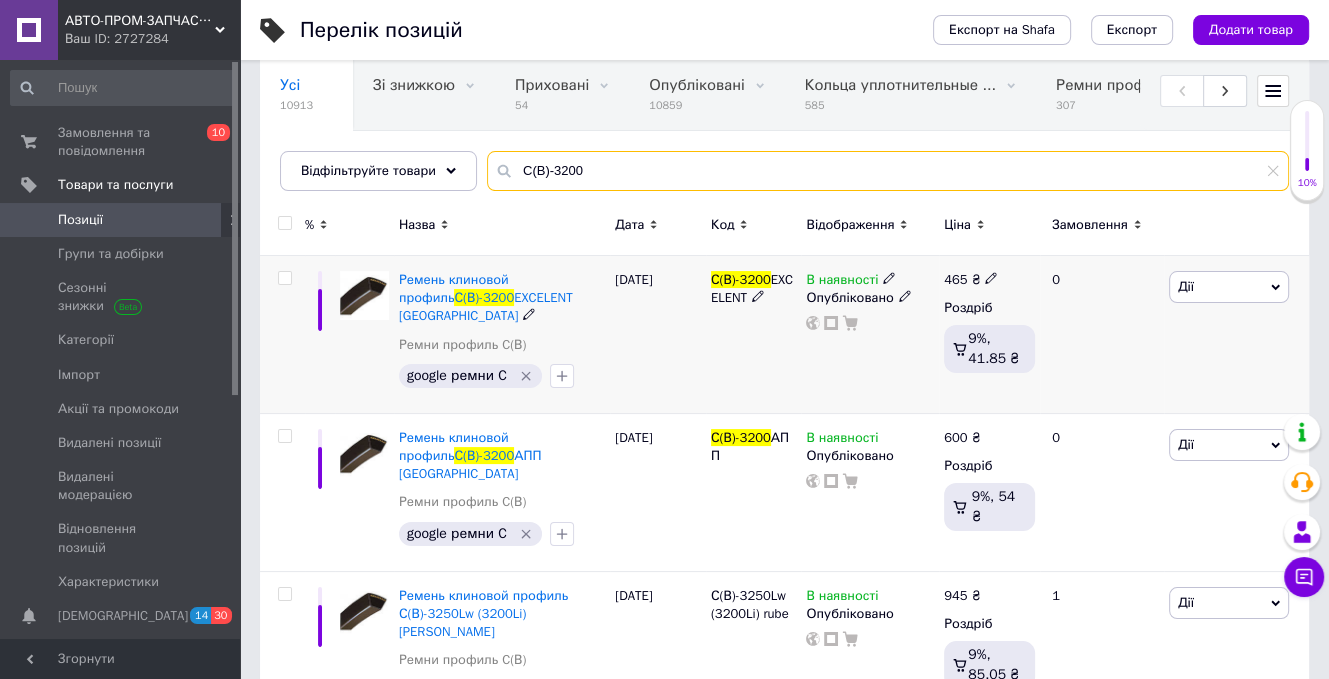scroll, scrollTop: 164, scrollLeft: 0, axis: vertical 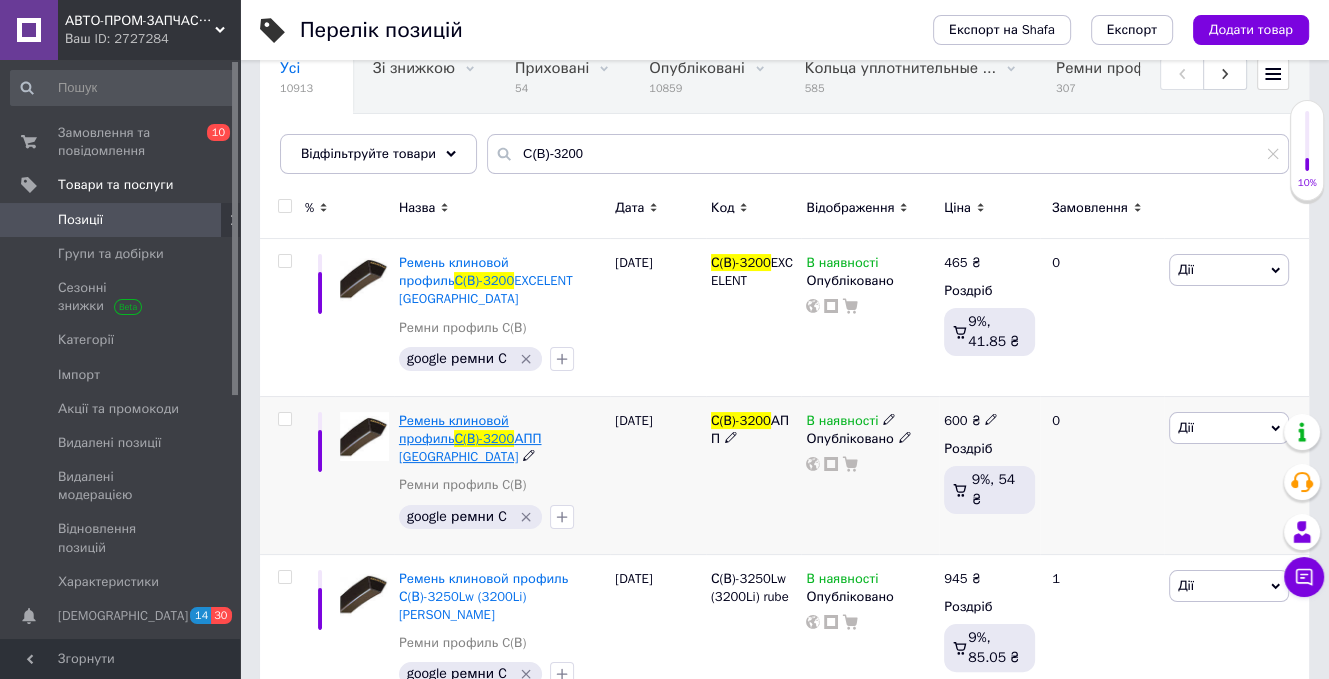 click on "Ремень клиновой профиль" at bounding box center (454, 429) 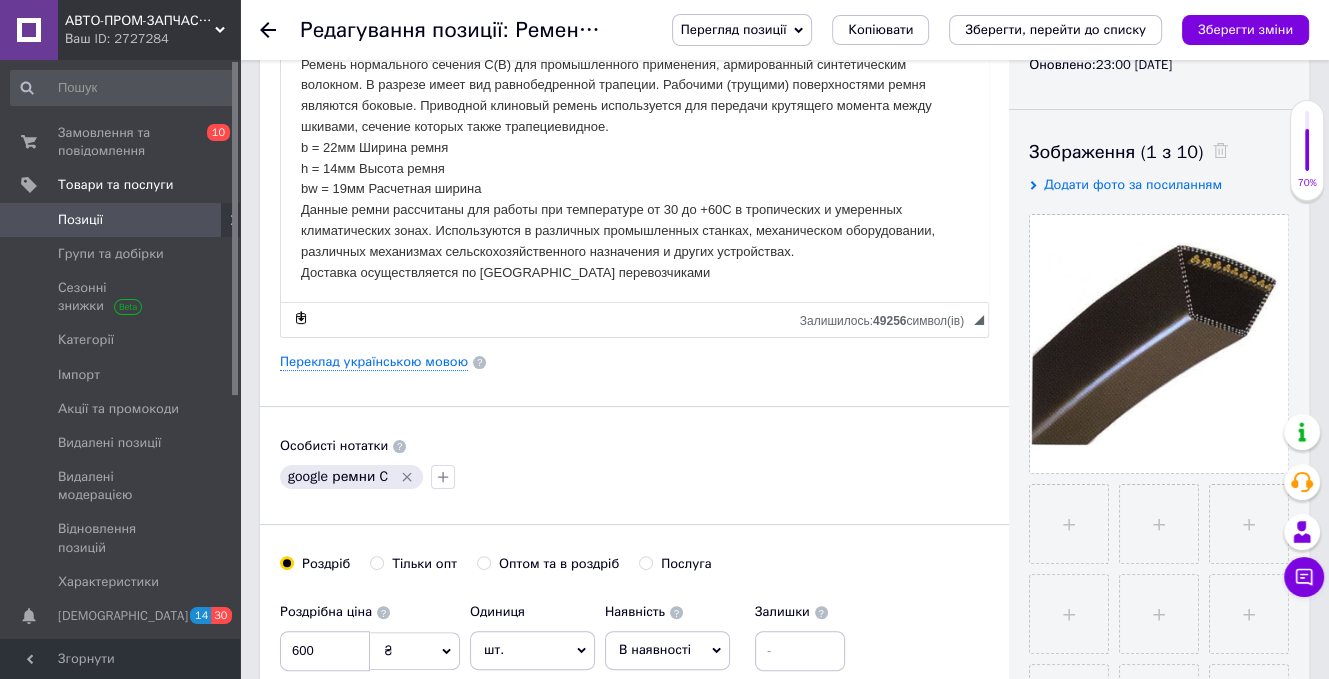 scroll, scrollTop: 500, scrollLeft: 0, axis: vertical 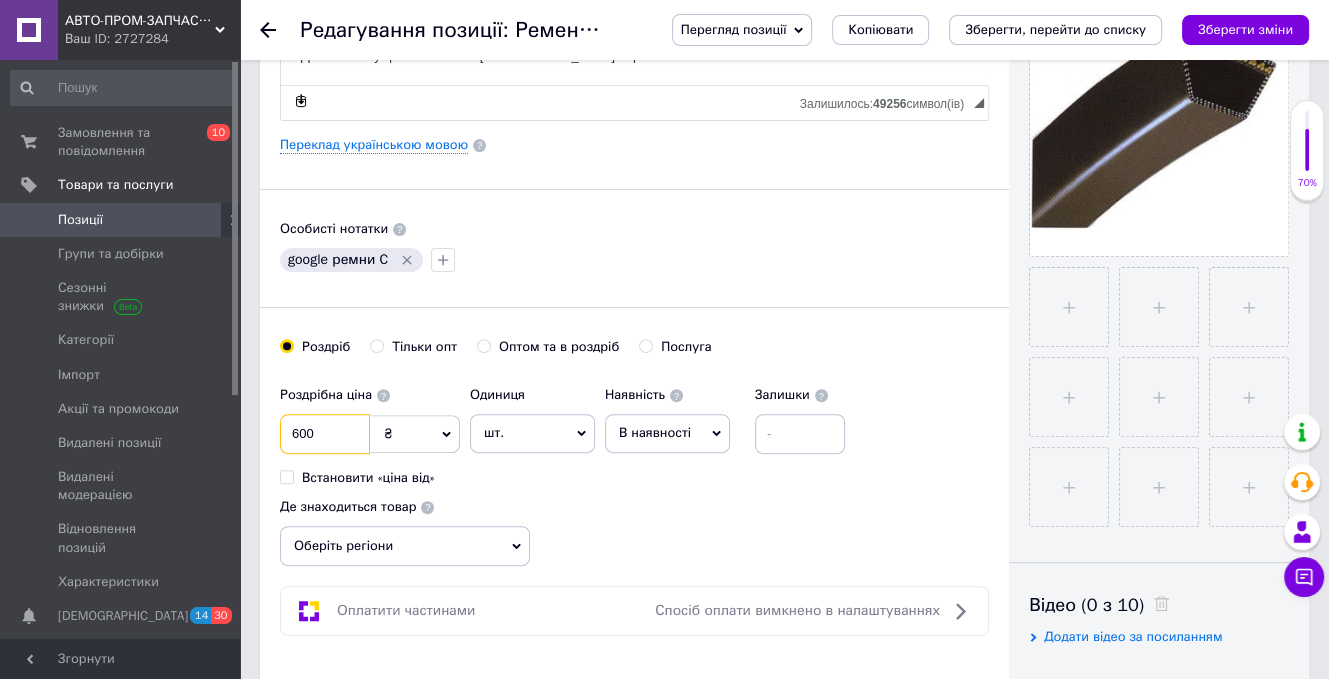 click on "600" at bounding box center [325, 434] 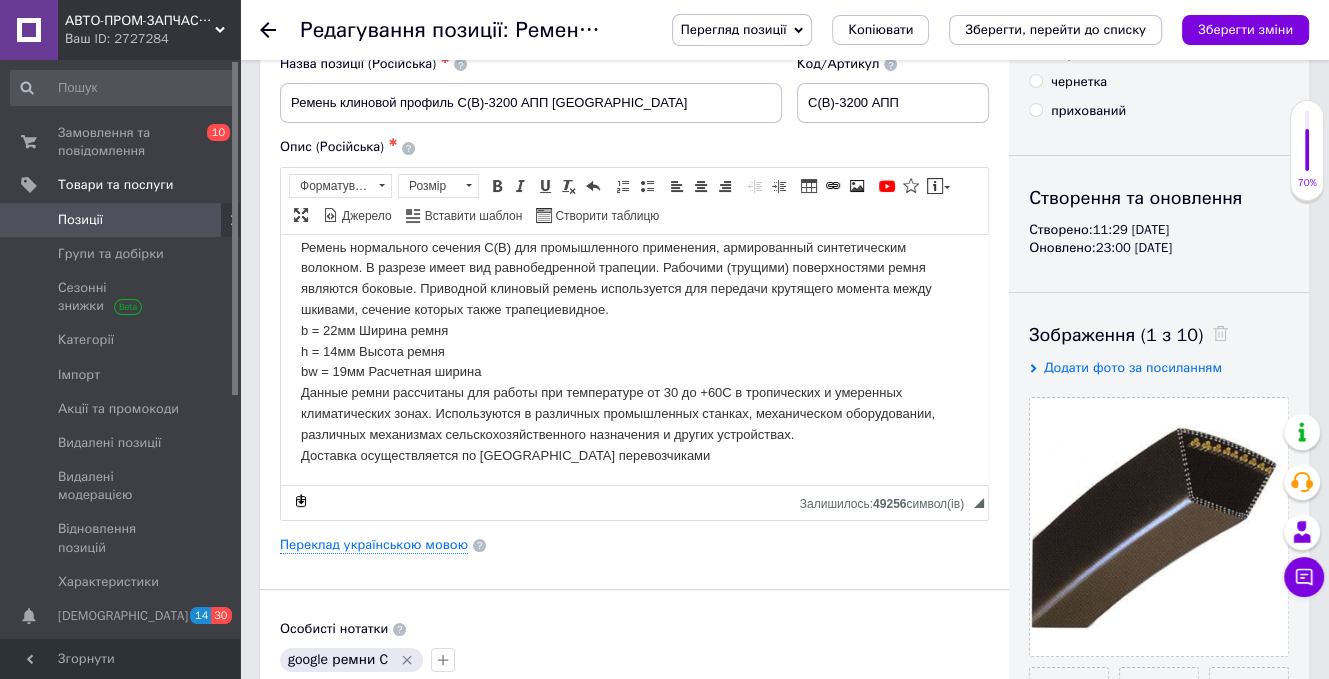 scroll, scrollTop: 0, scrollLeft: 0, axis: both 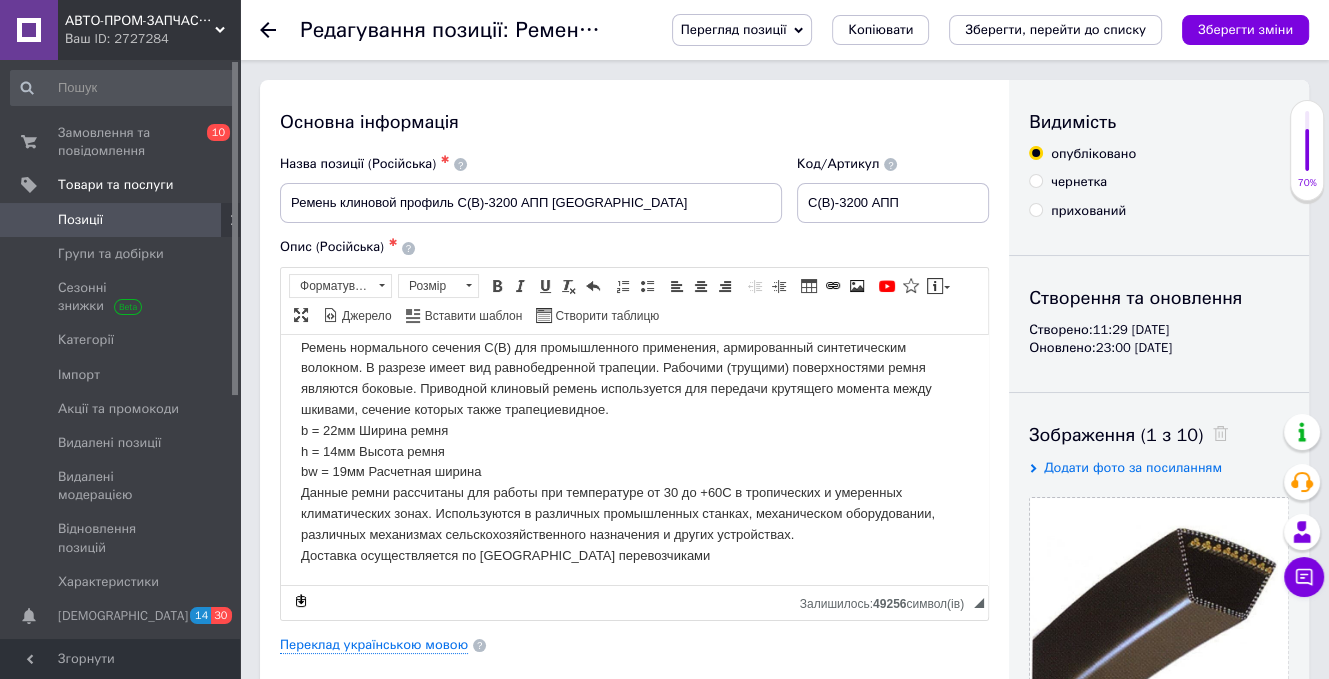 type on "670" 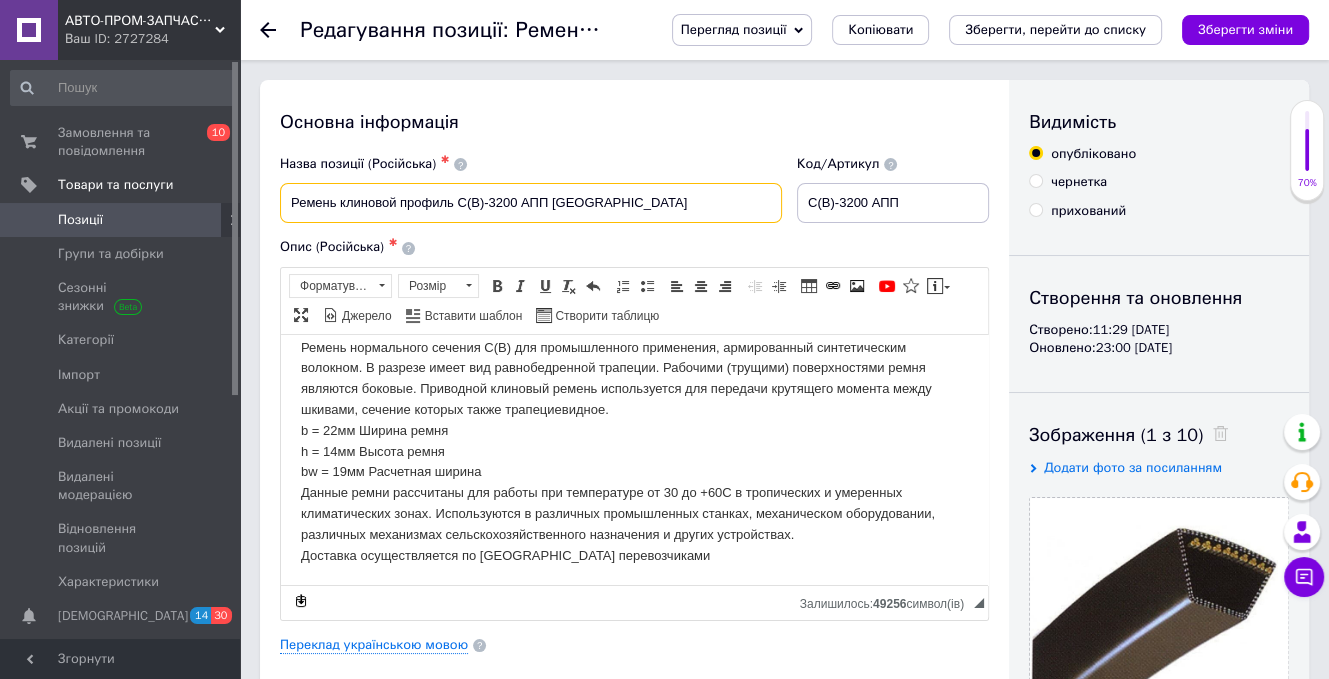 click on "Ремень клиновой профиль С(В)-3200 АПП [GEOGRAPHIC_DATA]" at bounding box center (531, 203) 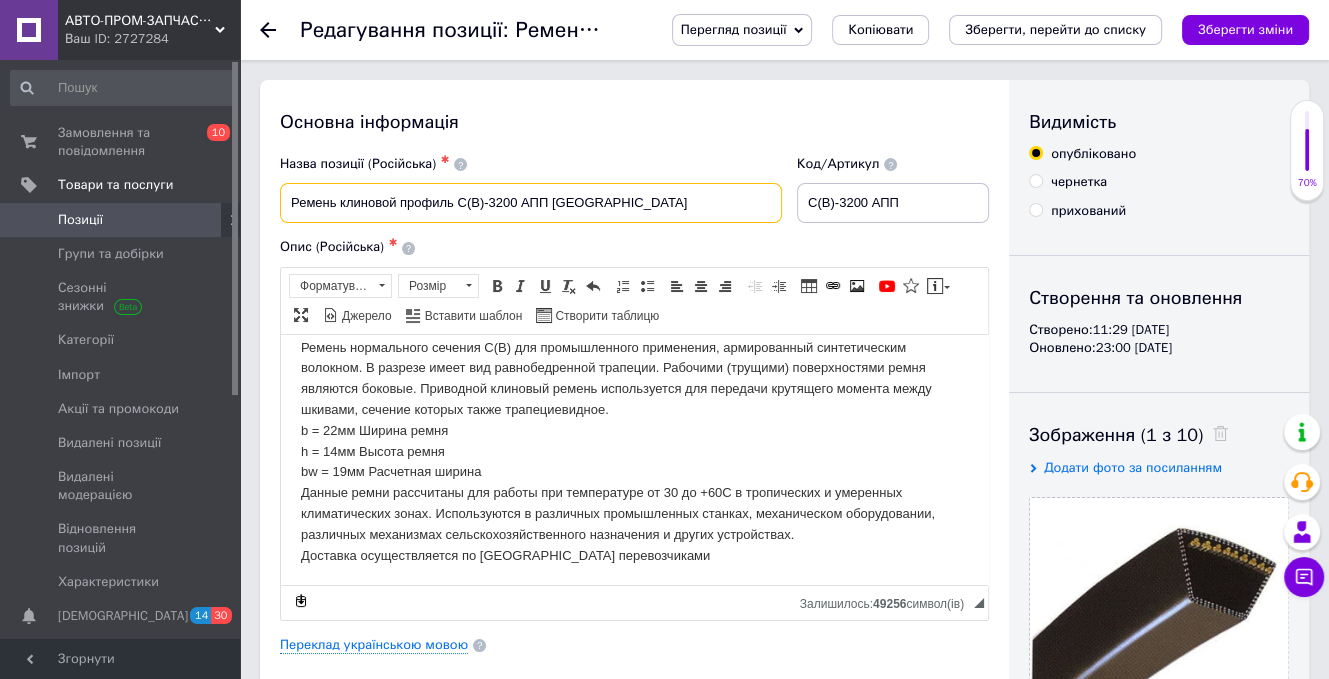 paste on "АGRI" 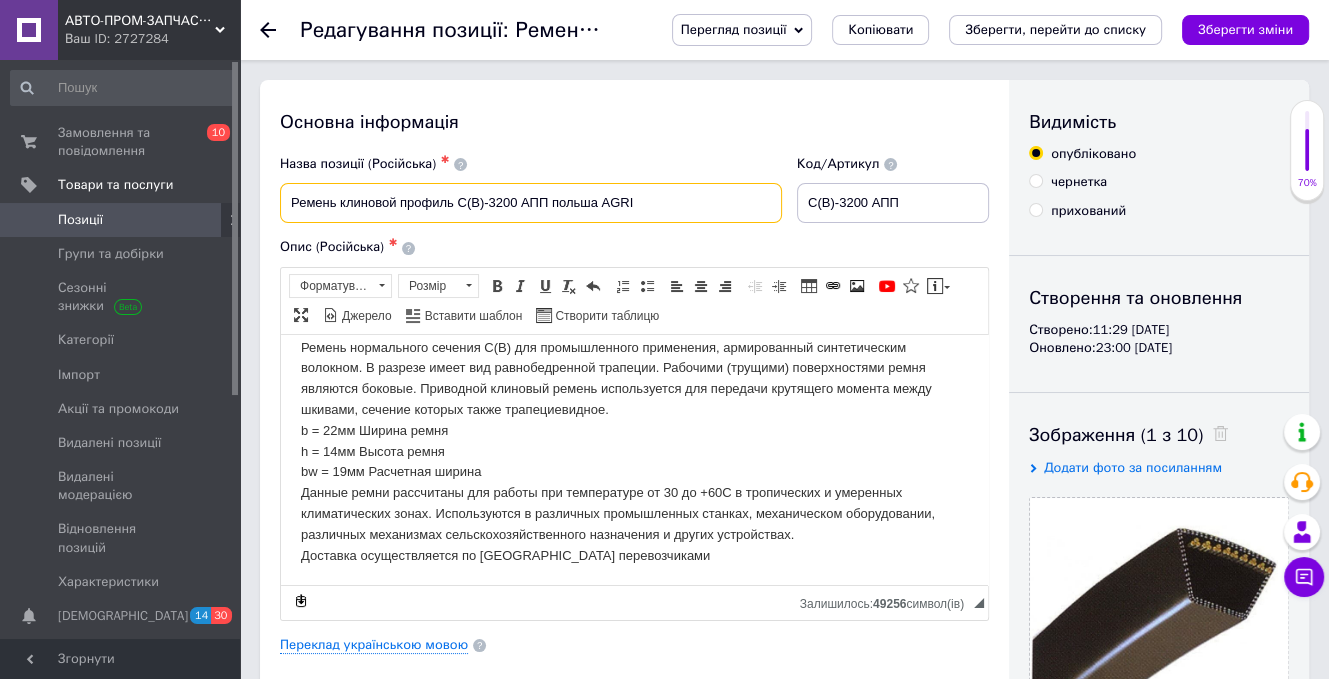drag, startPoint x: 647, startPoint y: 203, endPoint x: 597, endPoint y: 194, distance: 50.803543 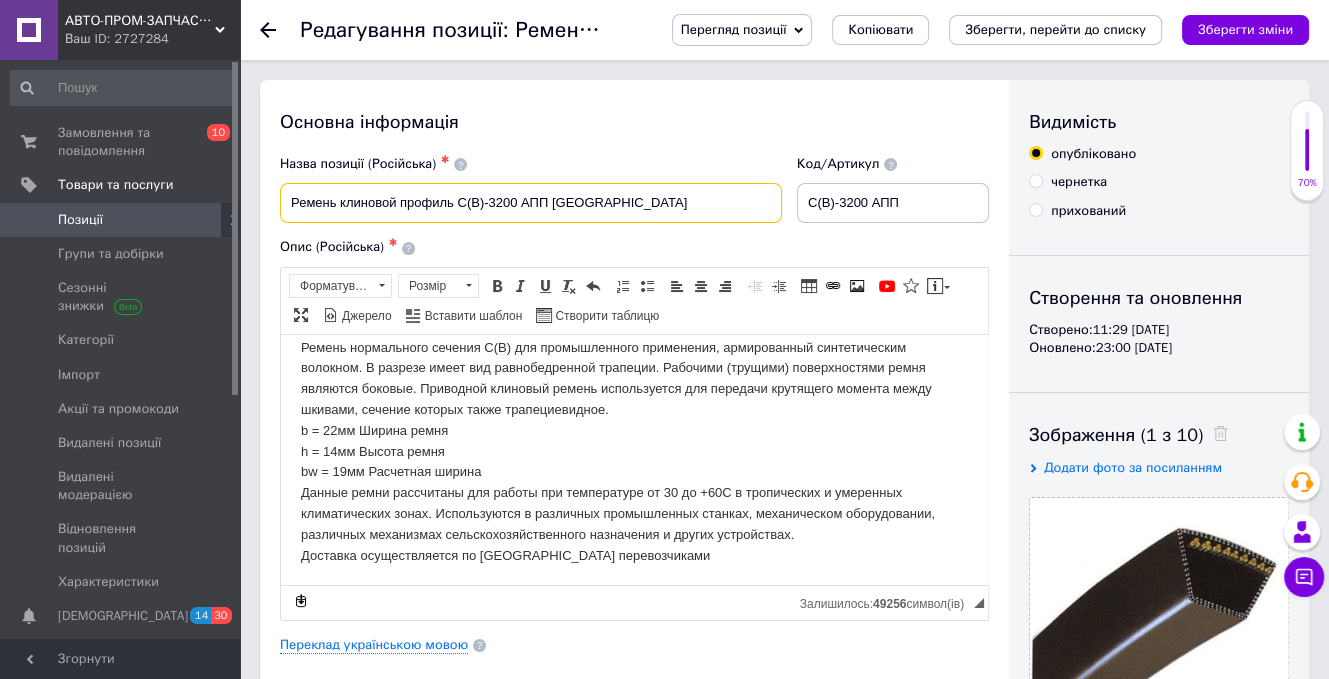 drag, startPoint x: 556, startPoint y: 204, endPoint x: 524, endPoint y: 201, distance: 32.140316 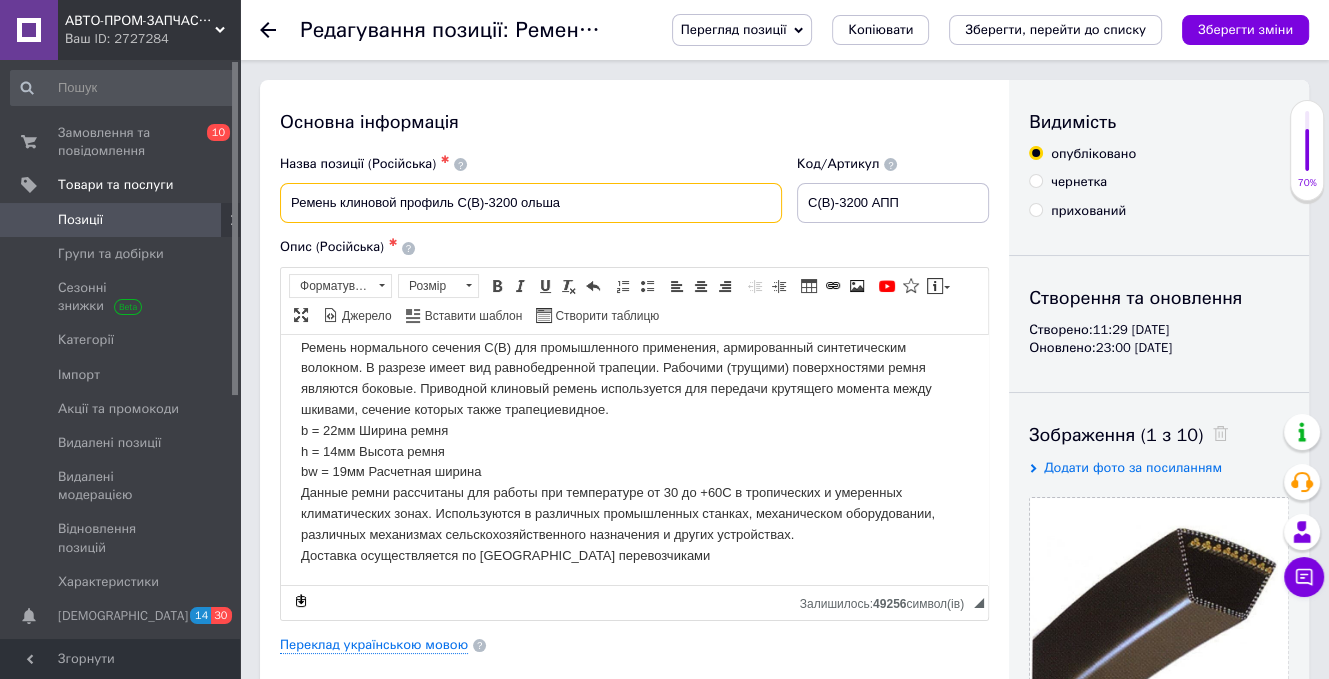 paste on "АGRI" 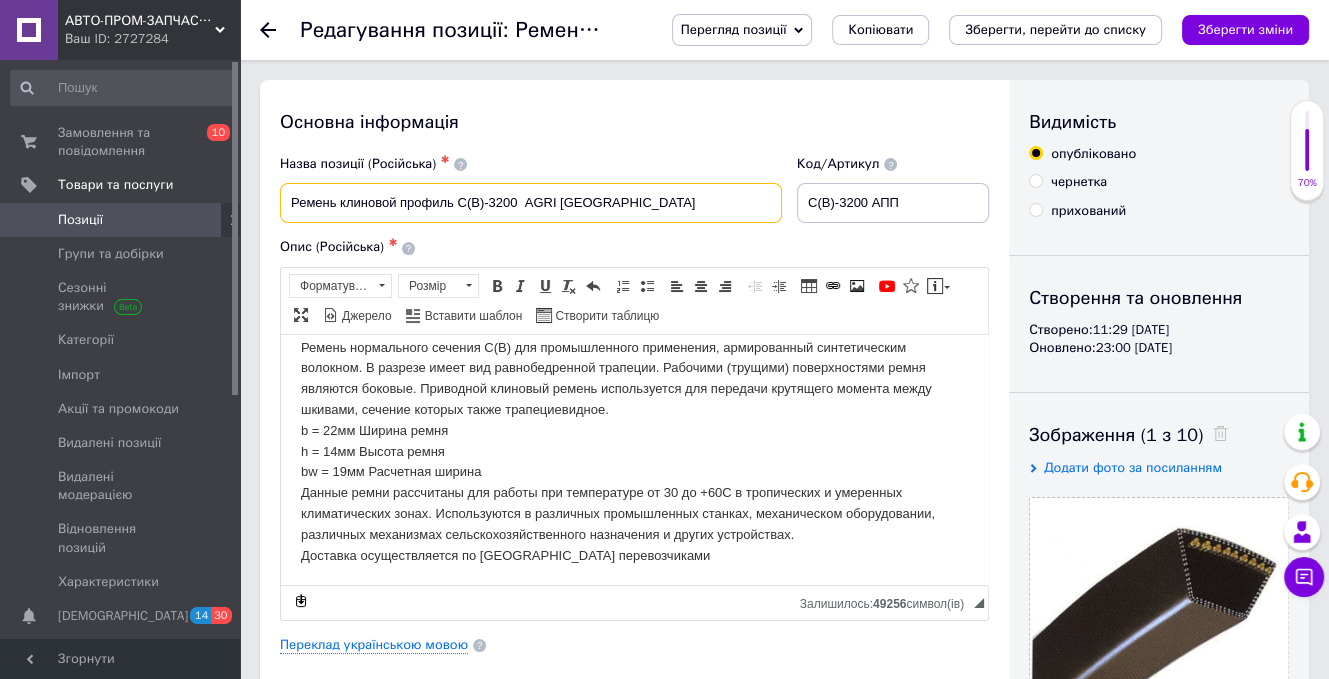 type on "Ремень клиновой профиль С(В)-3200  АGRI [GEOGRAPHIC_DATA]" 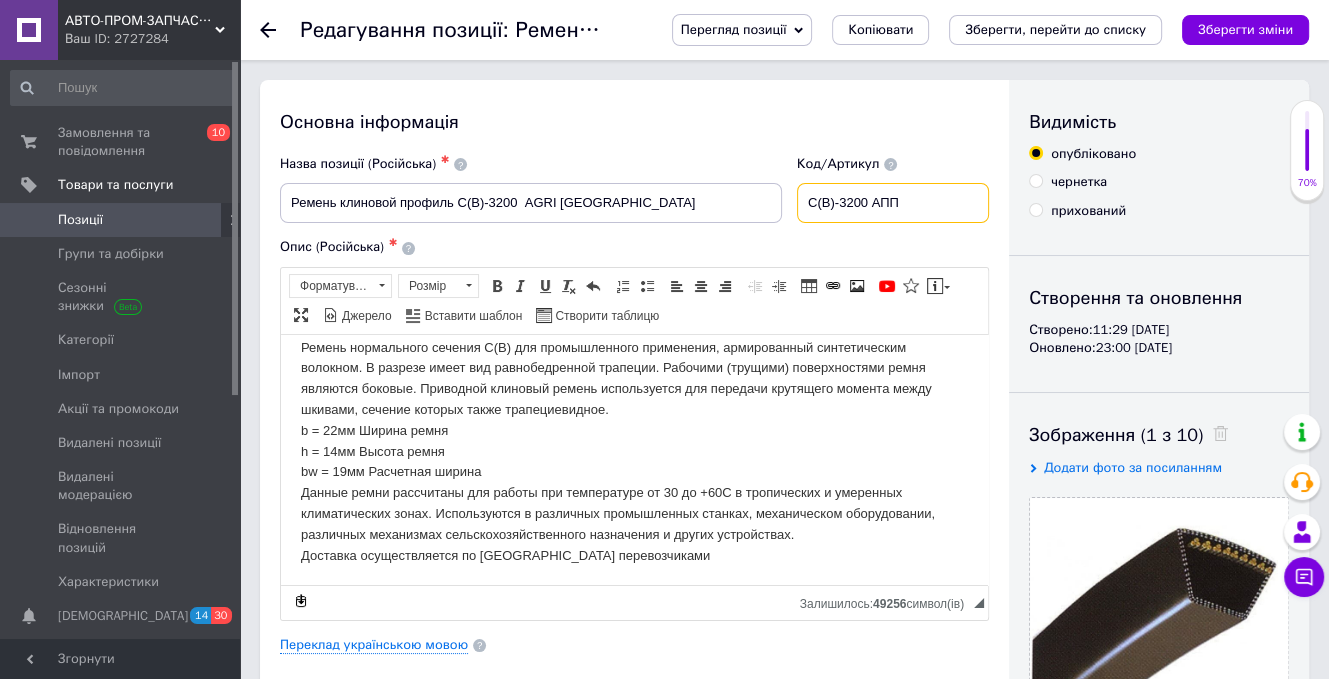 drag, startPoint x: 923, startPoint y: 215, endPoint x: 880, endPoint y: 204, distance: 44.38468 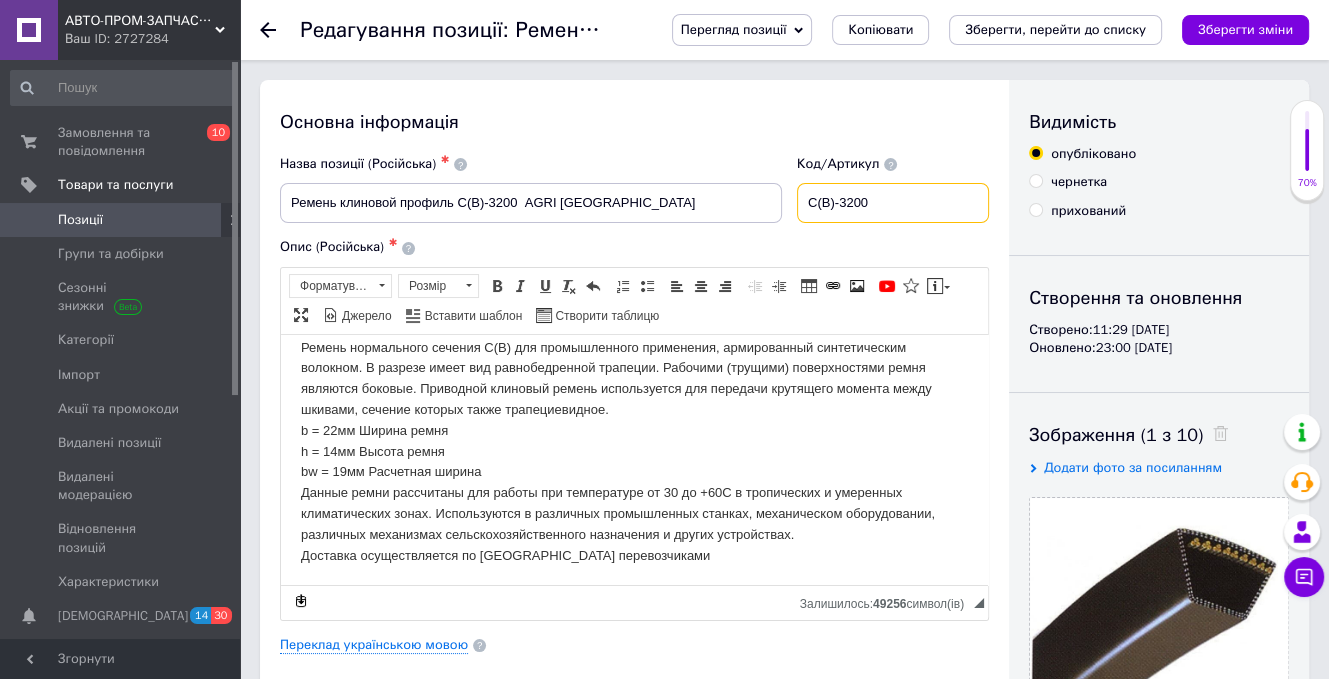 paste on "АGRI" 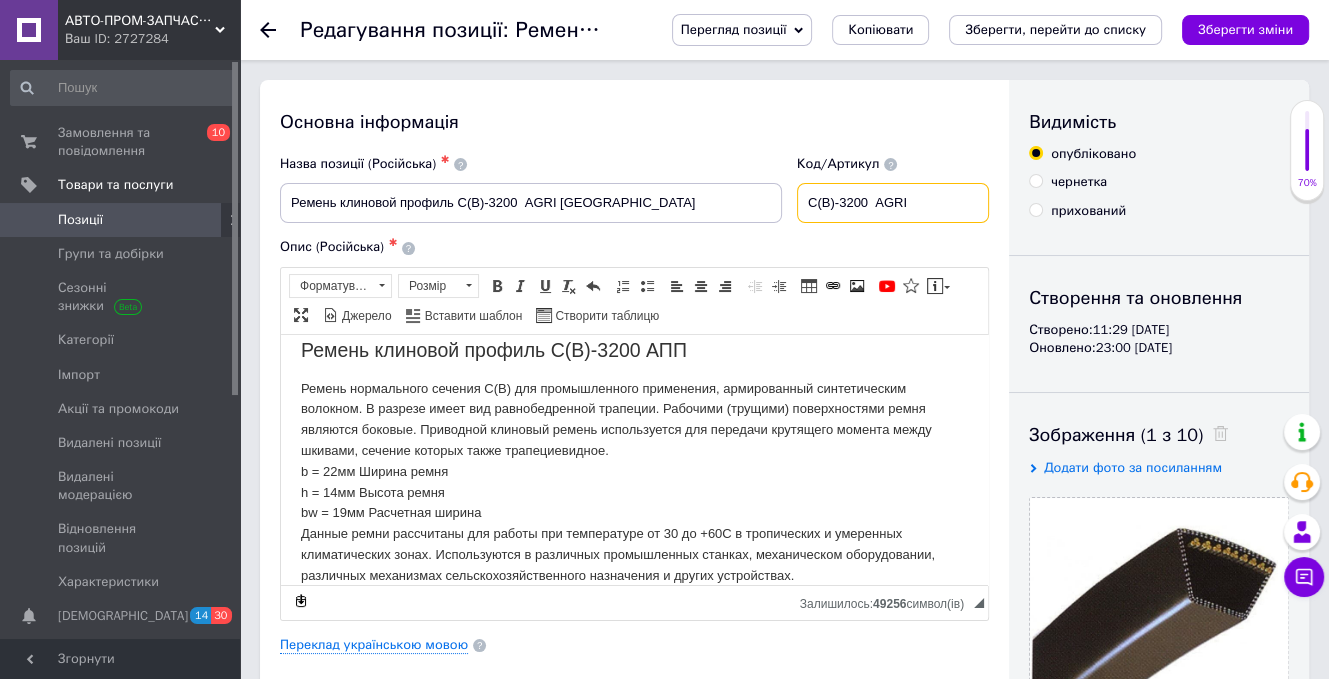 scroll, scrollTop: 0, scrollLeft: 0, axis: both 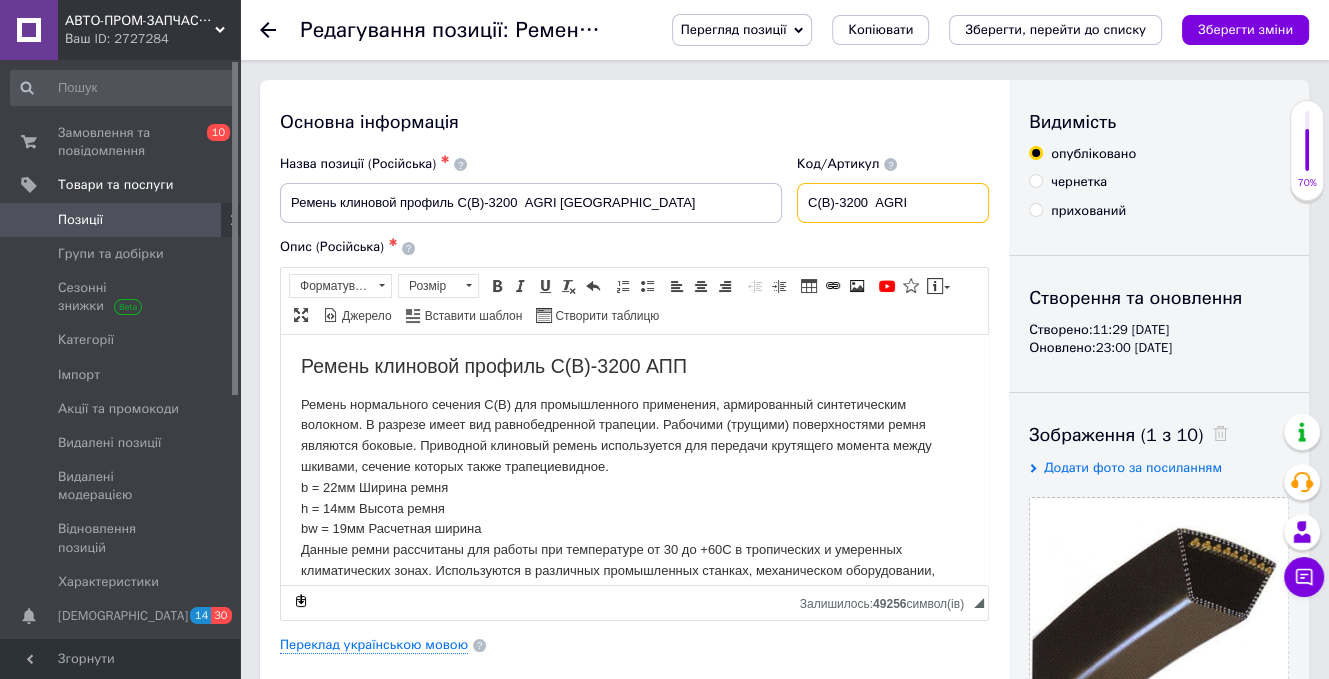 type on "С(В)-3200  АGRI" 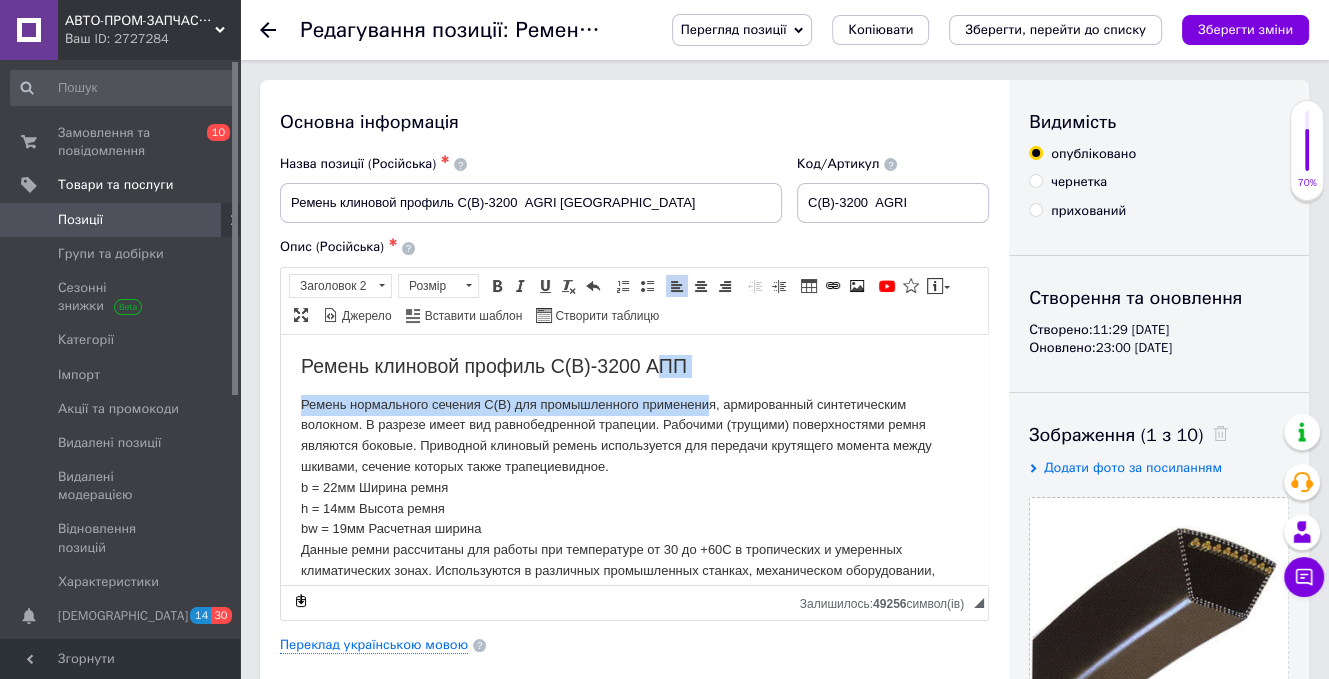 click on "Ремень клиновой профиль С(В)-3200 АПП Ремень нормального сечения С(В) для промышленного применения, армированный синтетическим волокном. В разрезе имеет вид равнобедренной трапеции. Рабочими (трущими) поверхностями ремня являются боковые. Приводной клиновый ремень используется для передачи крутящего момента между шкивами, сечение которых также трапециевидное. b = 22мм Ширина ремня h = 14мм Высота ремня bw = 19мм Расчетная ширина Доставка осуществляется по [GEOGRAPHIC_DATA] перевозчиками" at bounding box center [634, 488] 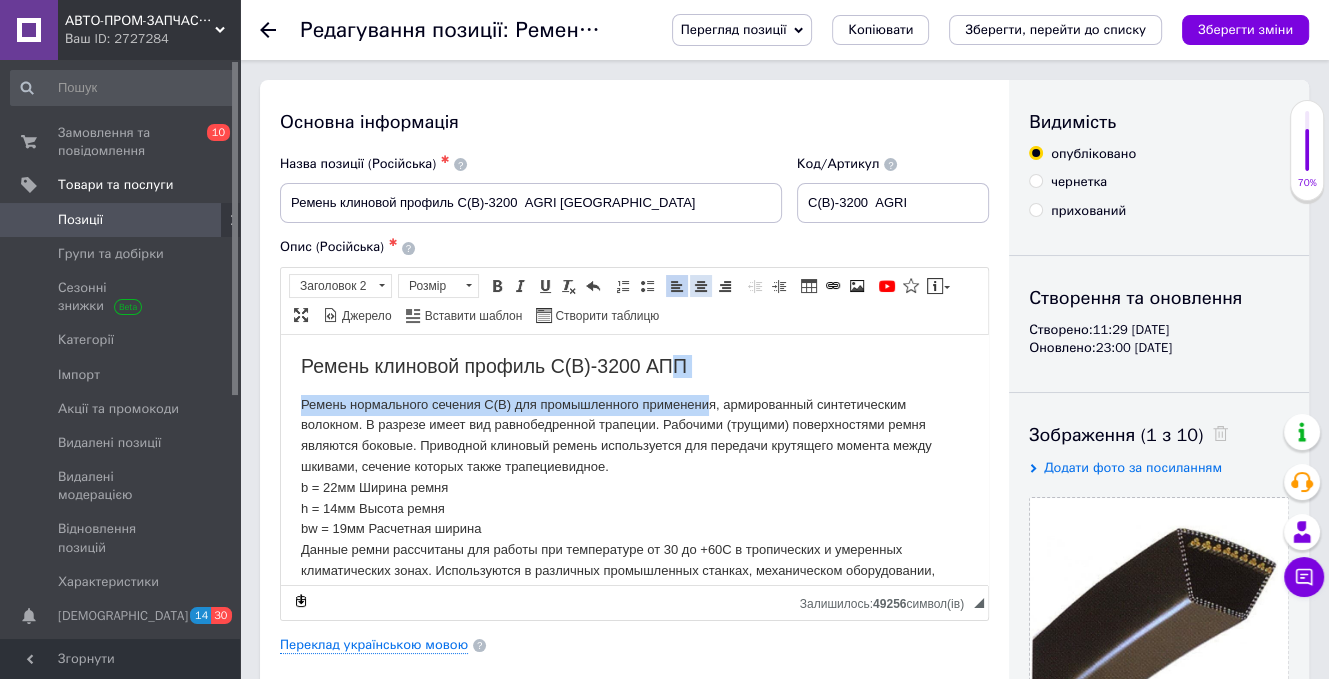 click on "По центру" at bounding box center [701, 286] 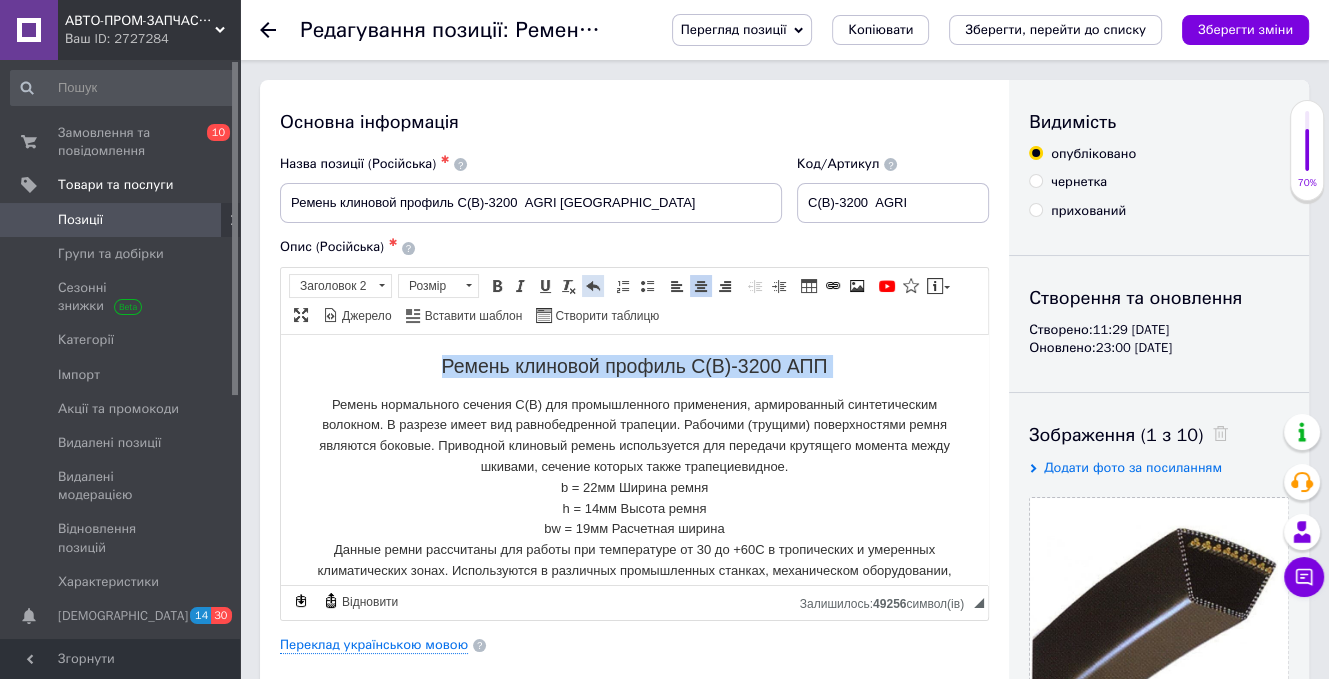 click at bounding box center [593, 286] 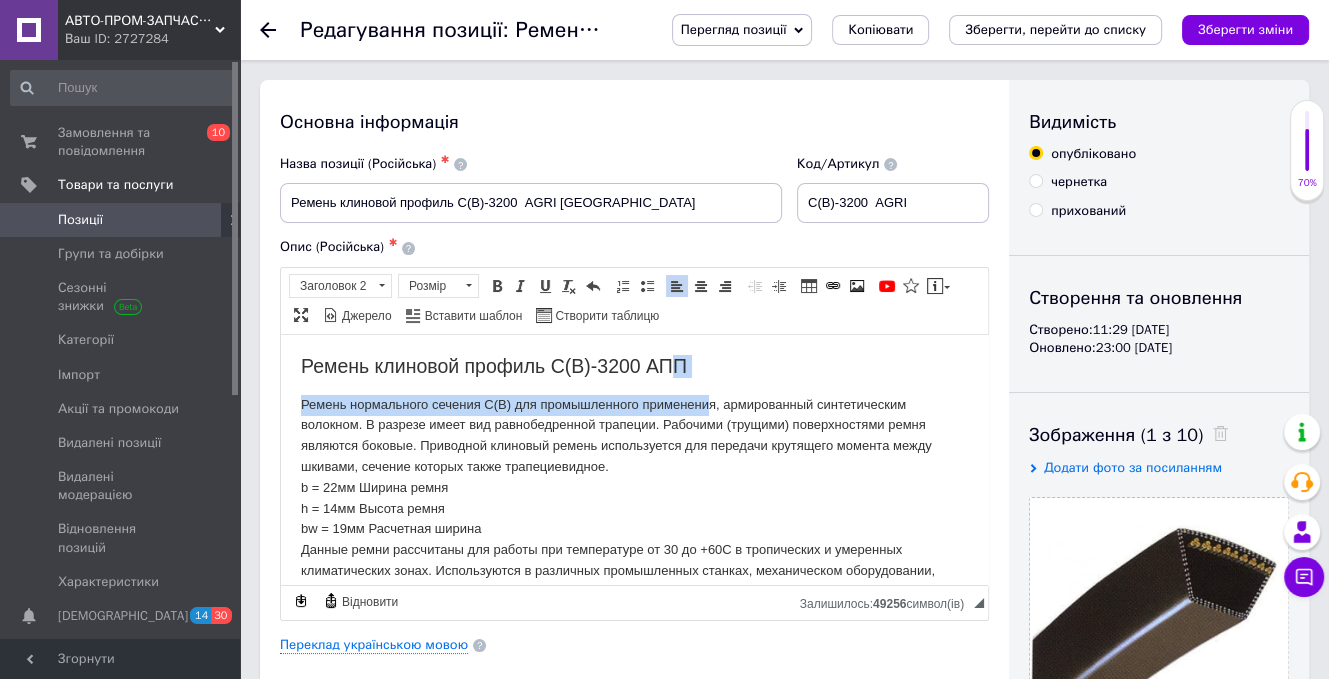 click on "Ремень клиновой профиль С(В)-3200 АПП" at bounding box center (634, 365) 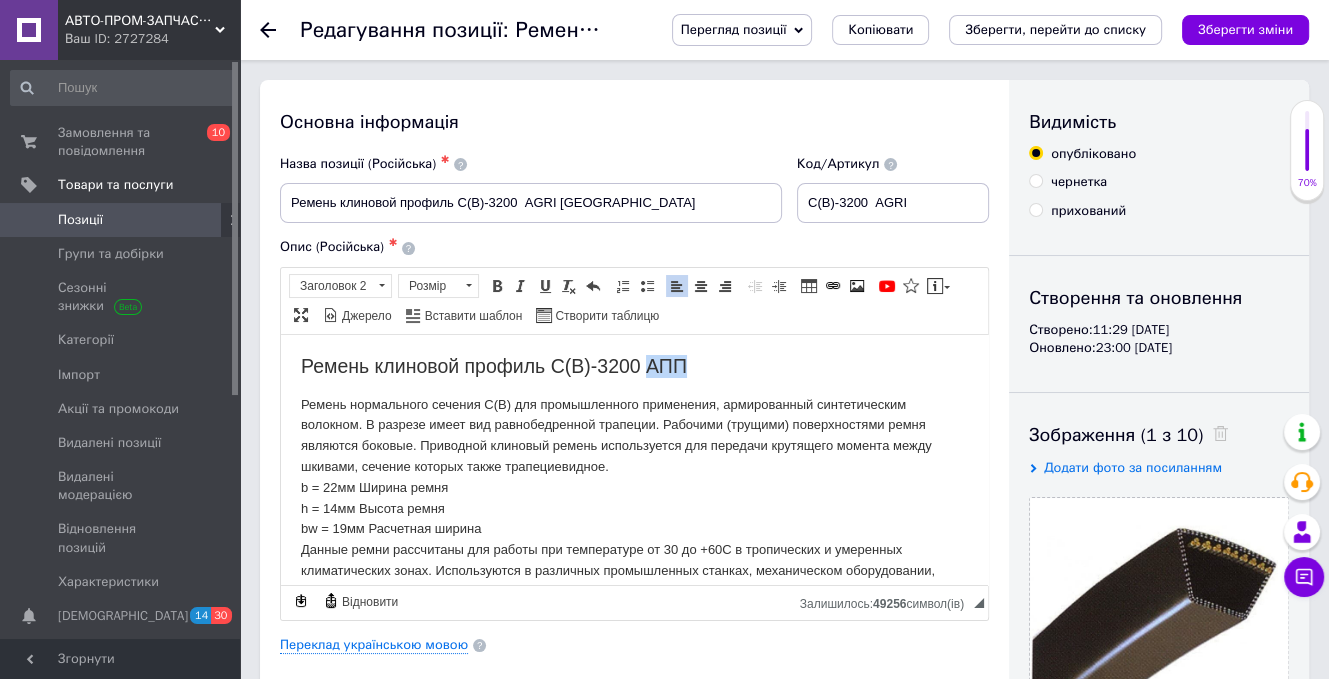 drag, startPoint x: 720, startPoint y: 366, endPoint x: 643, endPoint y: 372, distance: 77.23341 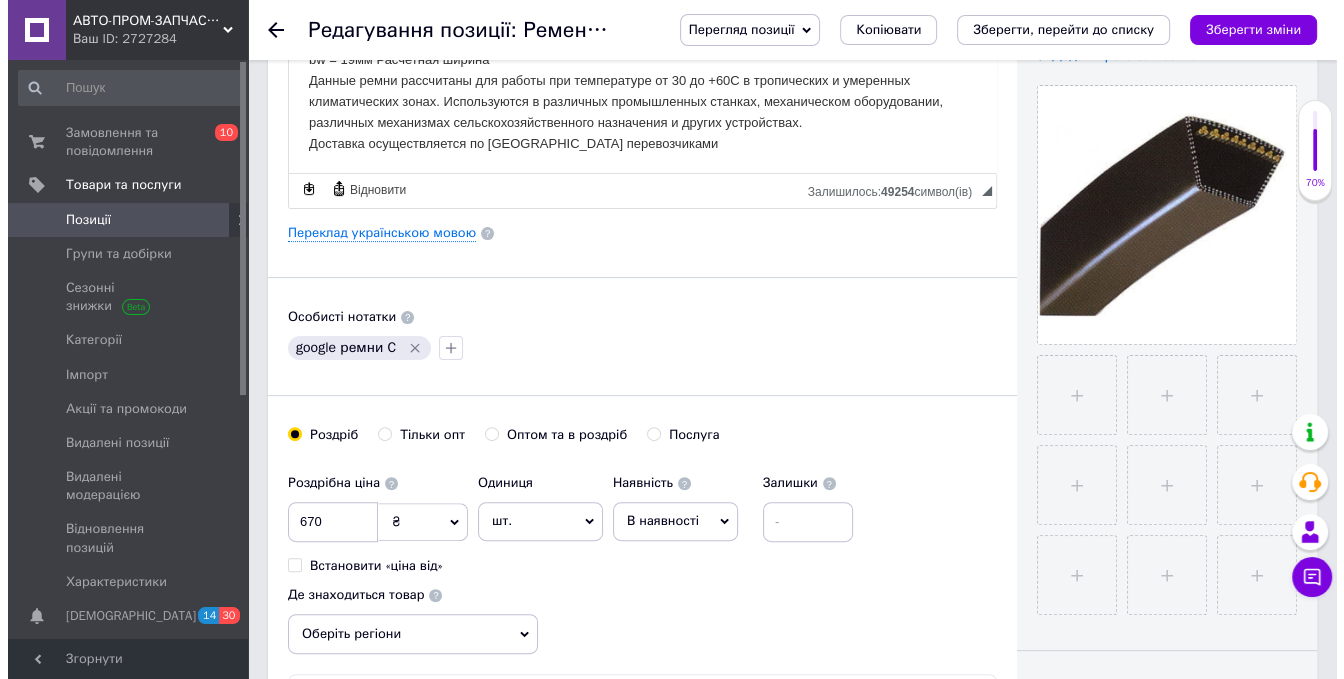 scroll, scrollTop: 400, scrollLeft: 0, axis: vertical 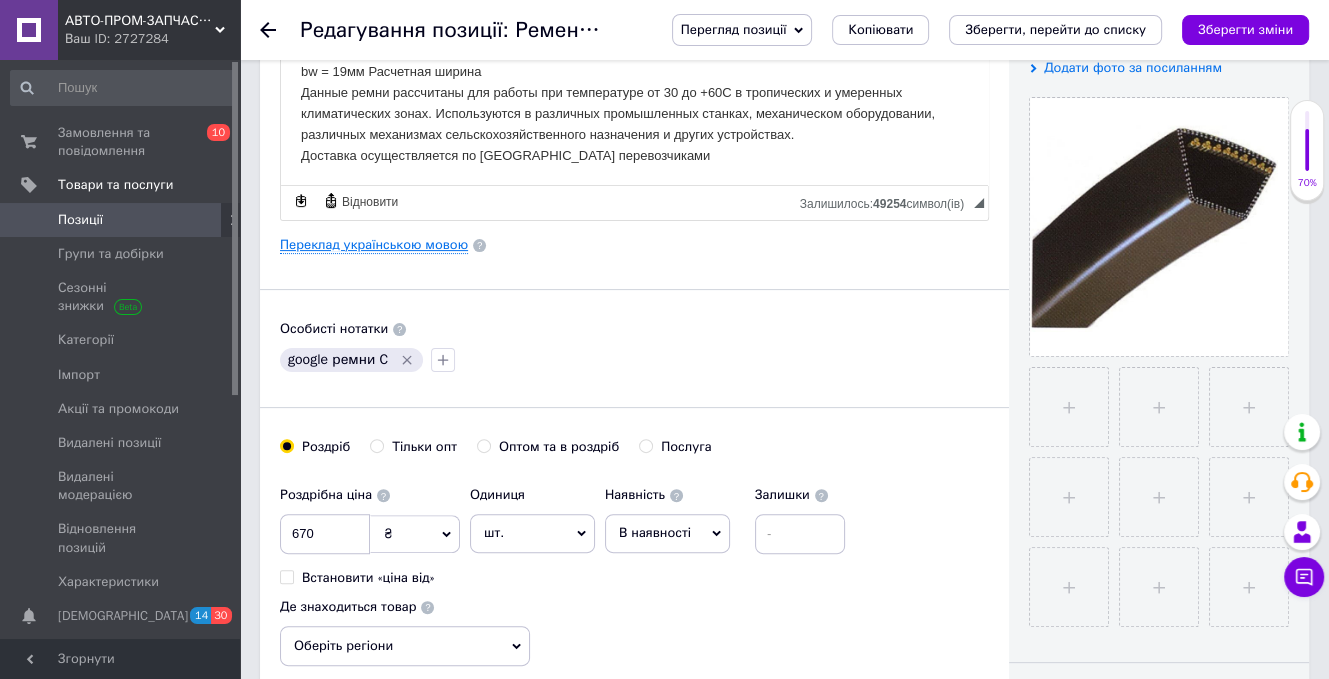 click on "Переклад українською мовою" at bounding box center (374, 245) 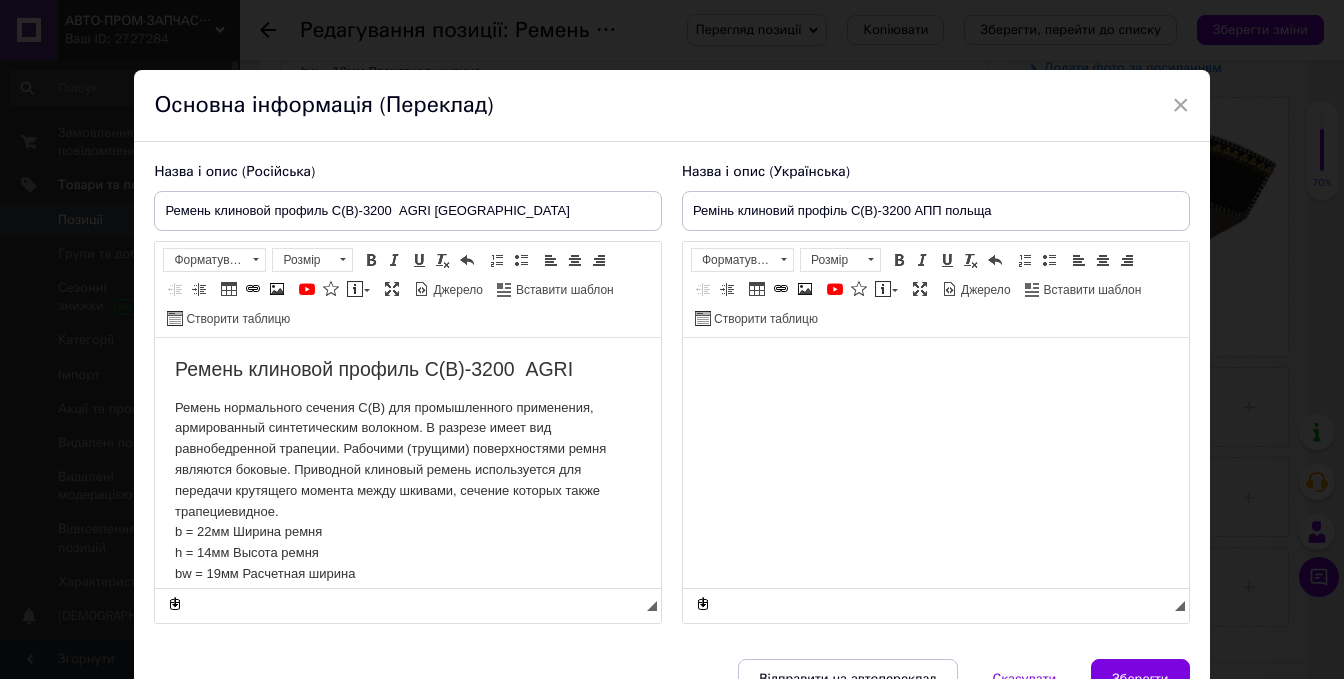 scroll, scrollTop: 0, scrollLeft: 0, axis: both 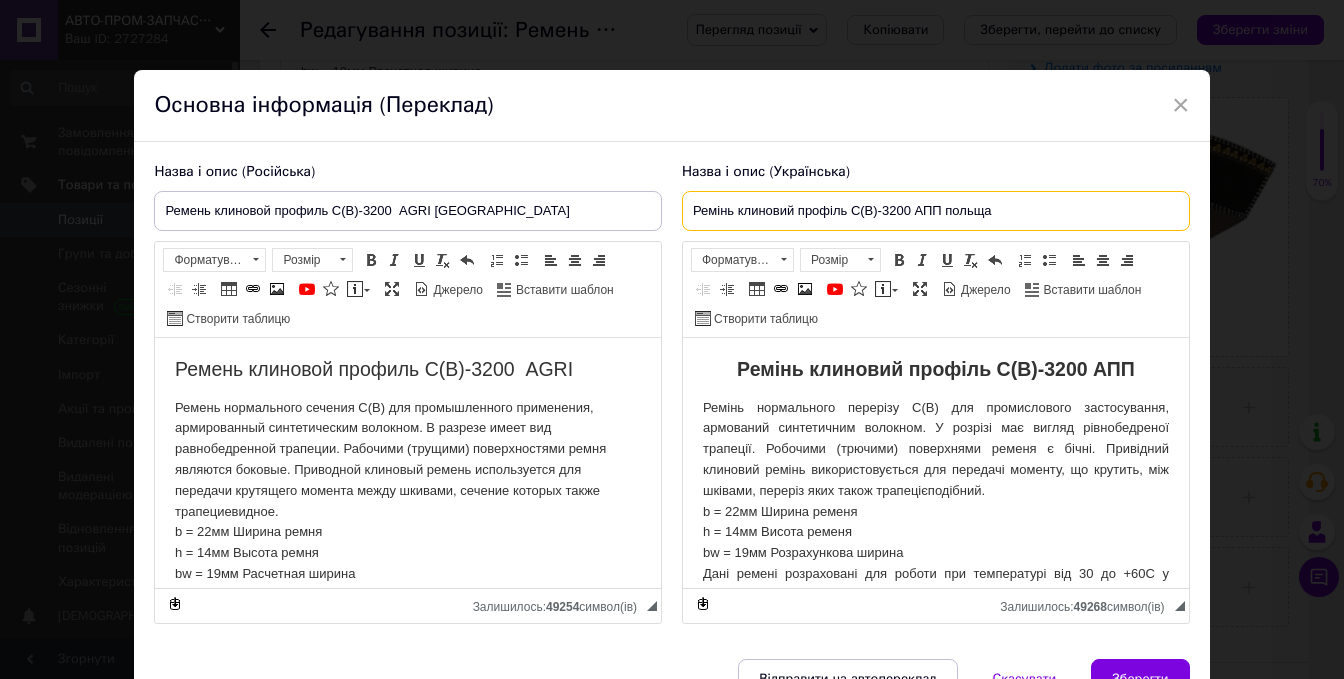 drag, startPoint x: 937, startPoint y: 210, endPoint x: 914, endPoint y: 211, distance: 23.021729 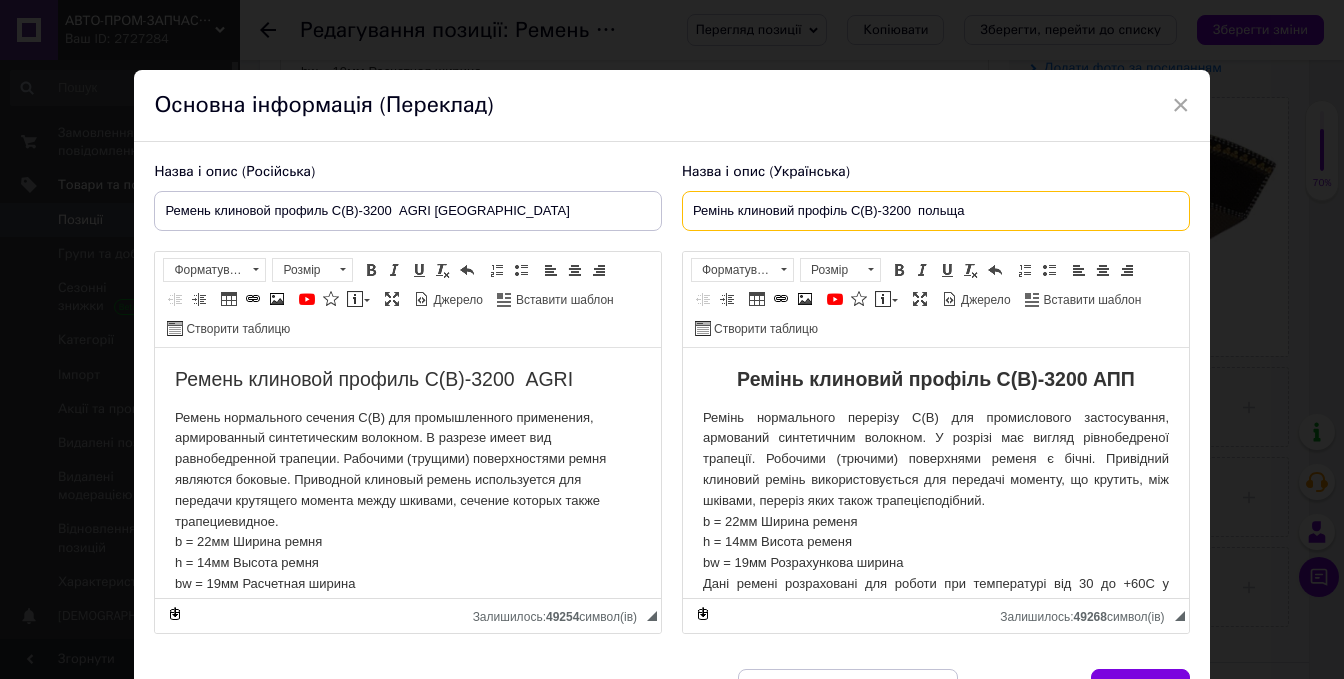 paste on "GRI" 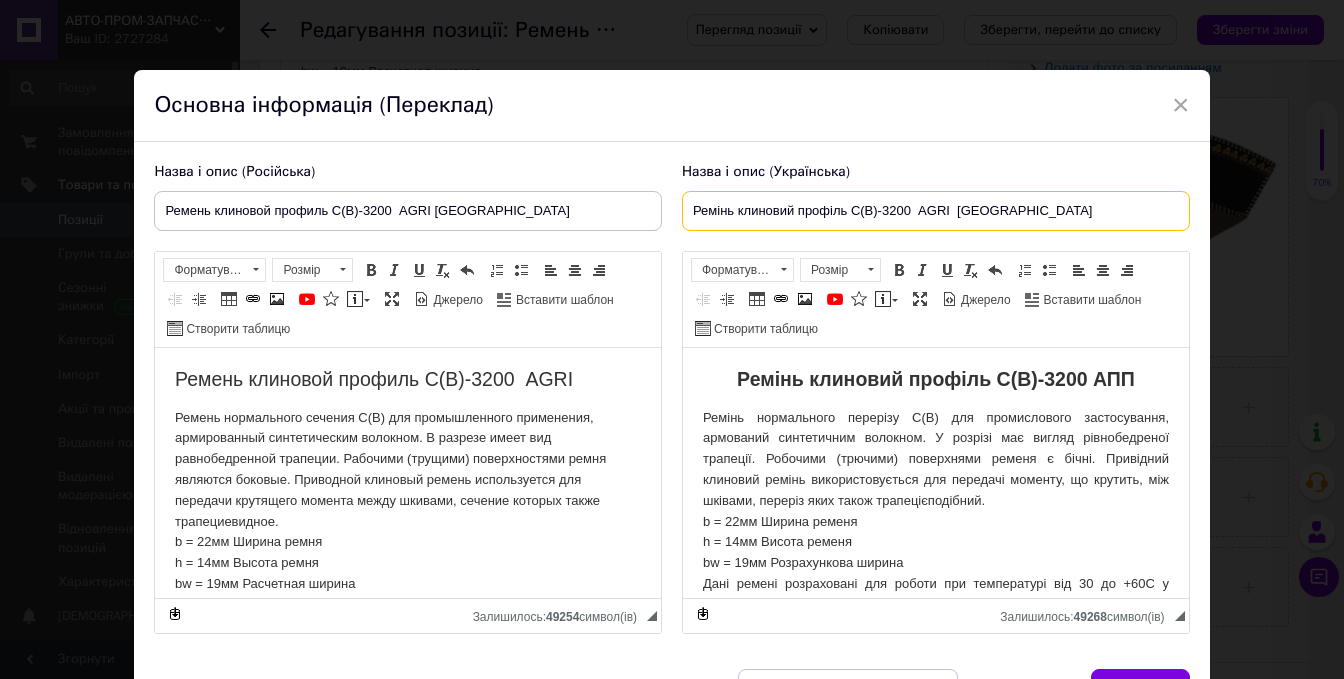 type on "Ремінь клиновий профіль С(В)-3200  АGRI  [GEOGRAPHIC_DATA]" 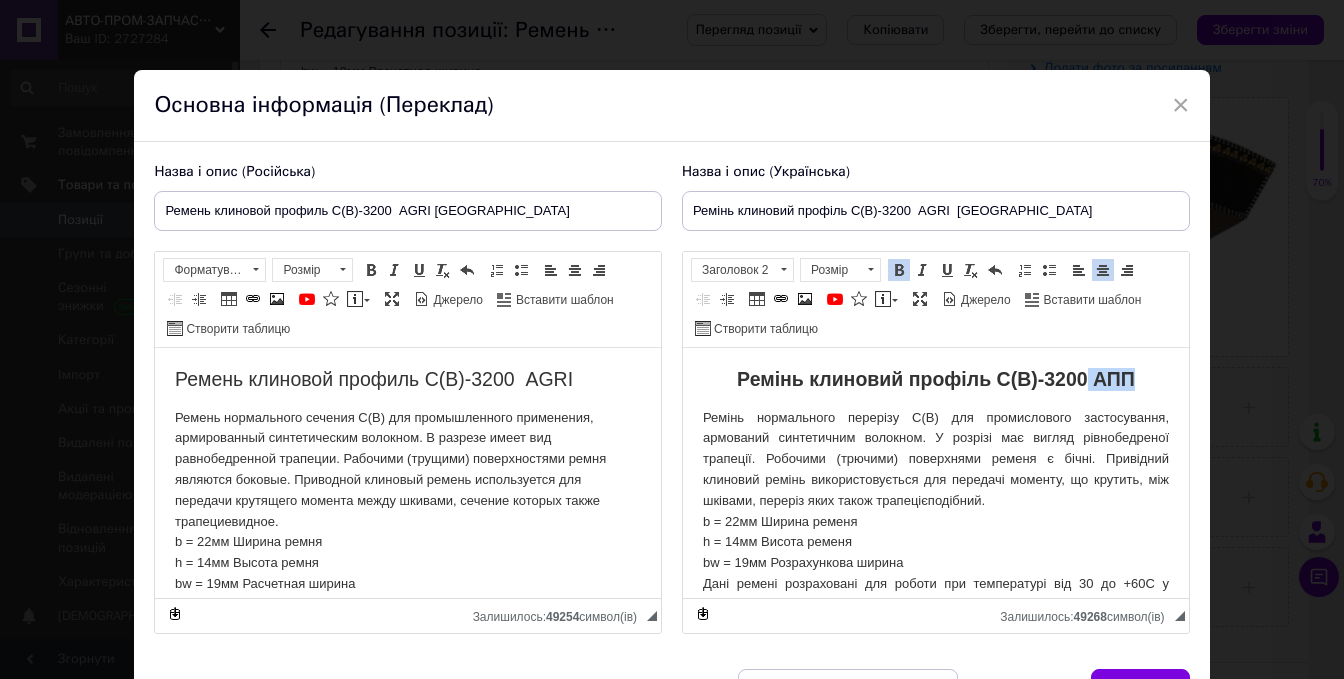 drag, startPoint x: 1132, startPoint y: 382, endPoint x: 1074, endPoint y: 378, distance: 58.137768 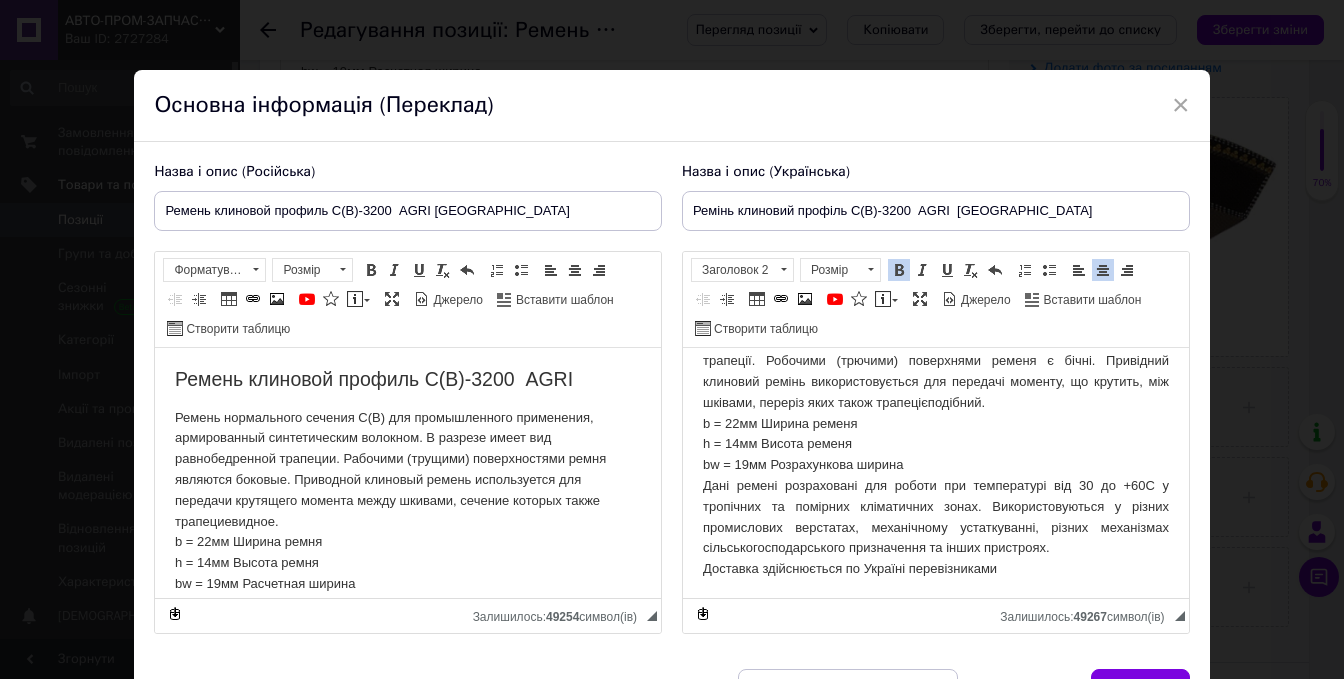 scroll, scrollTop: 99, scrollLeft: 0, axis: vertical 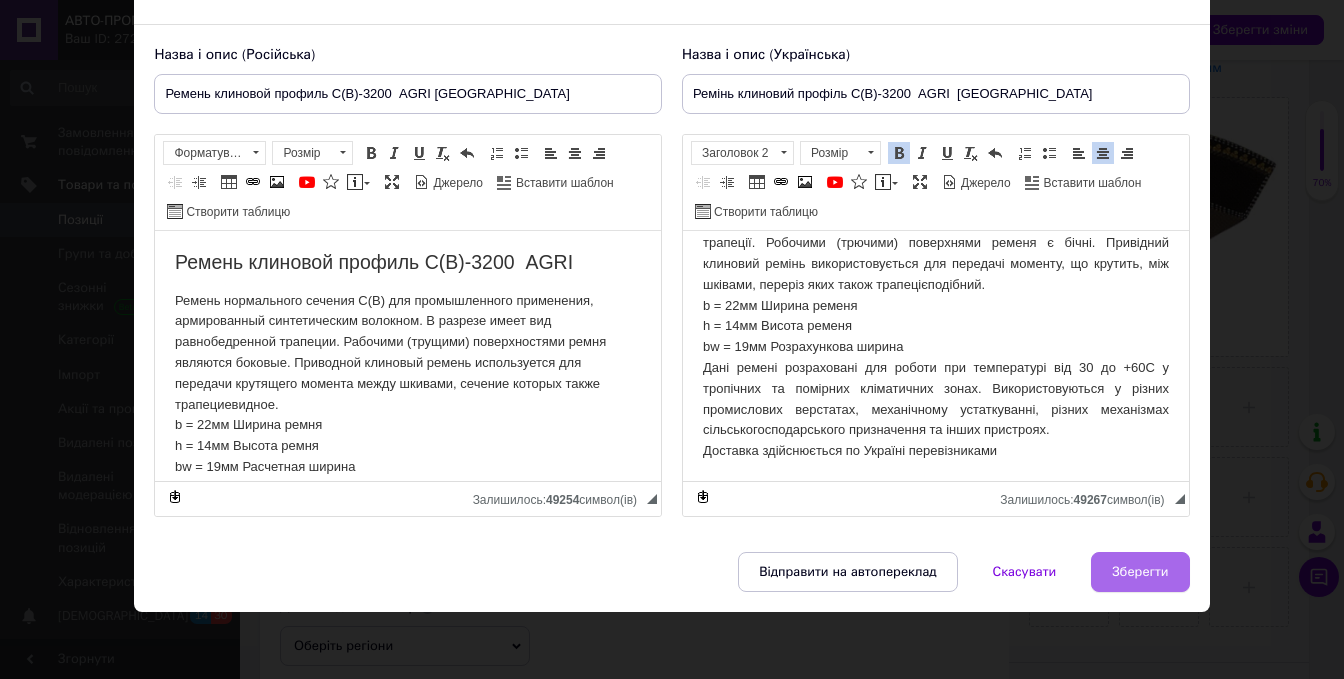 click on "Зберегти" at bounding box center [1140, 572] 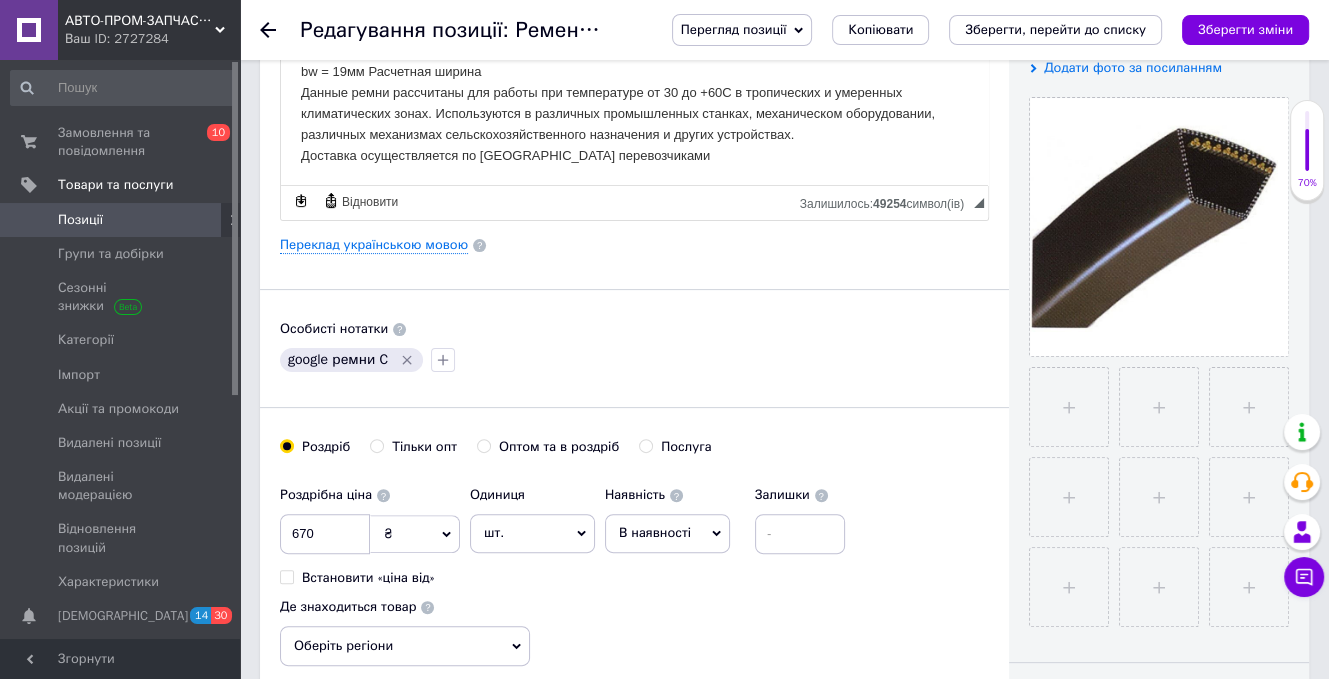 click on "Зберегти зміни" at bounding box center (1245, 29) 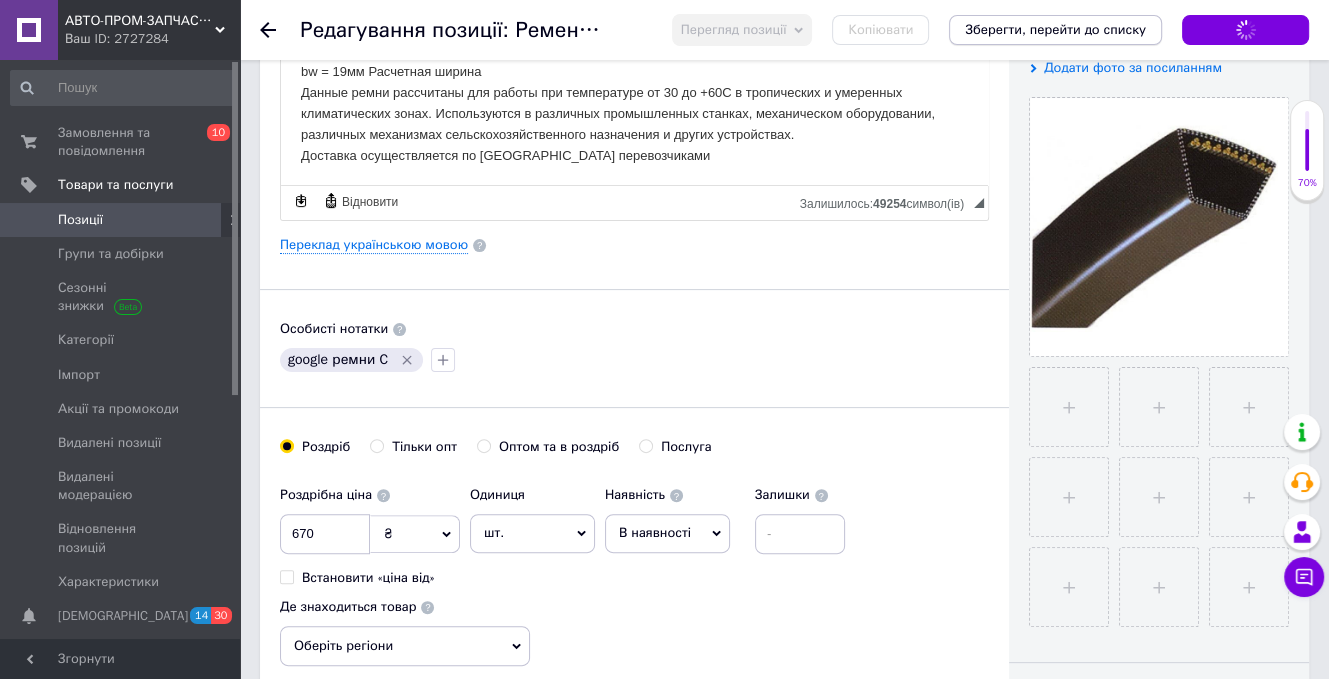 click on "Зберегти, перейти до списку" at bounding box center (1055, 29) 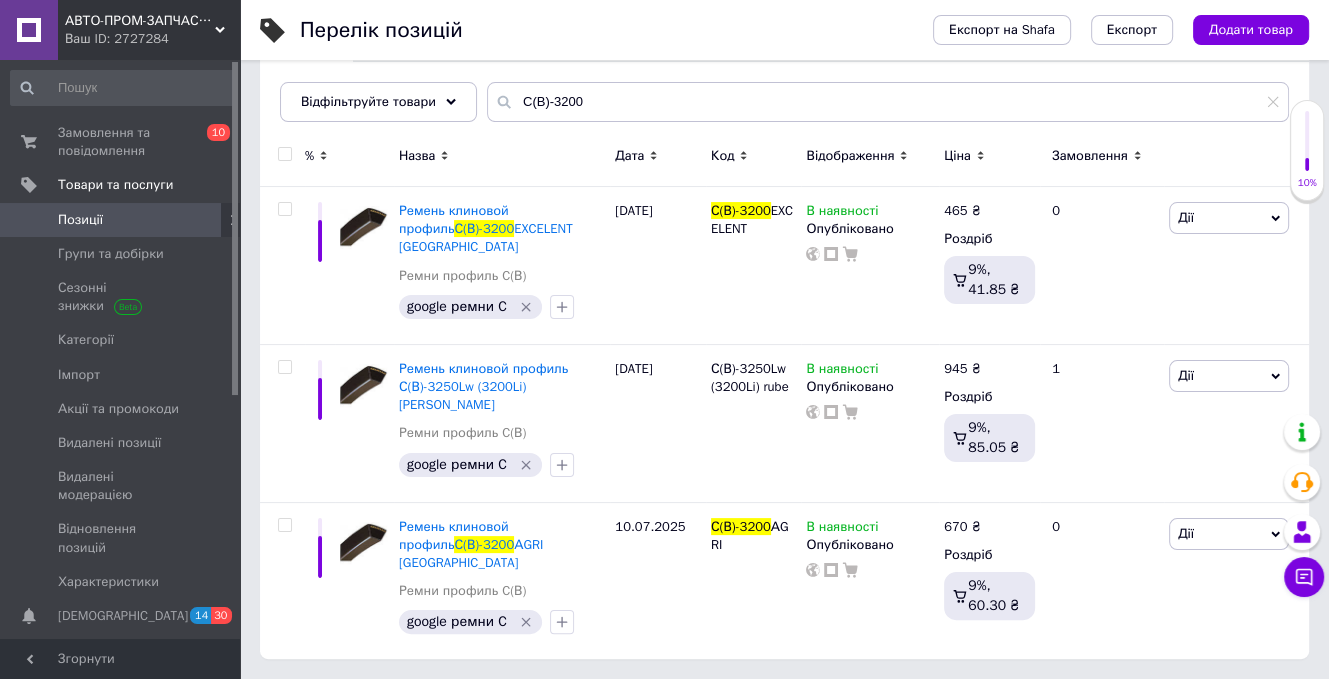scroll, scrollTop: 0, scrollLeft: 0, axis: both 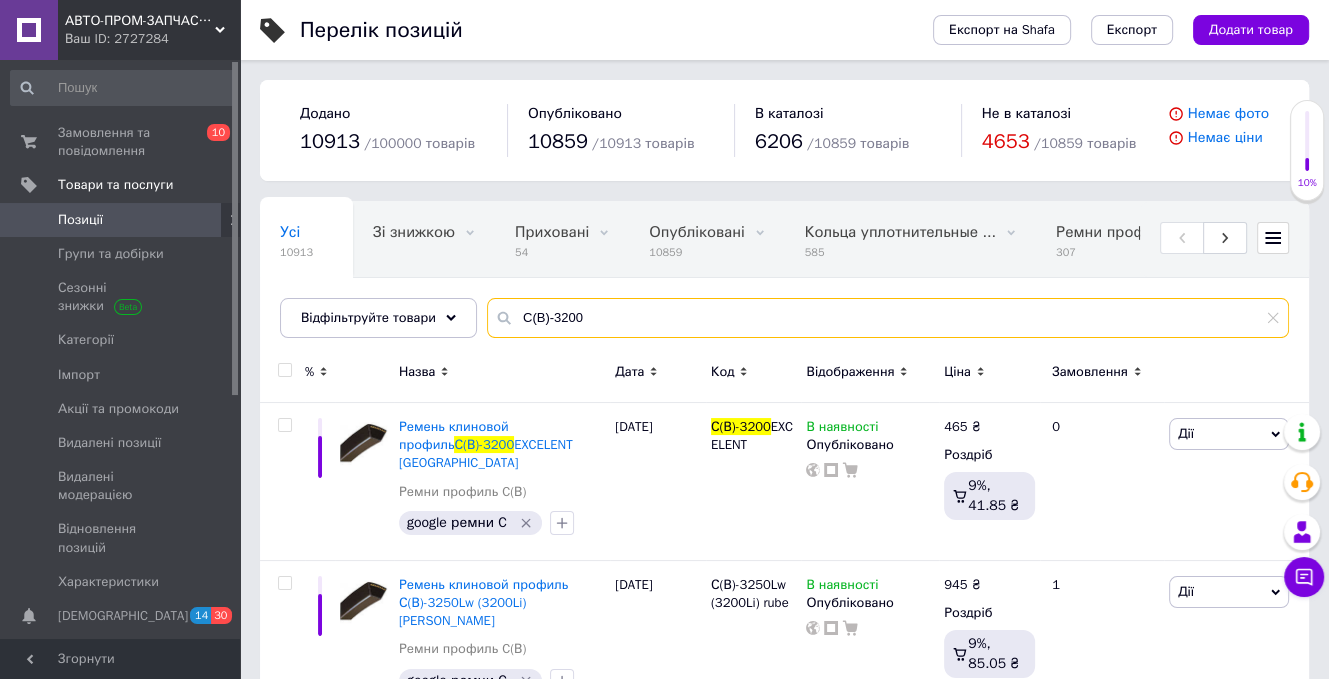 drag, startPoint x: 629, startPoint y: 305, endPoint x: 470, endPoint y: 319, distance: 159.61516 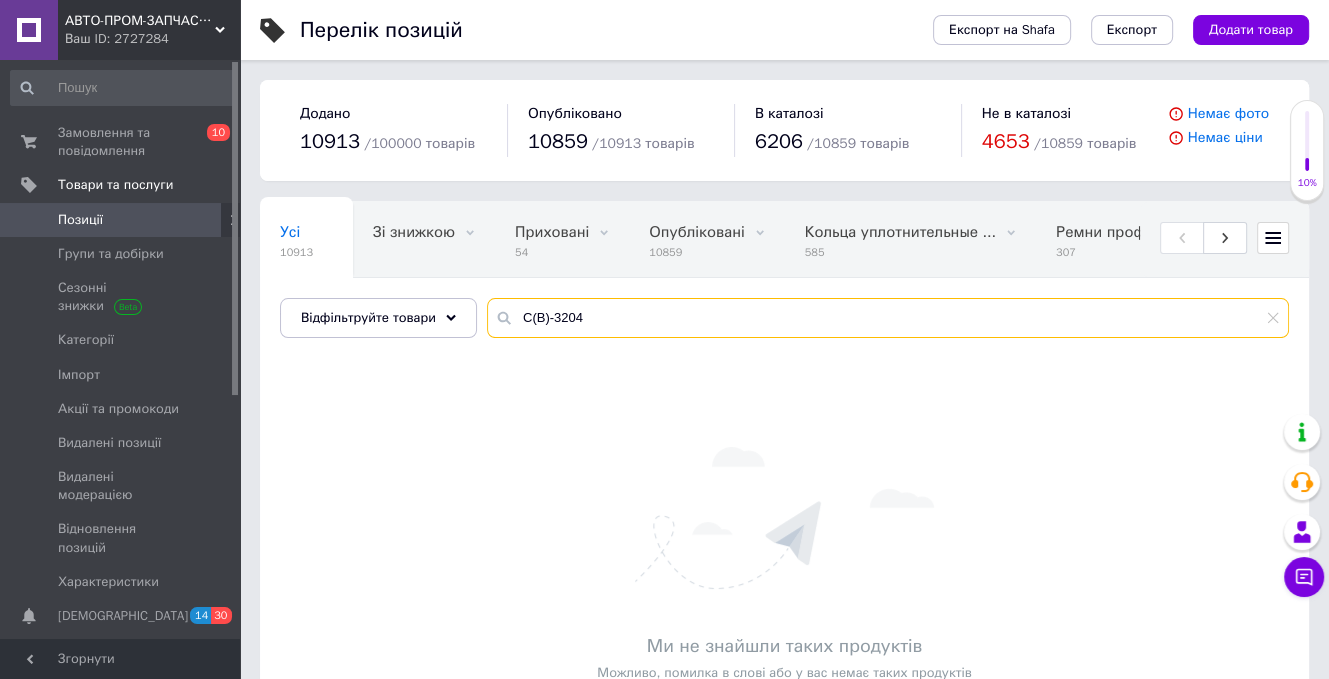 click on "С(В)-3204" at bounding box center (888, 318) 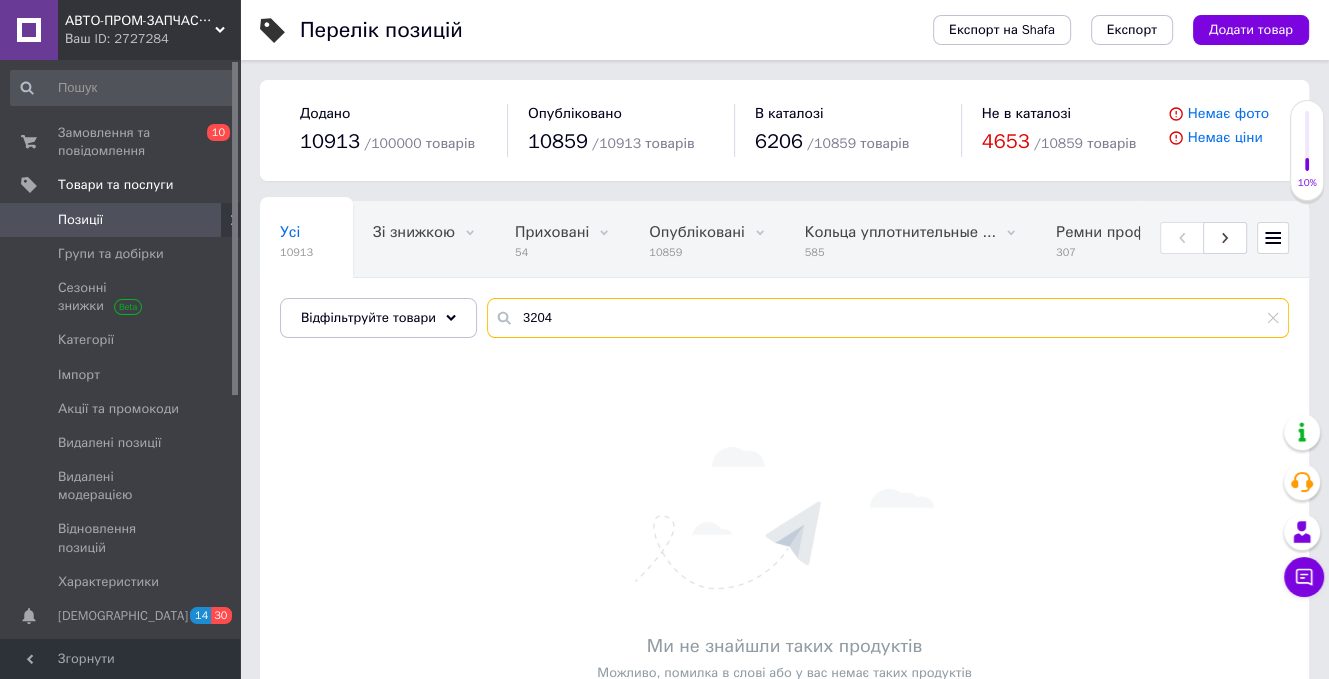 type on "3204" 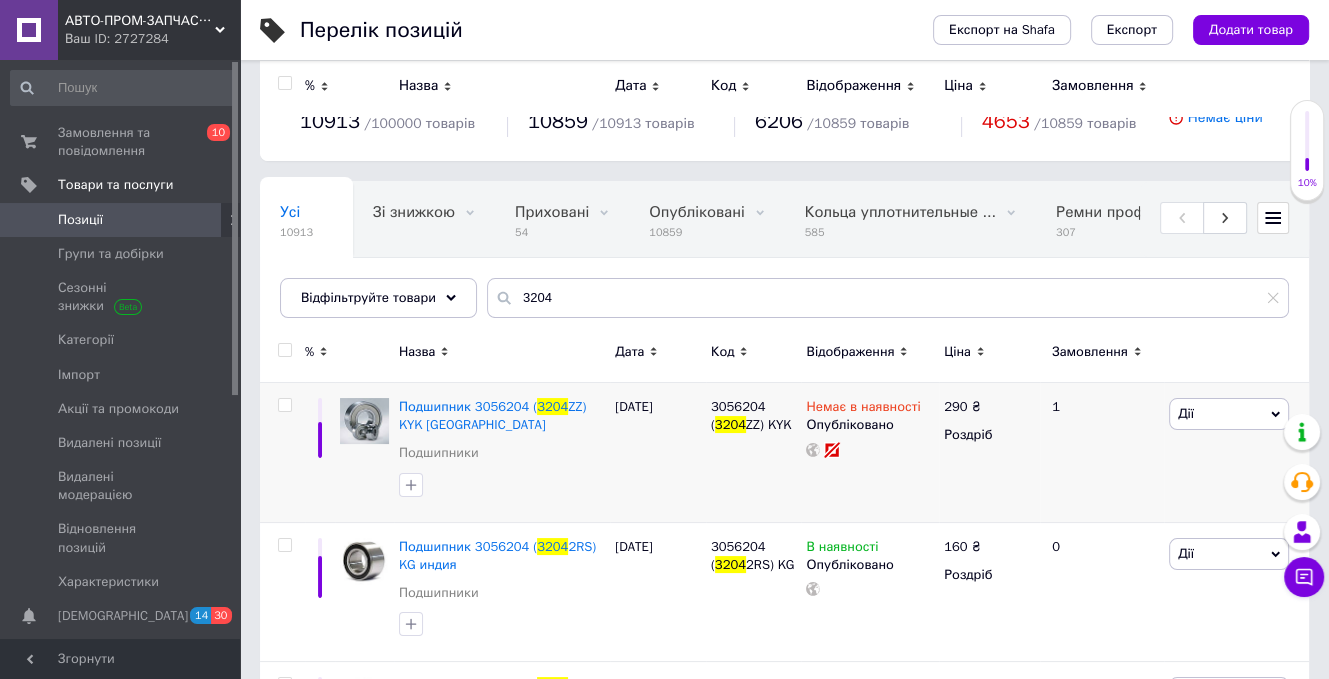 scroll, scrollTop: 0, scrollLeft: 0, axis: both 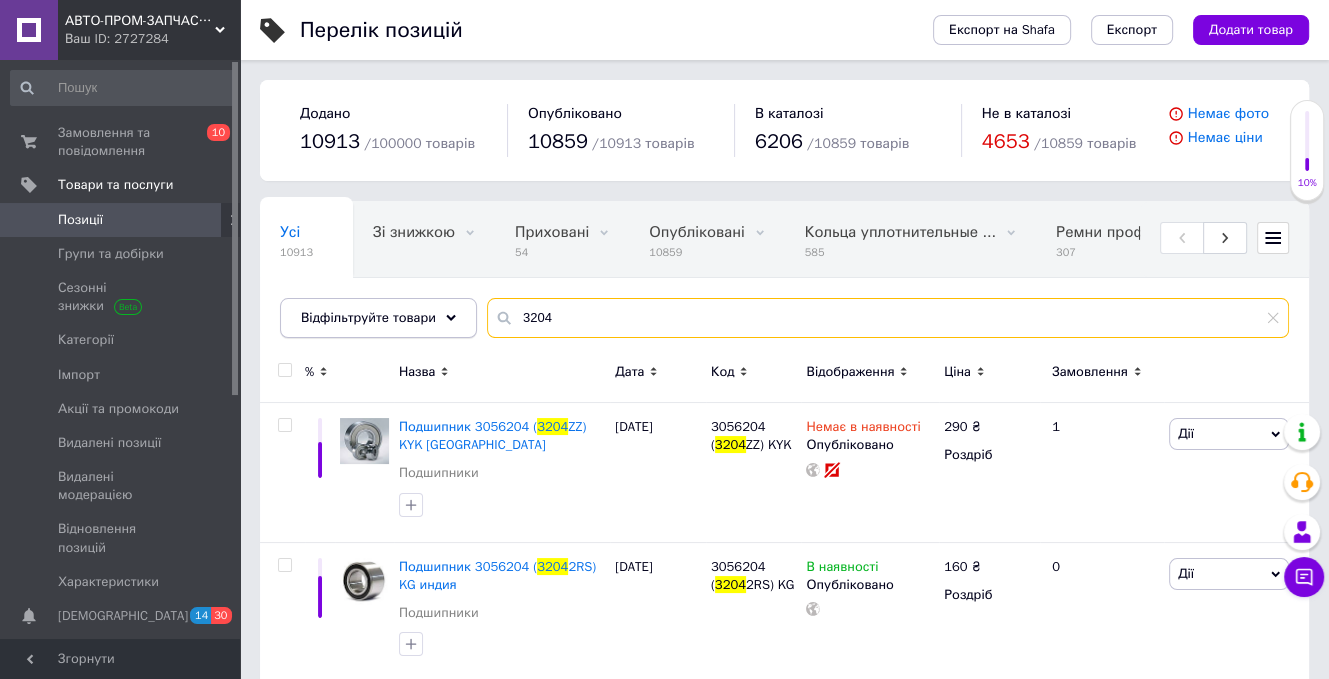 drag, startPoint x: 560, startPoint y: 314, endPoint x: 455, endPoint y: 316, distance: 105.01904 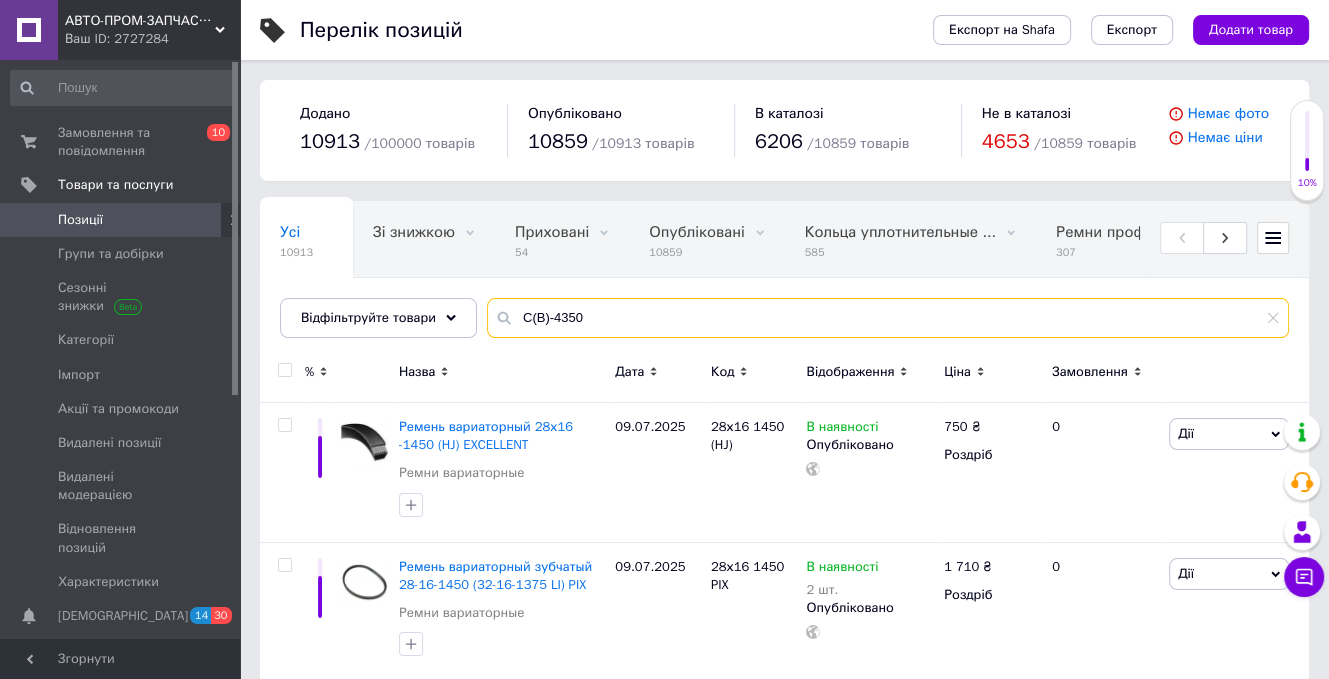 type on "С(В)-4350" 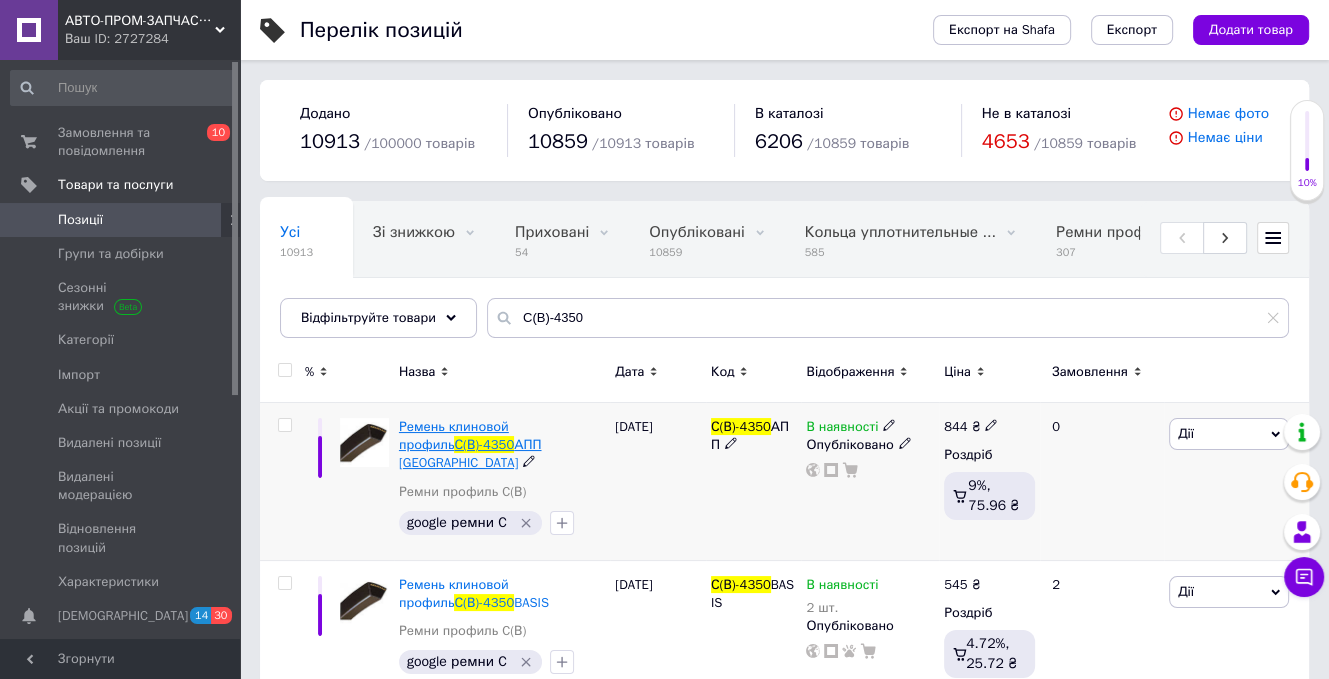 click on "Ремень клиновой профиль" at bounding box center [454, 435] 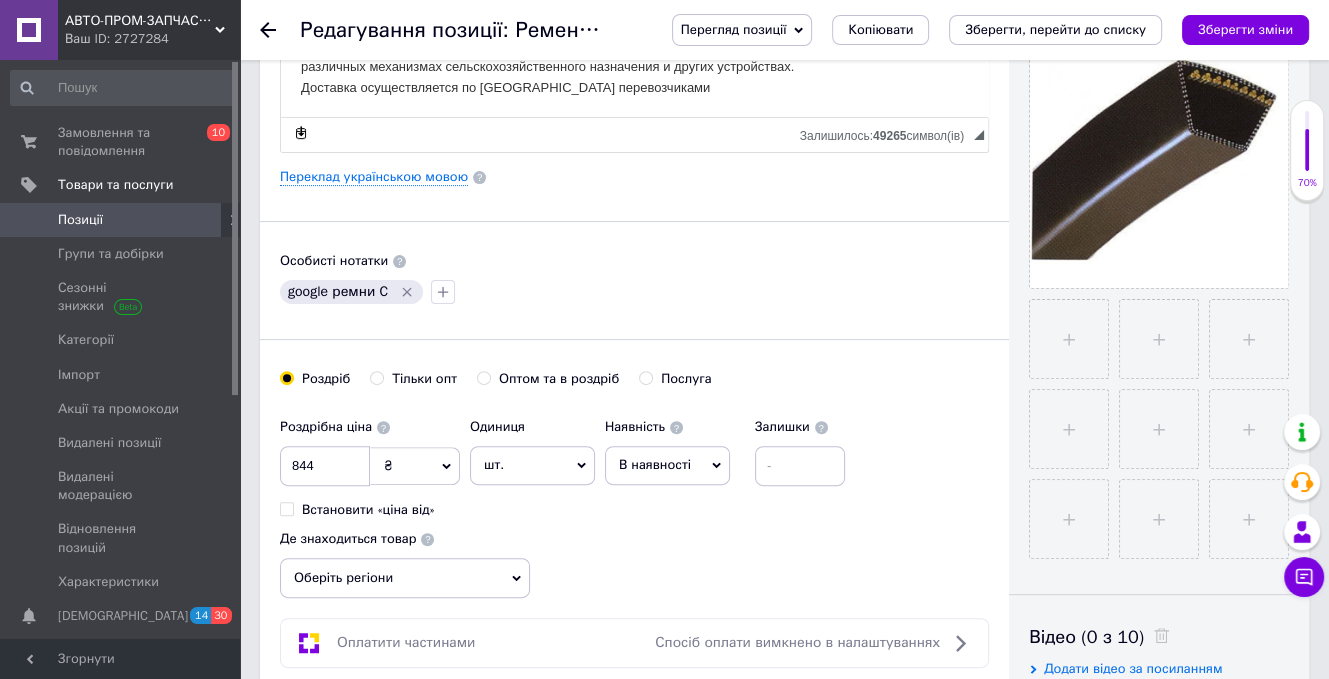 scroll, scrollTop: 500, scrollLeft: 0, axis: vertical 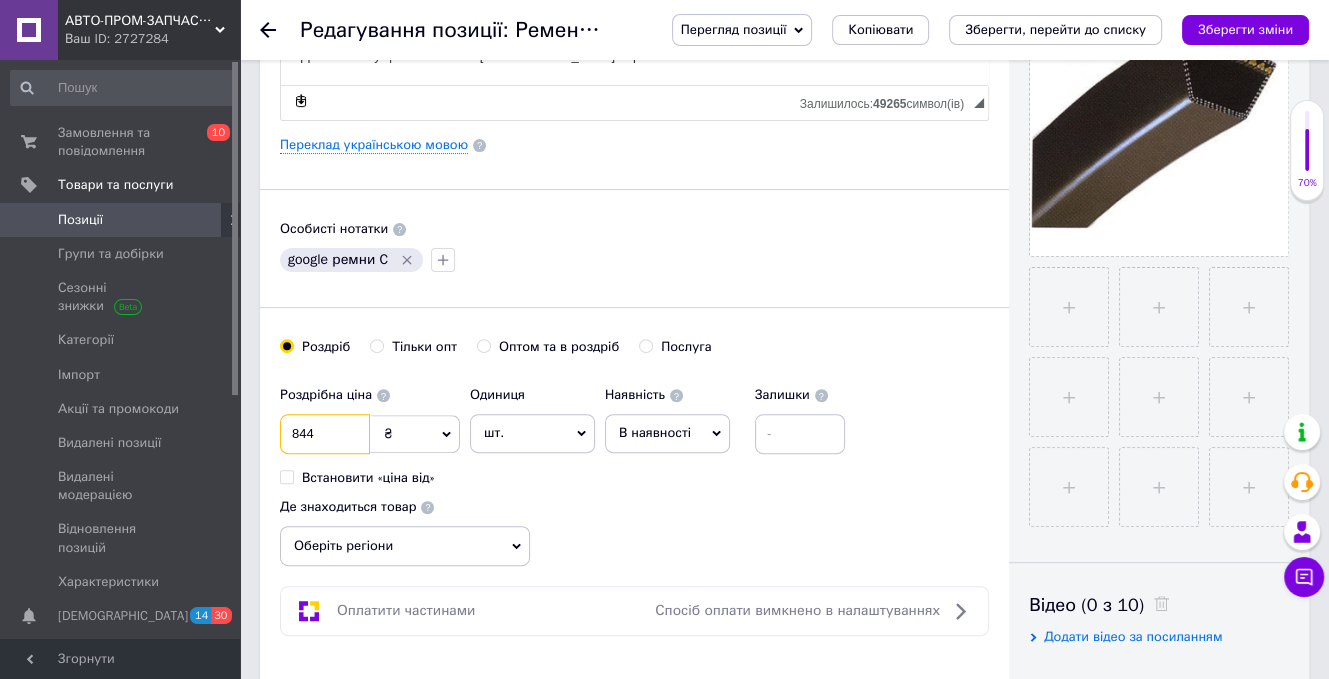 click on "844" at bounding box center [325, 434] 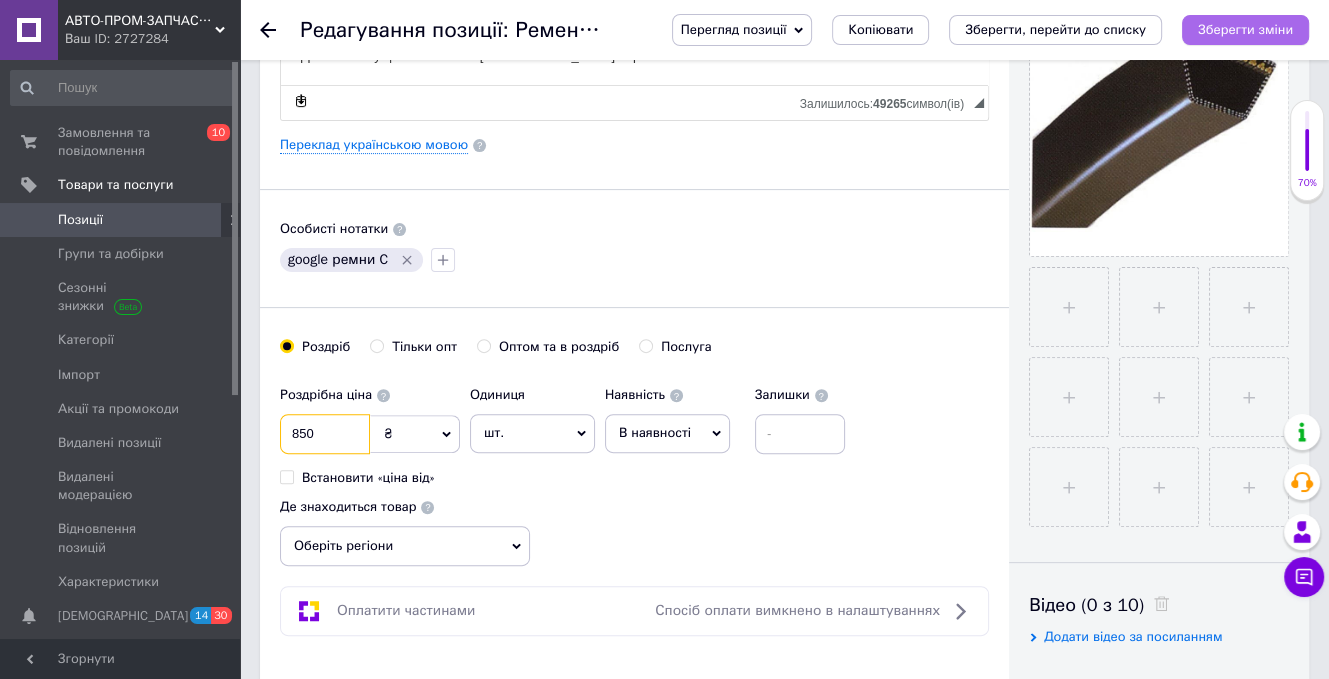 type on "850" 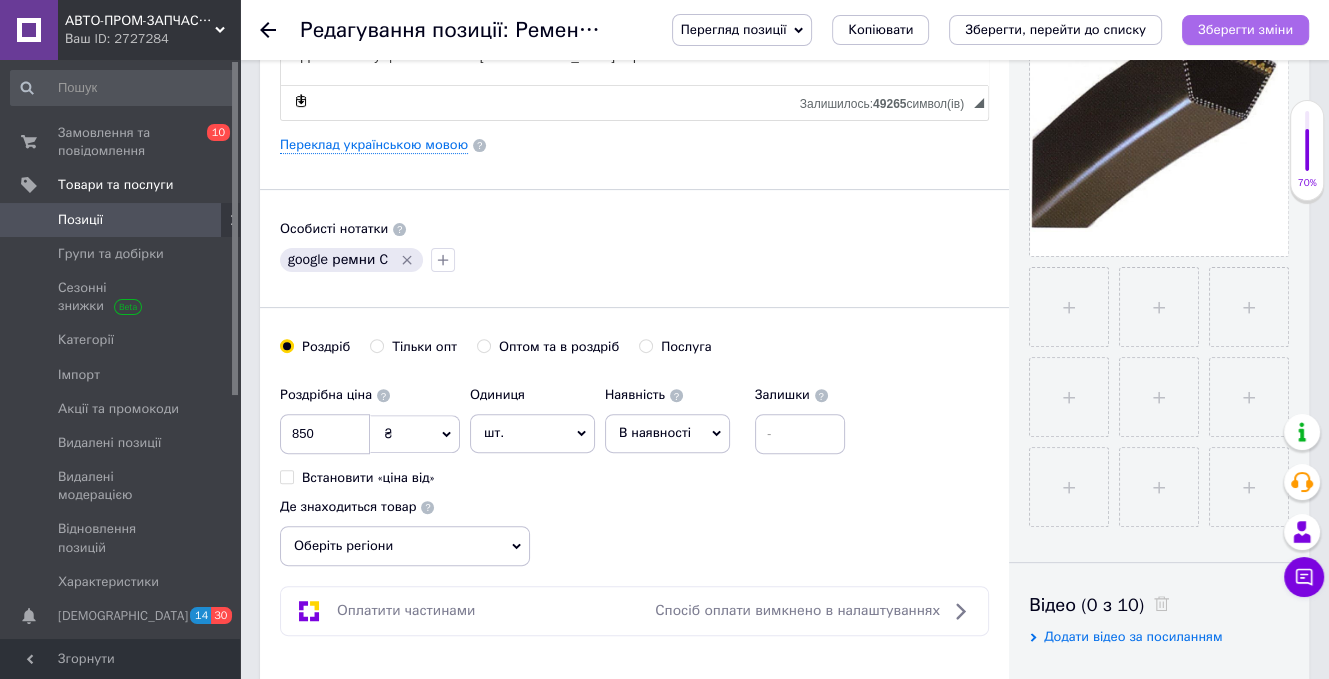 click on "Зберегти зміни" at bounding box center [1245, 29] 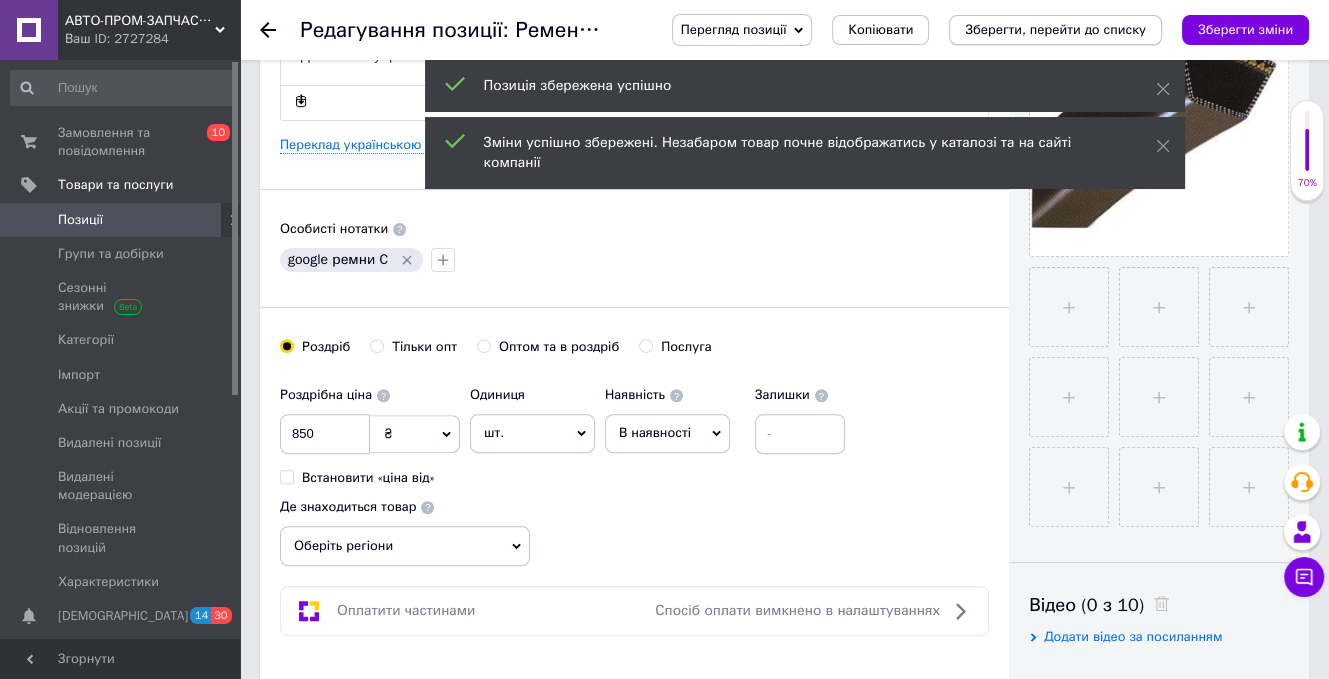 click on "Зберегти, перейти до списку" at bounding box center [1055, 29] 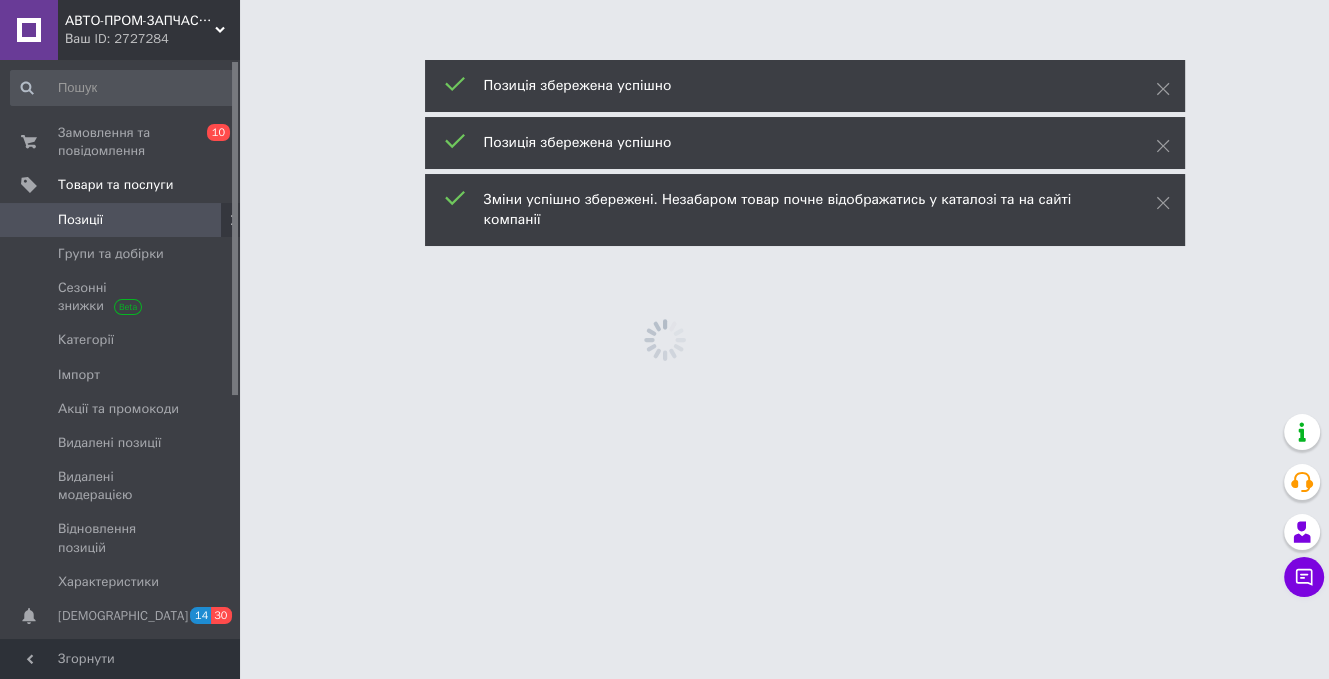 scroll, scrollTop: 0, scrollLeft: 0, axis: both 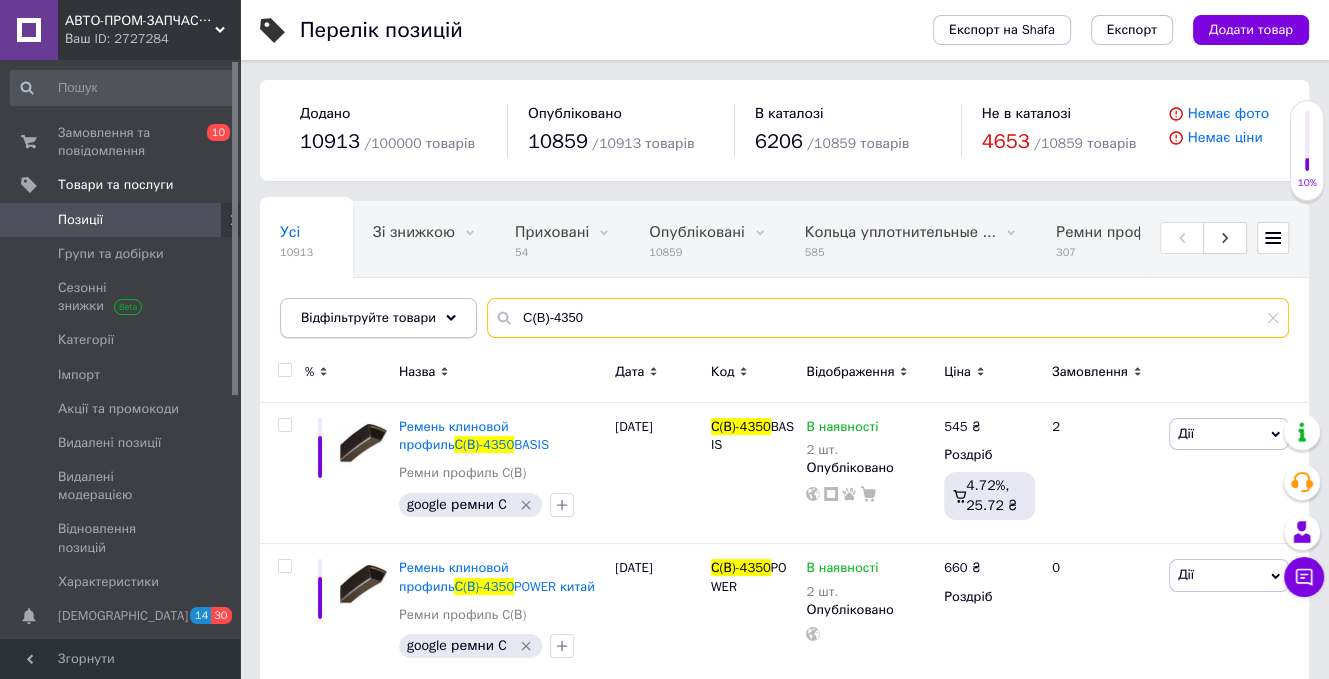 drag, startPoint x: 681, startPoint y: 317, endPoint x: 444, endPoint y: 314, distance: 237.01898 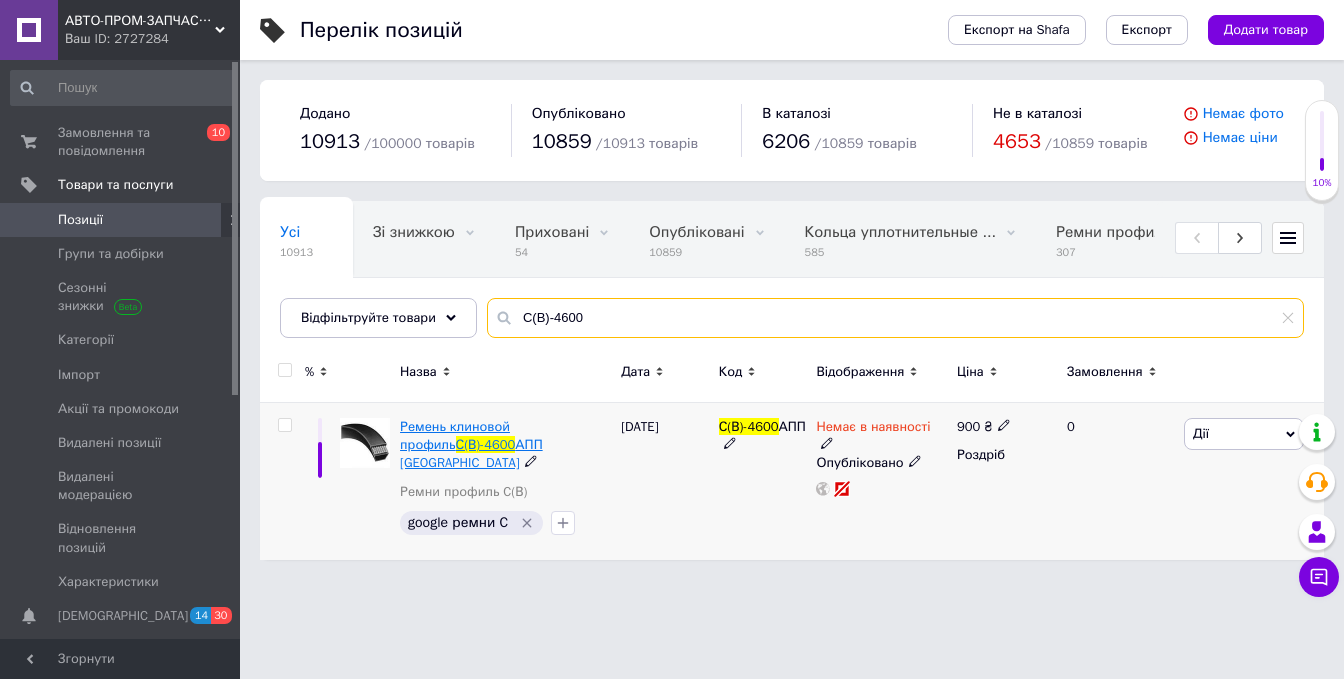type on "С(В)-4600" 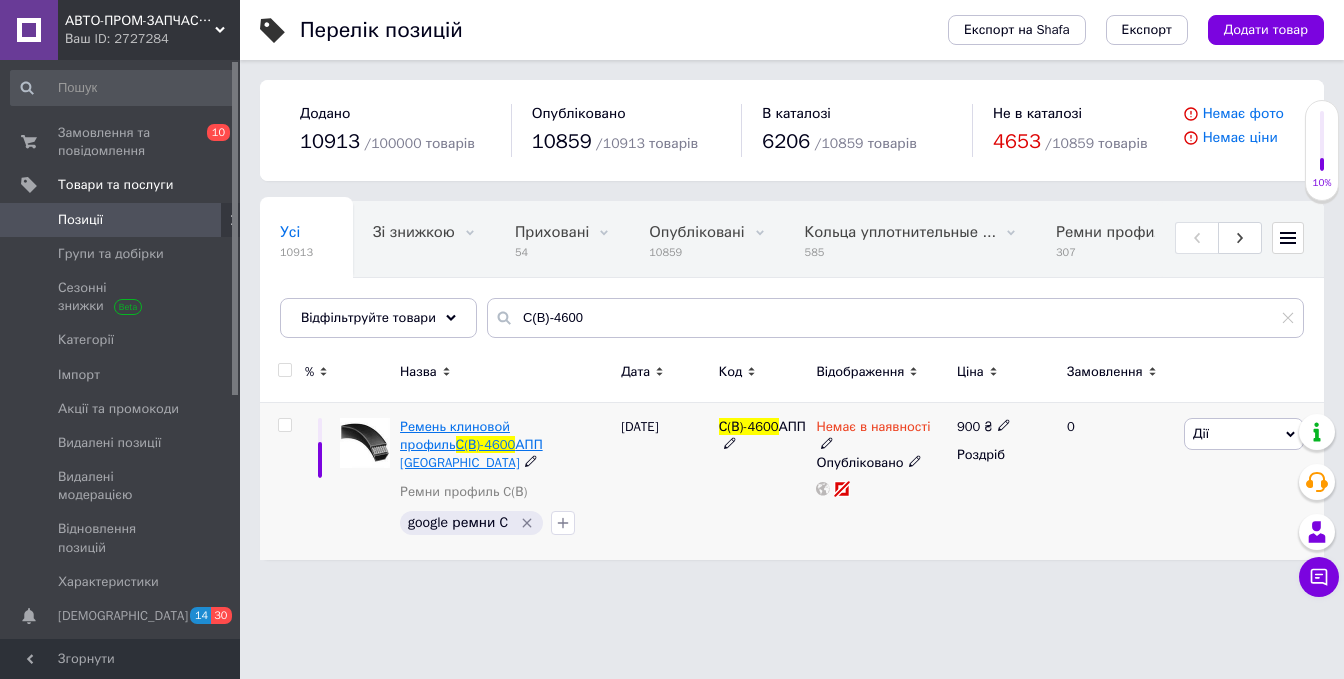 click on "Ремень клиновой профиль" at bounding box center (455, 435) 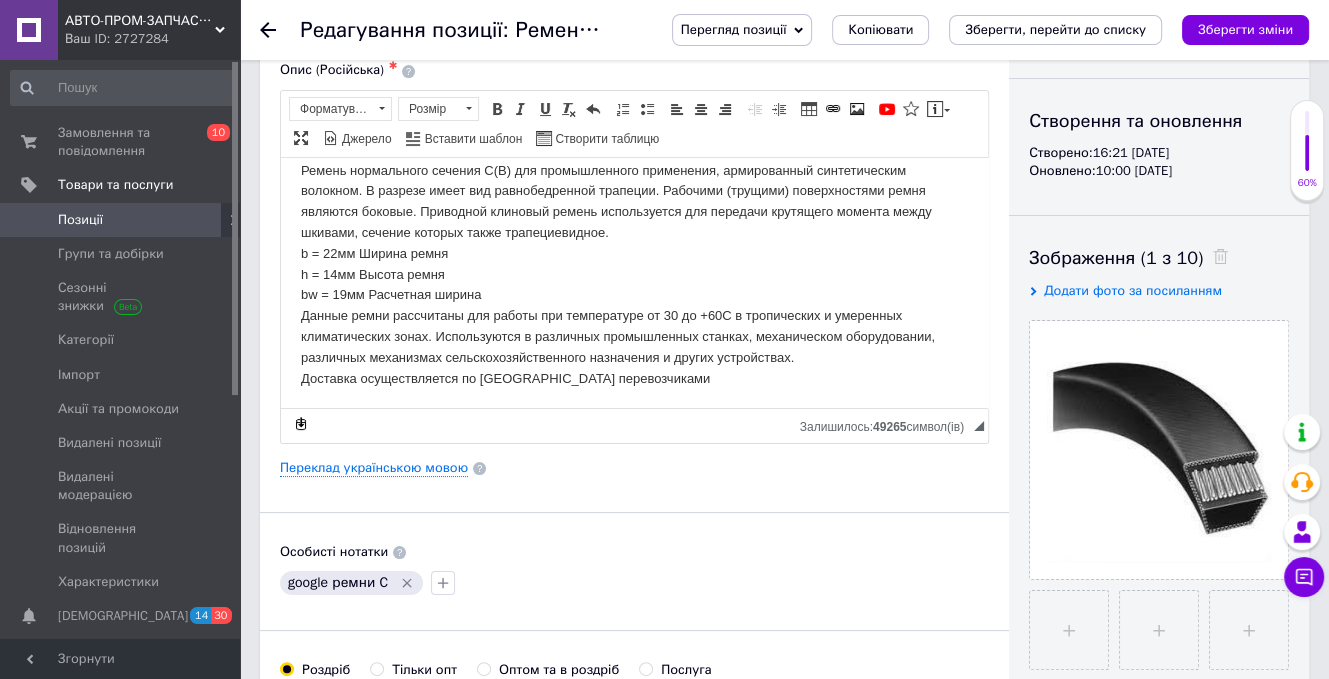 scroll, scrollTop: 500, scrollLeft: 0, axis: vertical 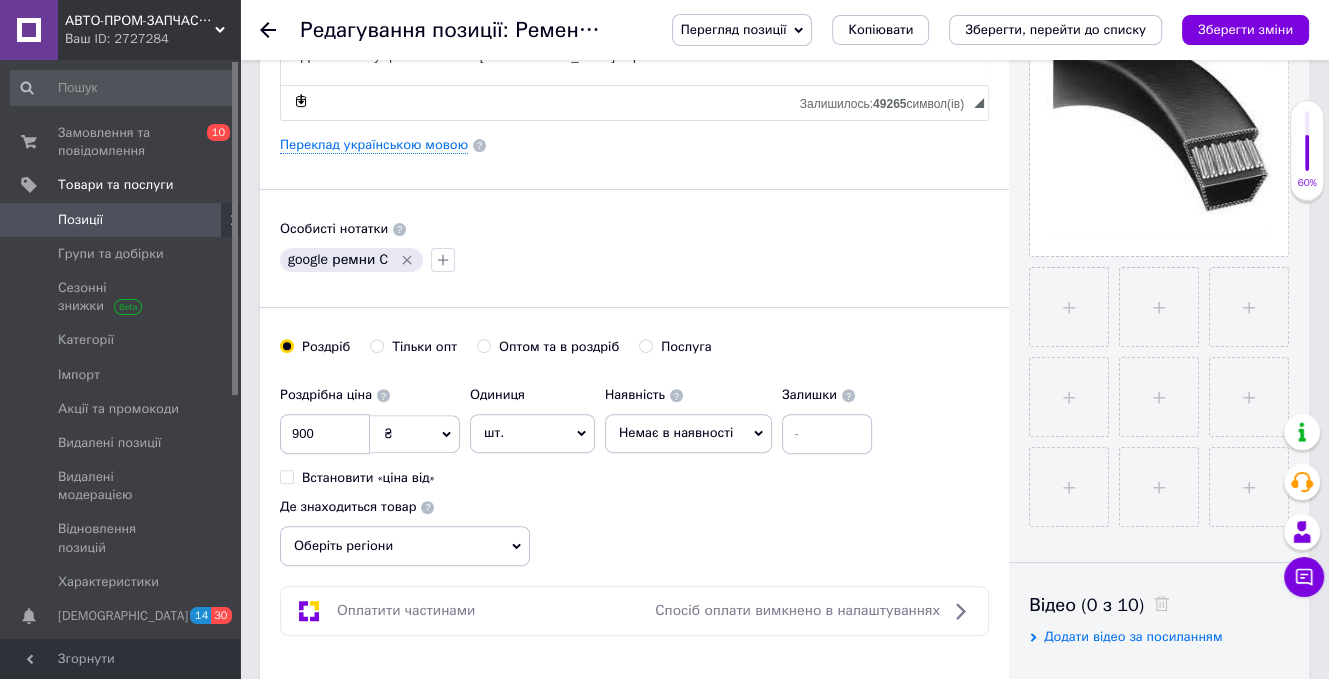 click on "Немає в наявності" at bounding box center [688, 433] 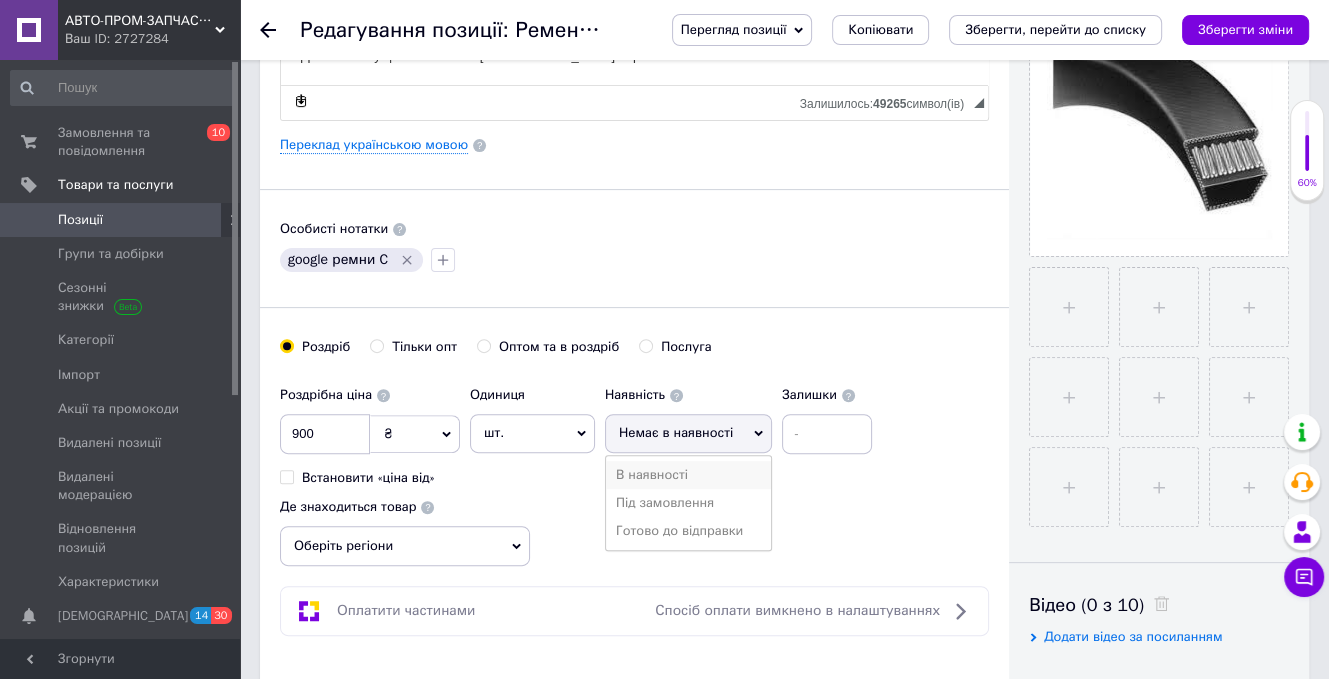 click on "В наявності" at bounding box center (688, 475) 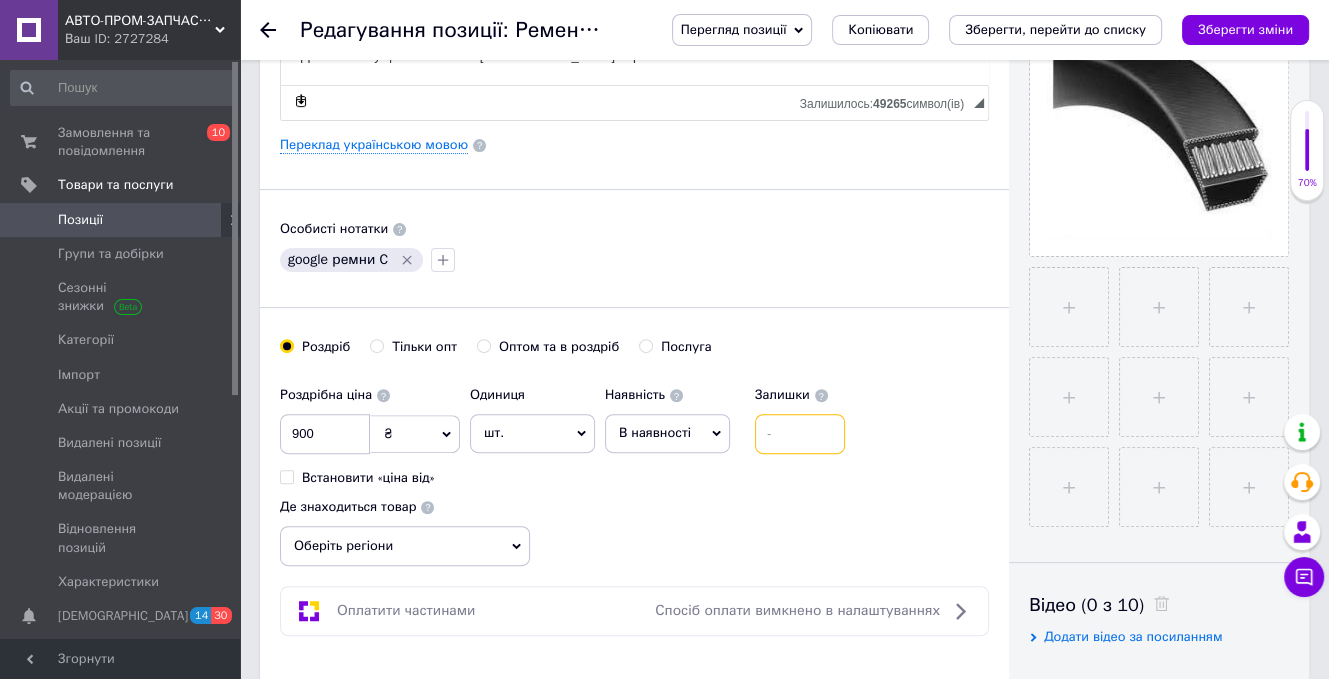 click at bounding box center [800, 434] 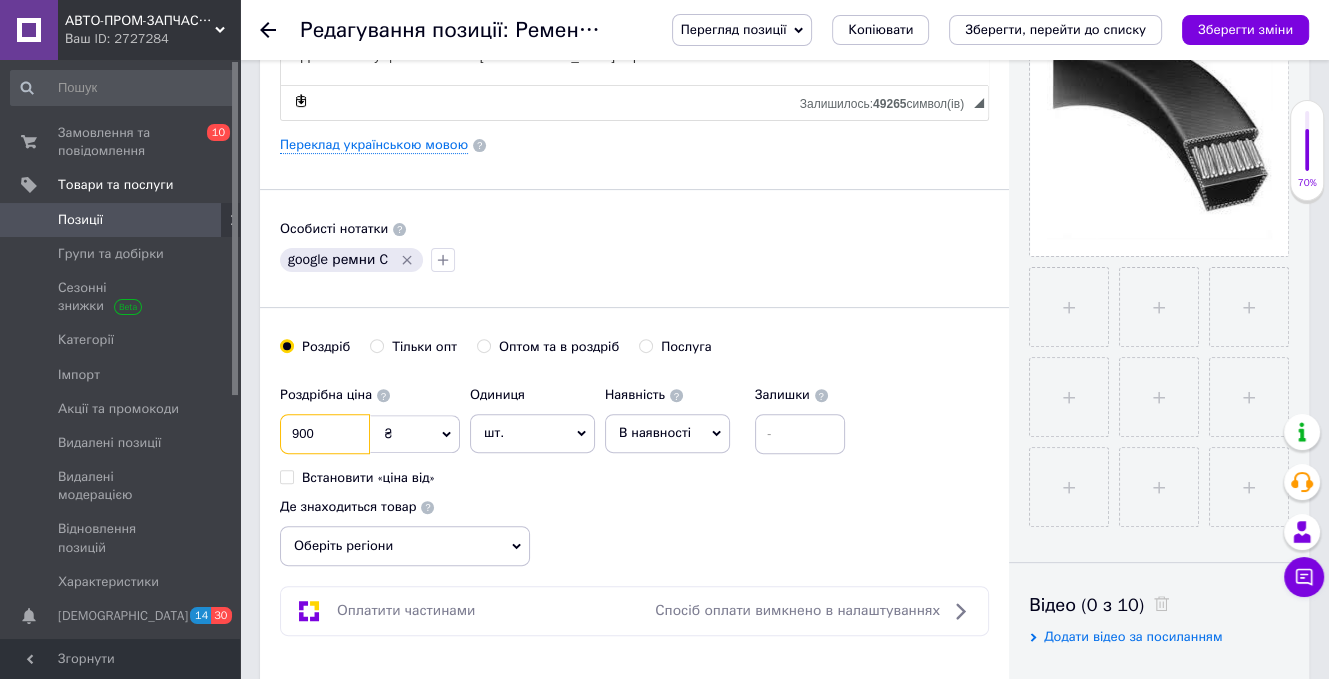 click on "900" at bounding box center (325, 434) 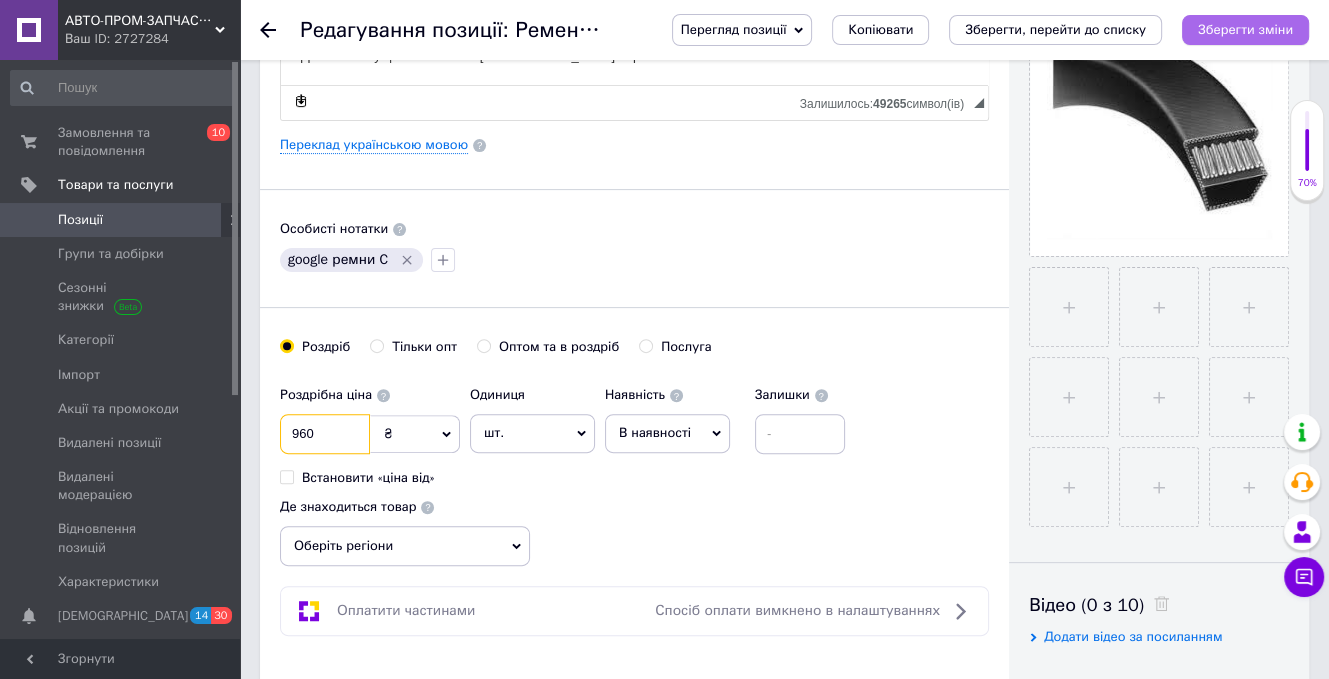 type on "960" 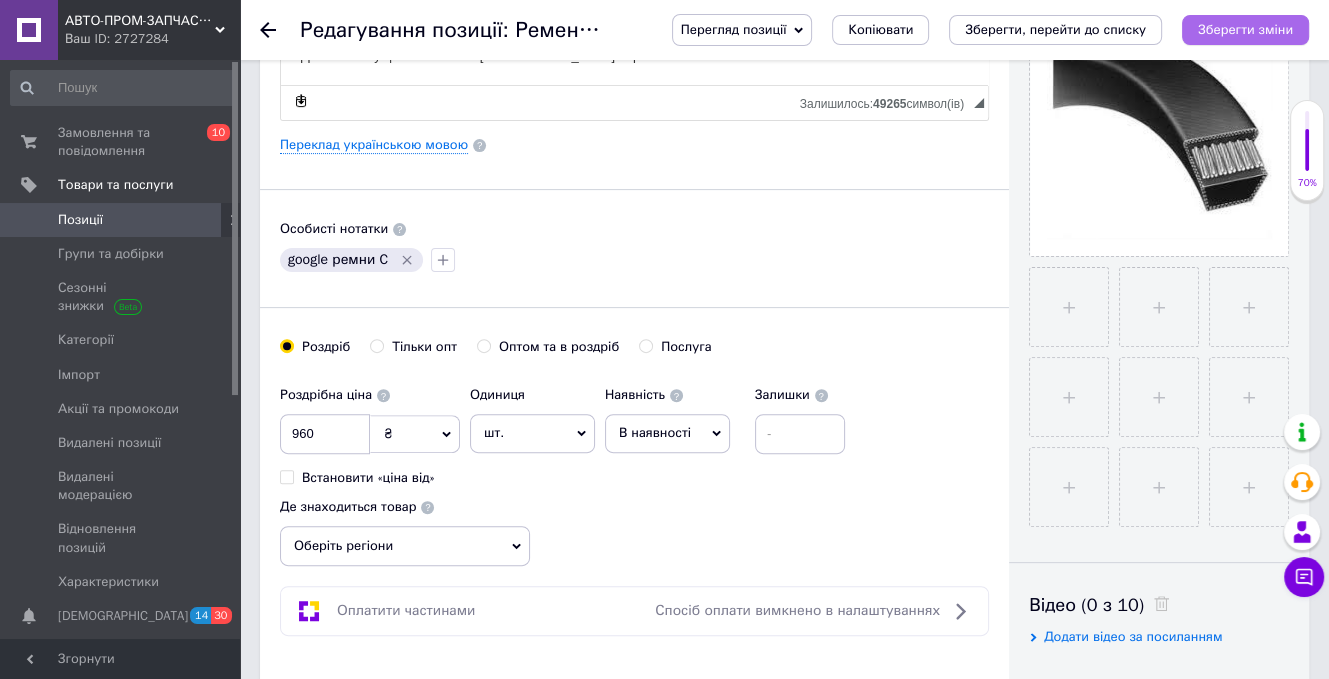 click on "Зберегти зміни" at bounding box center (1245, 29) 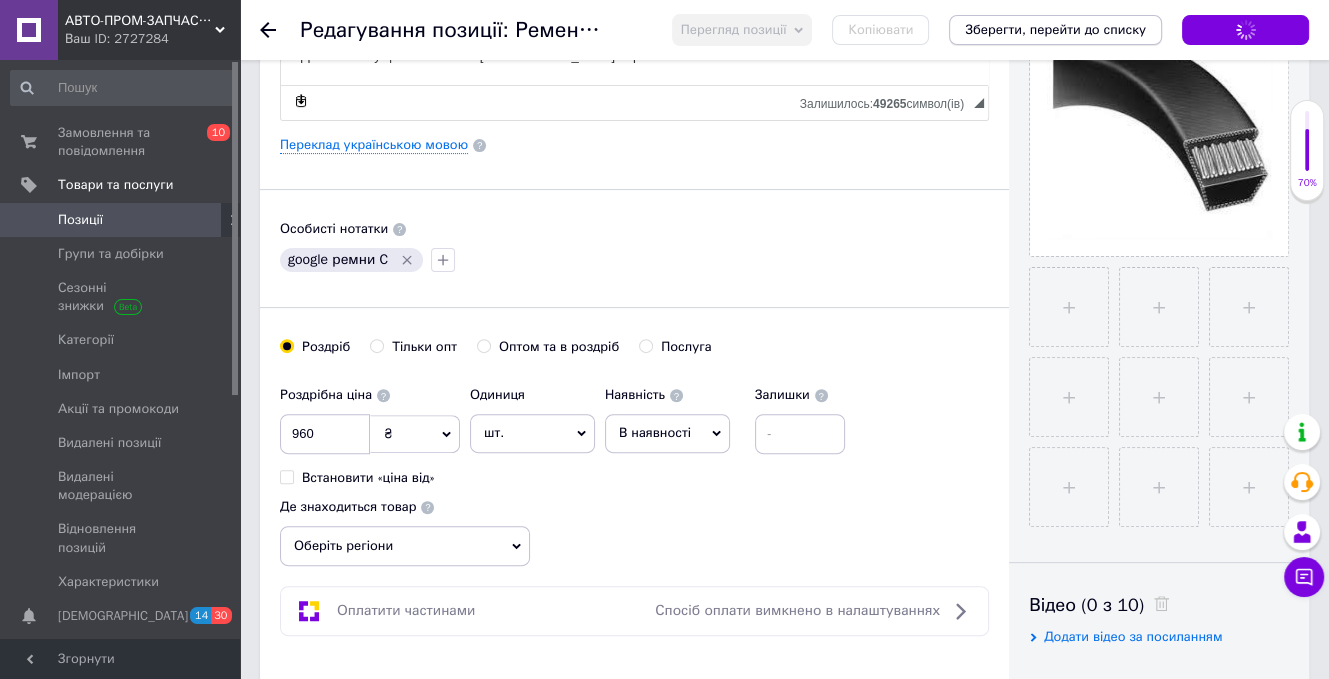 click on "Зберегти, перейти до списку" at bounding box center (1055, 29) 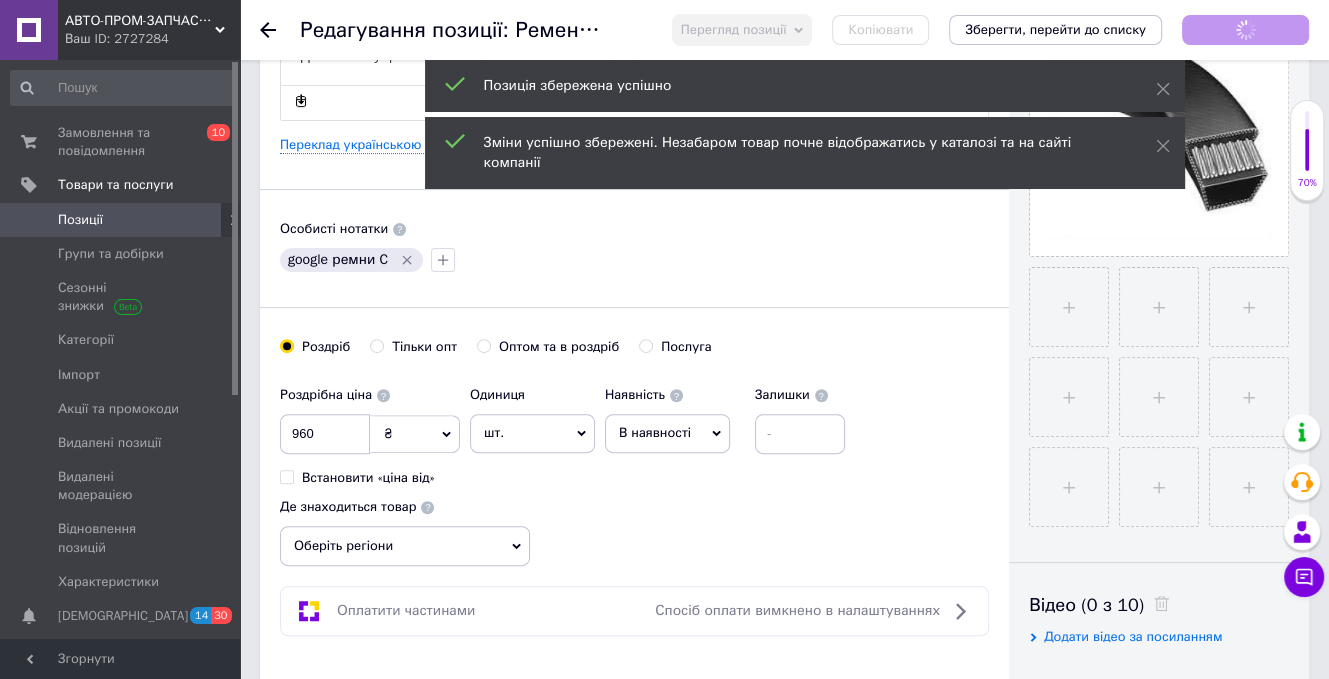 scroll, scrollTop: 0, scrollLeft: 0, axis: both 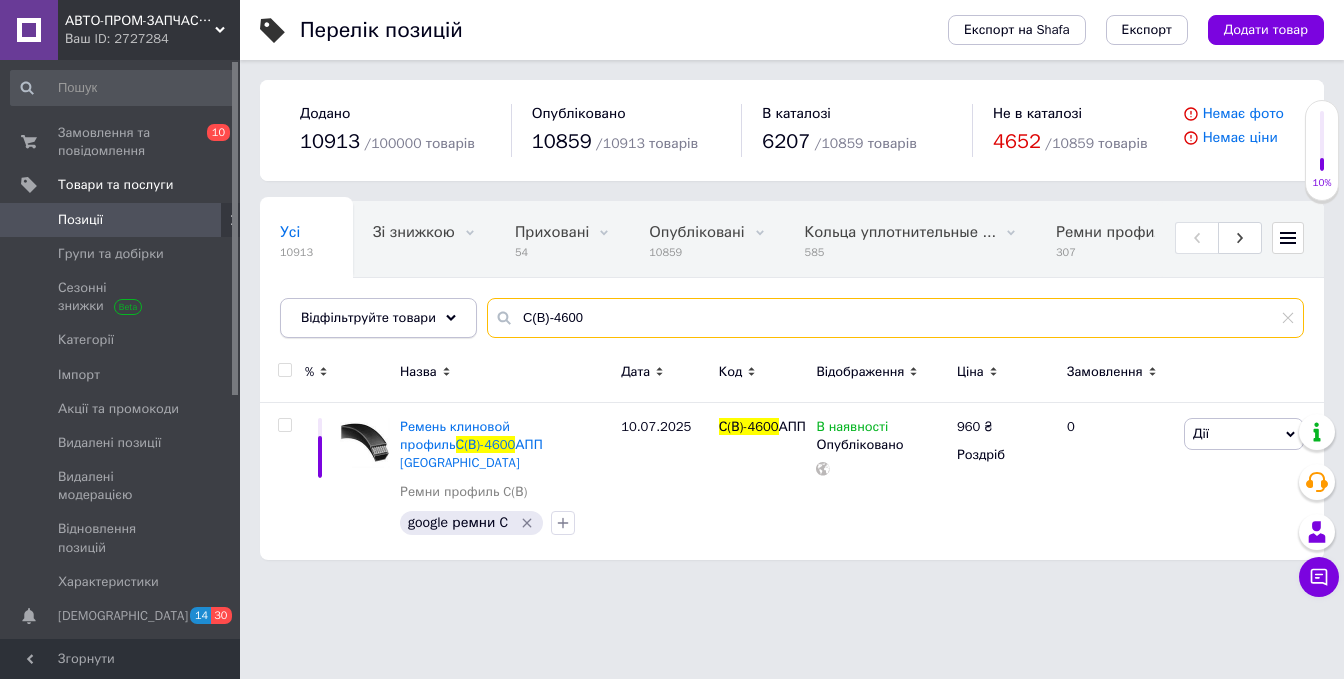 drag, startPoint x: 460, startPoint y: 319, endPoint x: 442, endPoint y: 319, distance: 18 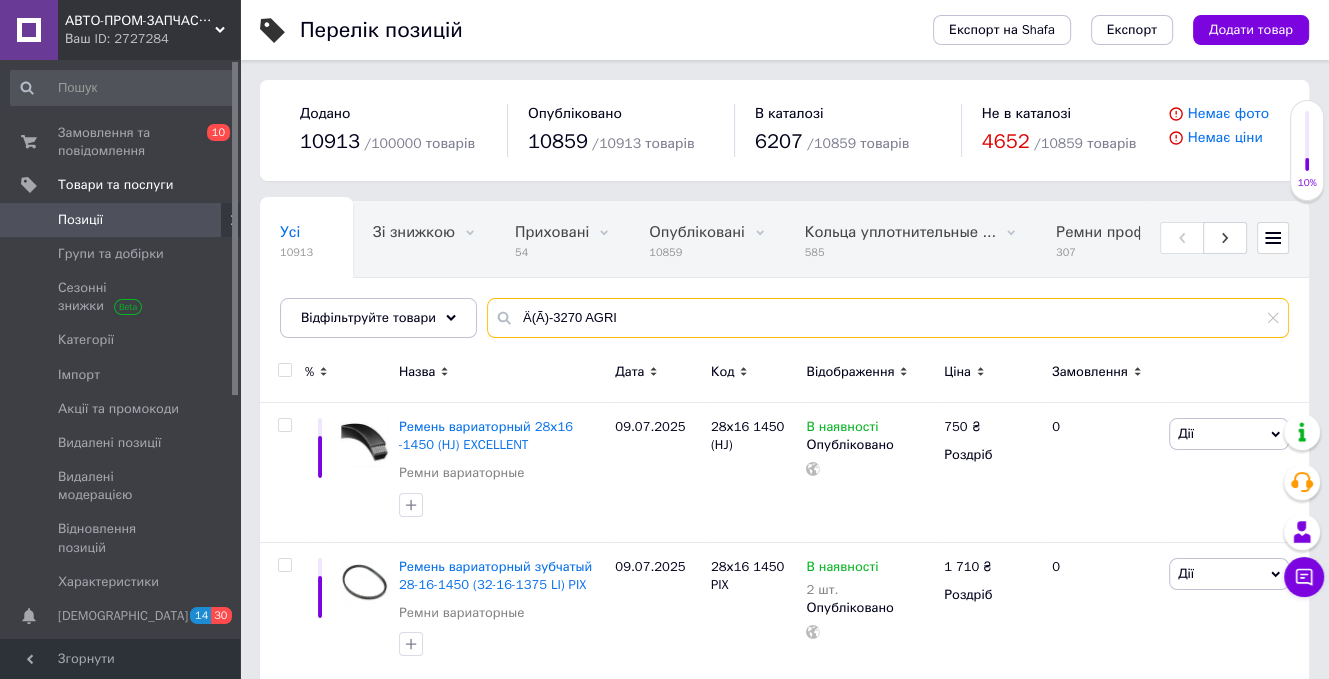 click on "Ä(Ã)-3270 AGRI" at bounding box center (888, 318) 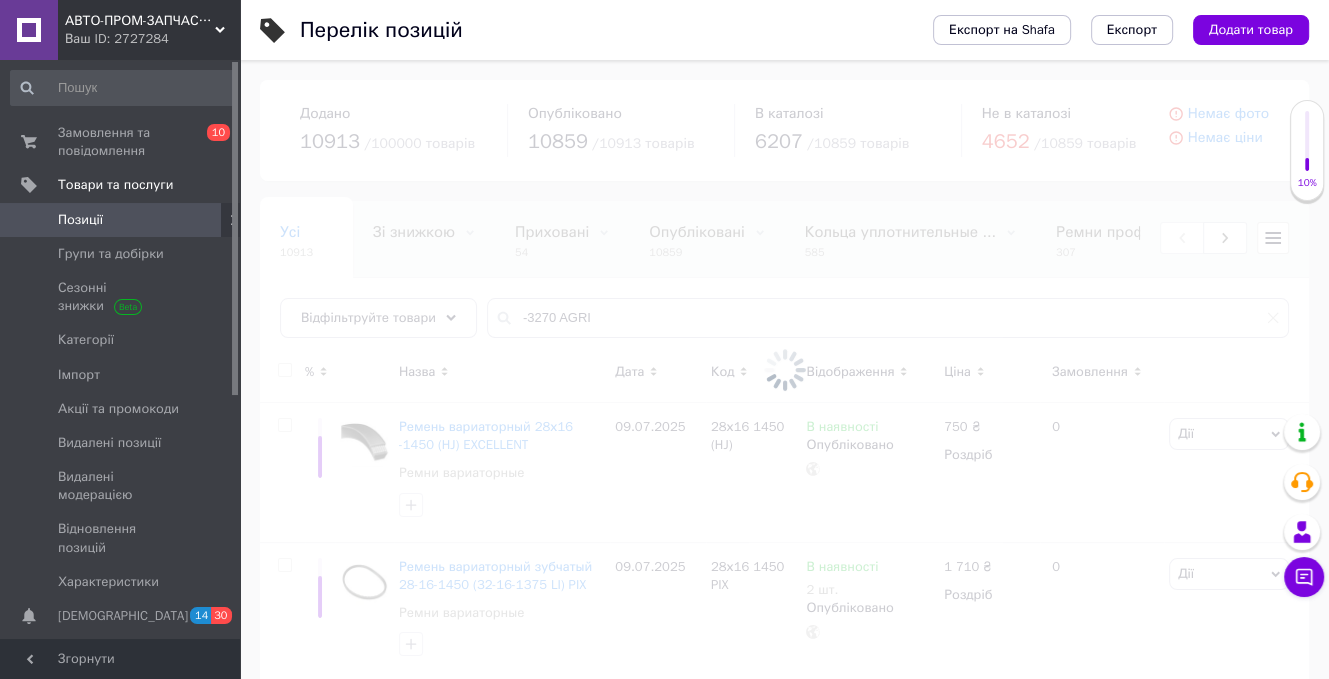click at bounding box center (784, 369) 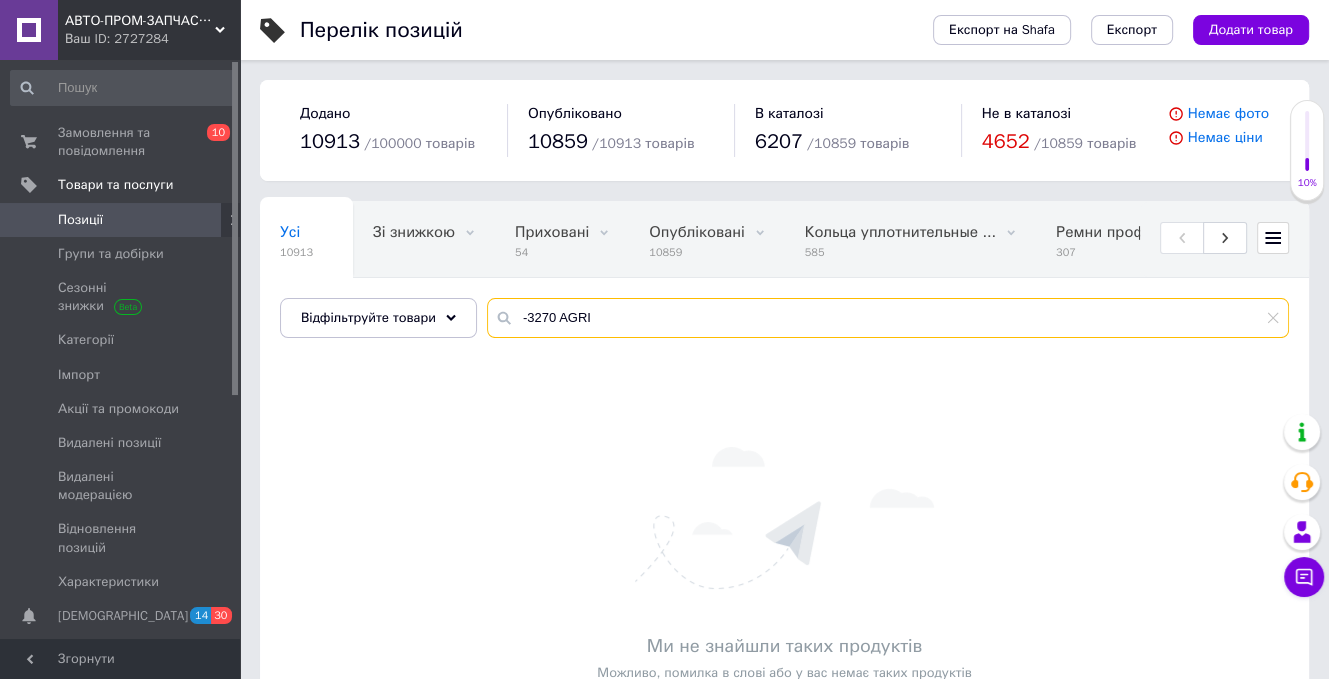 click on "-3270 AGRI" at bounding box center (888, 318) 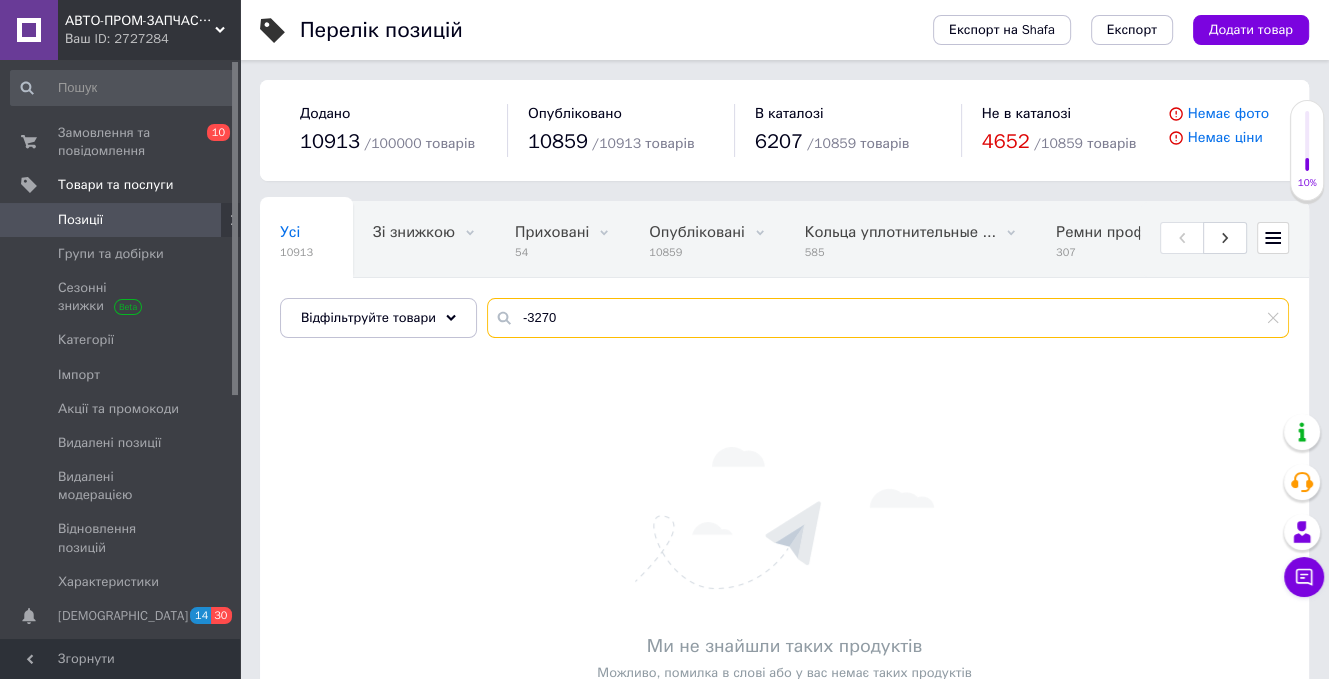 click on "-3270" at bounding box center [888, 318] 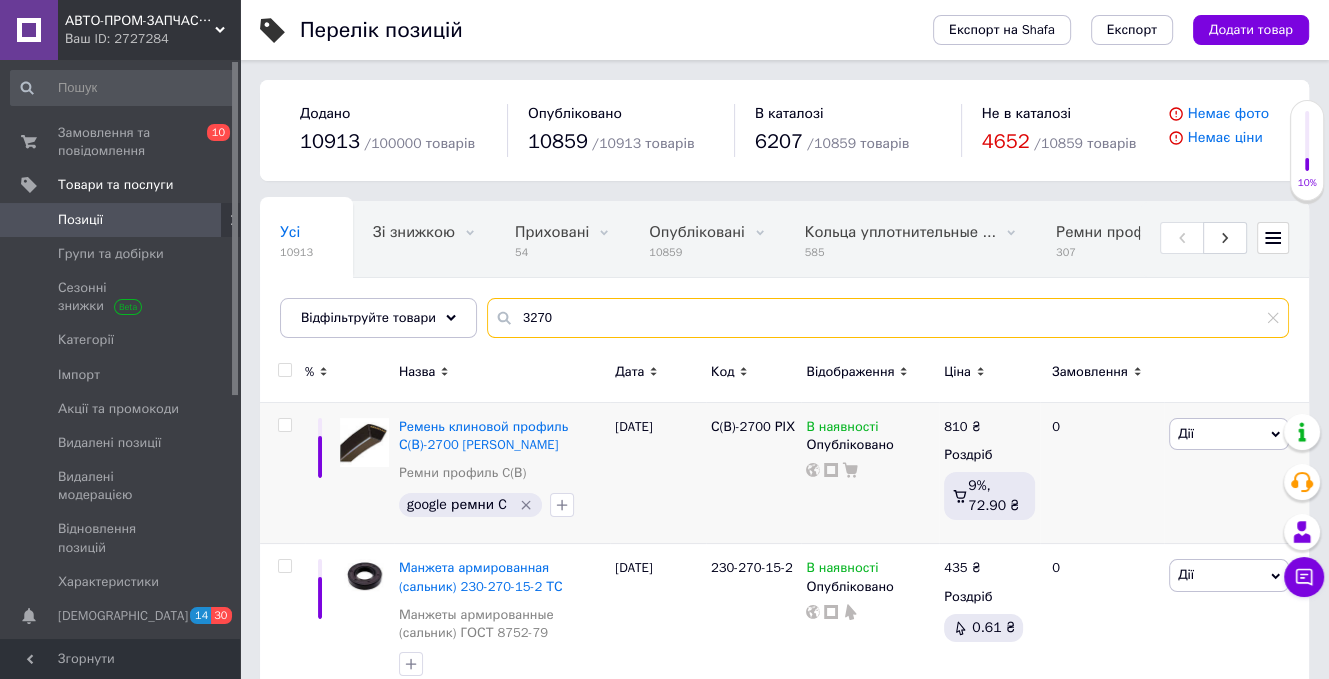type on "3270" 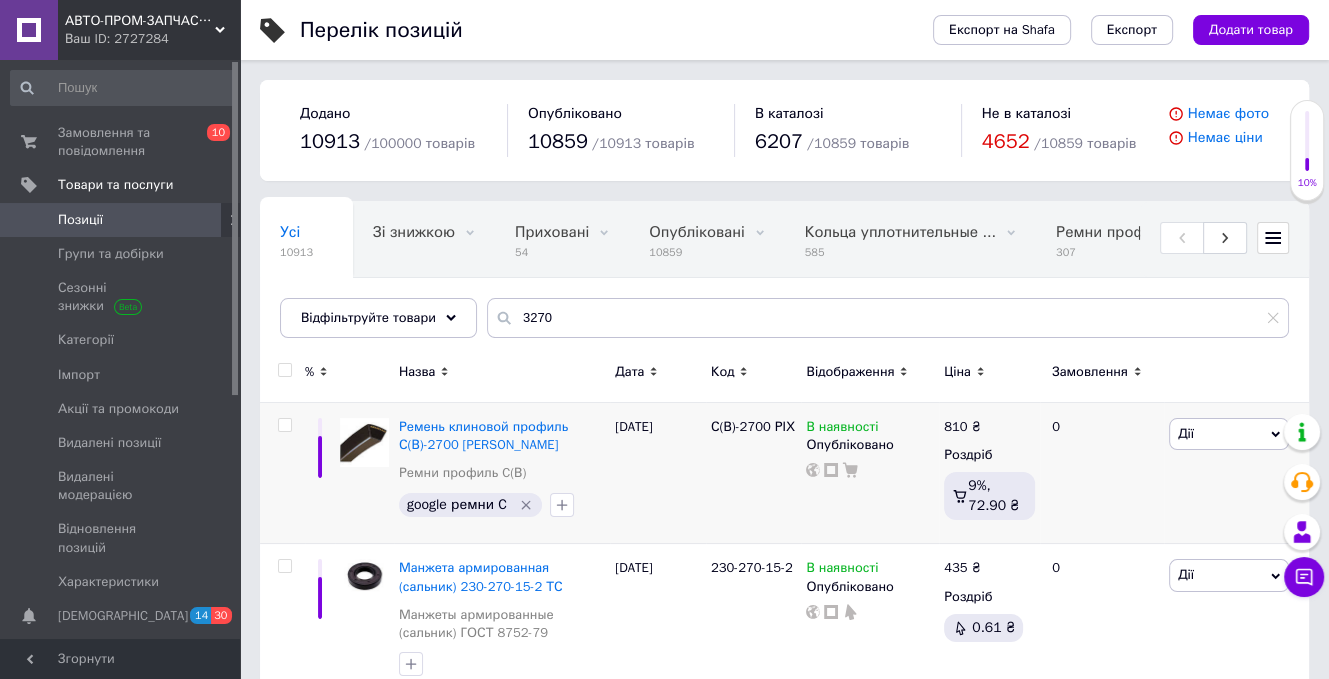 click on "[DATE]" at bounding box center (658, 473) 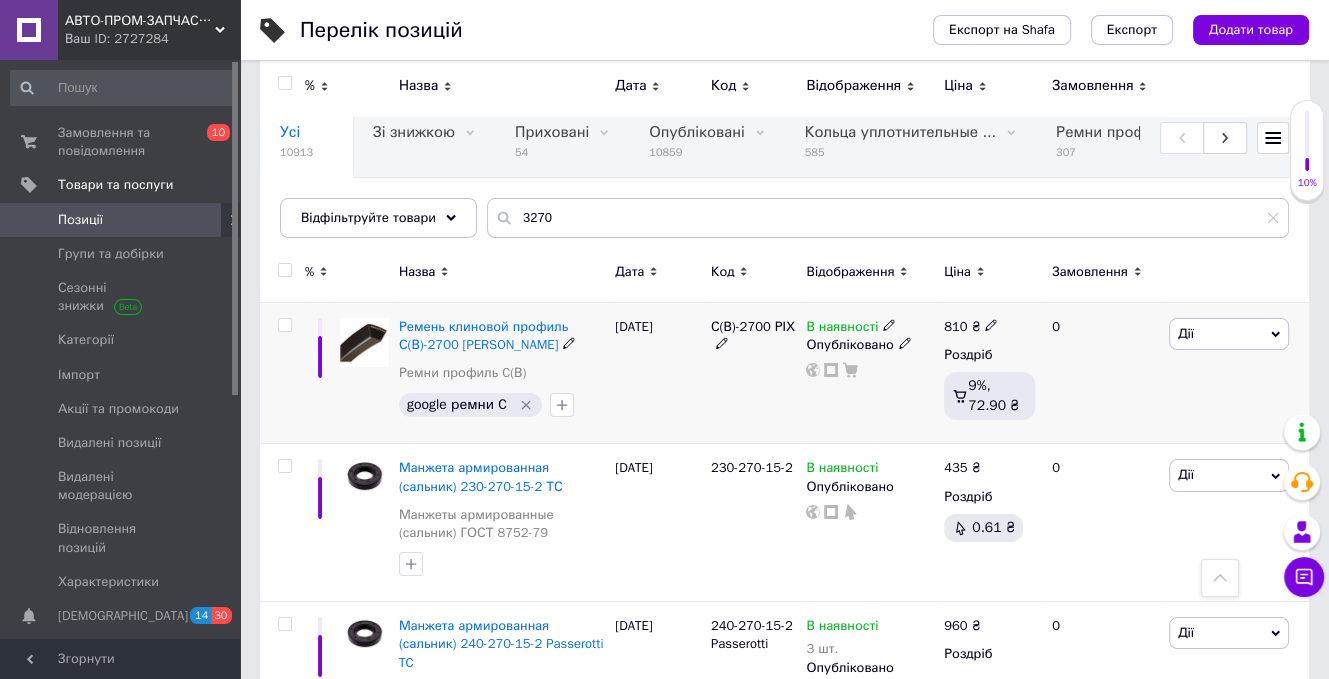 scroll, scrollTop: 0, scrollLeft: 0, axis: both 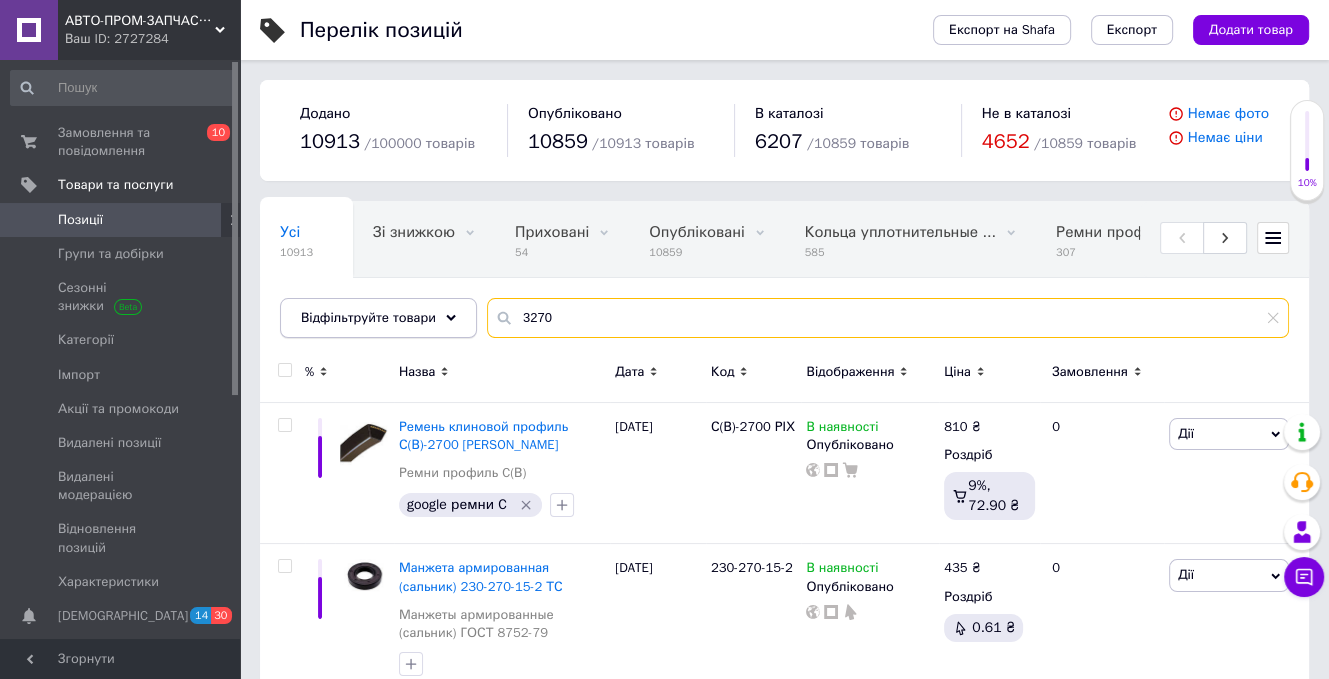 drag, startPoint x: 600, startPoint y: 315, endPoint x: 341, endPoint y: 328, distance: 259.32605 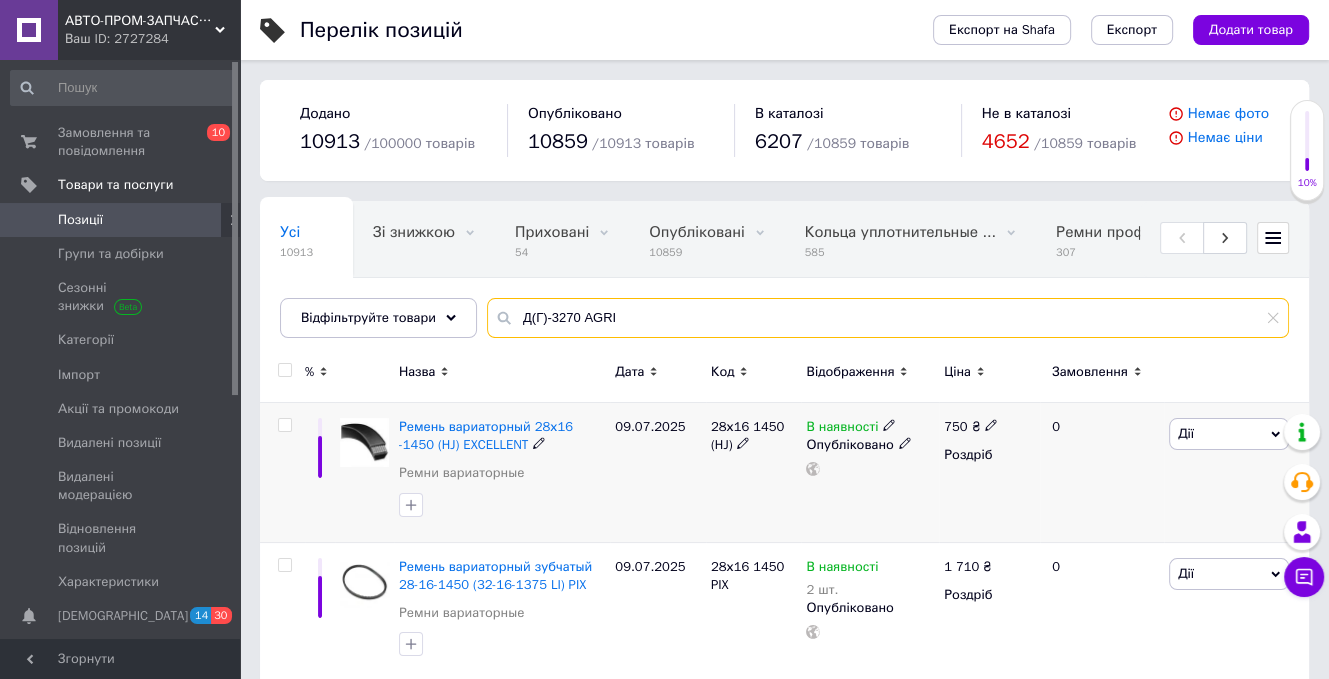 scroll, scrollTop: 200, scrollLeft: 0, axis: vertical 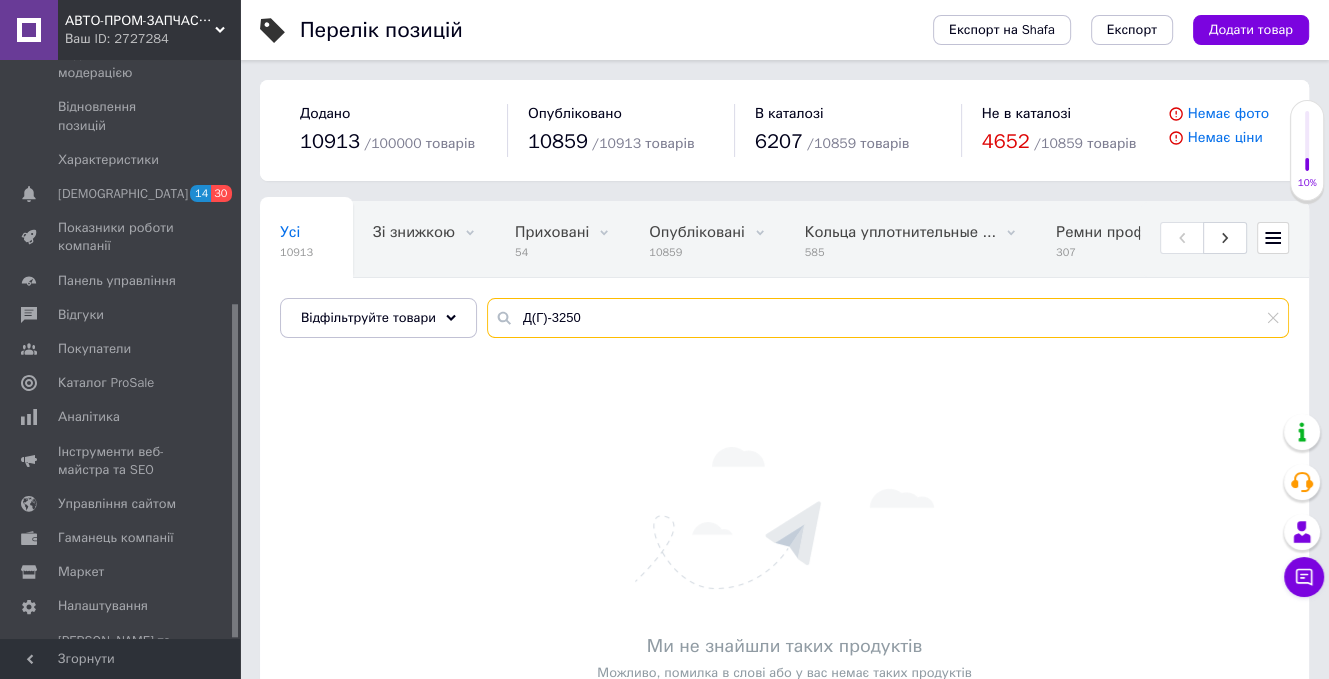 click on "Д(Г)-3250" at bounding box center (888, 318) 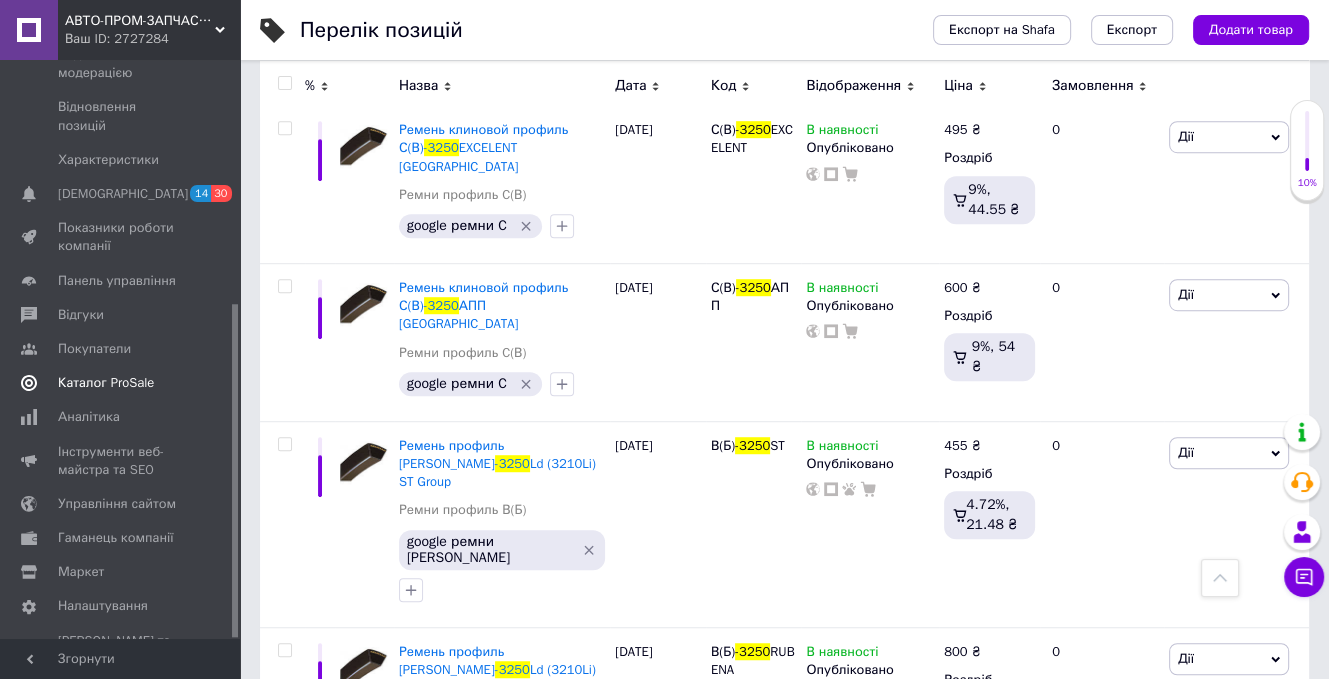 scroll, scrollTop: 700, scrollLeft: 0, axis: vertical 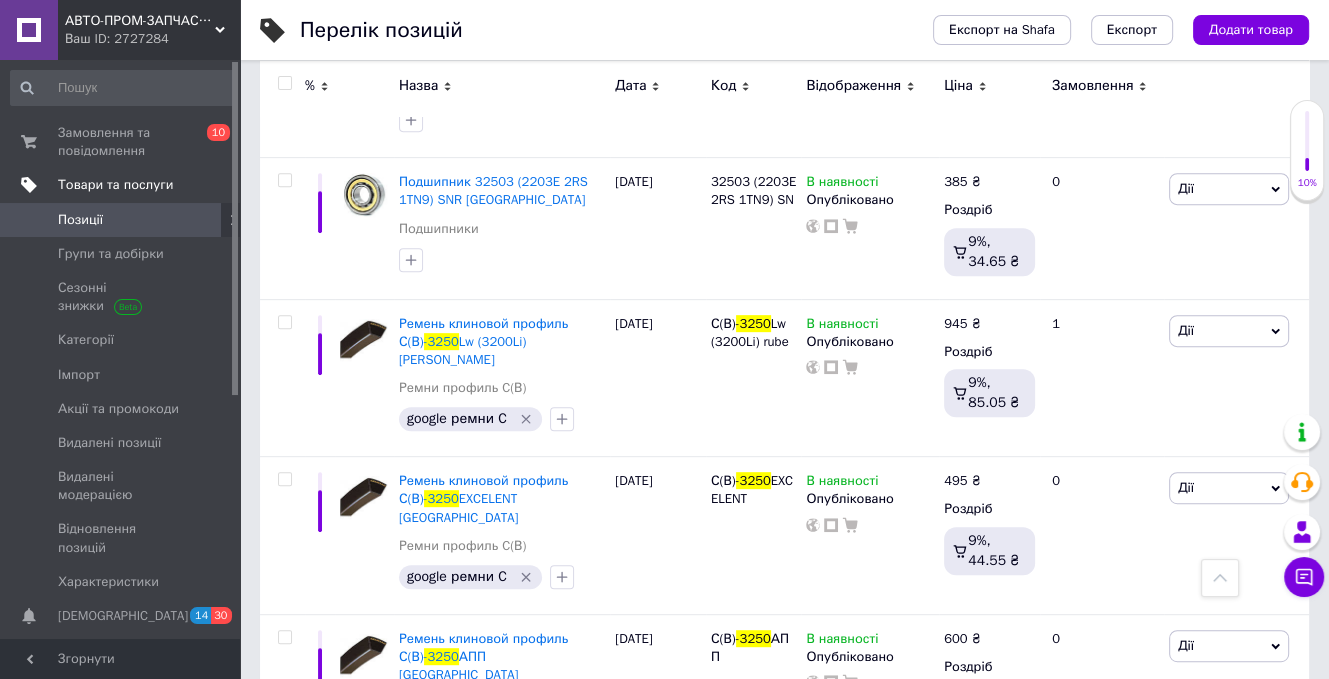 type on "-3250" 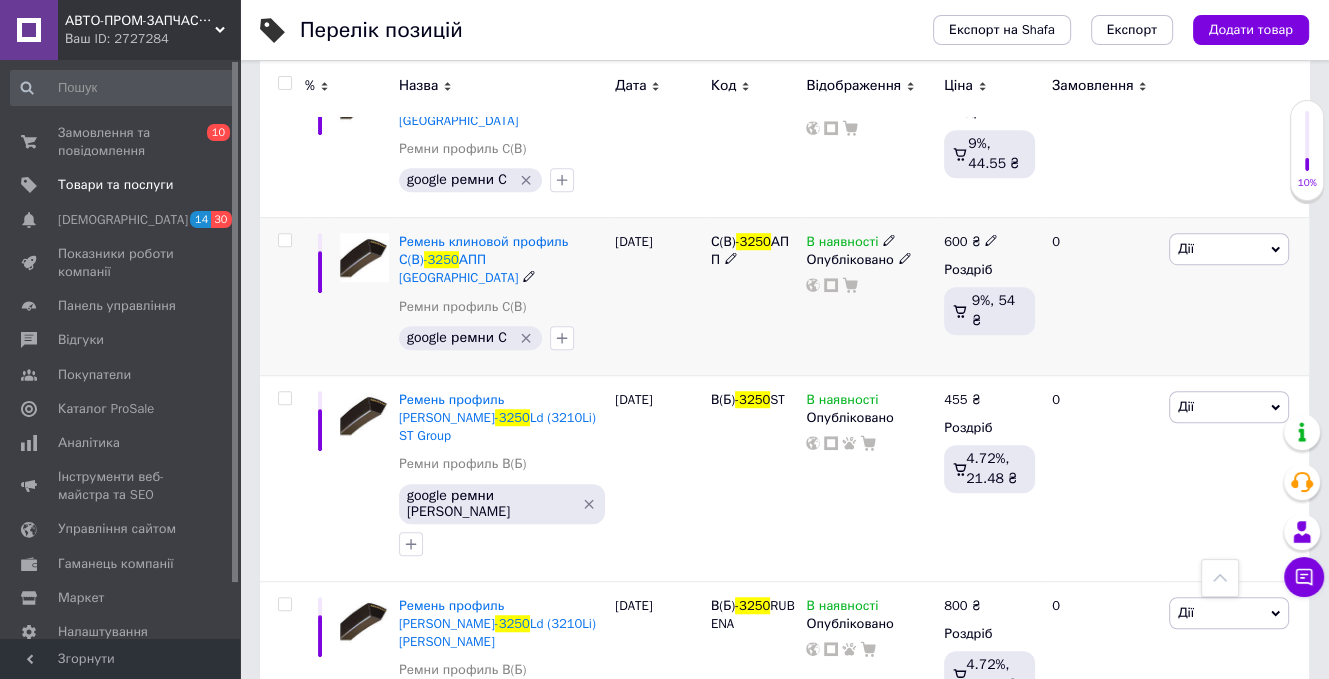 scroll, scrollTop: 1100, scrollLeft: 0, axis: vertical 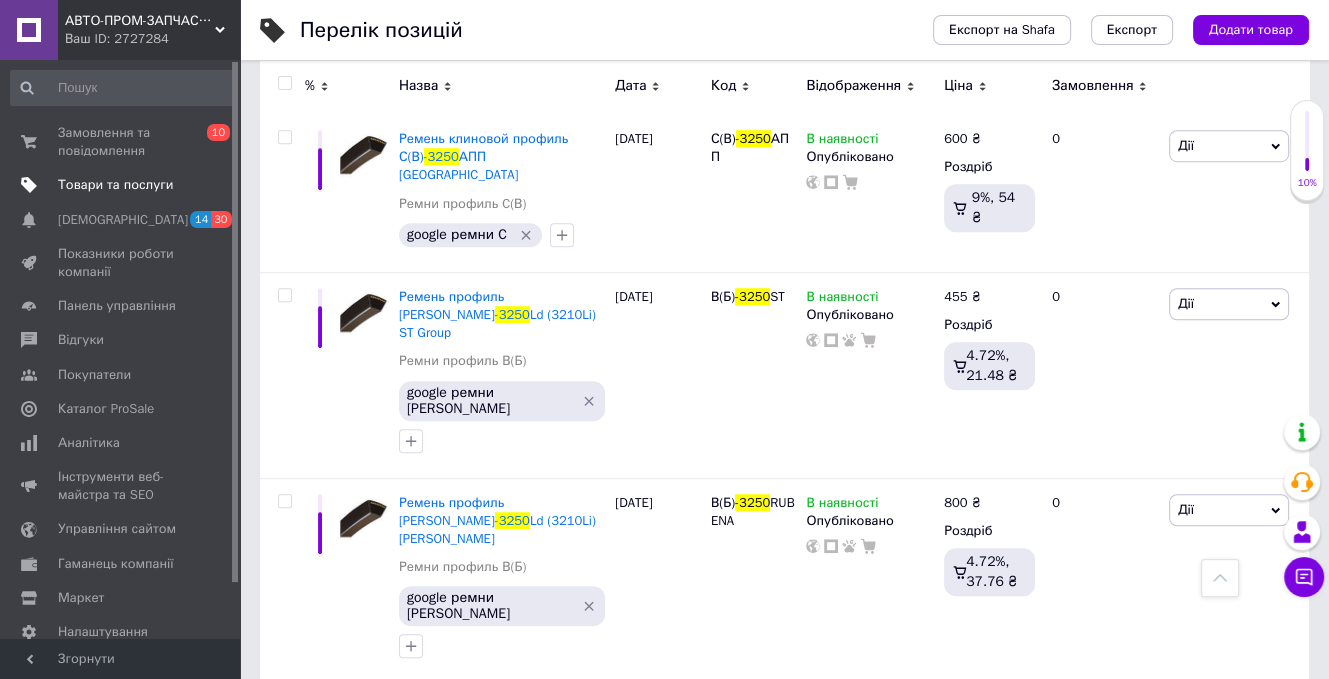 click on "Товари та послуги" at bounding box center (115, 185) 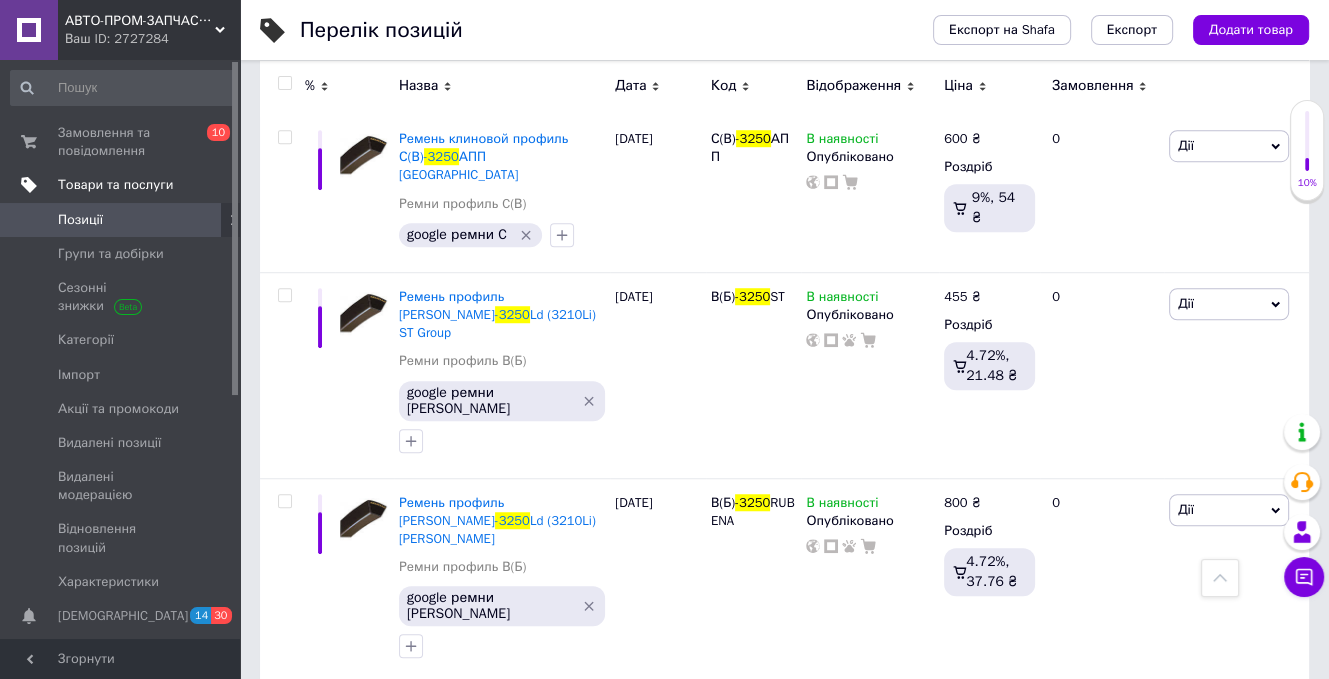 click on "Товари та послуги" at bounding box center (115, 185) 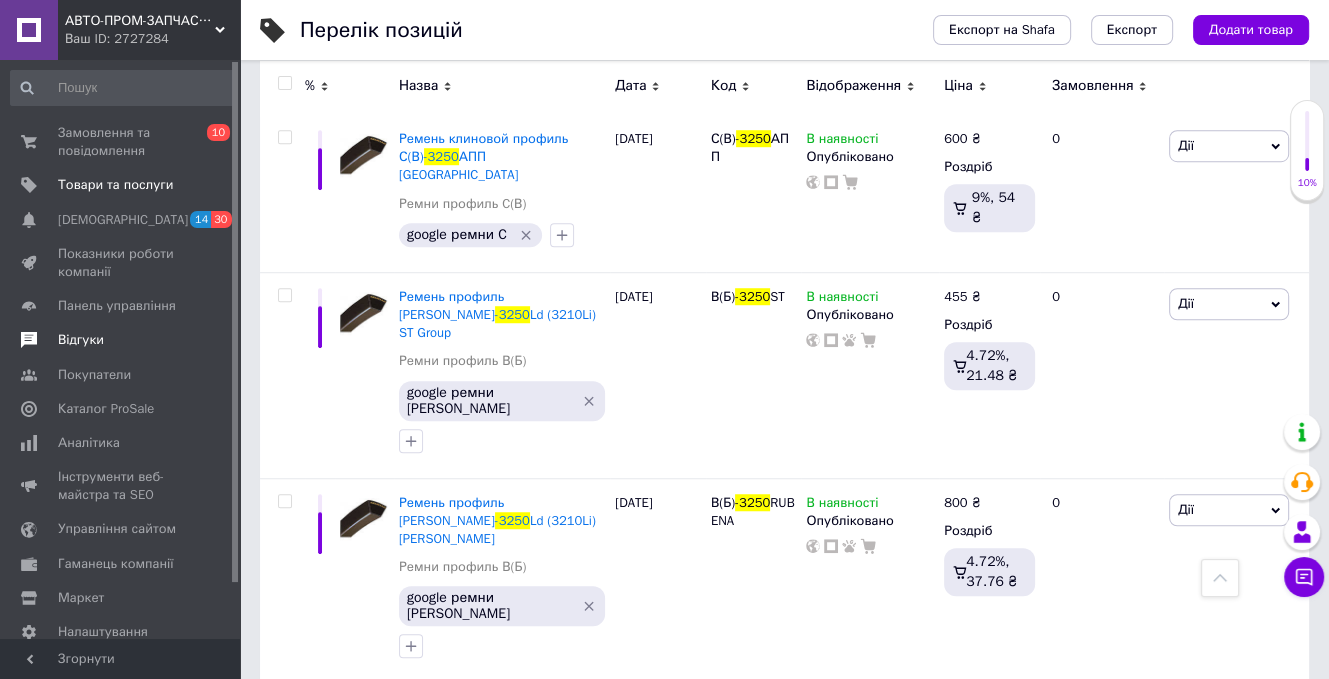 click on "Відгуки" at bounding box center [81, 340] 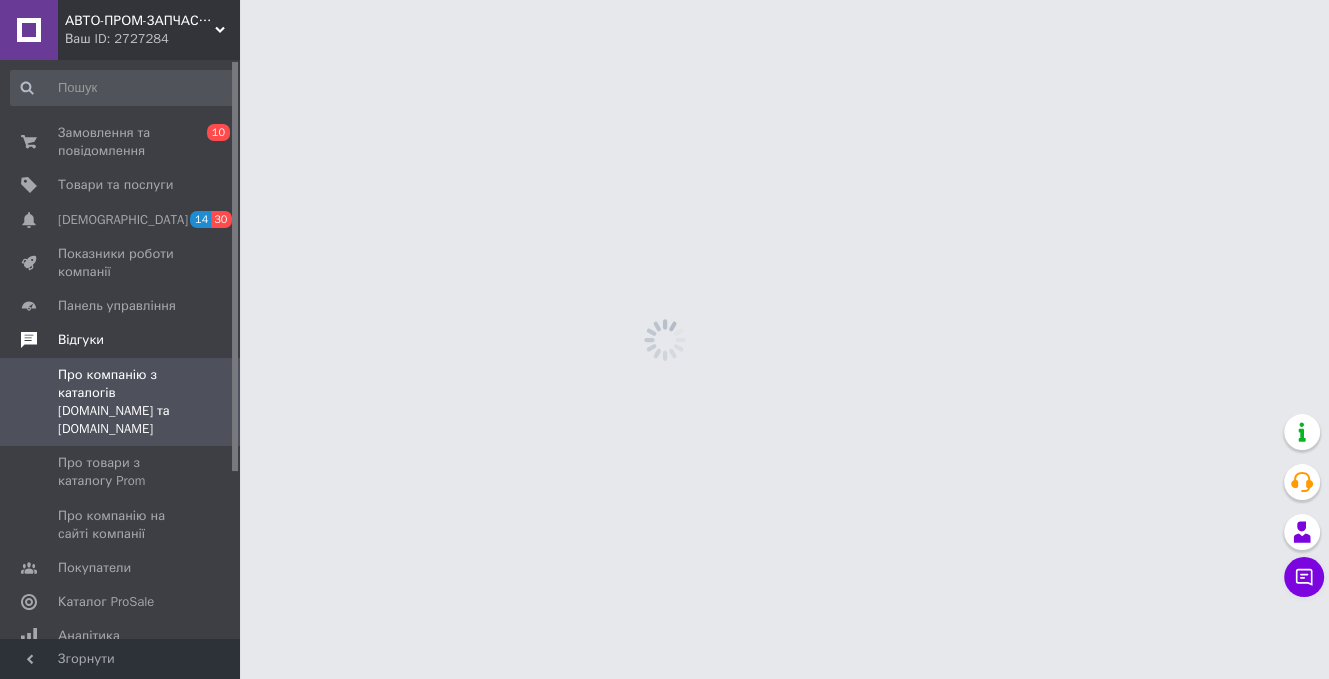 scroll, scrollTop: 0, scrollLeft: 0, axis: both 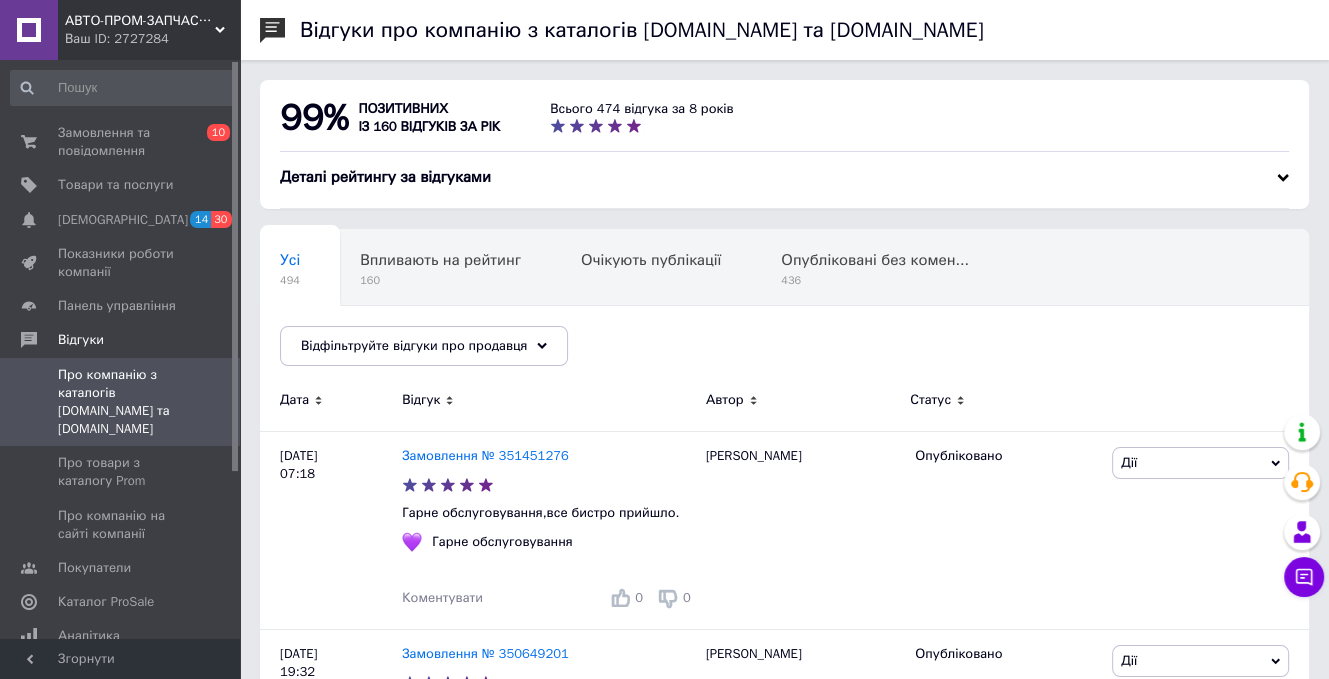 drag, startPoint x: 236, startPoint y: 466, endPoint x: 240, endPoint y: 447, distance: 19.416489 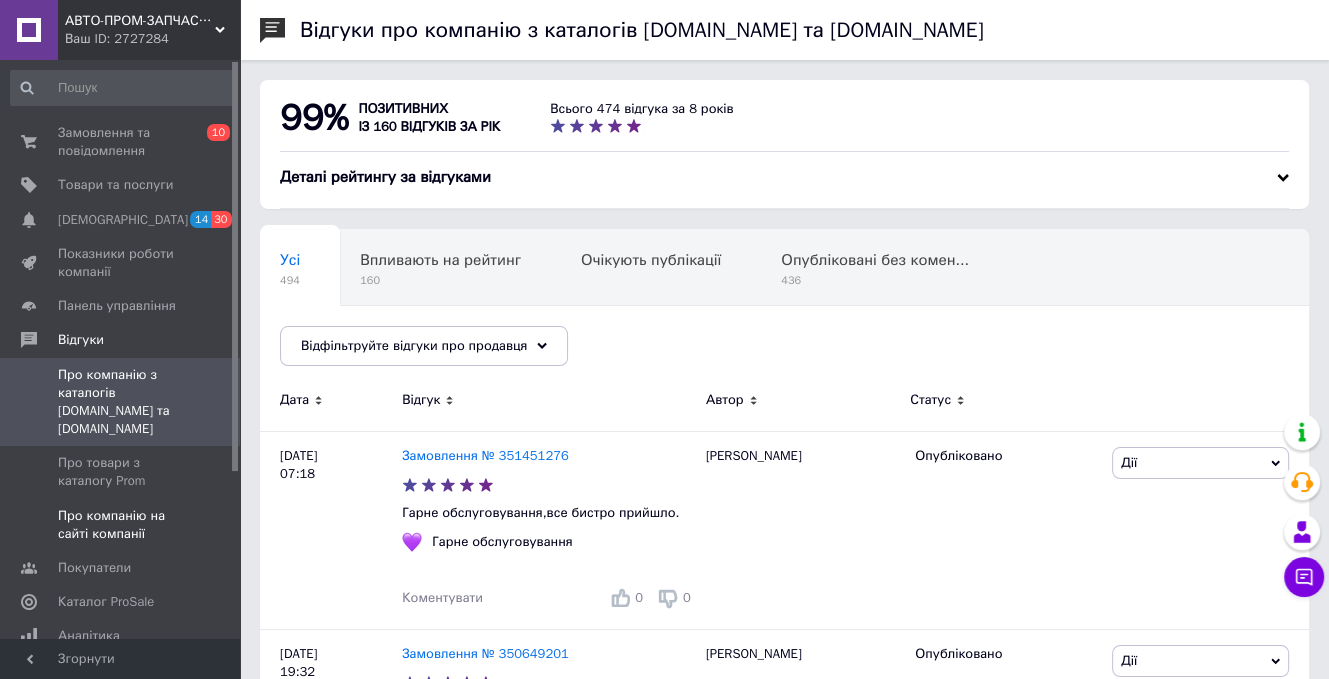 click on "Про компанію на сайті компанії" at bounding box center [121, 525] 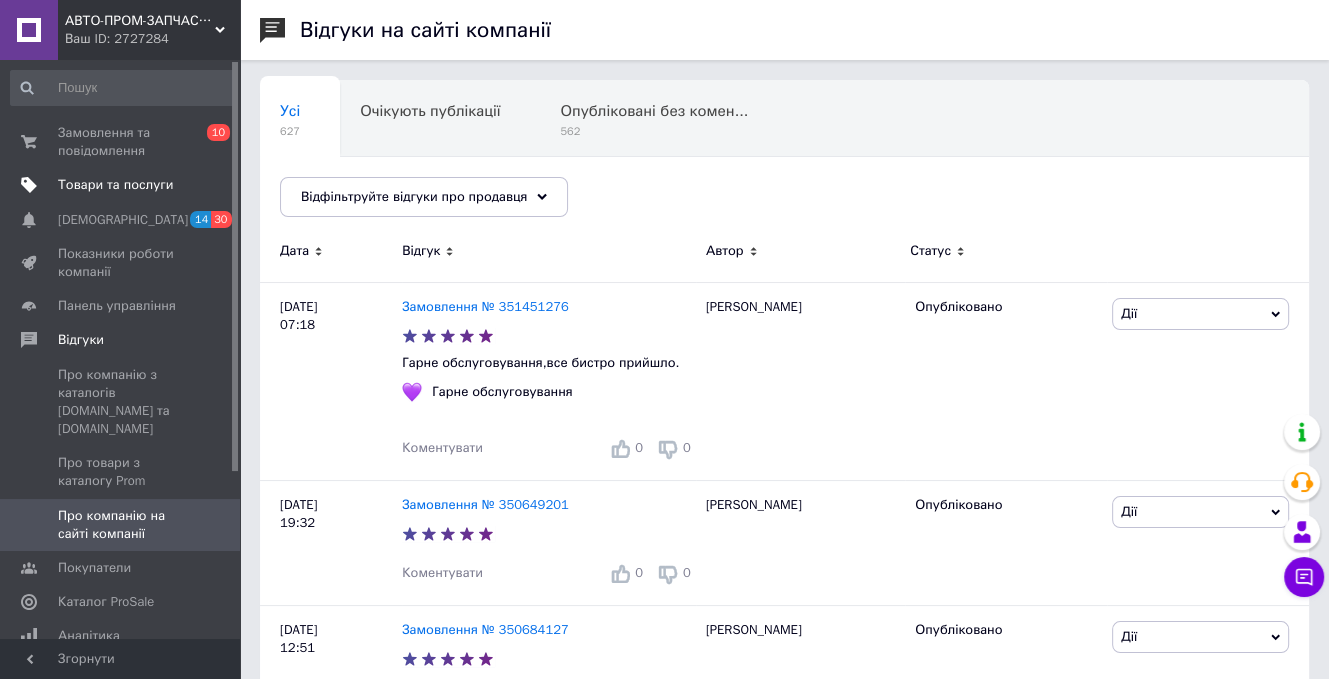 click on "Товари та послуги" at bounding box center (115, 185) 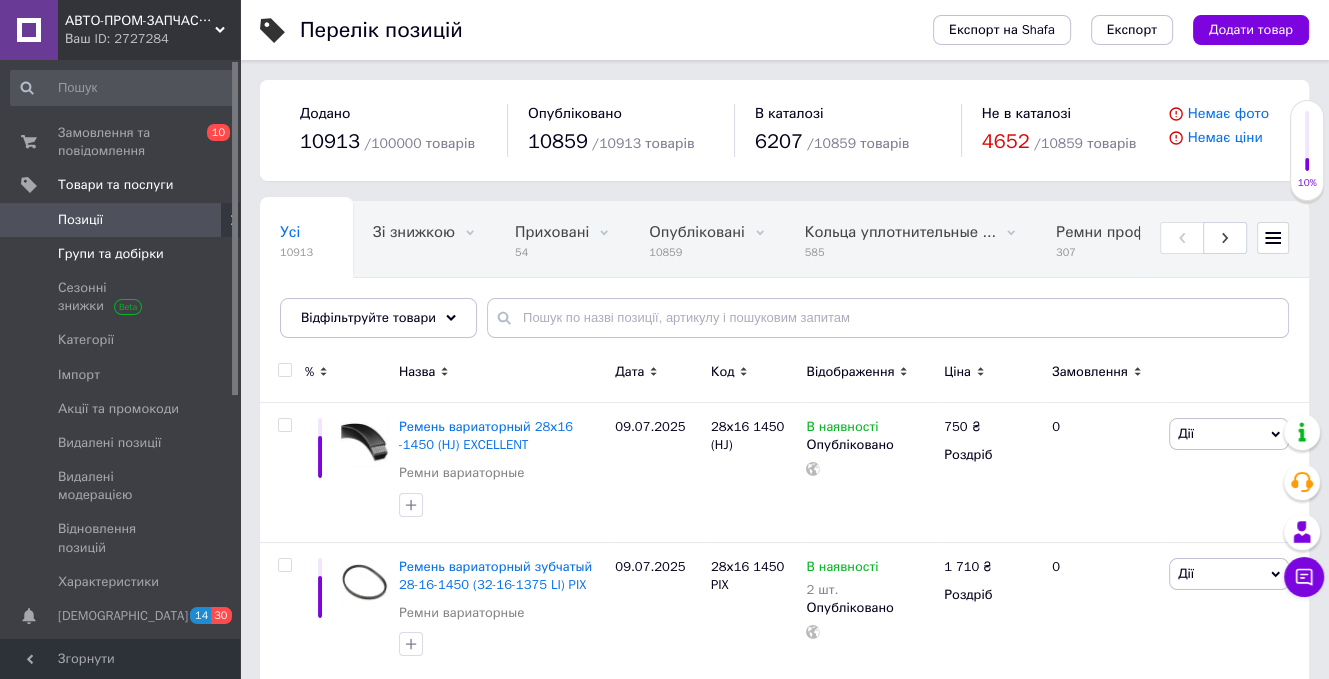 click on "Групи та добірки" at bounding box center (111, 254) 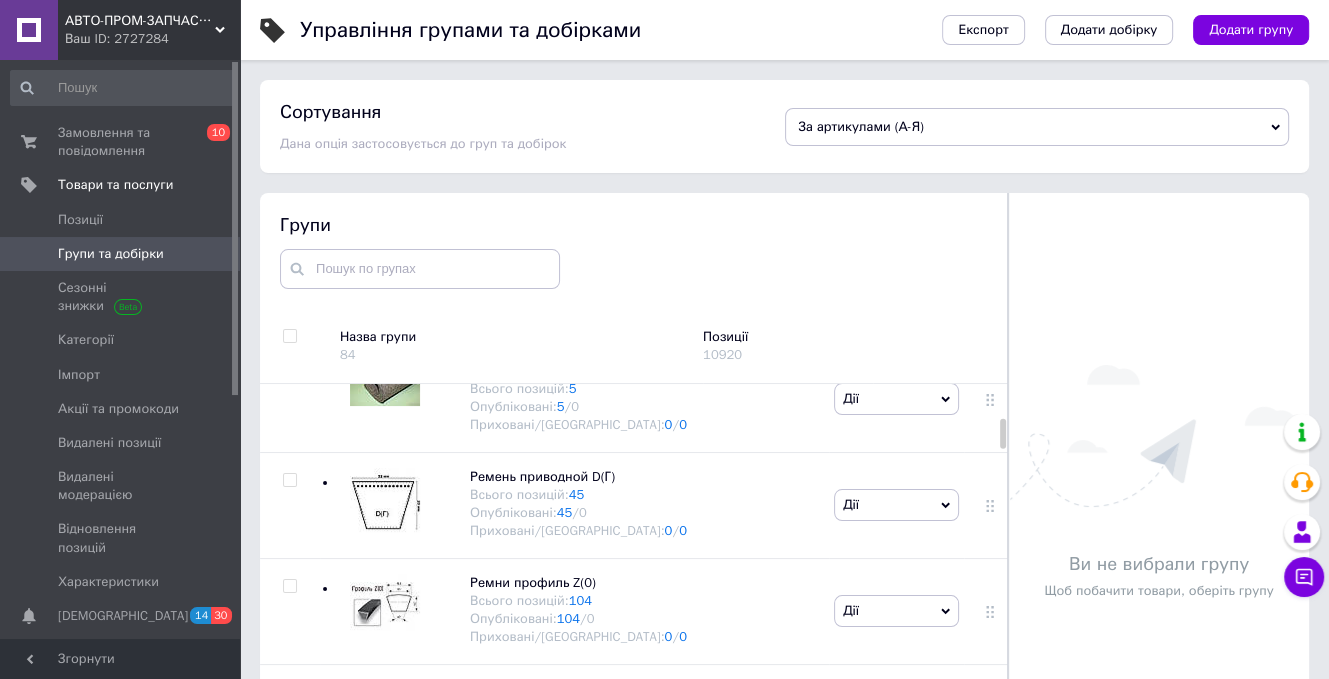 scroll, scrollTop: 800, scrollLeft: 0, axis: vertical 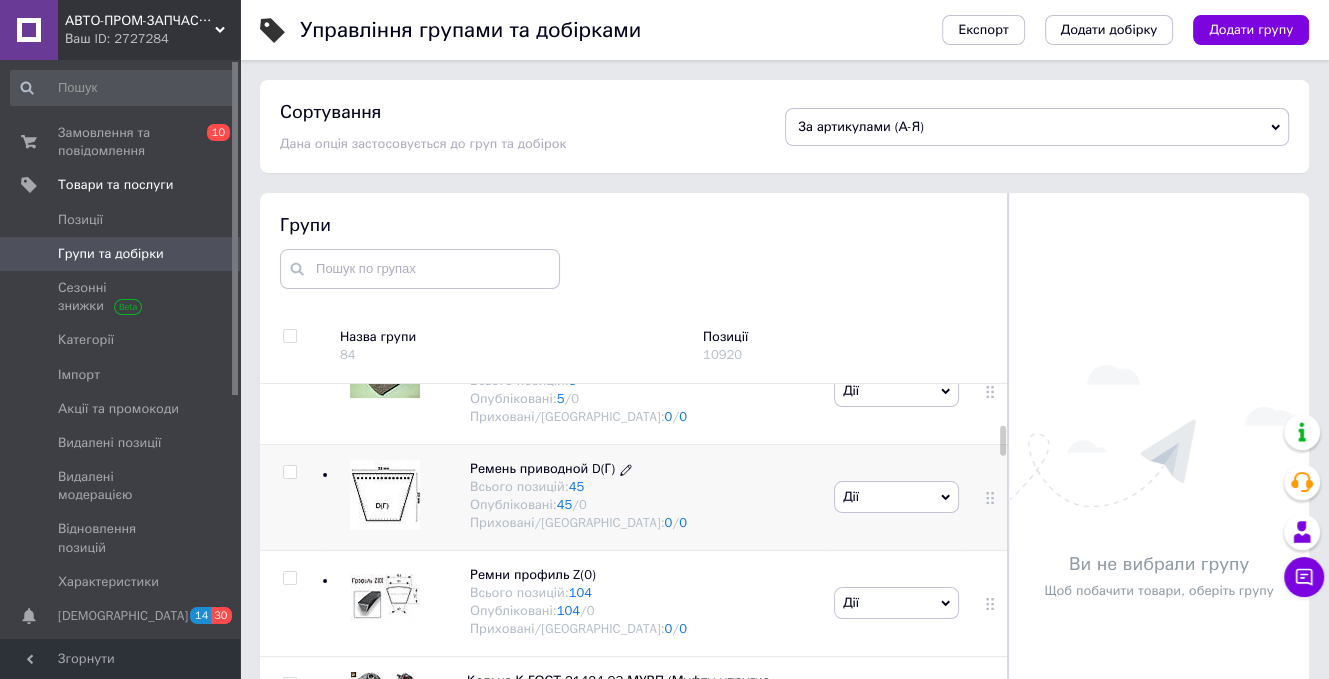 click on "Ремень приводной D(Г)" at bounding box center [542, 468] 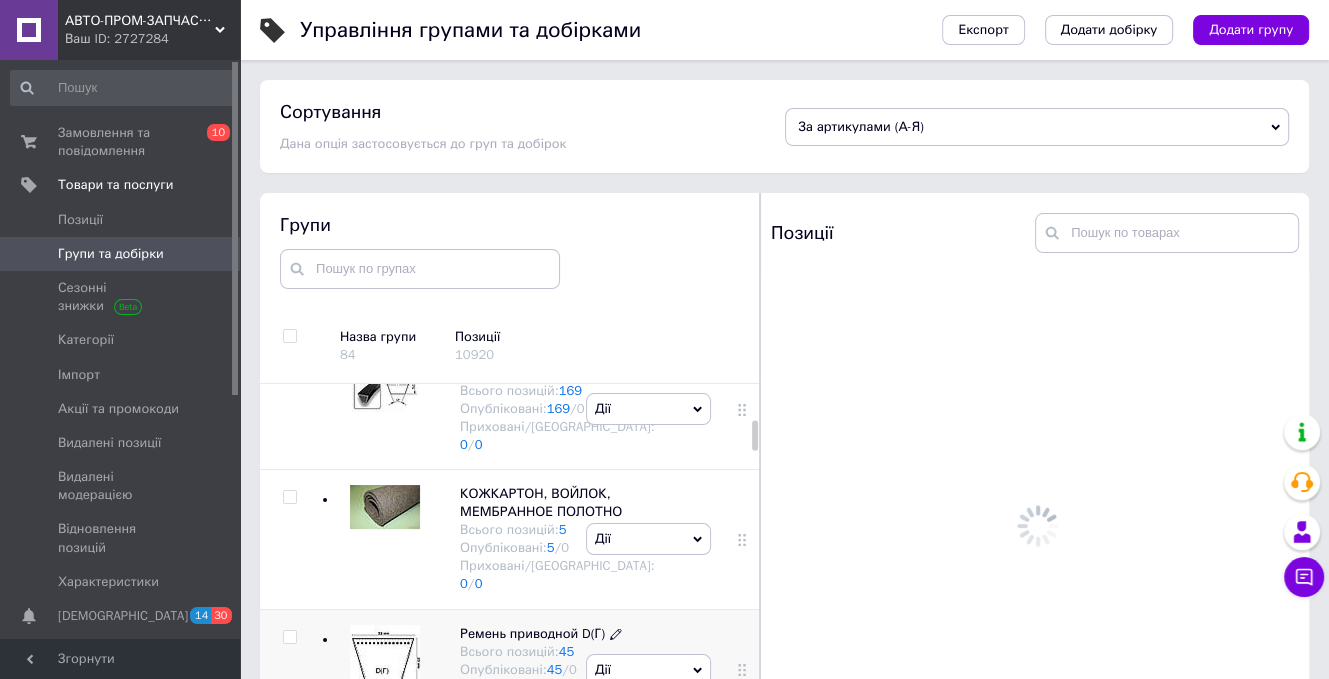scroll, scrollTop: 1260, scrollLeft: 0, axis: vertical 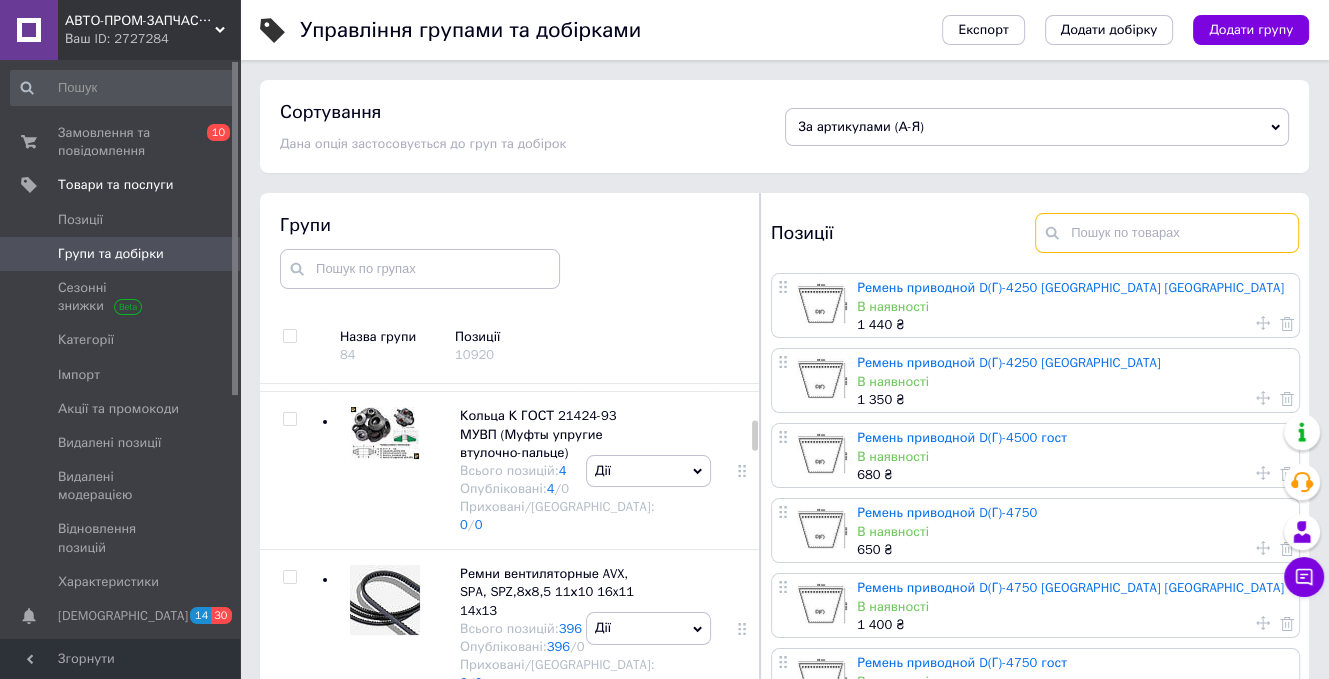 click at bounding box center [1167, 233] 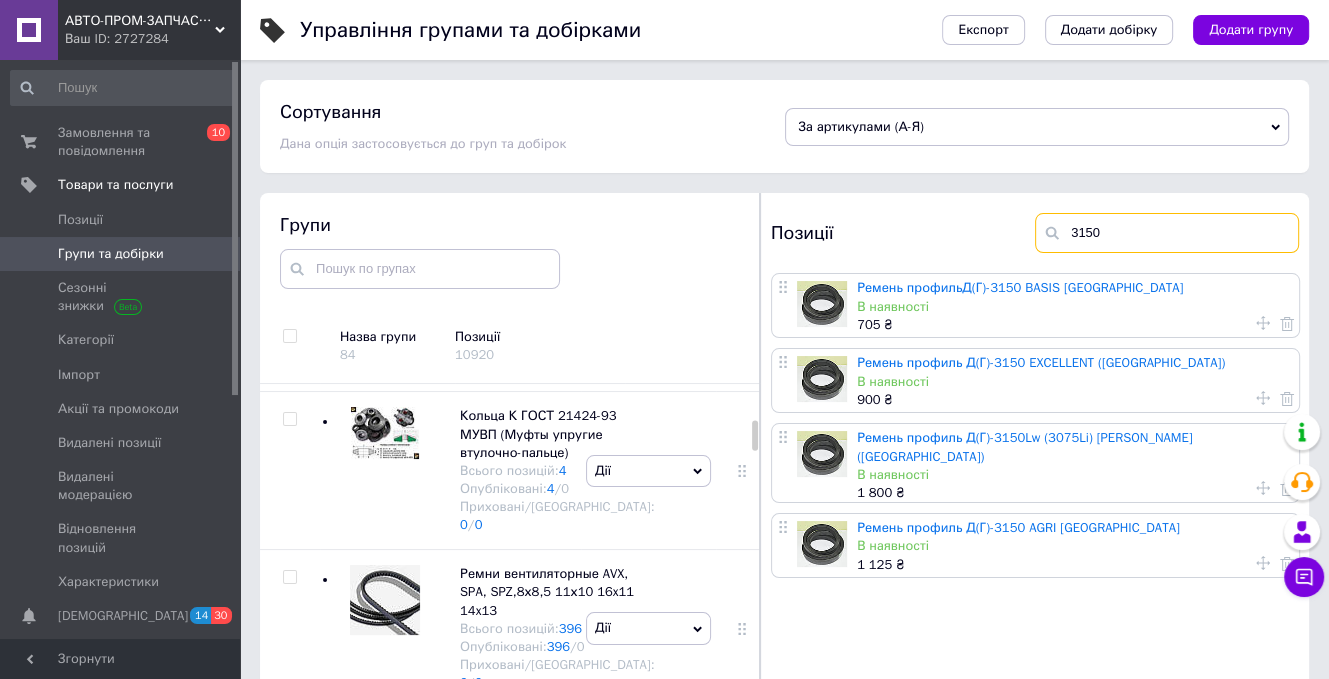 type on "3150" 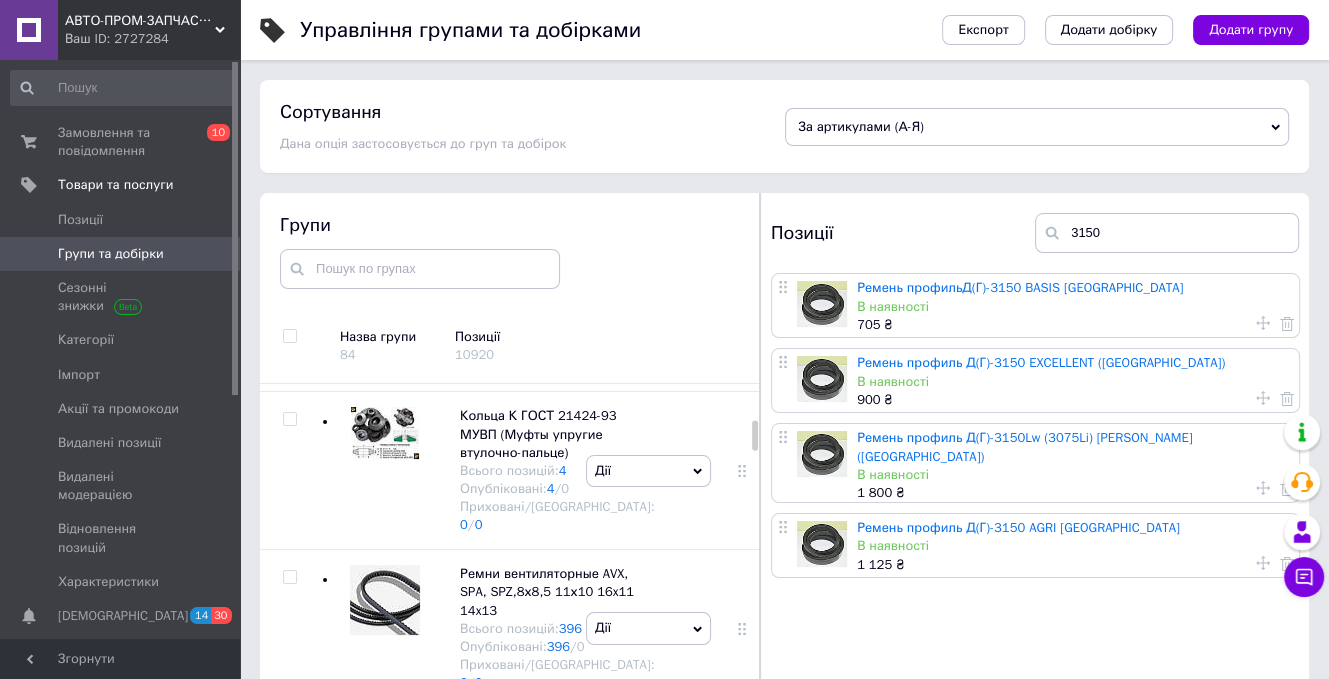 drag, startPoint x: 852, startPoint y: 517, endPoint x: 1072, endPoint y: 525, distance: 220.1454 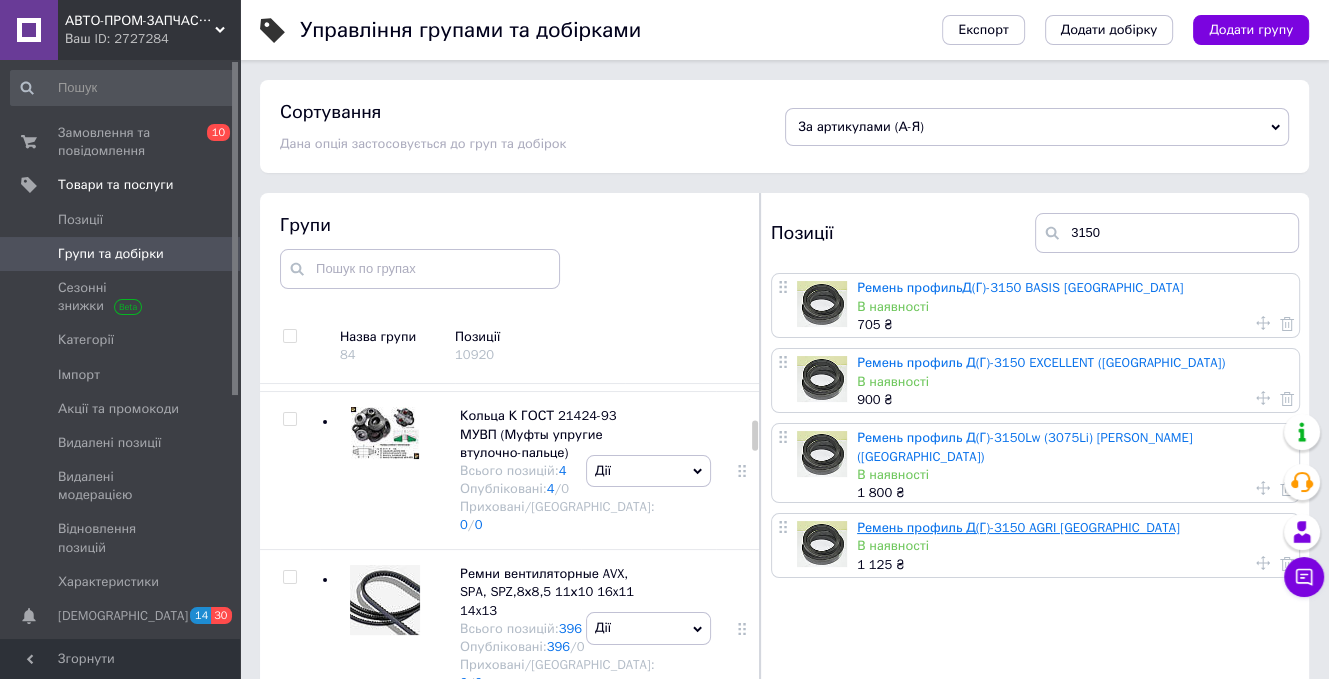 drag, startPoint x: 1099, startPoint y: 516, endPoint x: 884, endPoint y: 514, distance: 215.00931 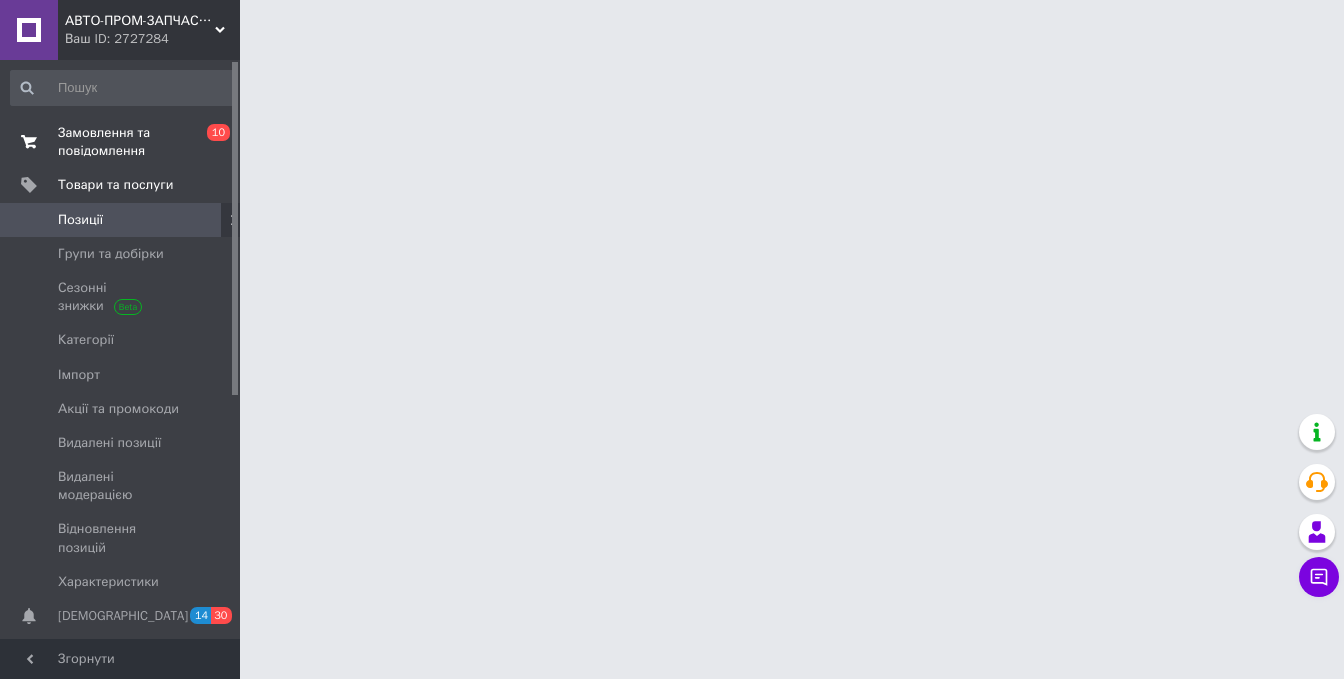 click on "Замовлення та повідомлення" at bounding box center [121, 142] 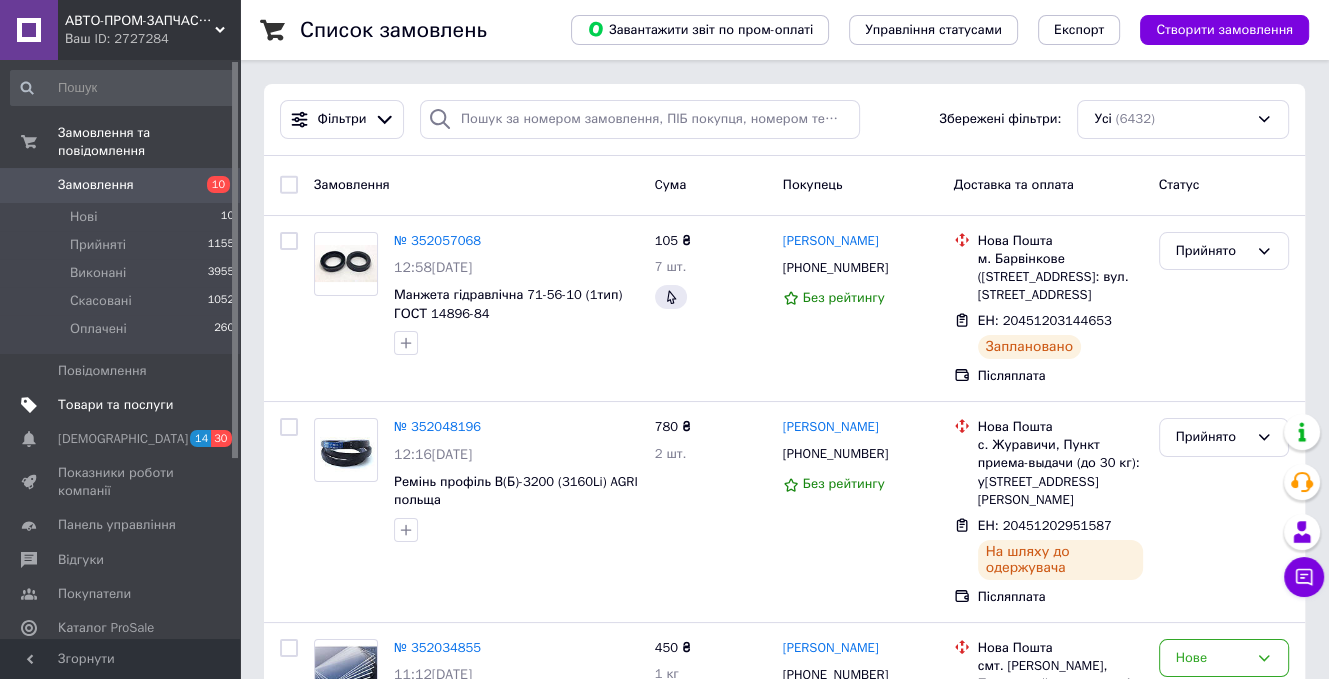 click on "Товари та послуги" at bounding box center (115, 405) 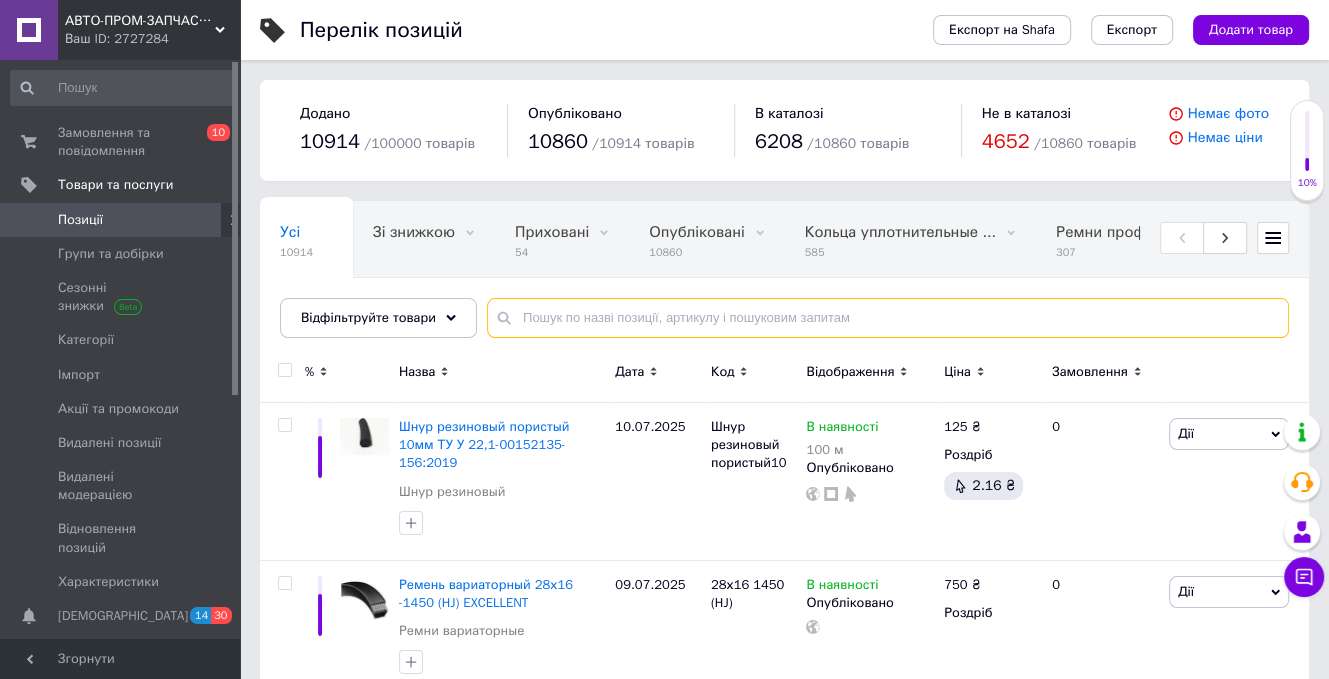 click at bounding box center [888, 318] 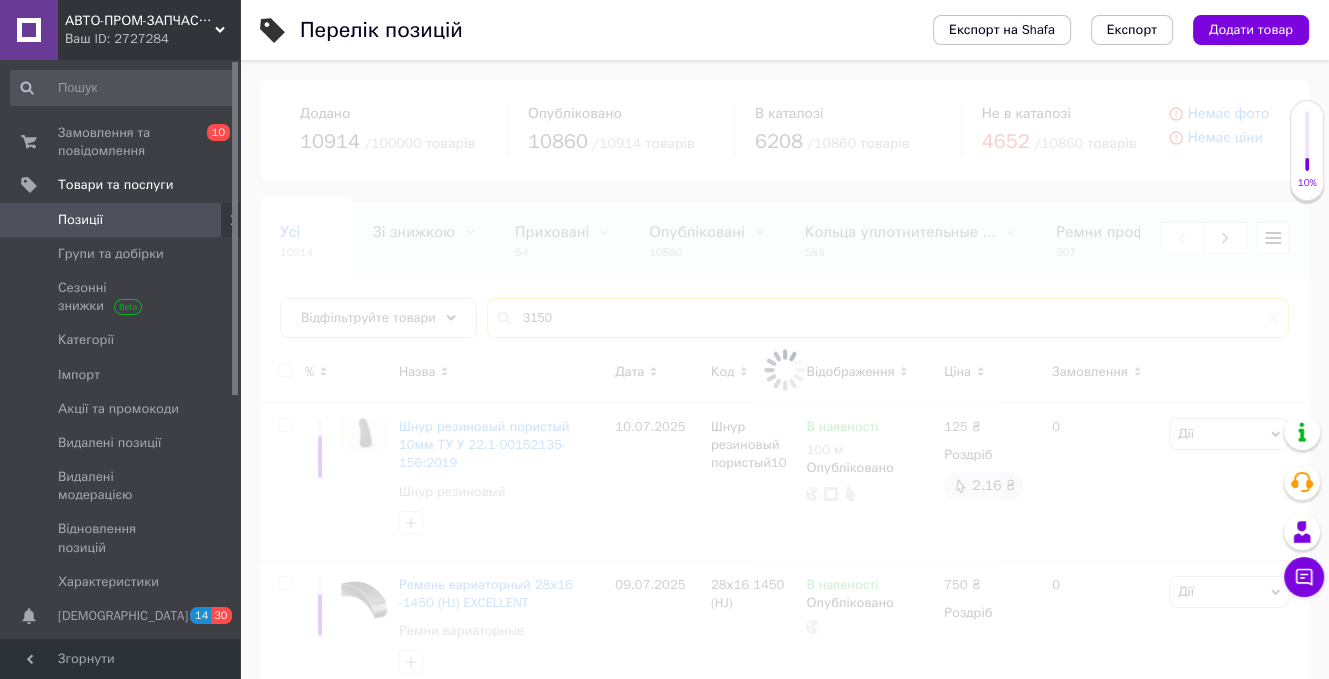 type on "3150" 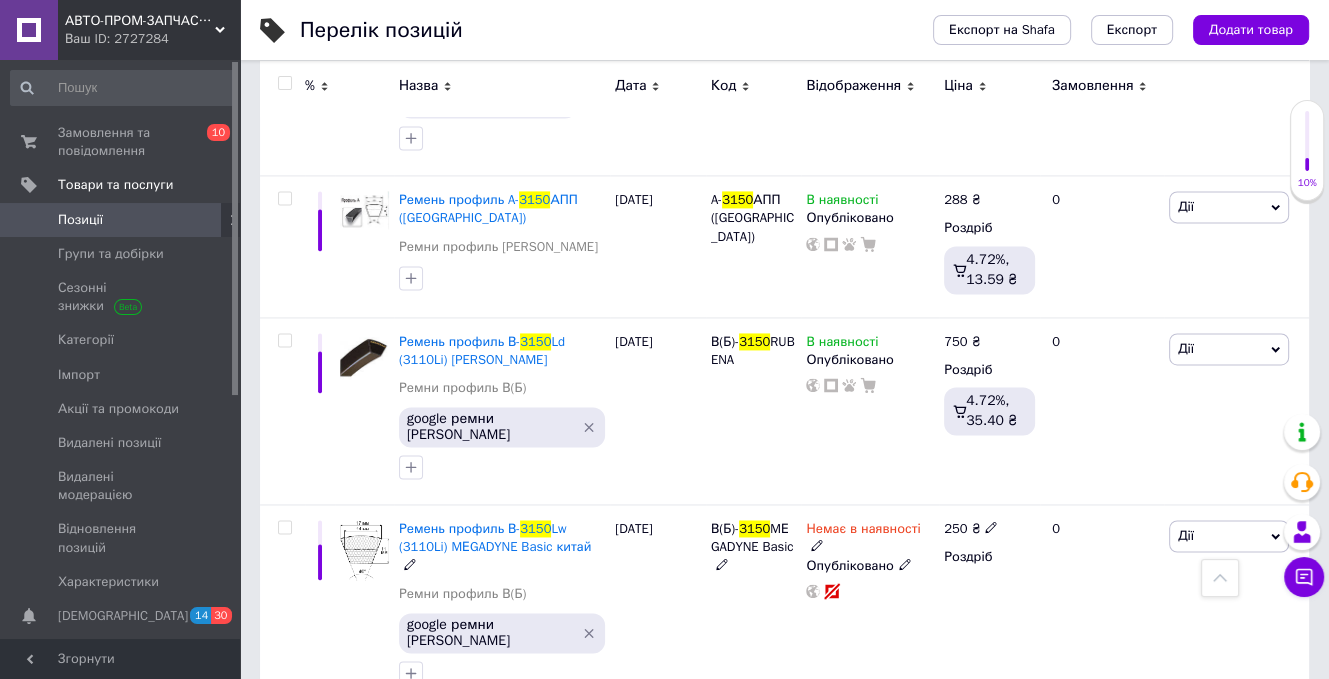 scroll, scrollTop: 2656, scrollLeft: 0, axis: vertical 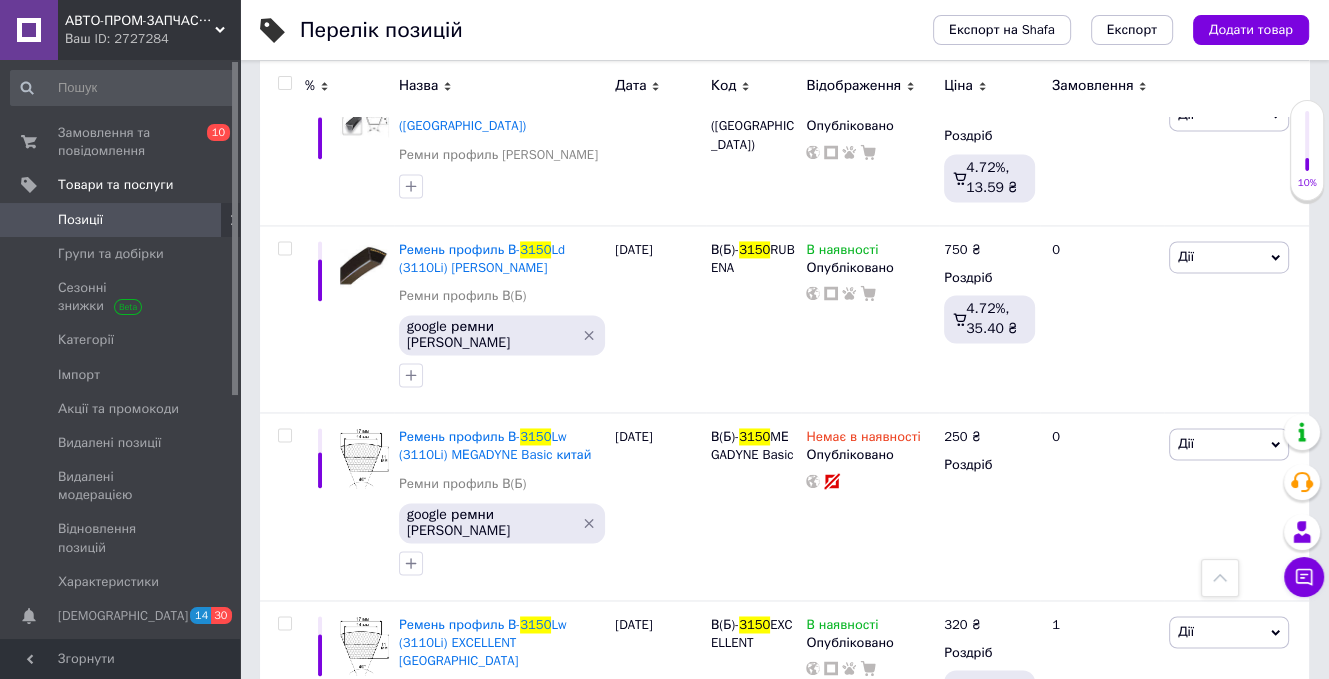 click on "2" at bounding box center [327, 968] 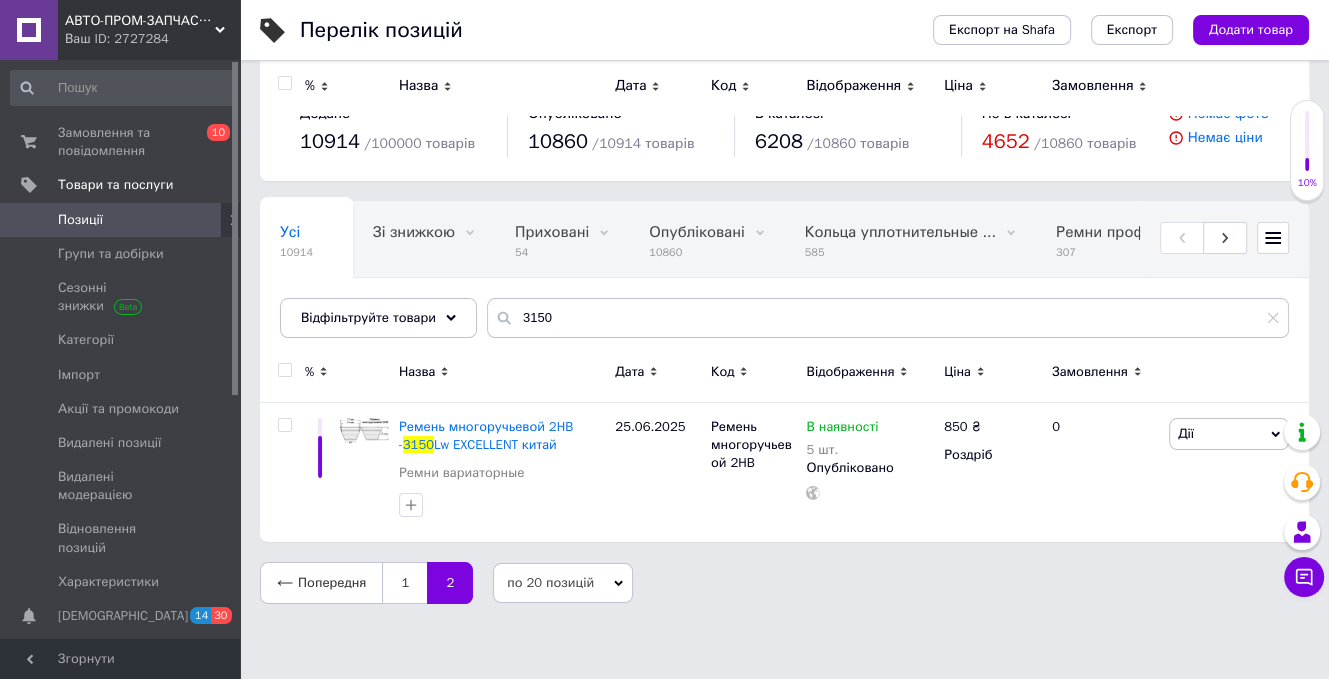 scroll, scrollTop: 0, scrollLeft: 0, axis: both 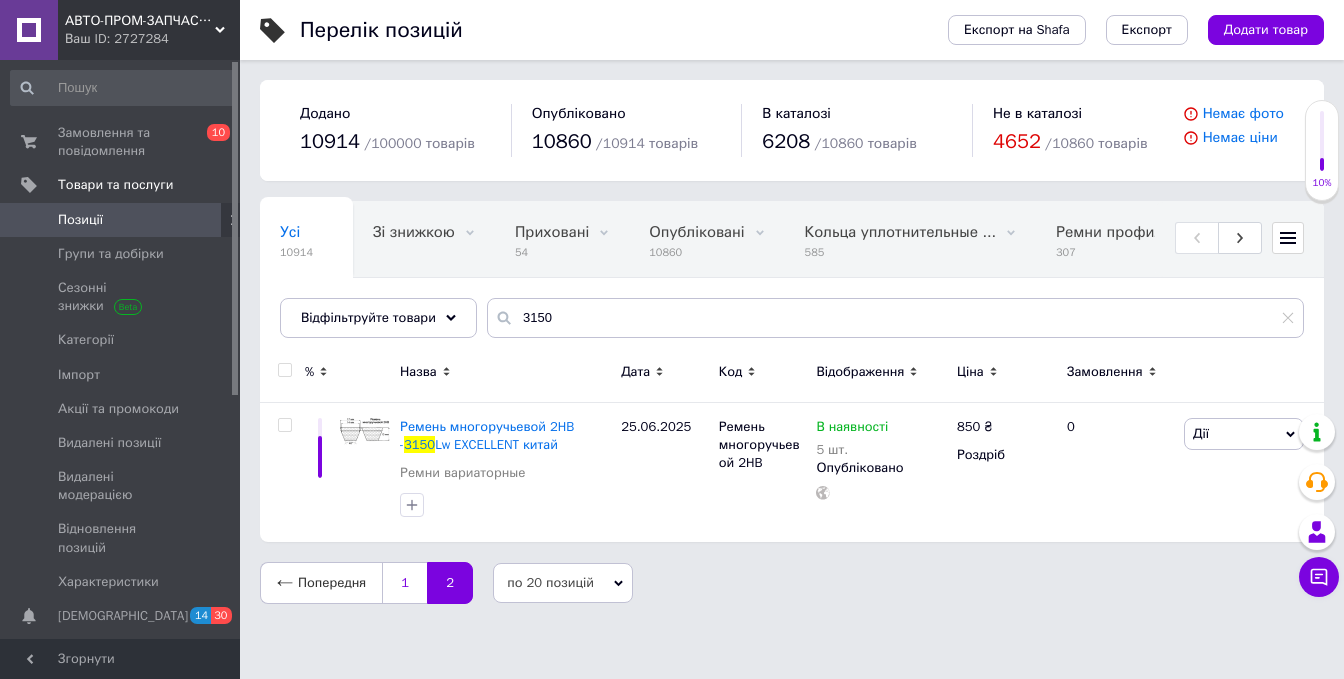 click on "1" at bounding box center [404, 583] 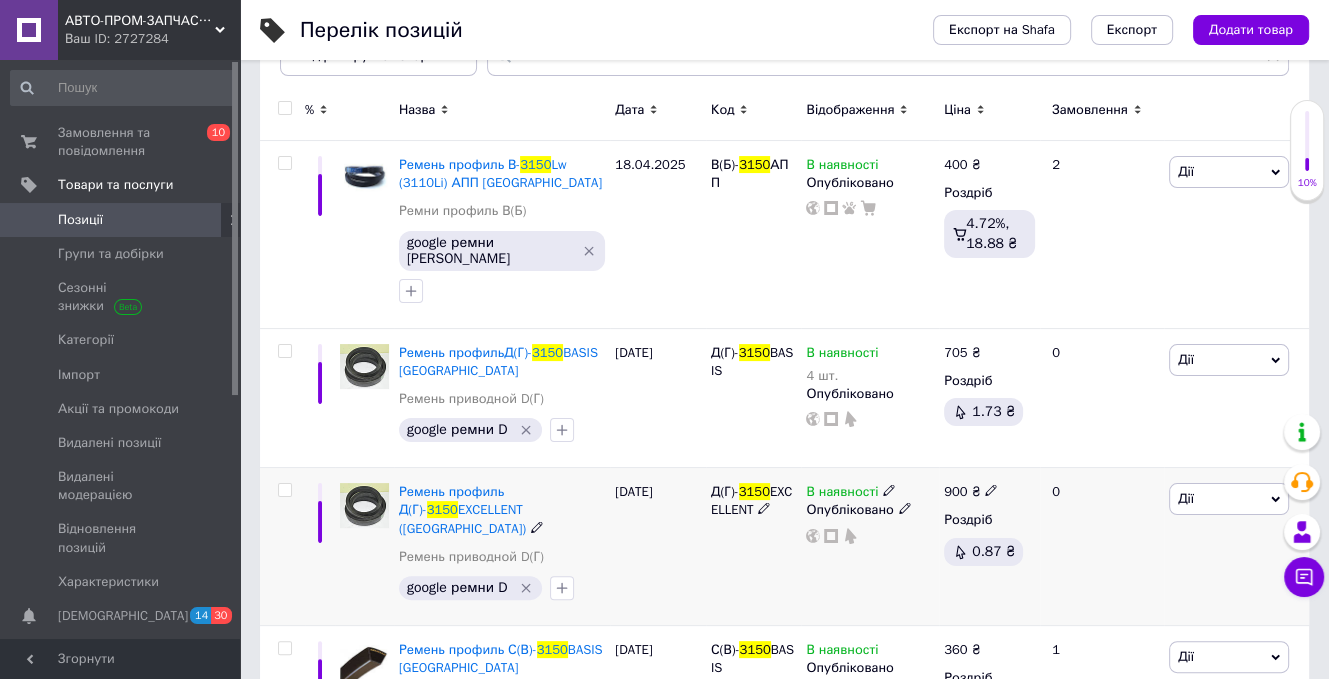 scroll, scrollTop: 300, scrollLeft: 0, axis: vertical 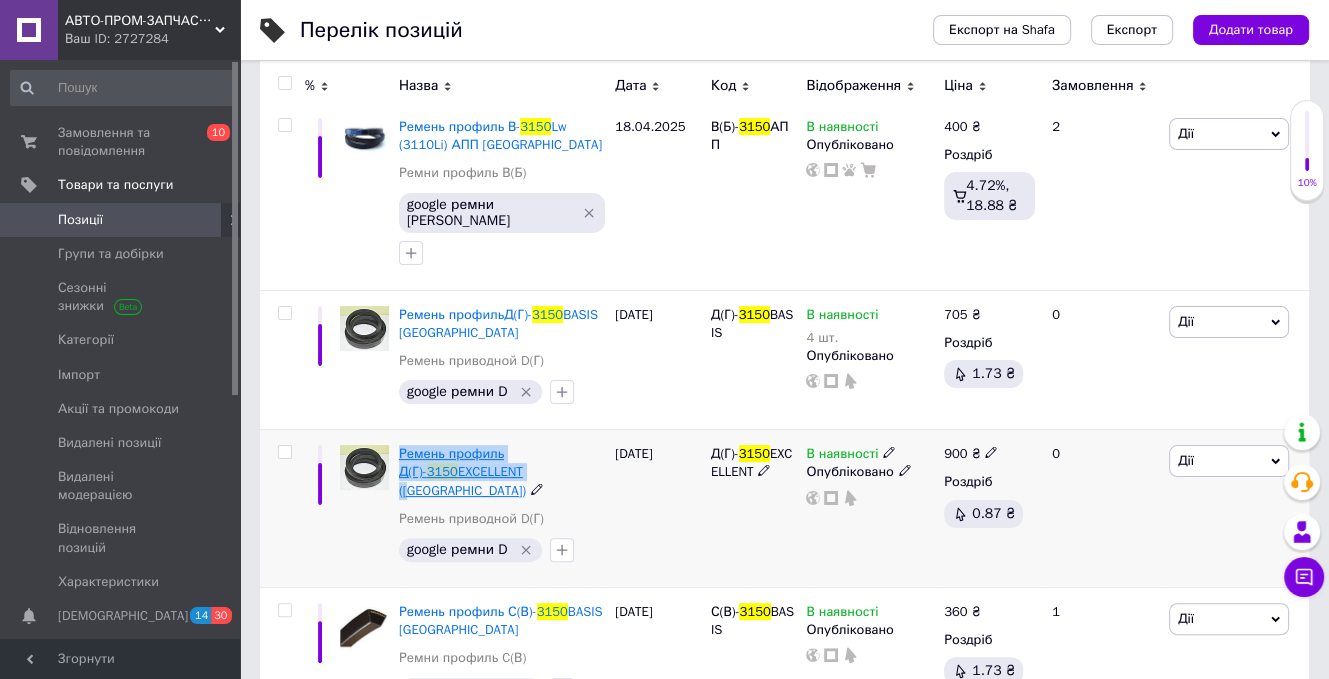 drag, startPoint x: 394, startPoint y: 403, endPoint x: 471, endPoint y: 426, distance: 80.36168 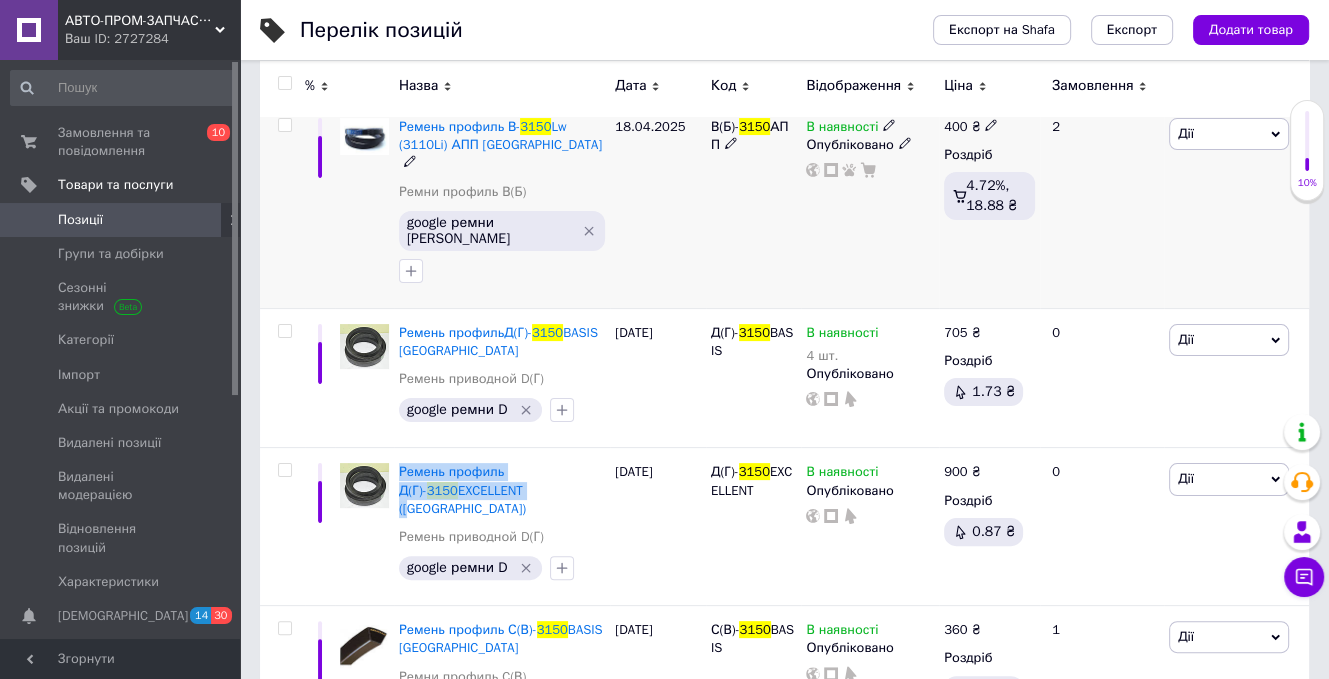 scroll, scrollTop: 0, scrollLeft: 0, axis: both 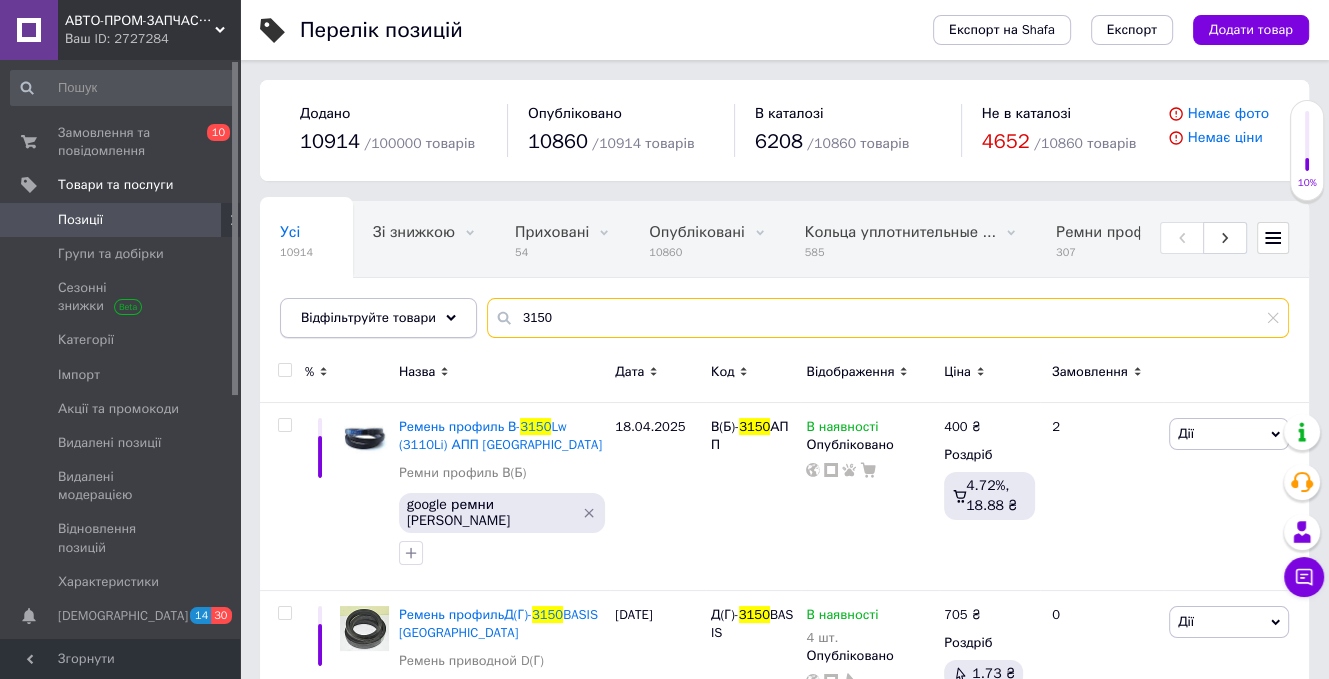 drag, startPoint x: 558, startPoint y: 313, endPoint x: 455, endPoint y: 315, distance: 103.01942 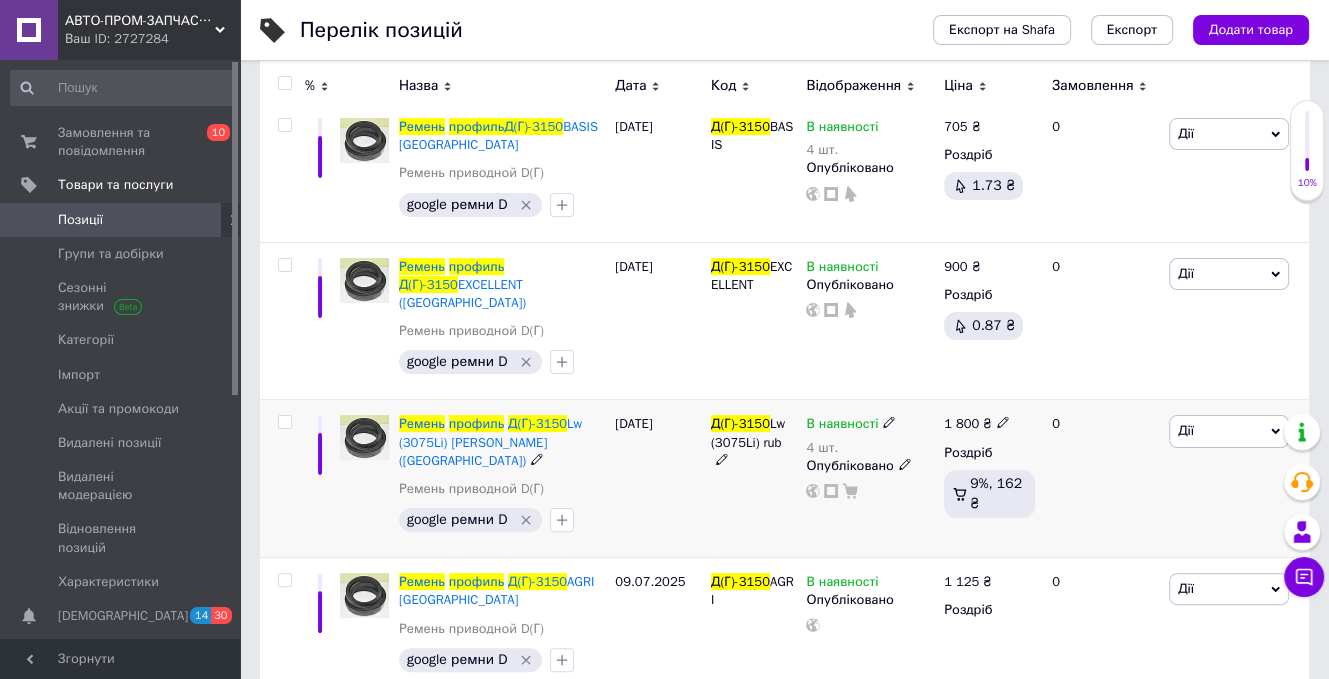 scroll, scrollTop: 301, scrollLeft: 0, axis: vertical 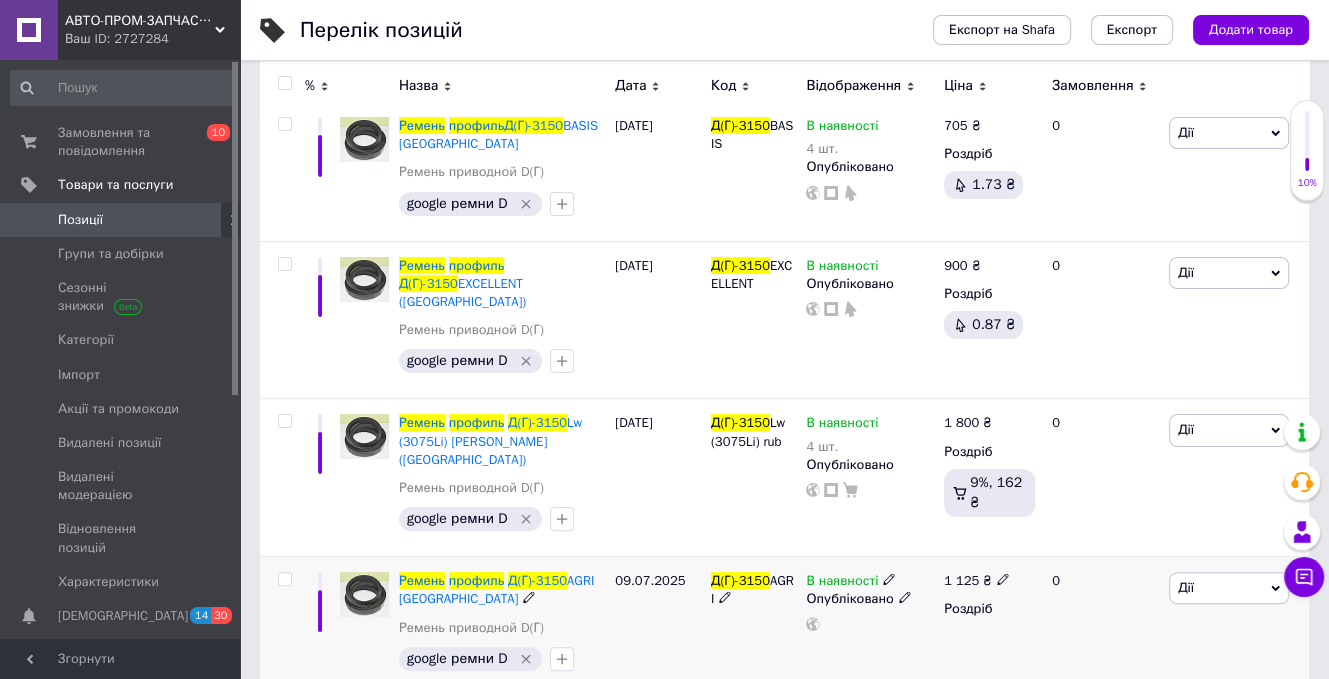 type on "Ремень профиль Д(Г)-3150" 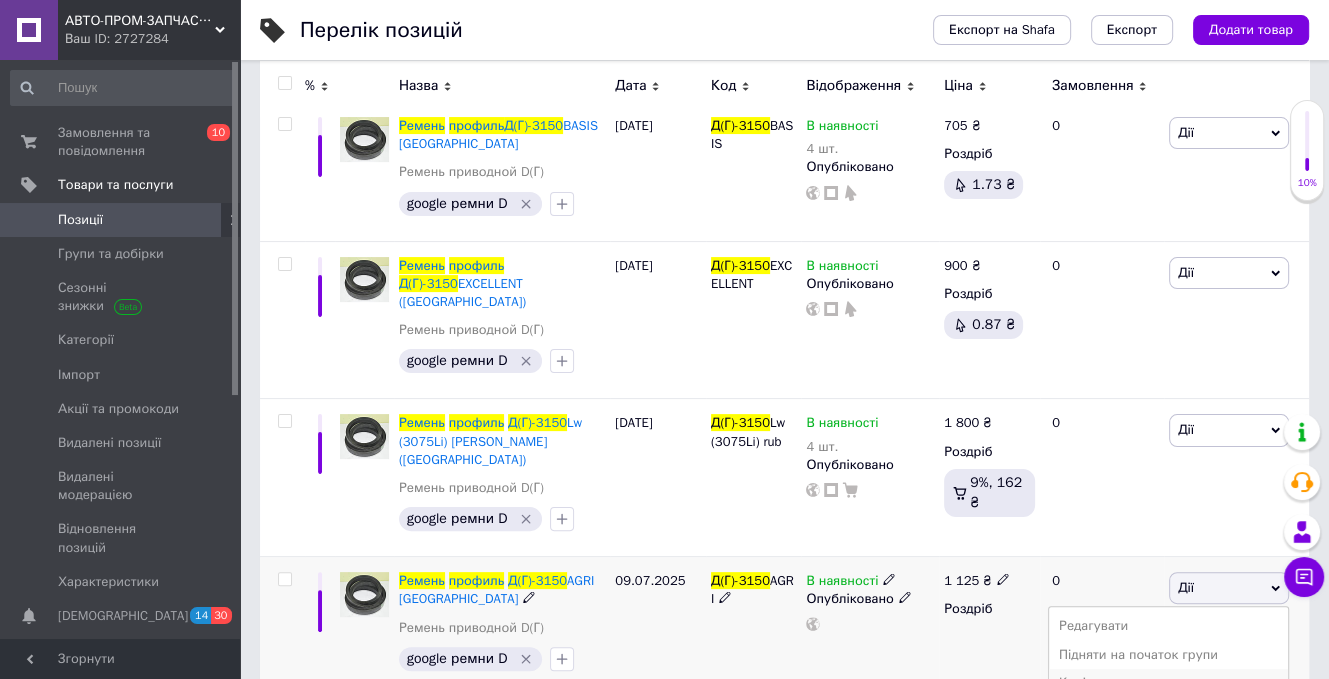 click on "Копіювати" at bounding box center (1168, 683) 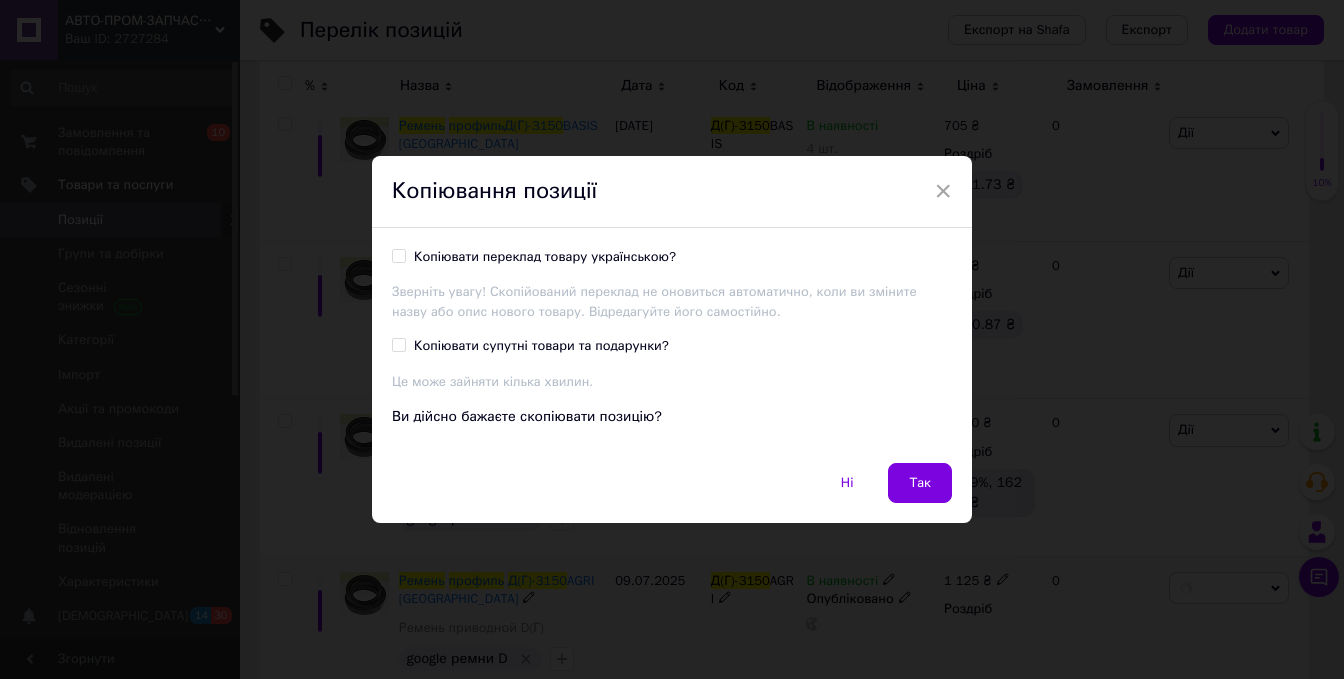 click on "Копіювати переклад товару українською?" at bounding box center (398, 255) 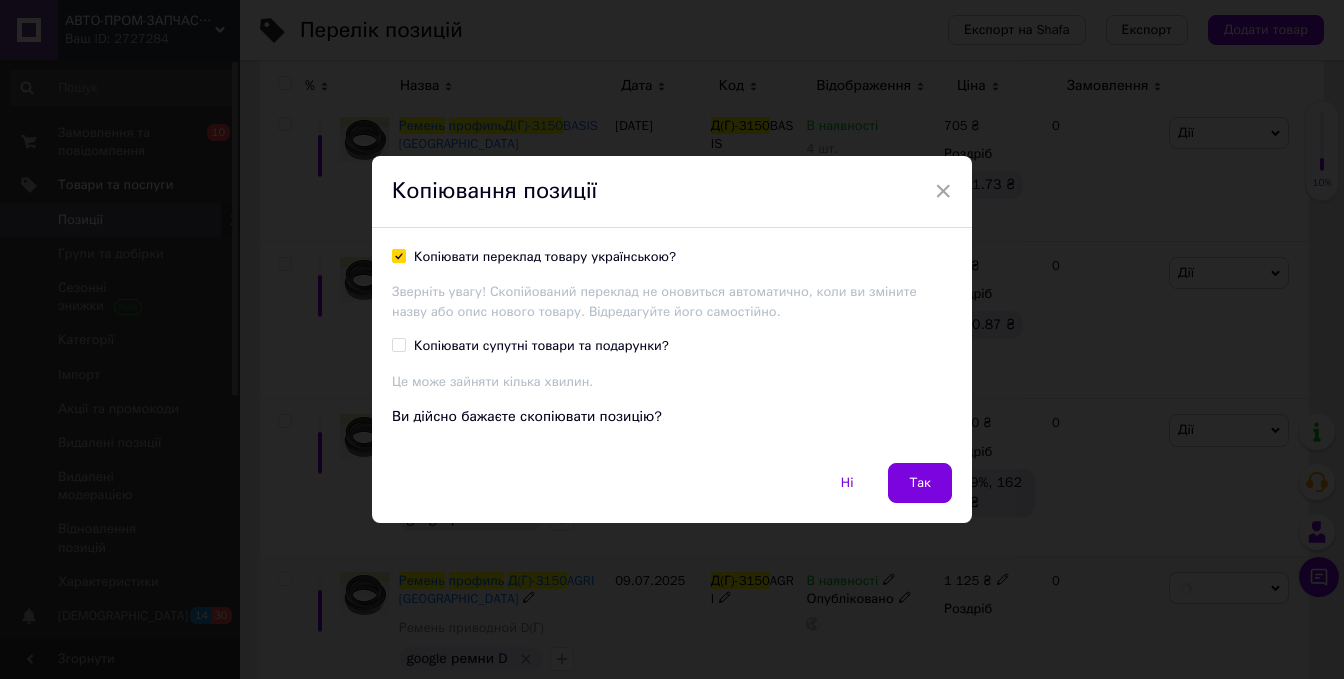 checkbox on "true" 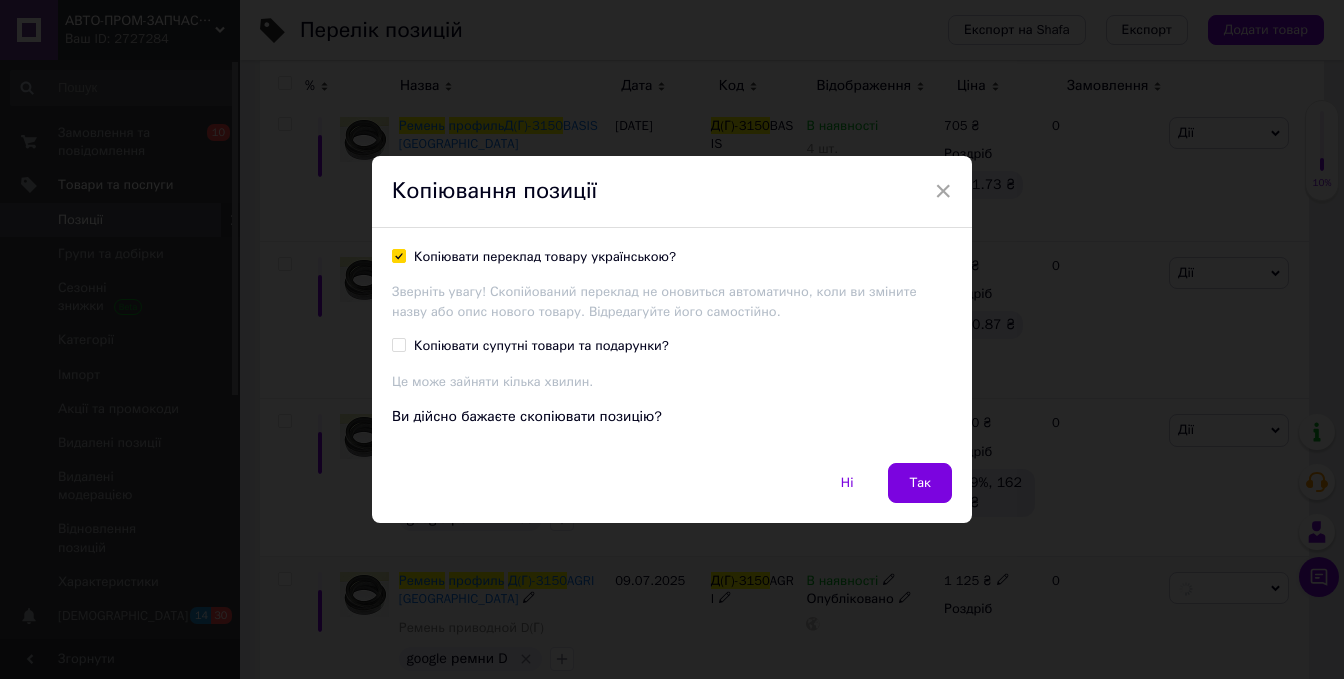click on "Копіювати супутні товари та подарунки?" at bounding box center [398, 344] 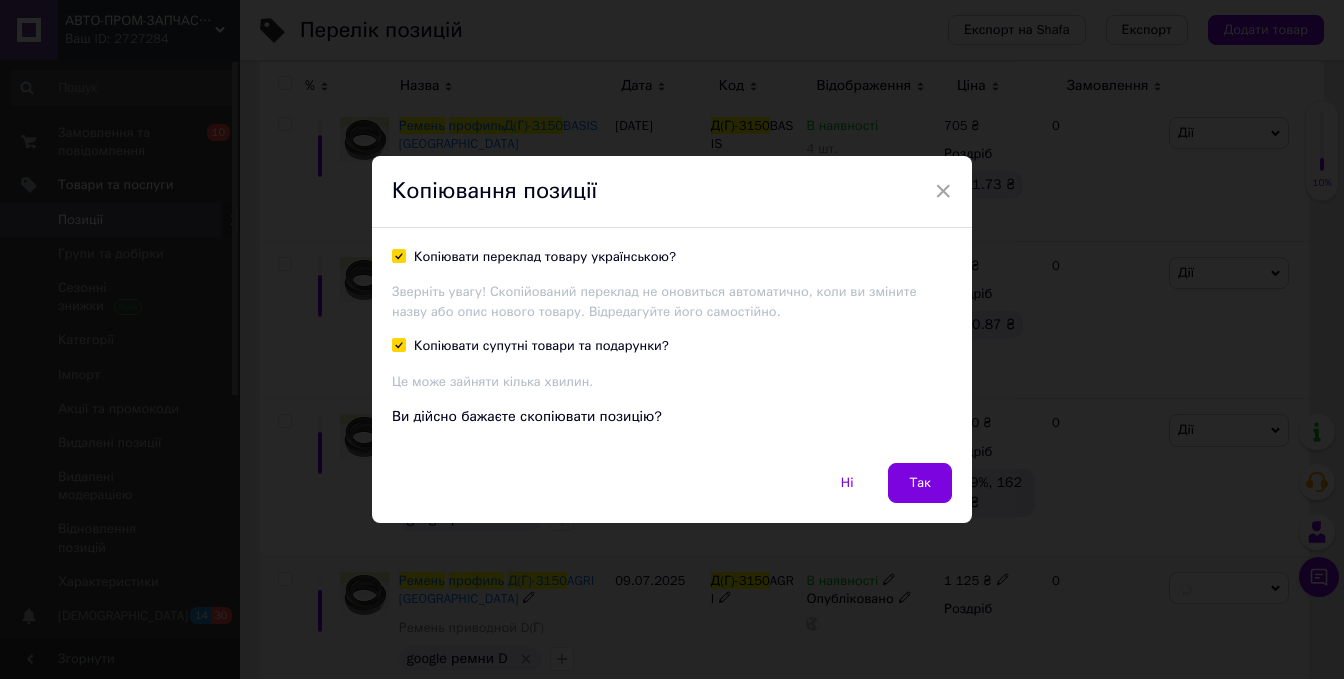 checkbox on "true" 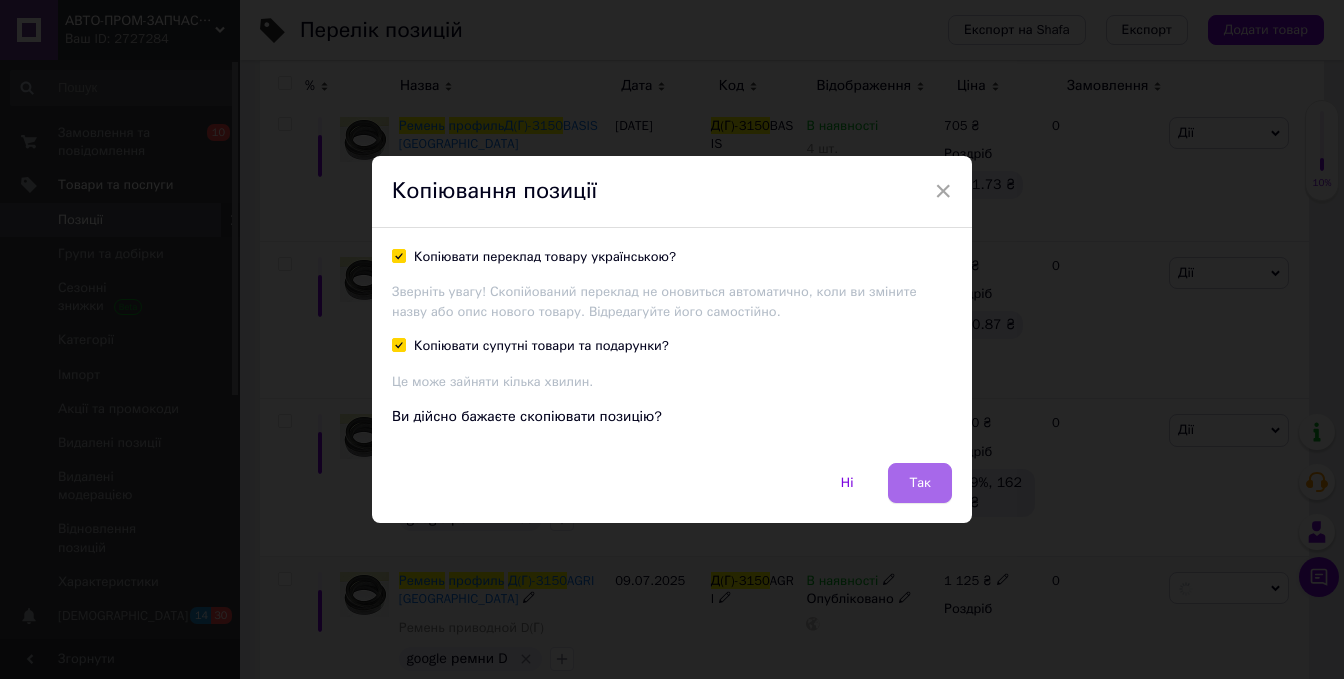 click on "Так" at bounding box center (920, 483) 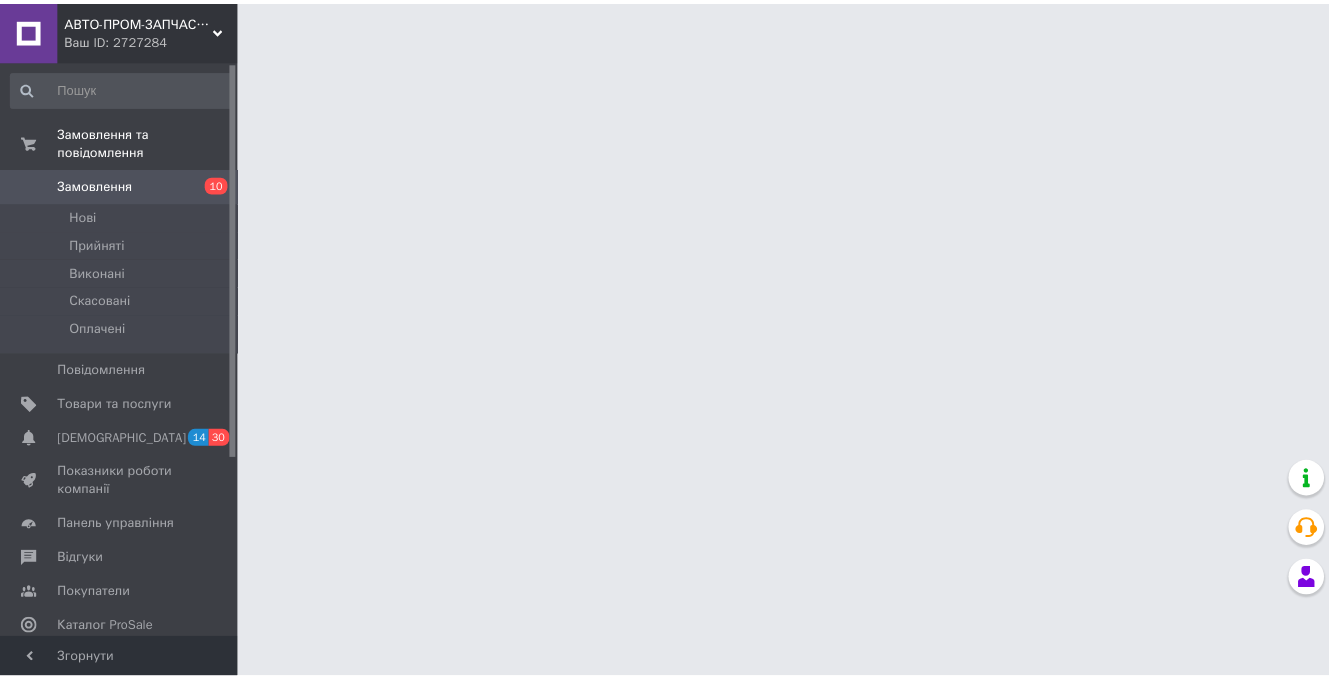 scroll, scrollTop: 0, scrollLeft: 0, axis: both 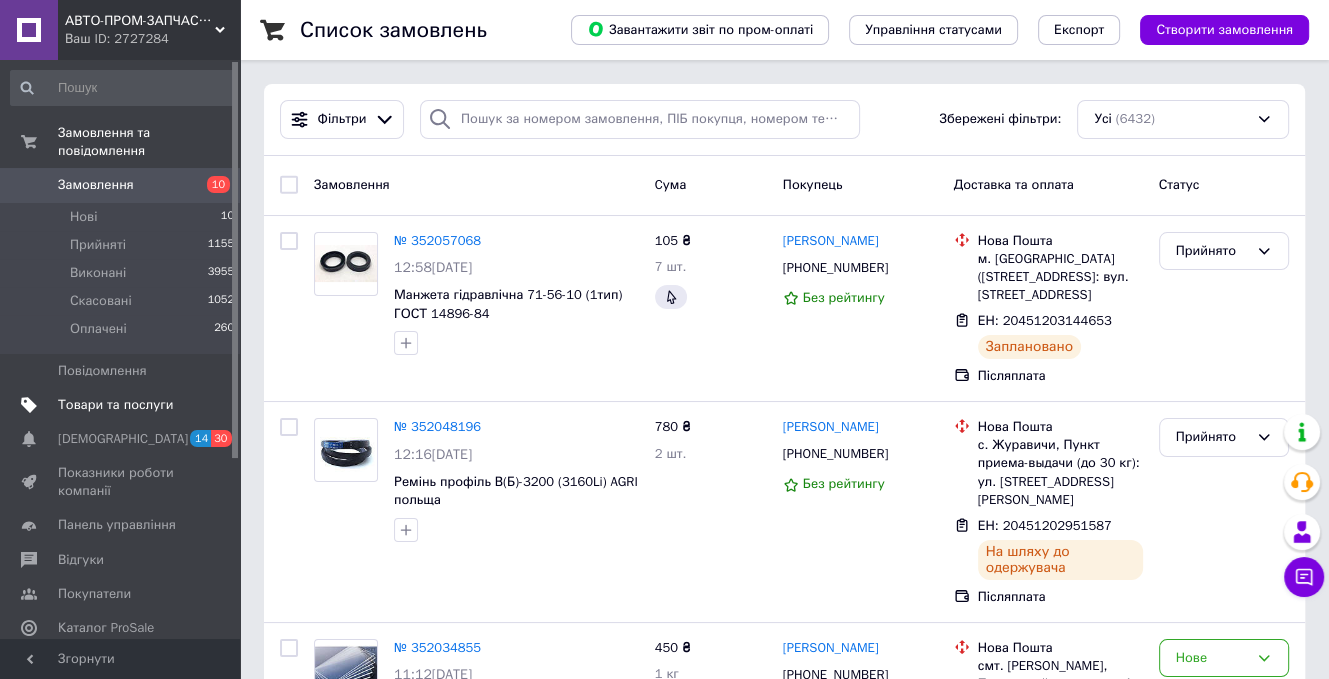click on "Товари та послуги" at bounding box center (115, 405) 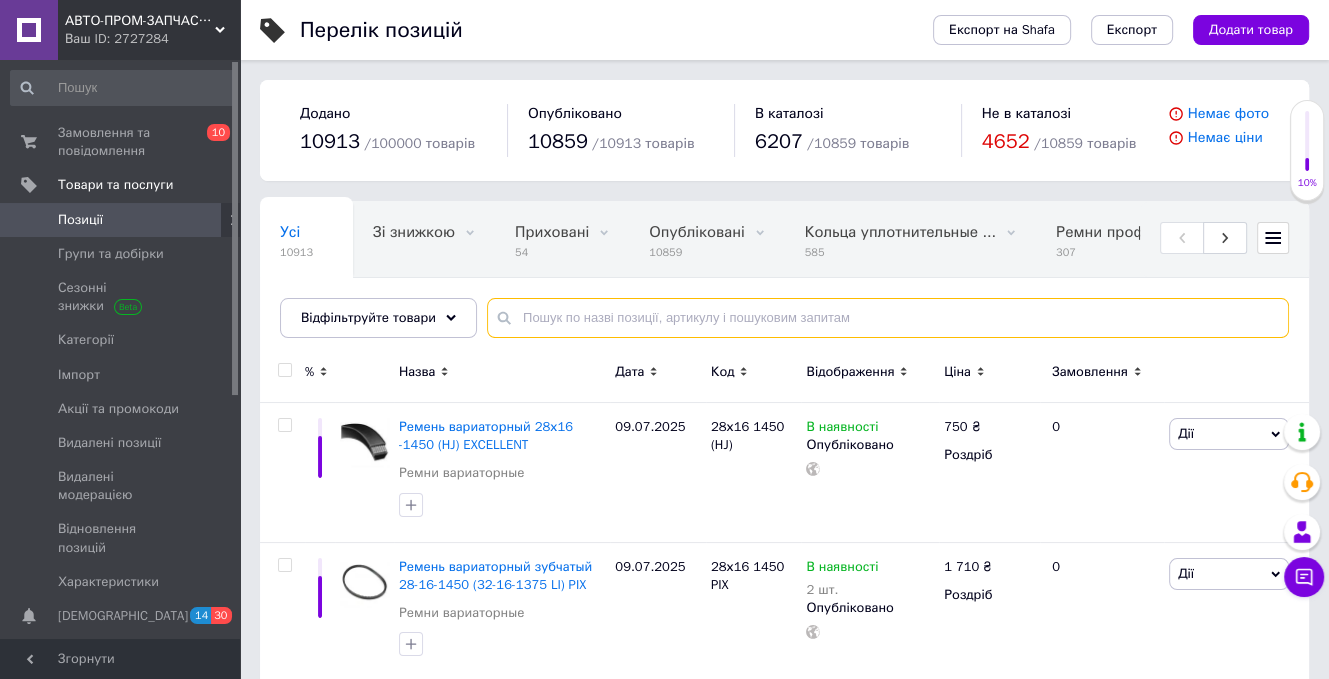 paste on "Д(Г)-5300 АПП" 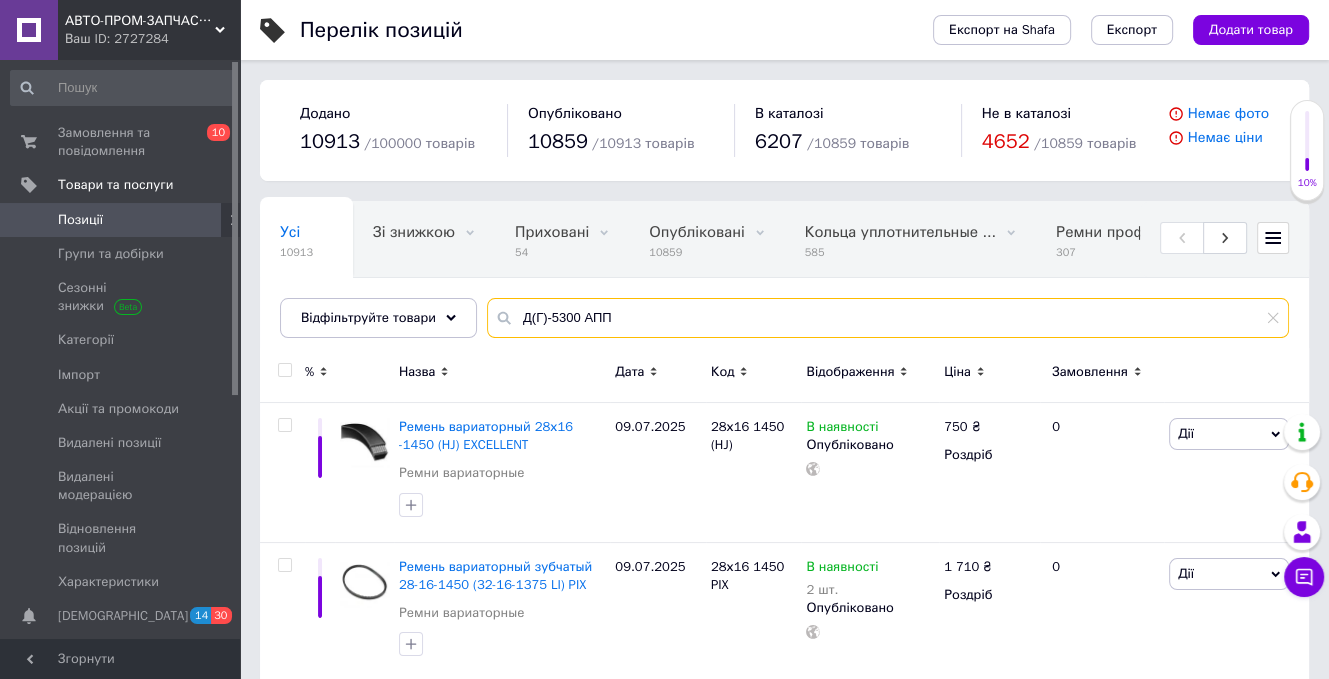 type on "Д(Г)-5300 АПП" 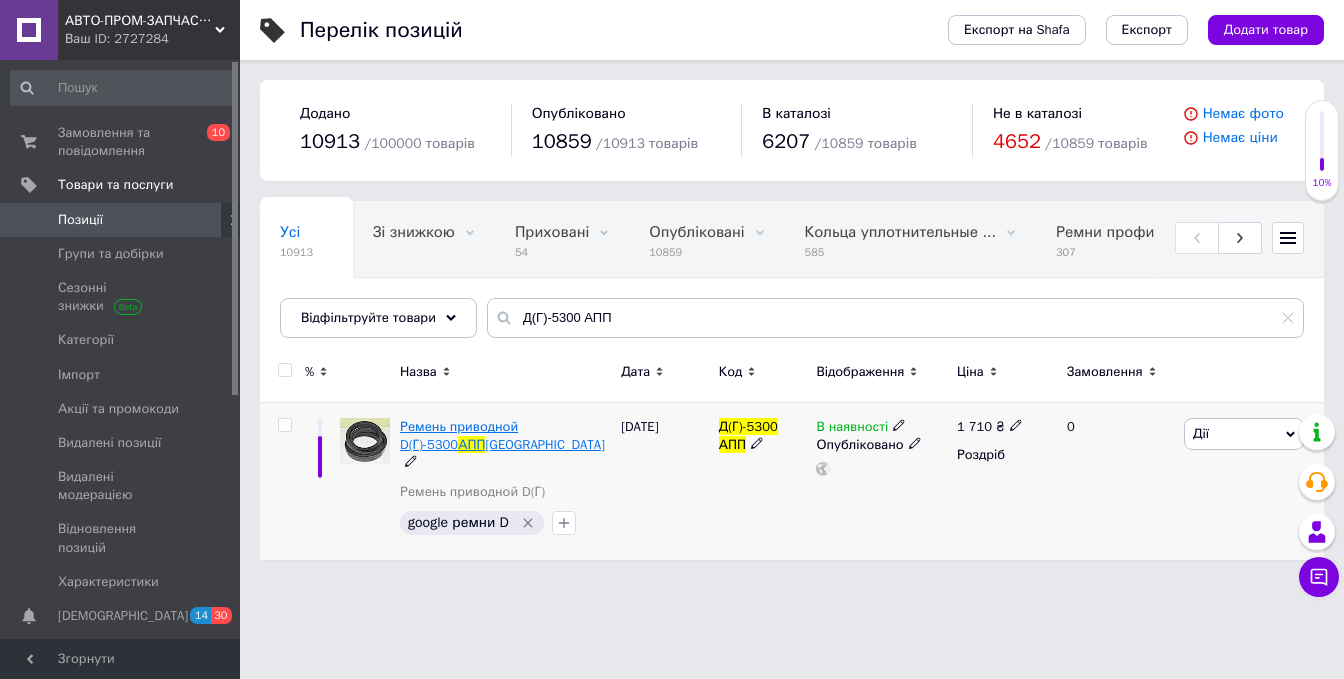 click on "Ремень приводной D(Г)-5300" at bounding box center [459, 435] 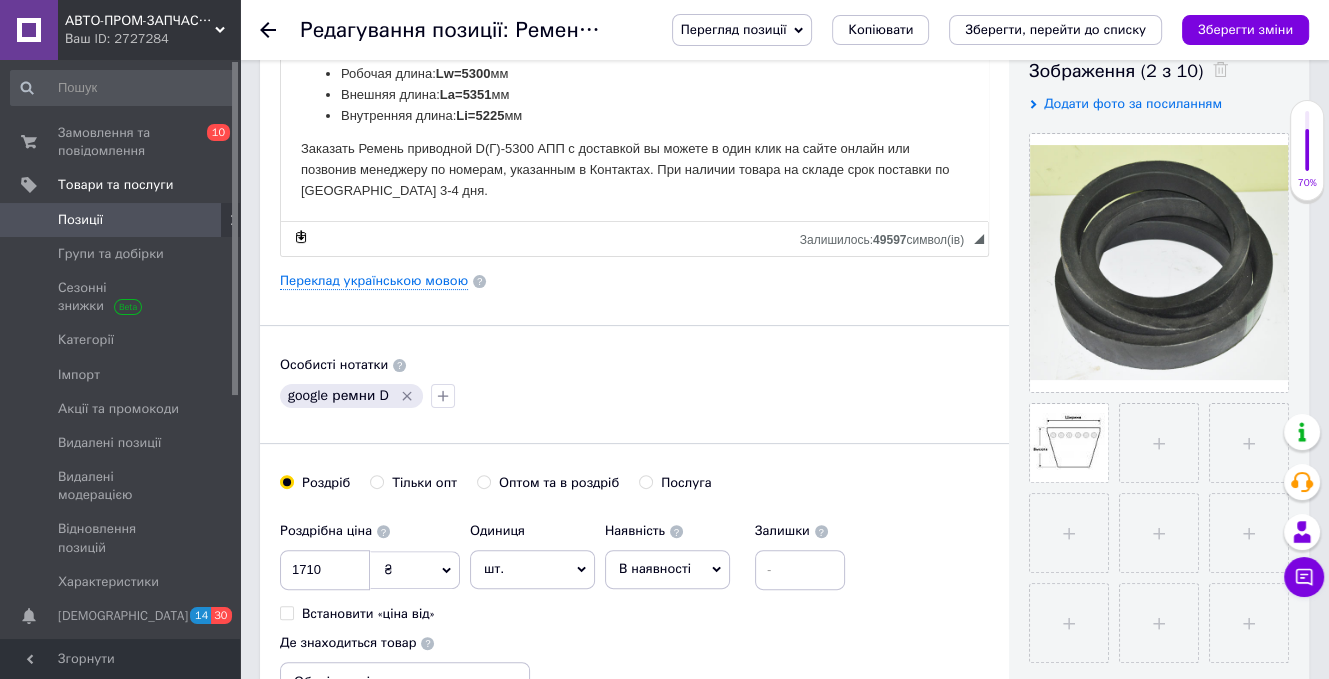 scroll, scrollTop: 400, scrollLeft: 0, axis: vertical 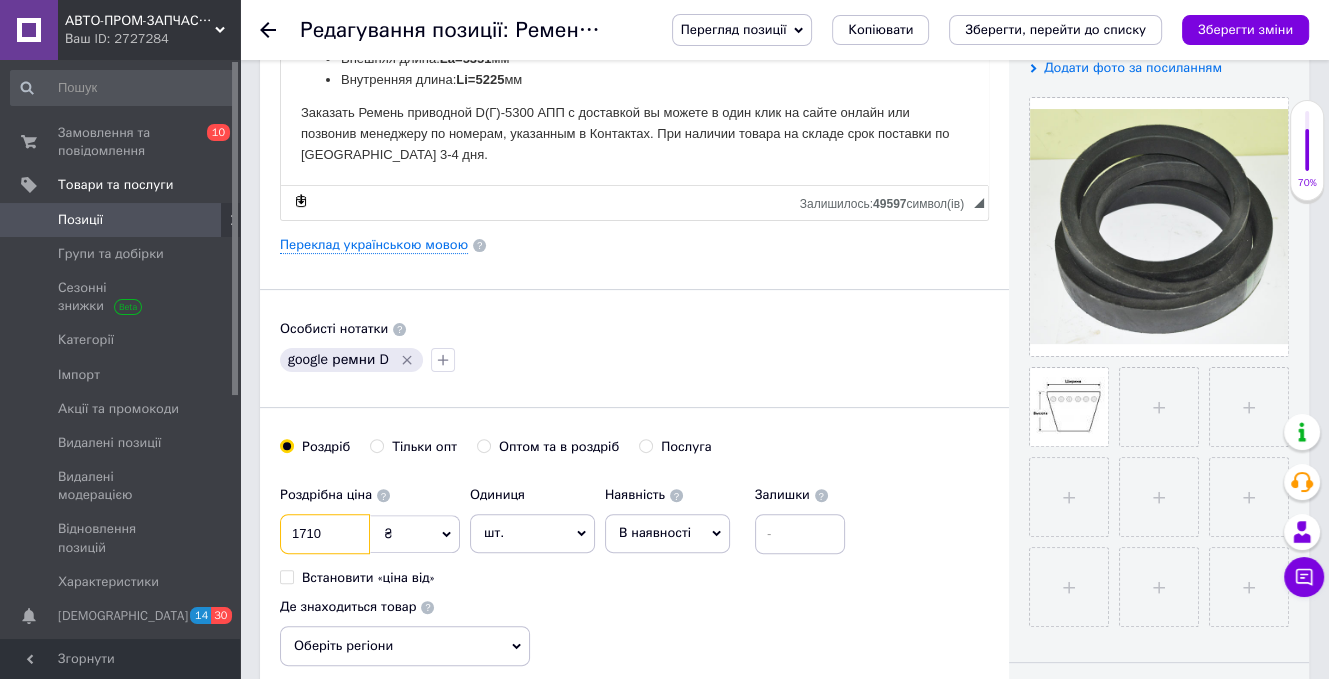 drag, startPoint x: 348, startPoint y: 533, endPoint x: 301, endPoint y: 527, distance: 47.38143 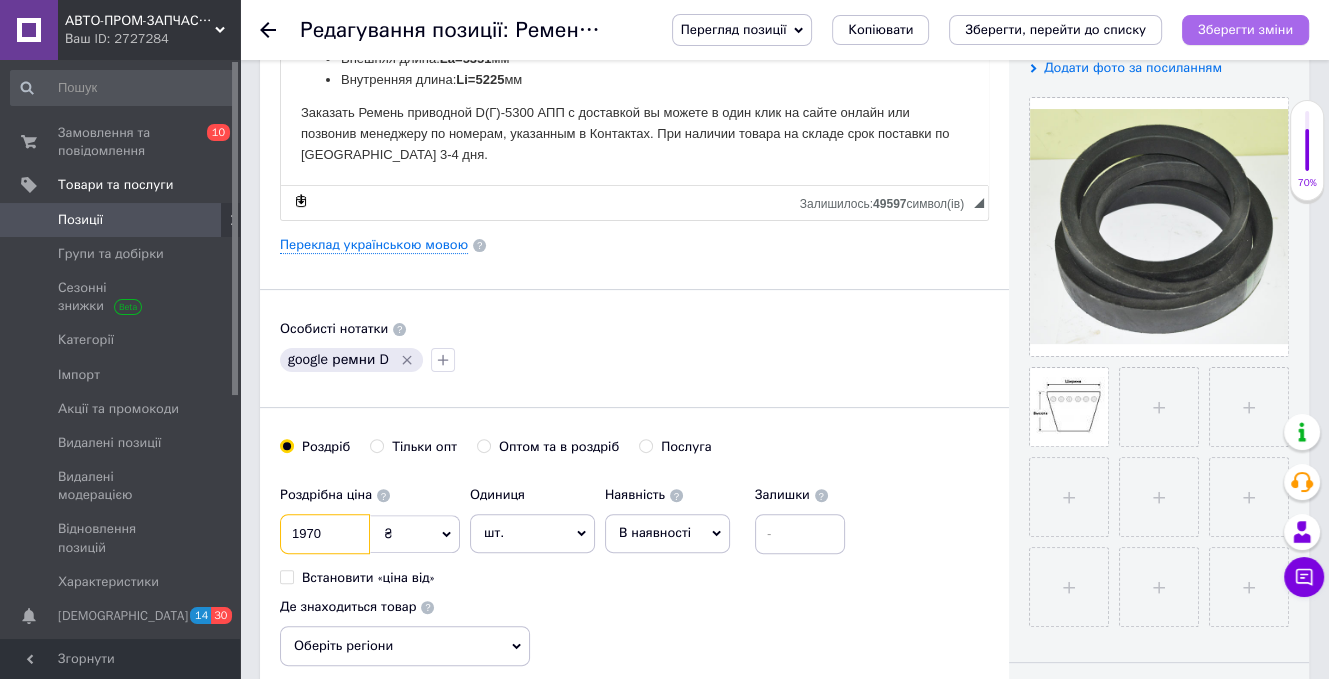 type on "1970" 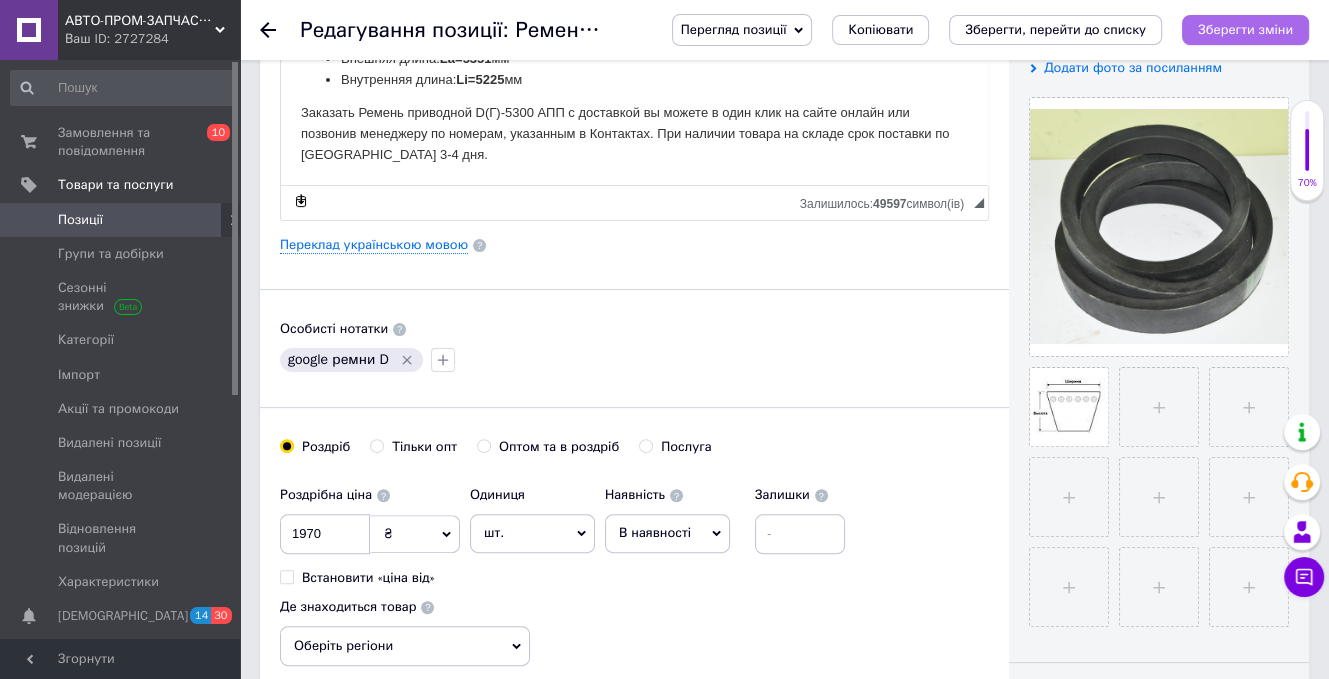 click on "Зберегти зміни" at bounding box center (1245, 29) 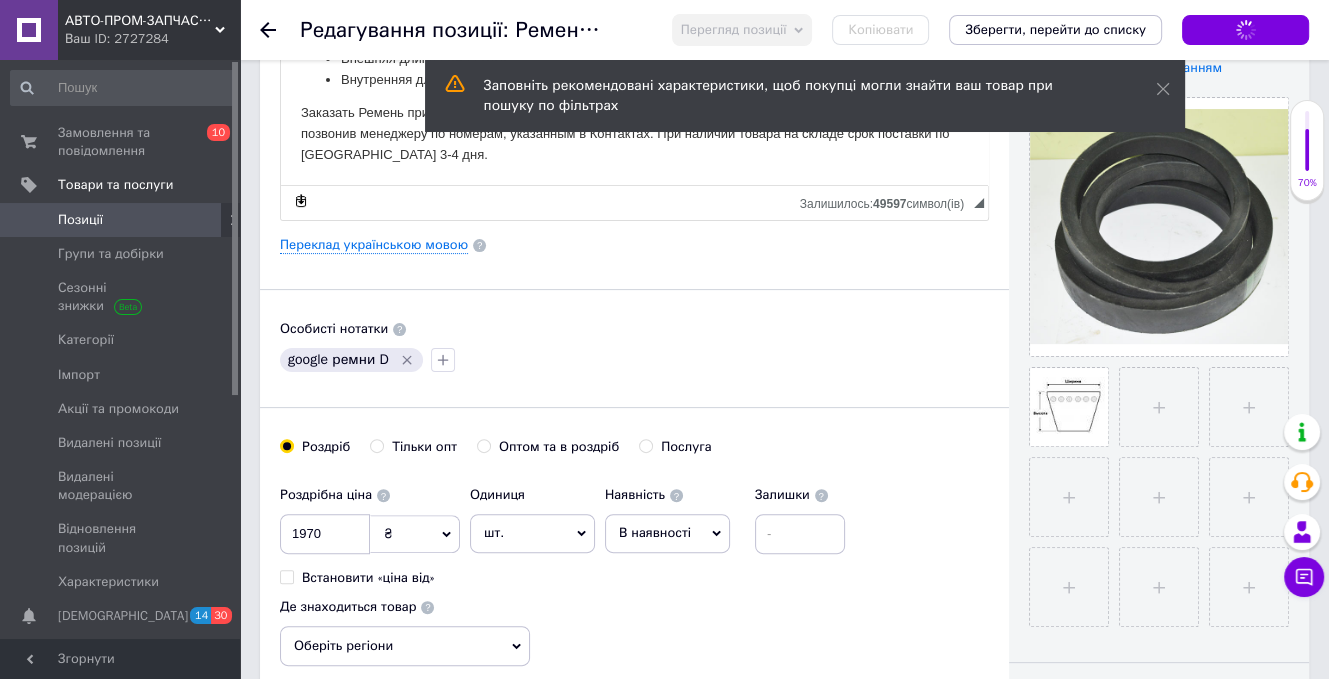 click on "Зберегти, перейти до списку" at bounding box center [1055, 29] 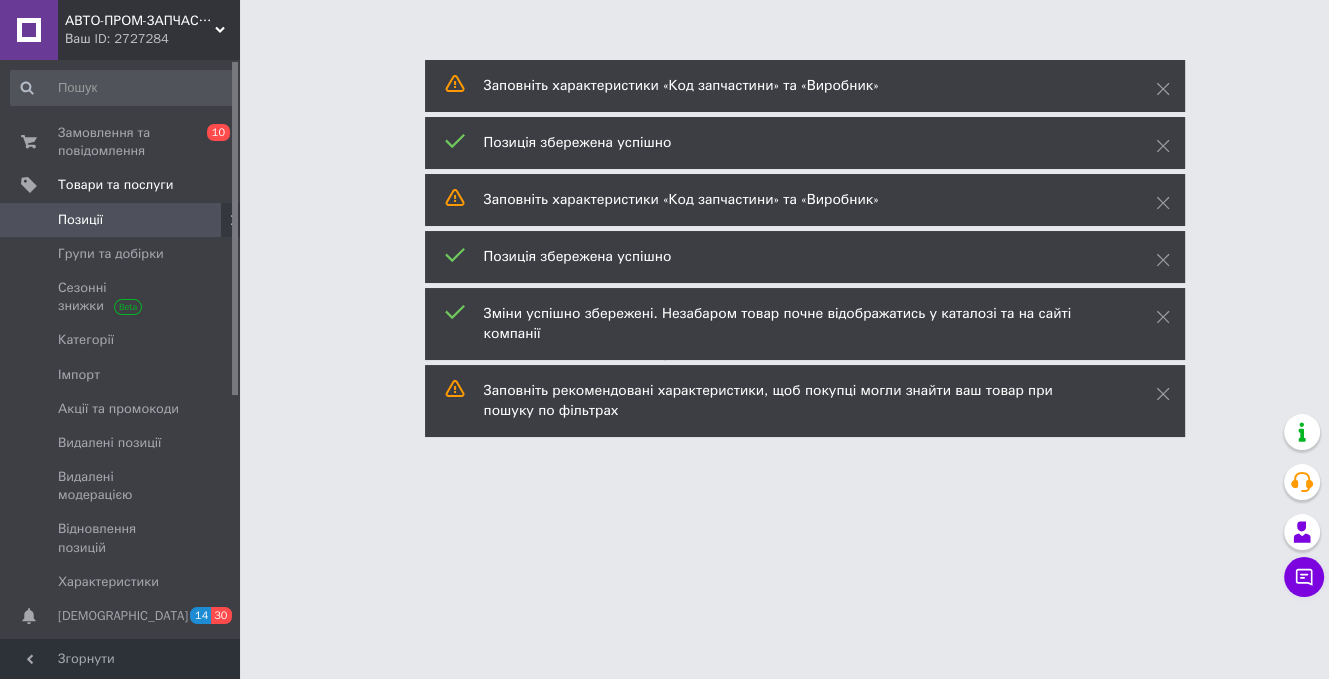 scroll, scrollTop: 0, scrollLeft: 0, axis: both 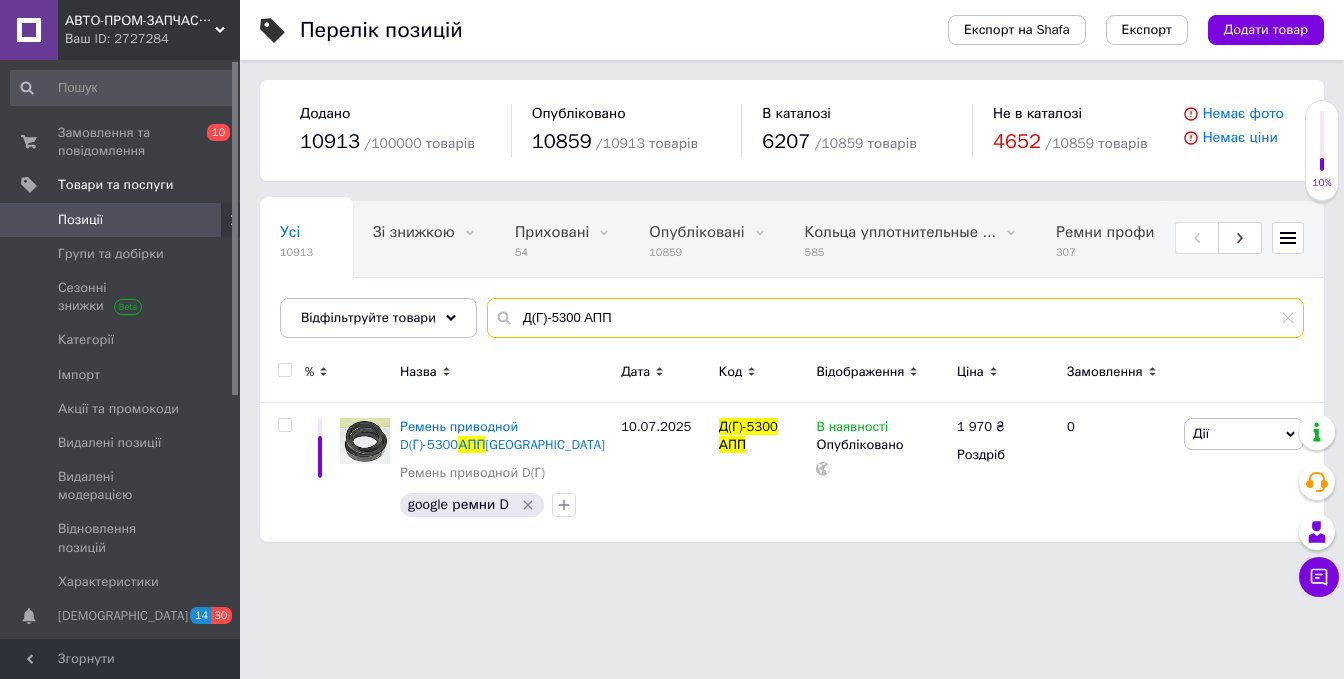 drag, startPoint x: 563, startPoint y: 312, endPoint x: 469, endPoint y: 311, distance: 94.00532 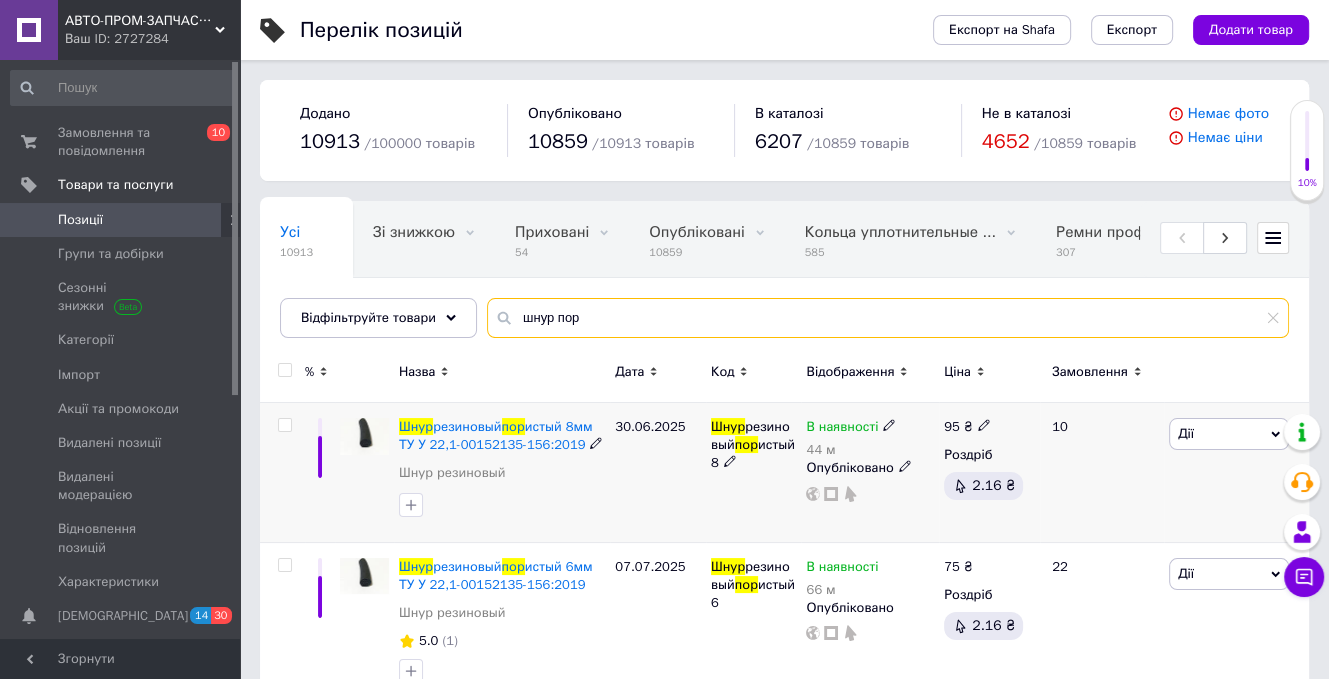 type on "шнур пор" 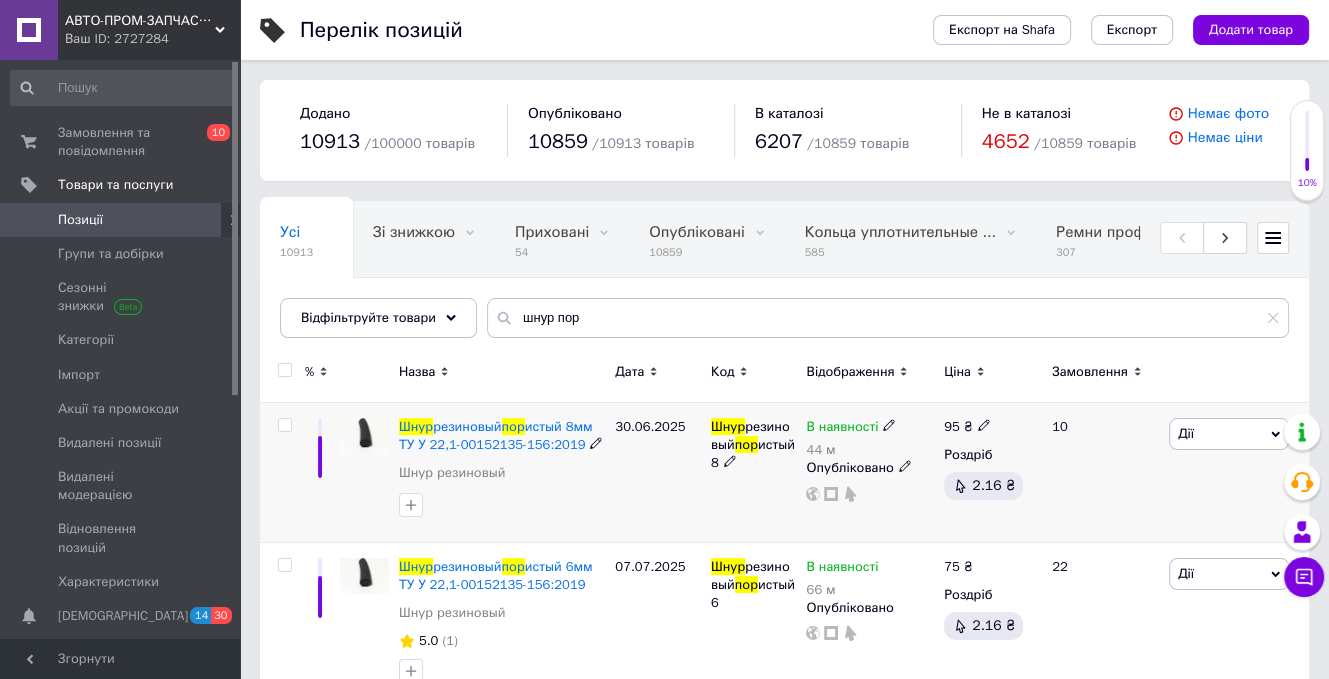 click on "Дії" at bounding box center (1229, 434) 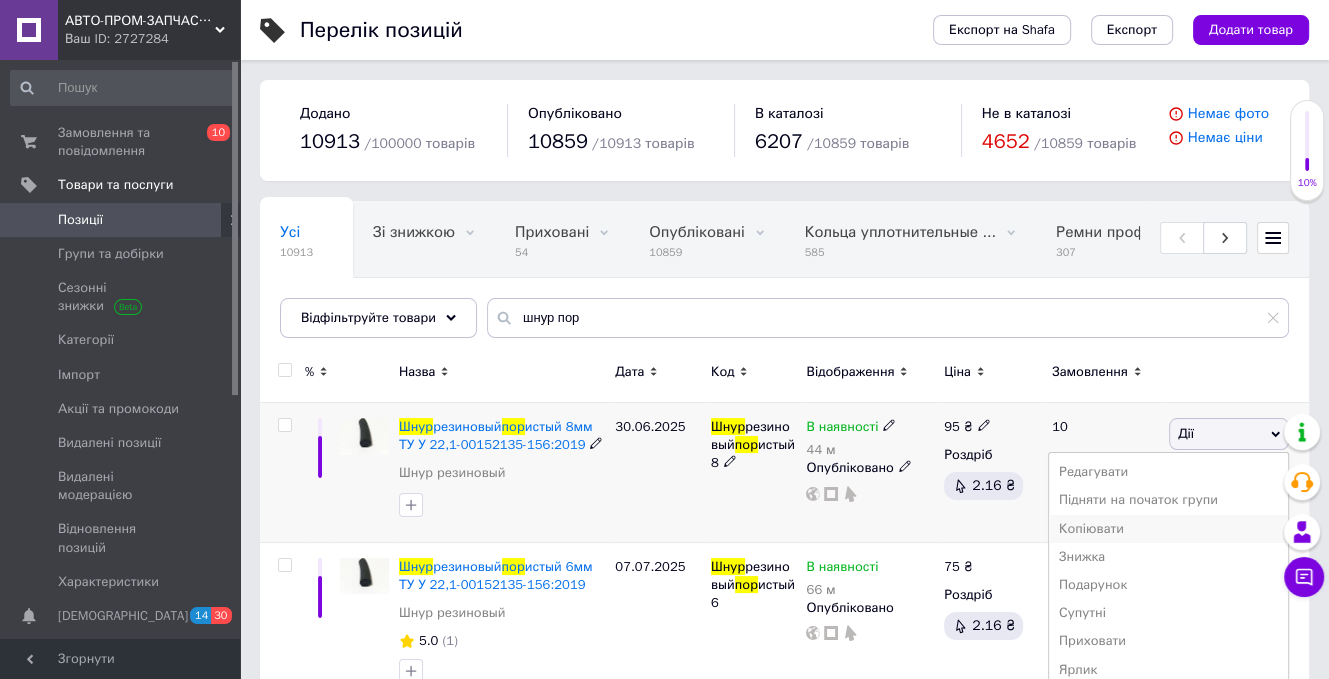 click on "Копіювати" at bounding box center [1168, 529] 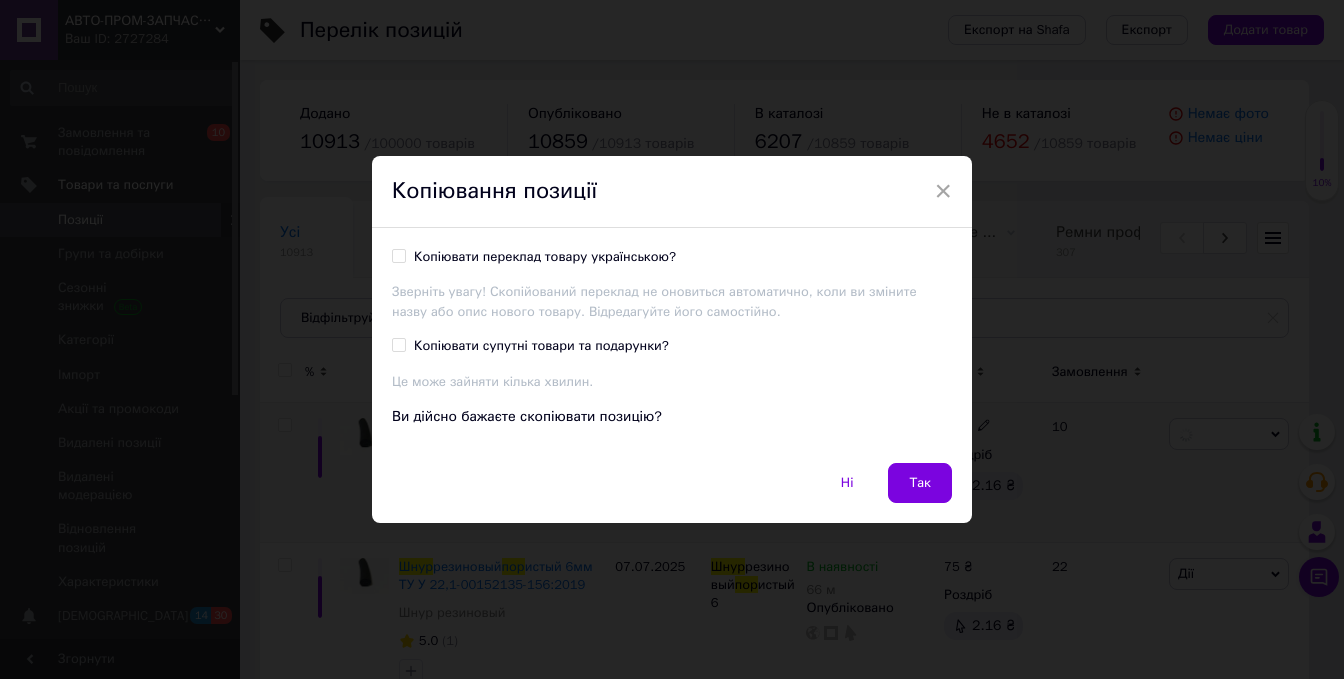drag, startPoint x: 400, startPoint y: 245, endPoint x: 396, endPoint y: 281, distance: 36.221542 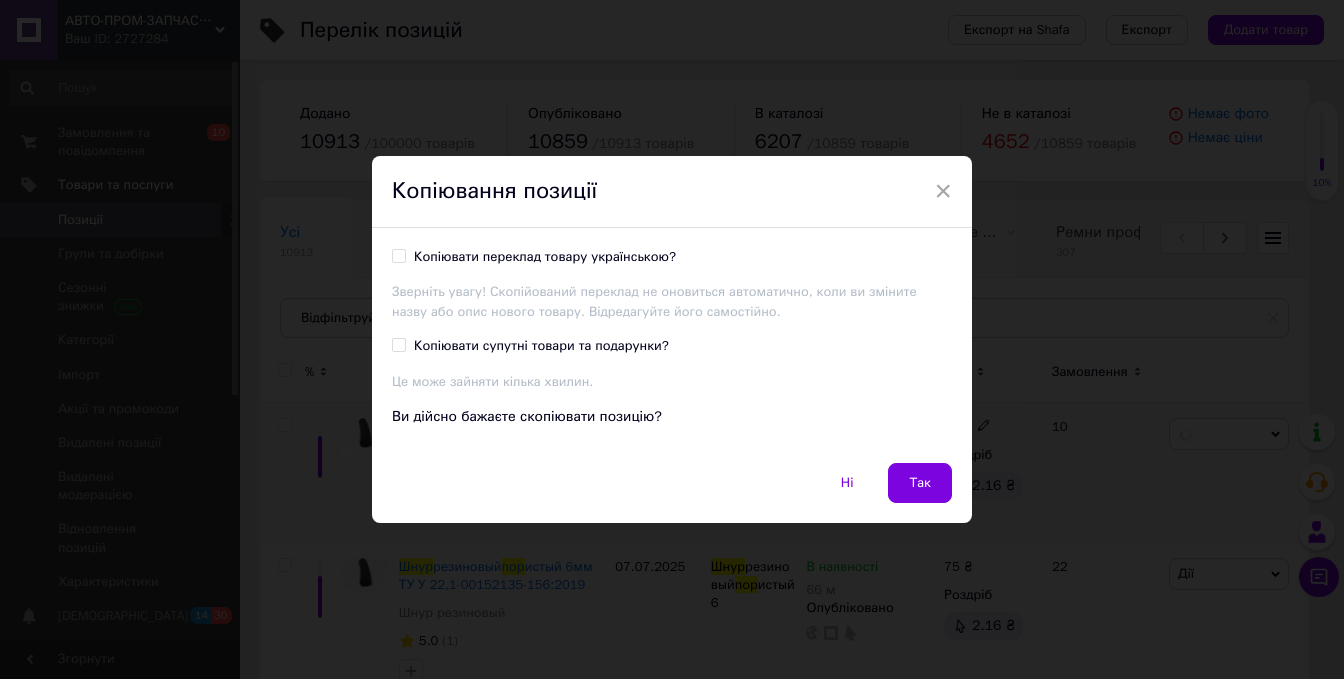 click on "Копіювати переклад товару українською? Зверніть увагу! Скопійований переклад не оновиться автоматично,
коли ви зміните назву або опис нового товару.
Відредагуйте його самостійно. Копіювати супутні товари та подарунки? Це може зайняти кілька хвилин. Ви дійсно бажаєте скопіювати позицію?" at bounding box center (672, 345) 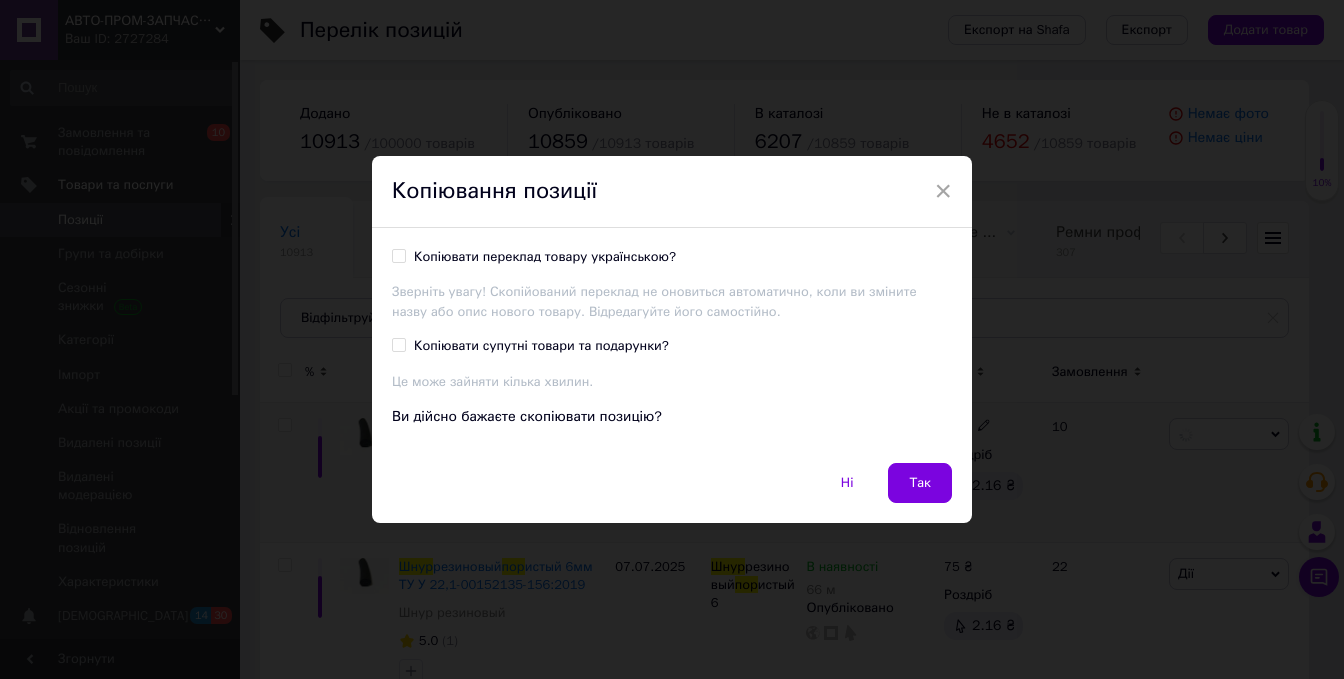 click on "Копіювати супутні товари та подарунки?" at bounding box center [398, 344] 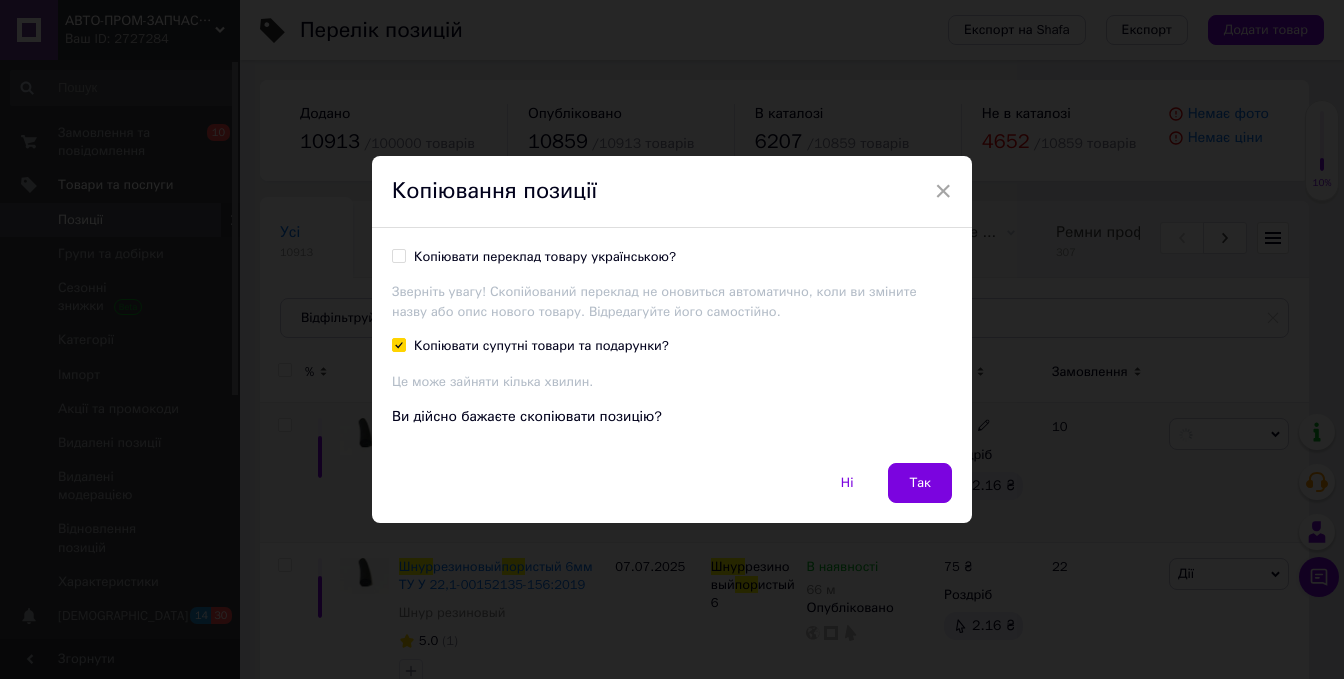 checkbox on "true" 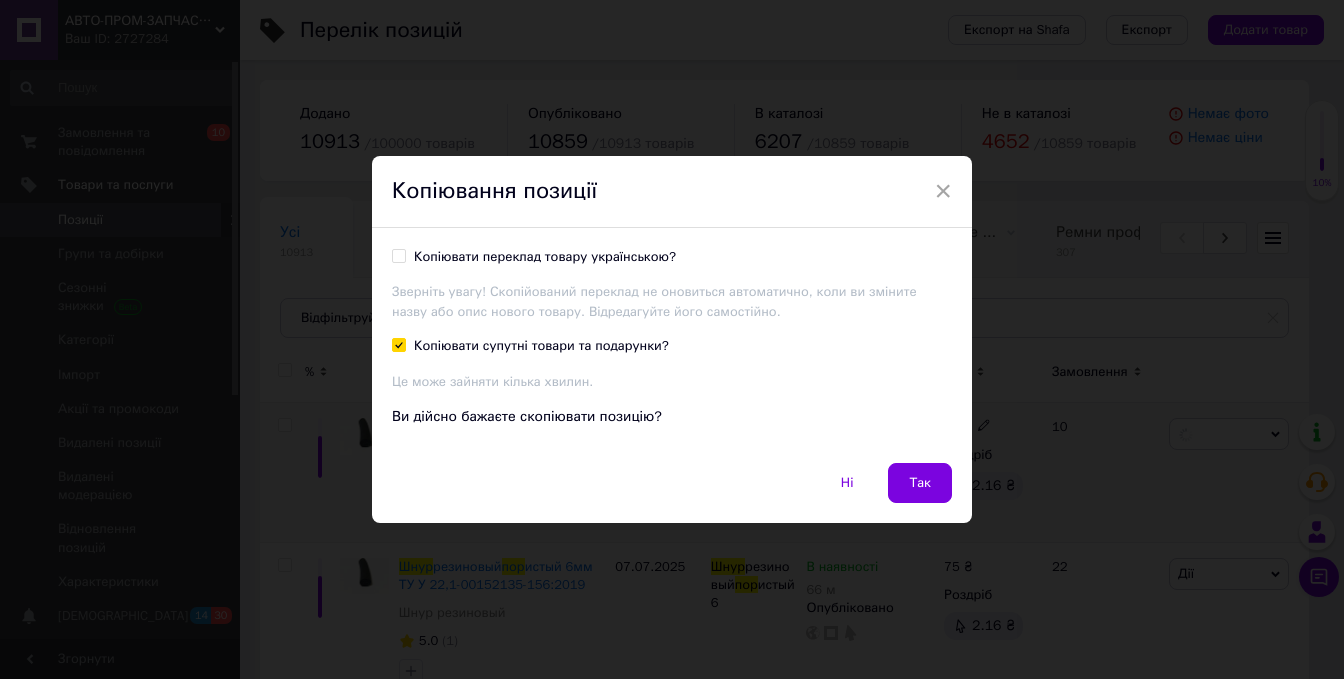 click on "Копіювати переклад товару українською?" at bounding box center (398, 255) 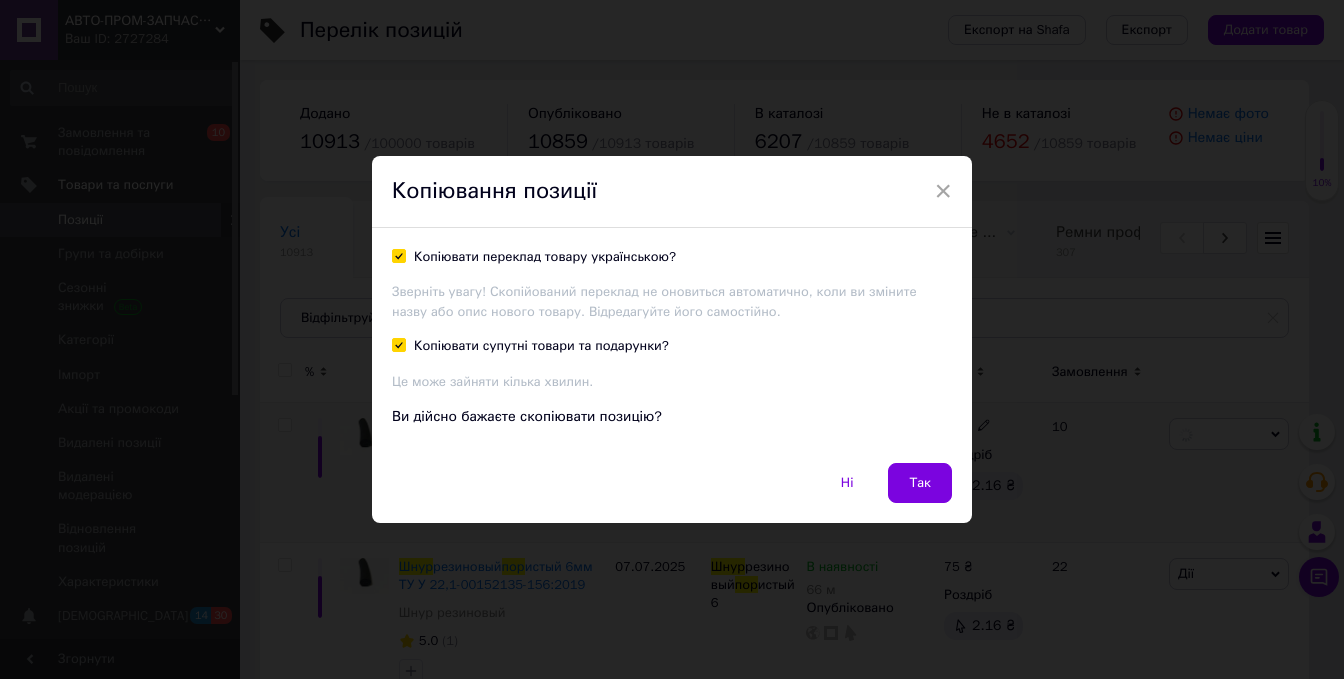 checkbox on "true" 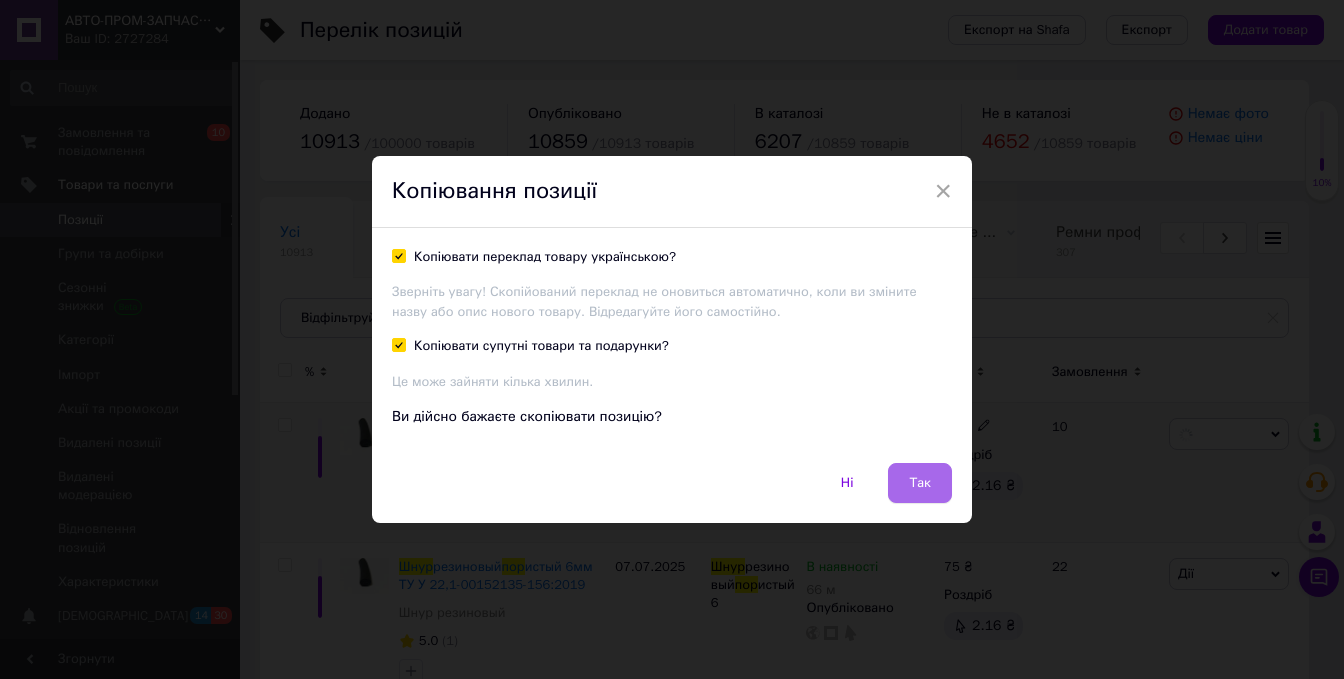 click on "Так" at bounding box center (920, 483) 